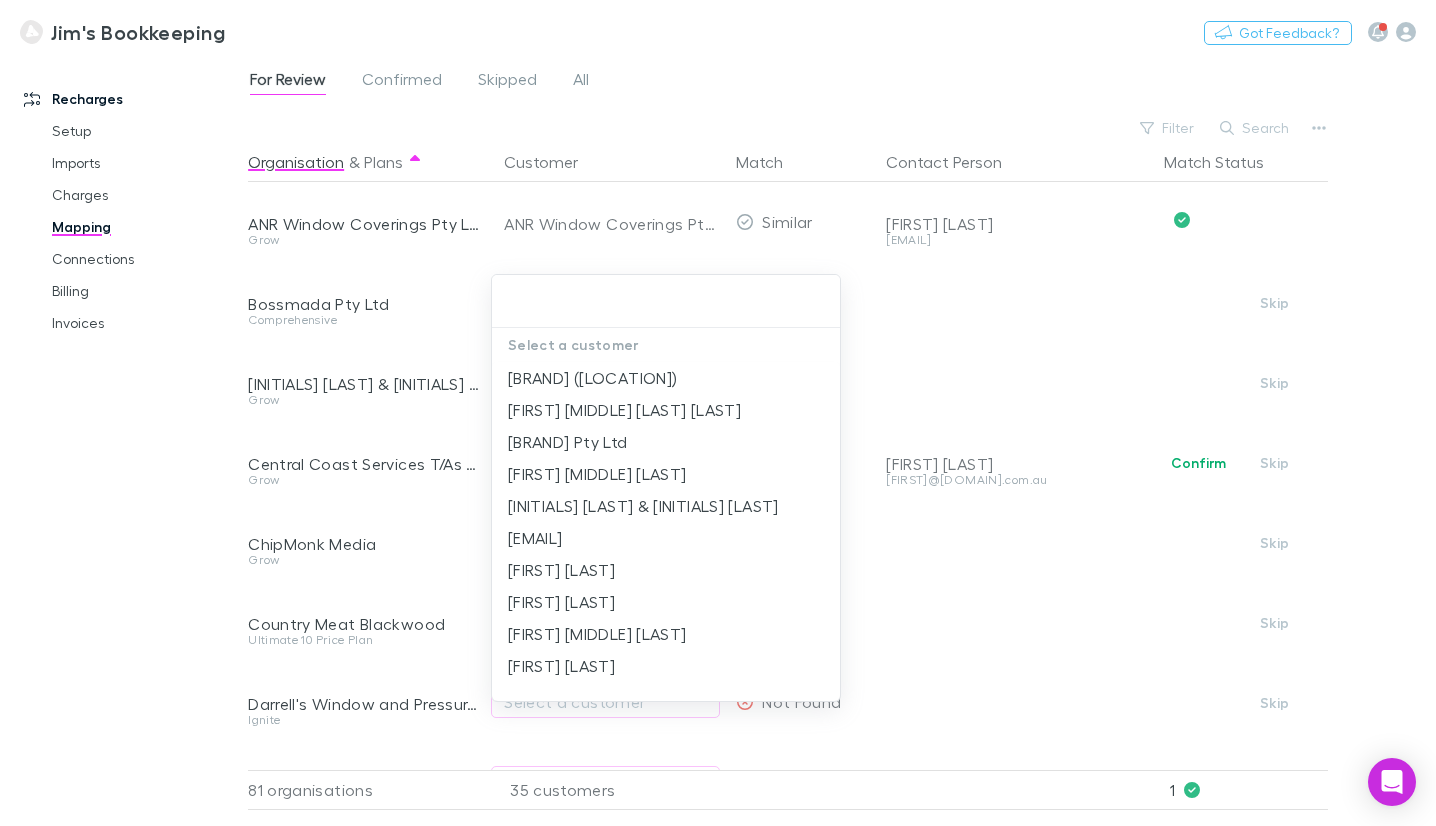 scroll, scrollTop: 0, scrollLeft: 0, axis: both 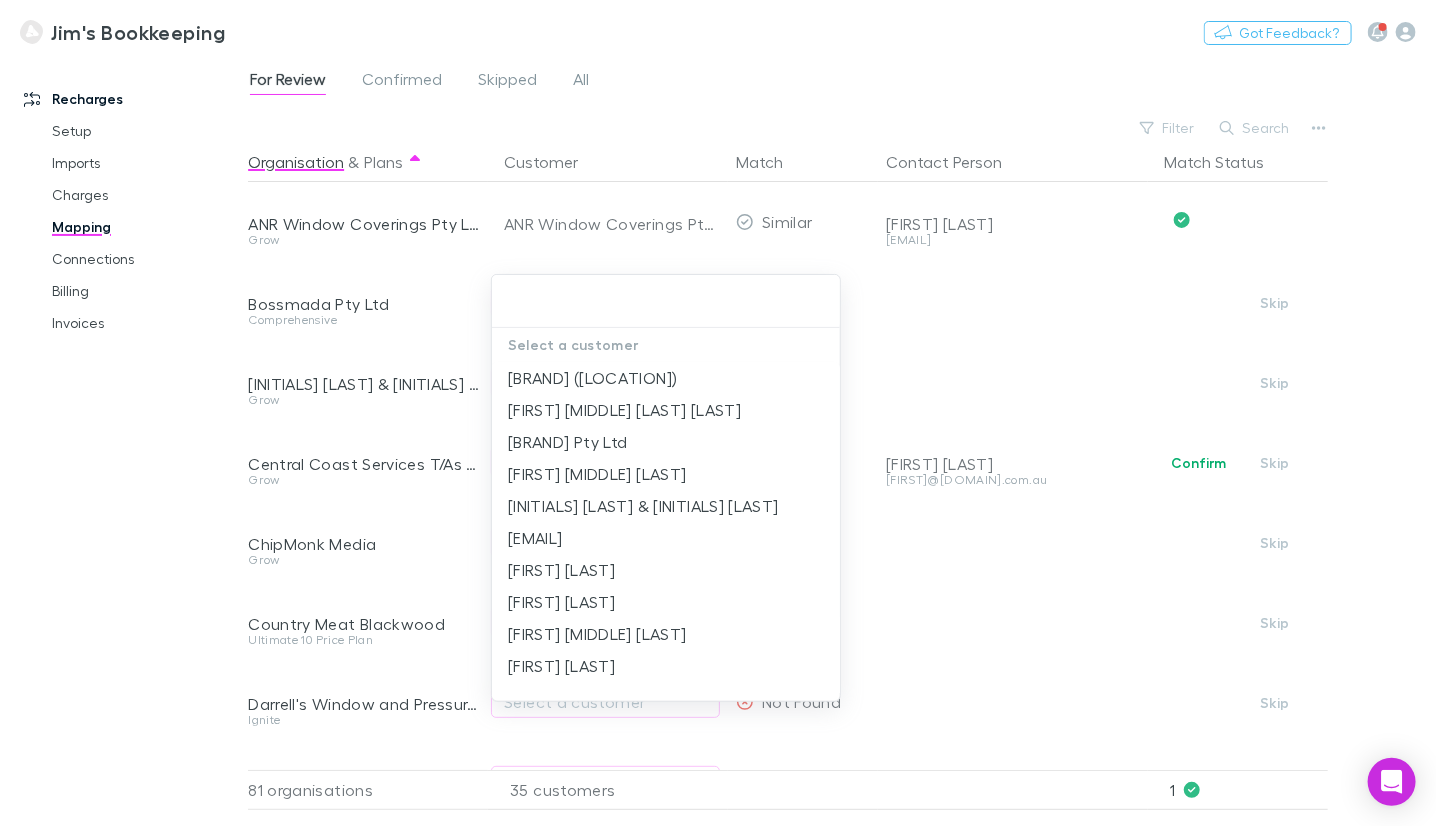 drag, startPoint x: 408, startPoint y: 303, endPoint x: 244, endPoint y: 313, distance: 164.3046 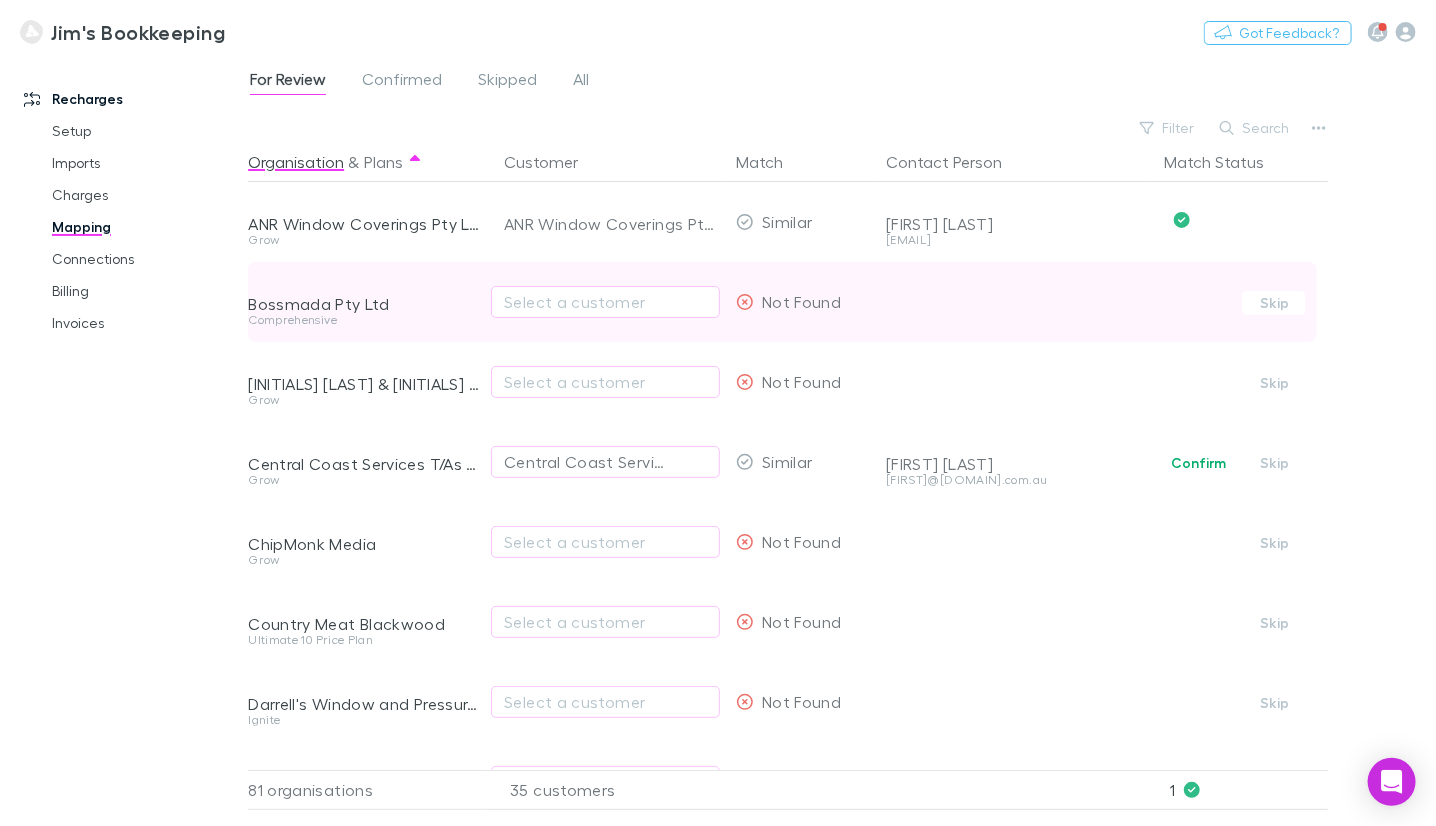 drag, startPoint x: 240, startPoint y: 306, endPoint x: 394, endPoint y: 303, distance: 154.02922 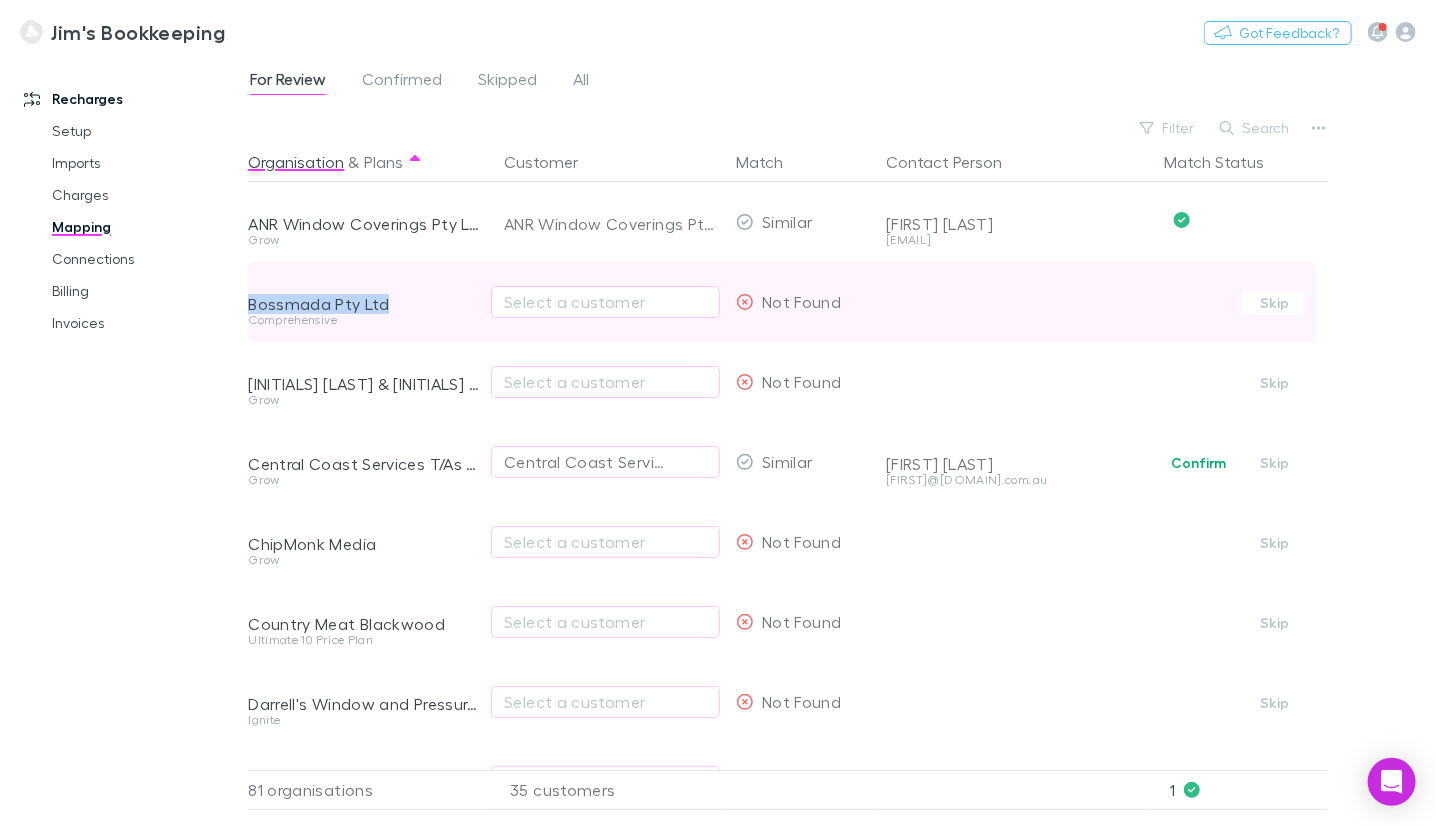 drag, startPoint x: 385, startPoint y: 304, endPoint x: 250, endPoint y: 306, distance: 135.01482 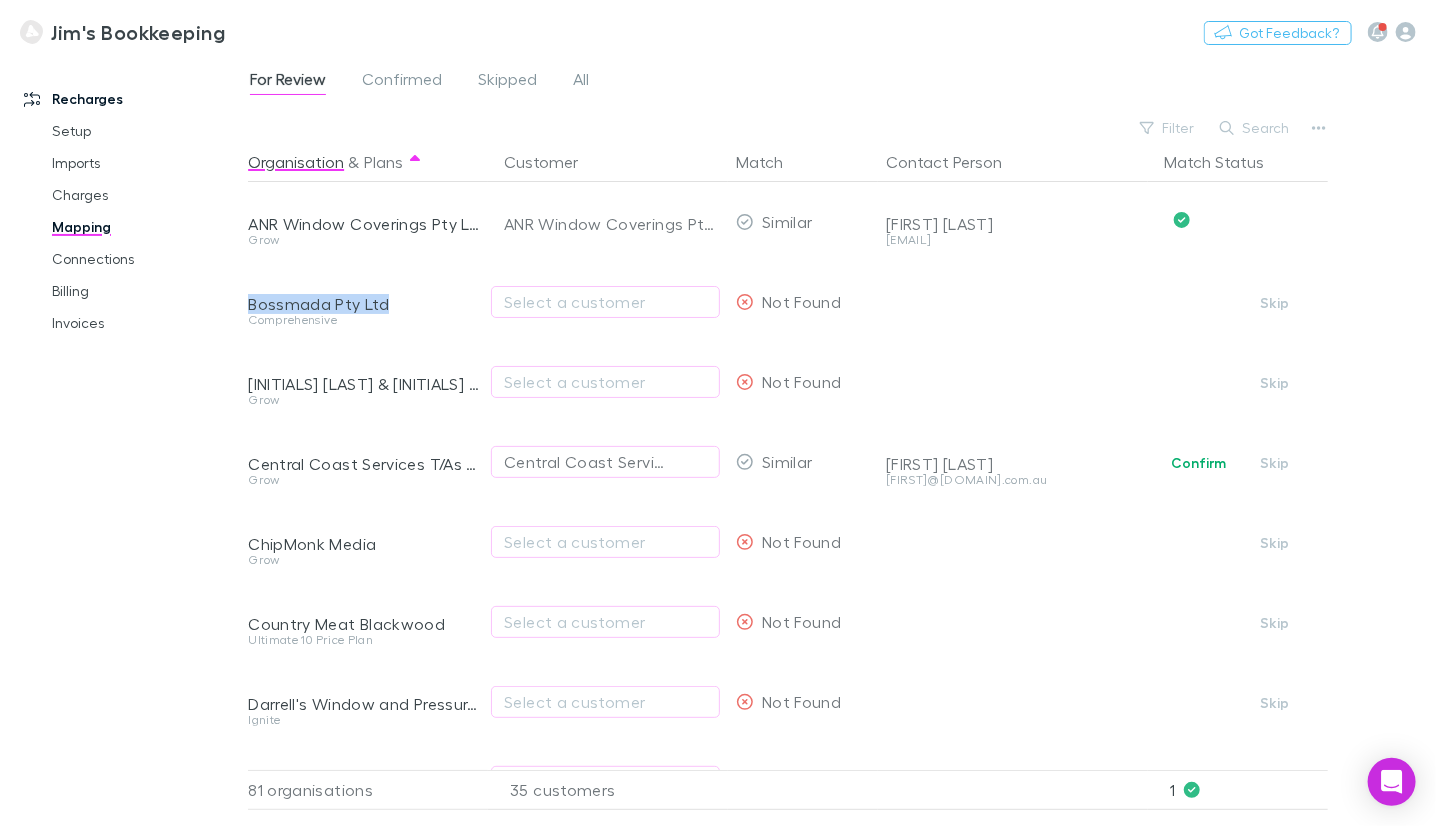 copy on "Bossmada Pty Ltd" 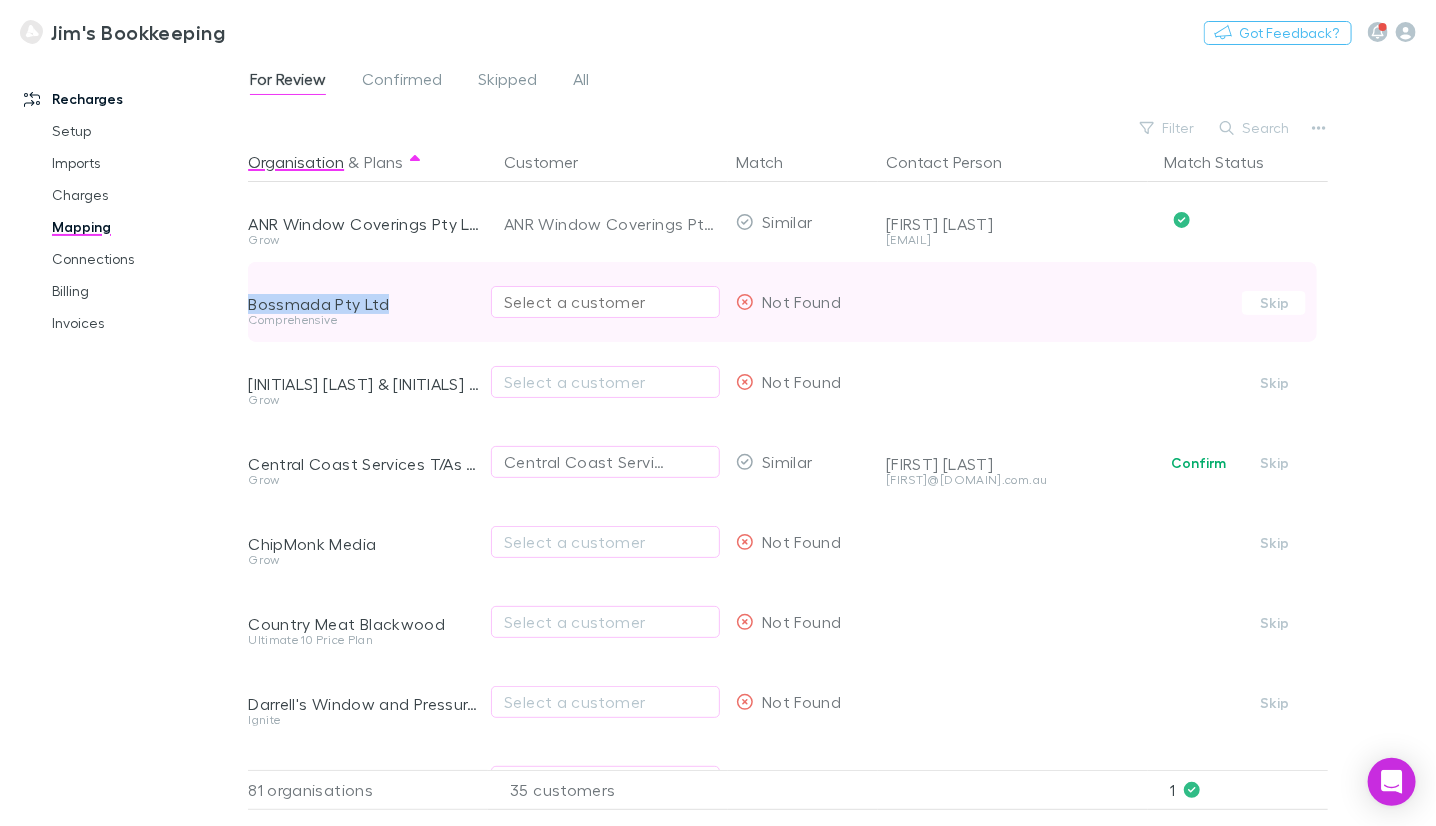 click on "Select a customer" at bounding box center [605, 302] 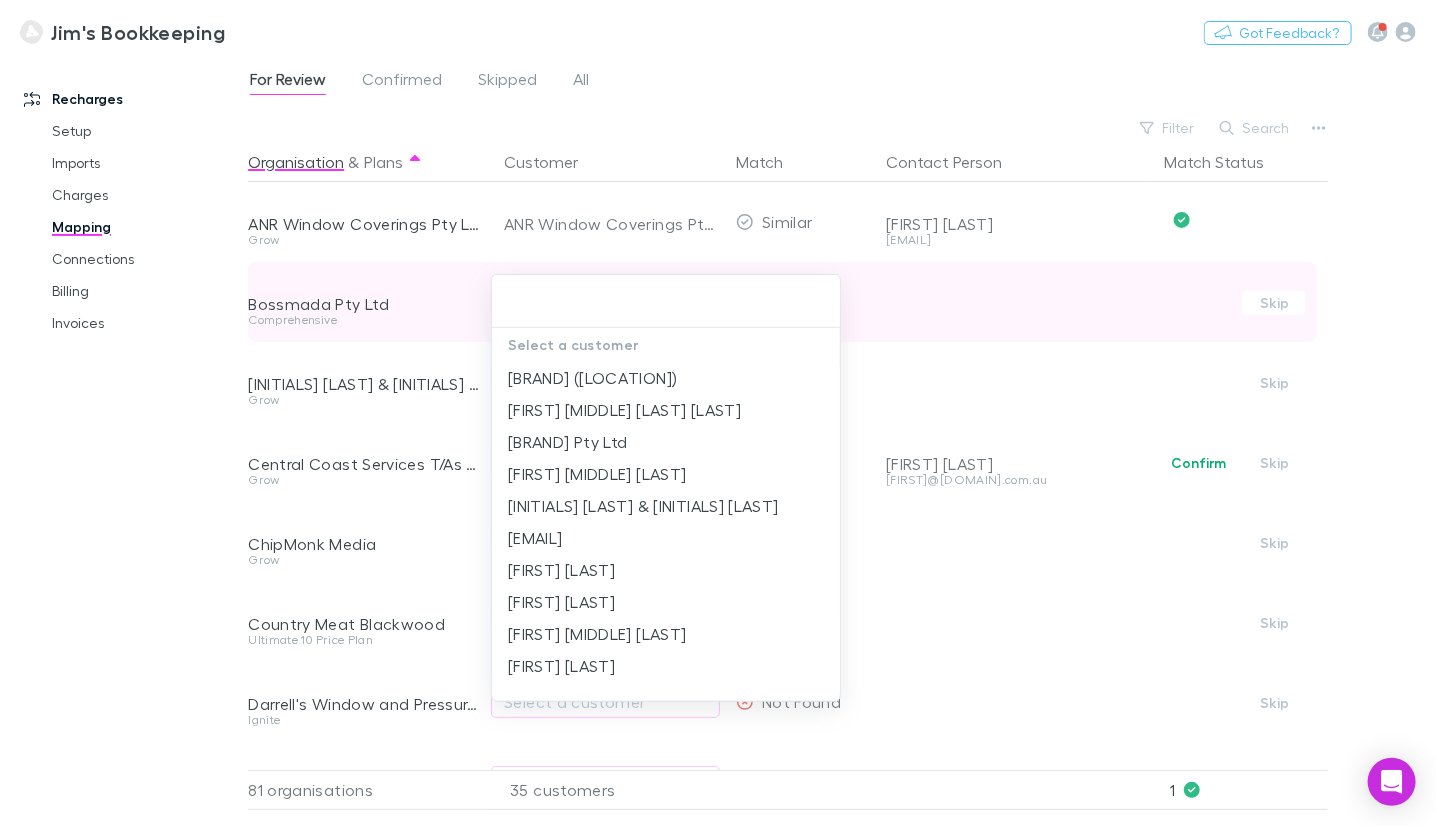 type on "**********" 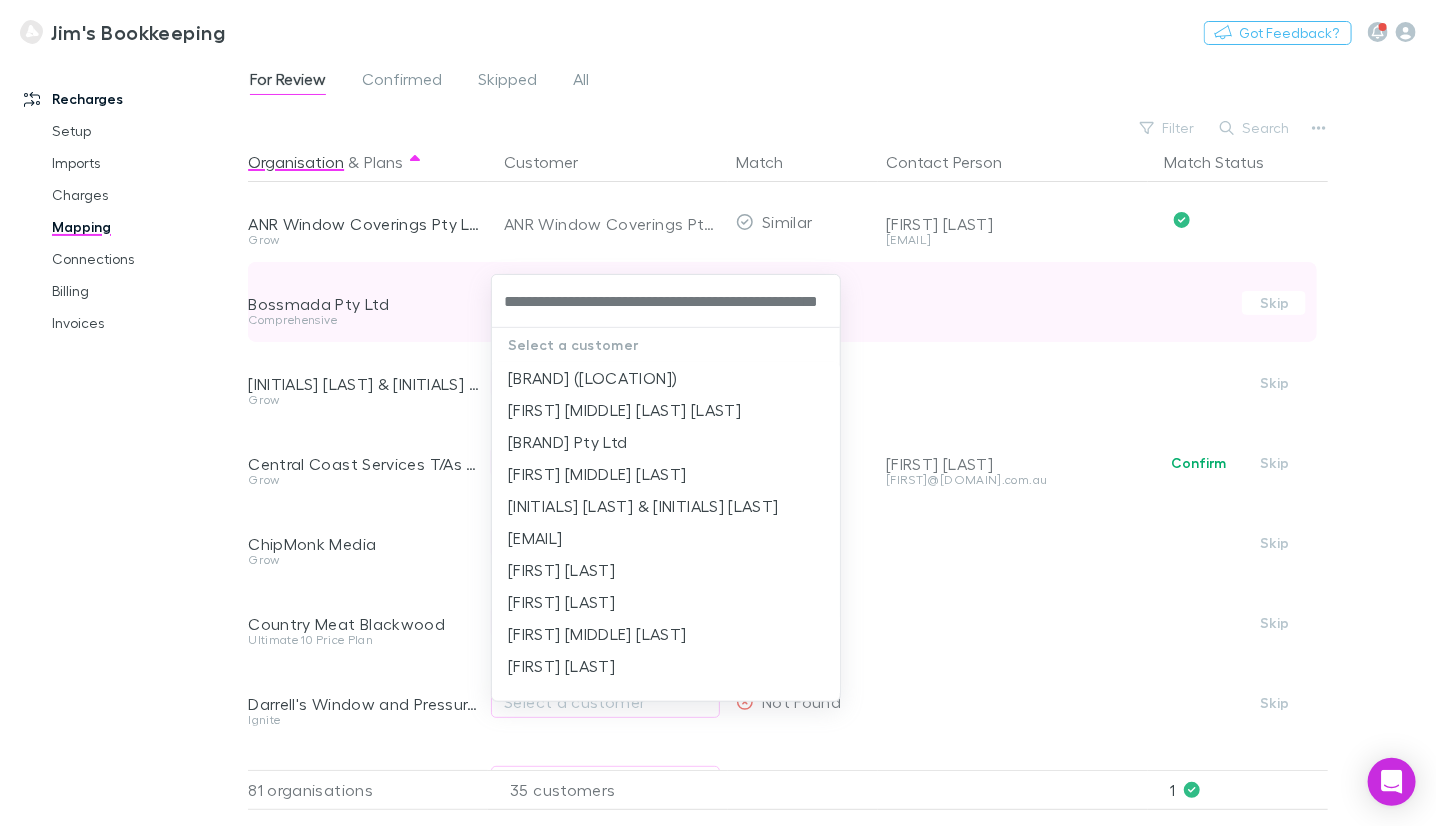 scroll, scrollTop: 0, scrollLeft: 91, axis: horizontal 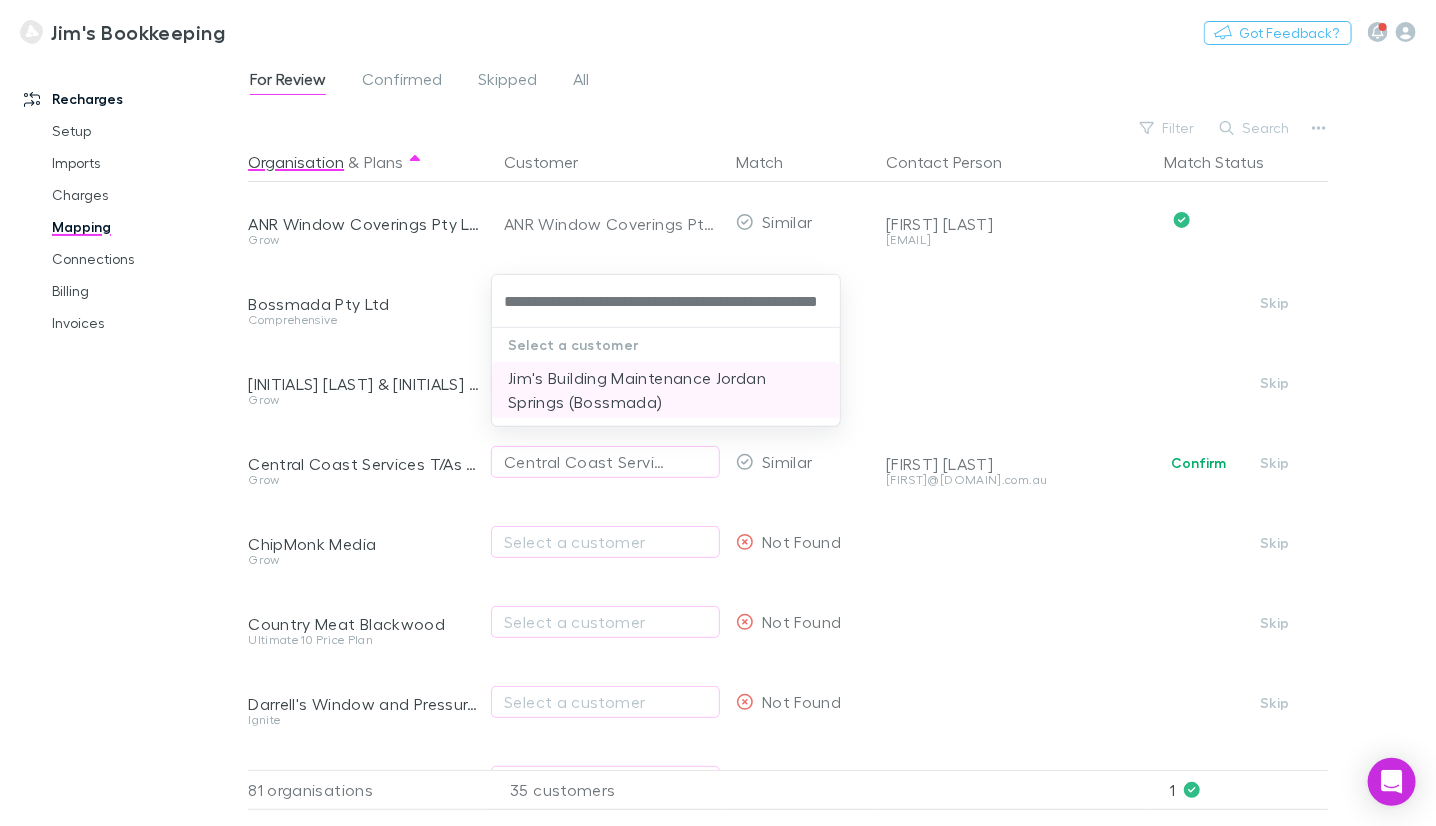 click on "Jim's Building Maintenance Jordan Springs (Bossmada)" at bounding box center (666, 390) 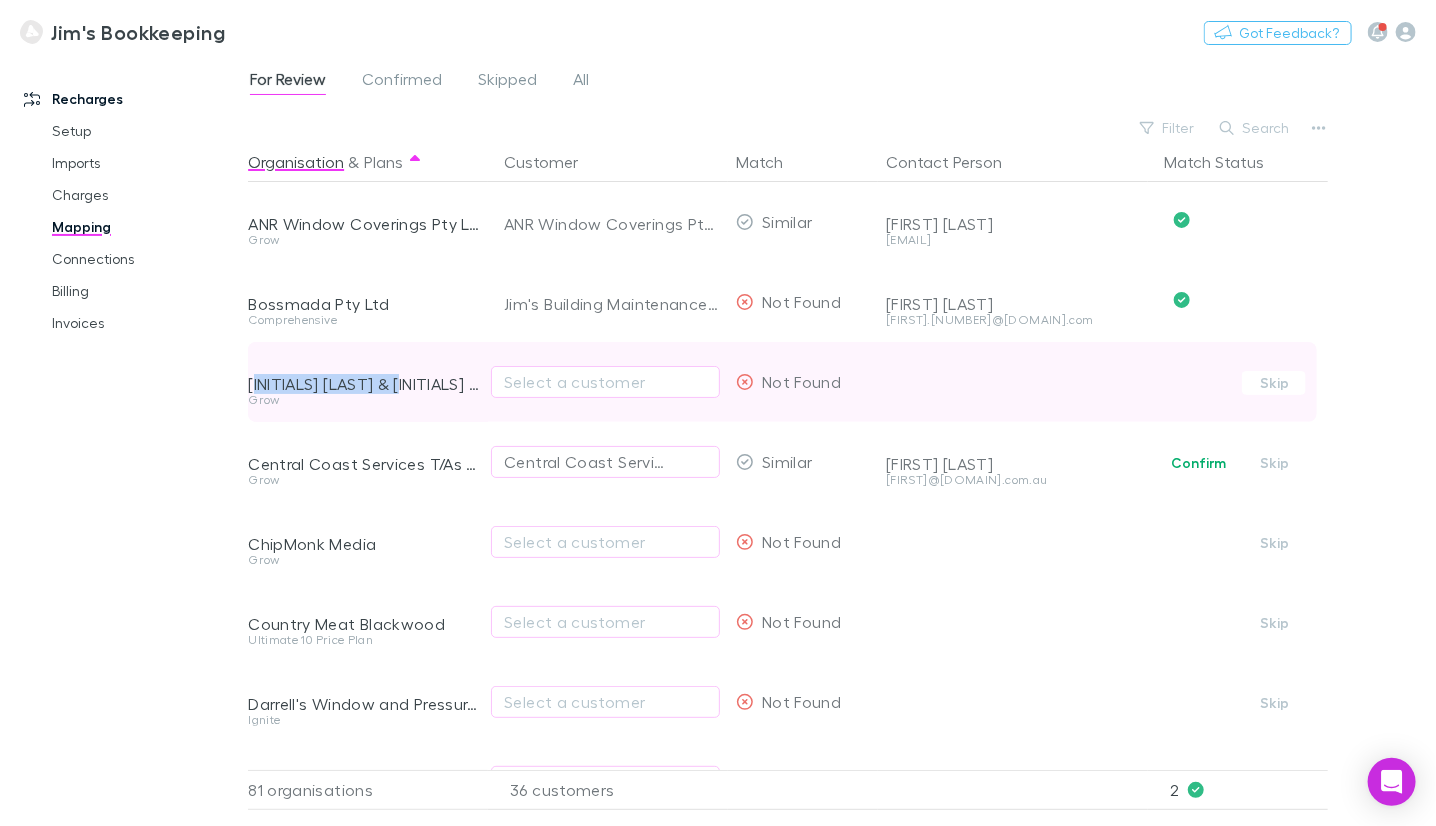 drag, startPoint x: 424, startPoint y: 386, endPoint x: 255, endPoint y: 392, distance: 169.10648 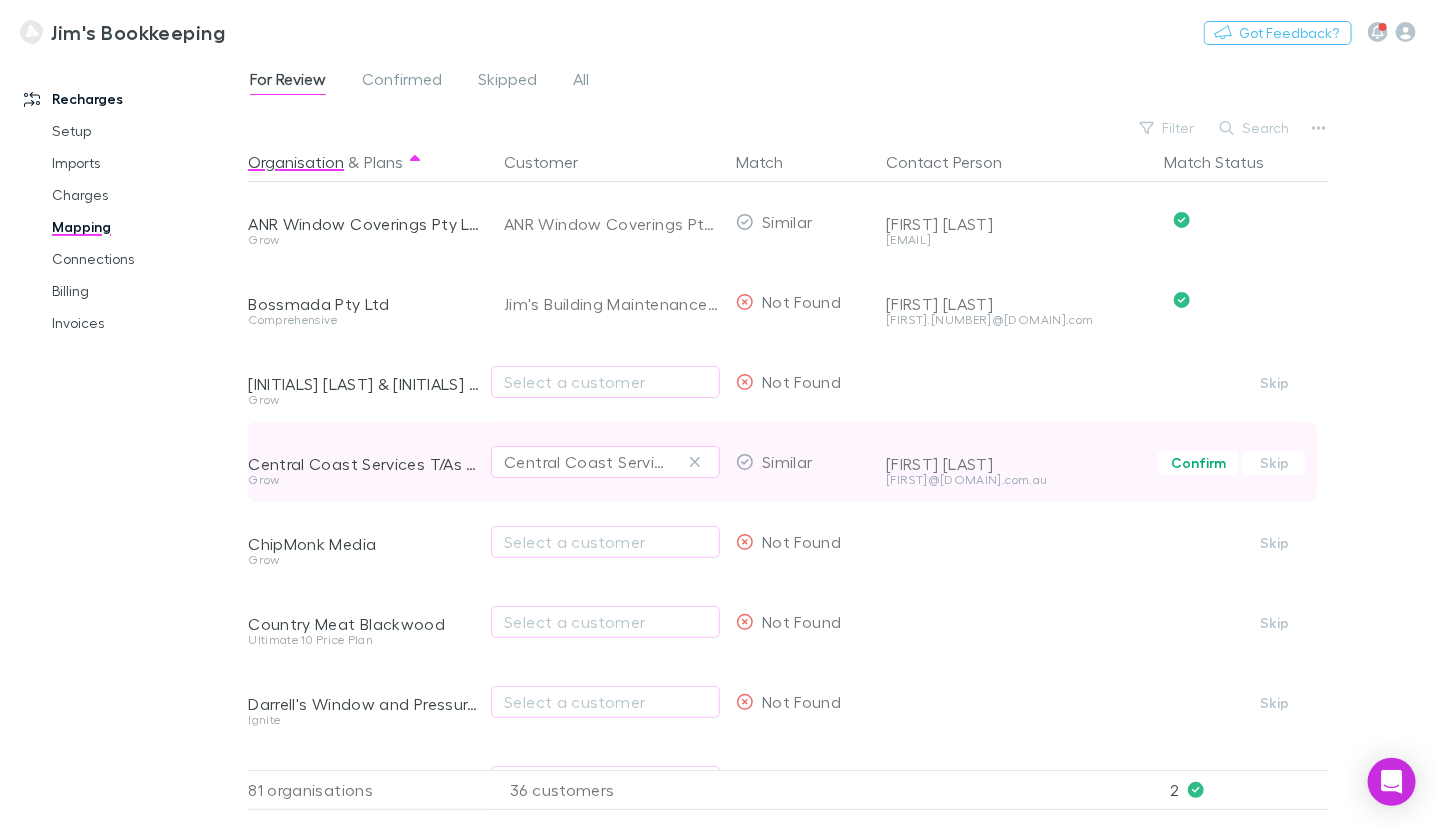 click on "Confirm Skip" at bounding box center (1242, 462) 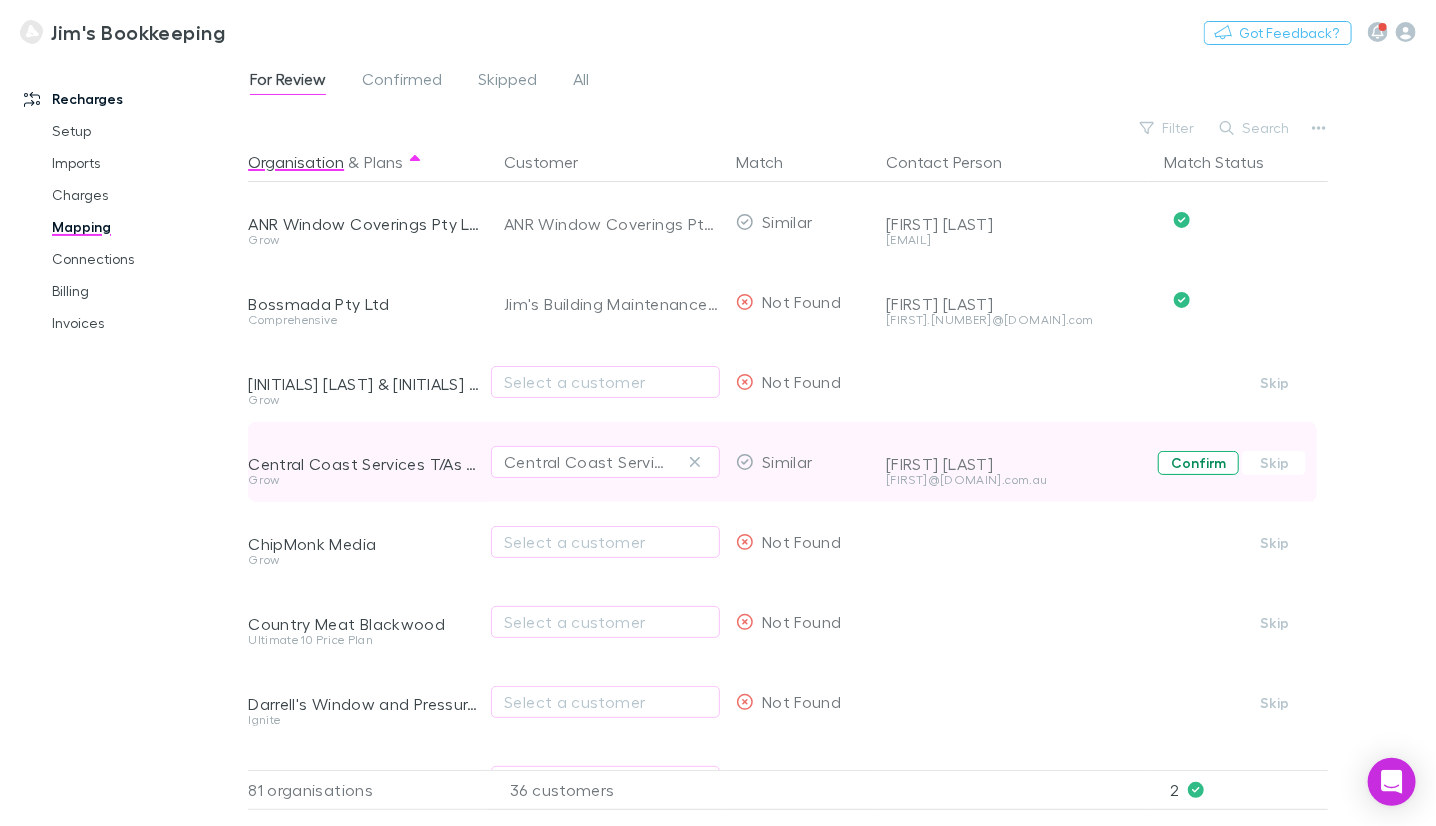 click on "Confirm" at bounding box center (1198, 463) 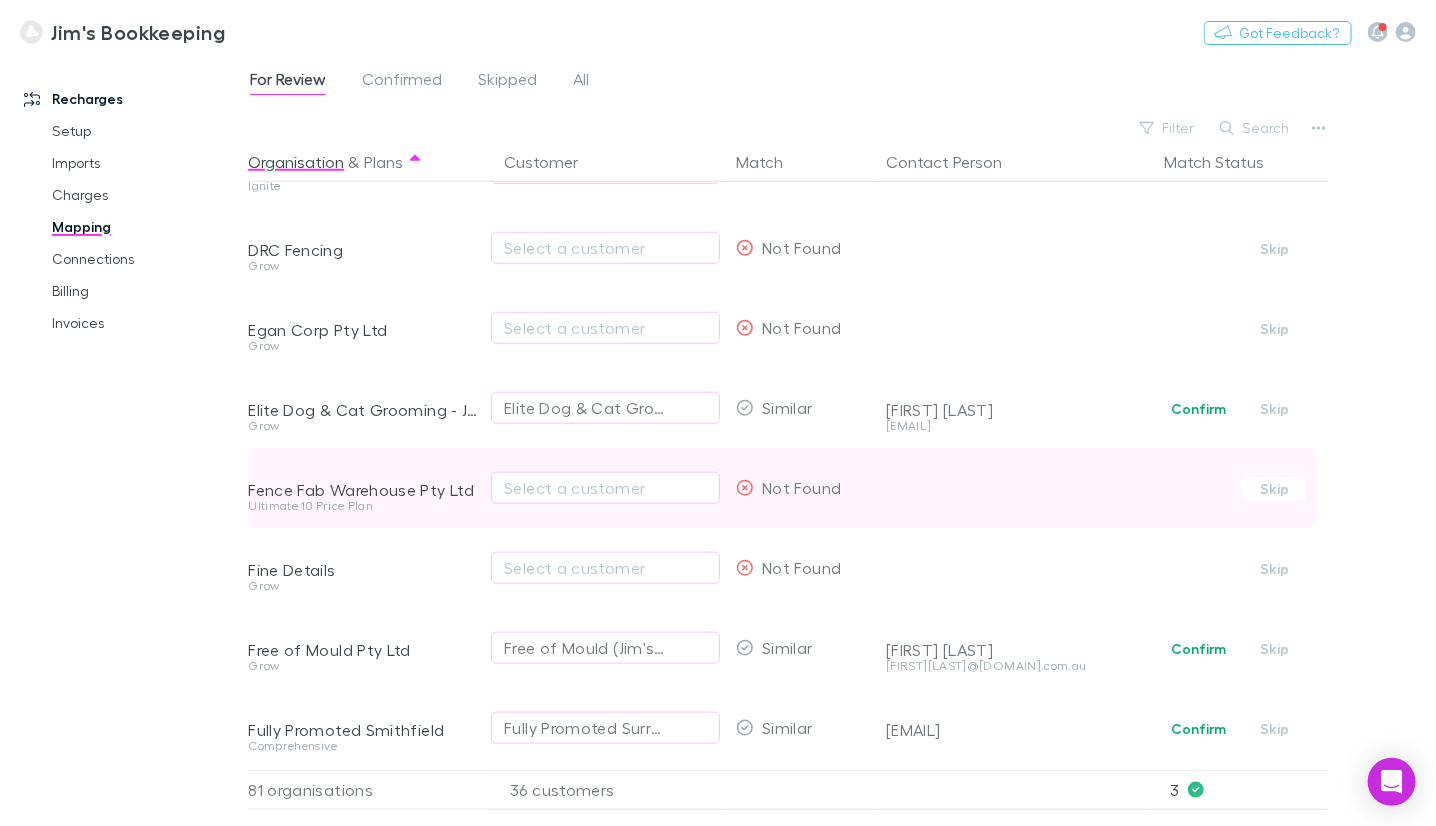 scroll, scrollTop: 699, scrollLeft: 0, axis: vertical 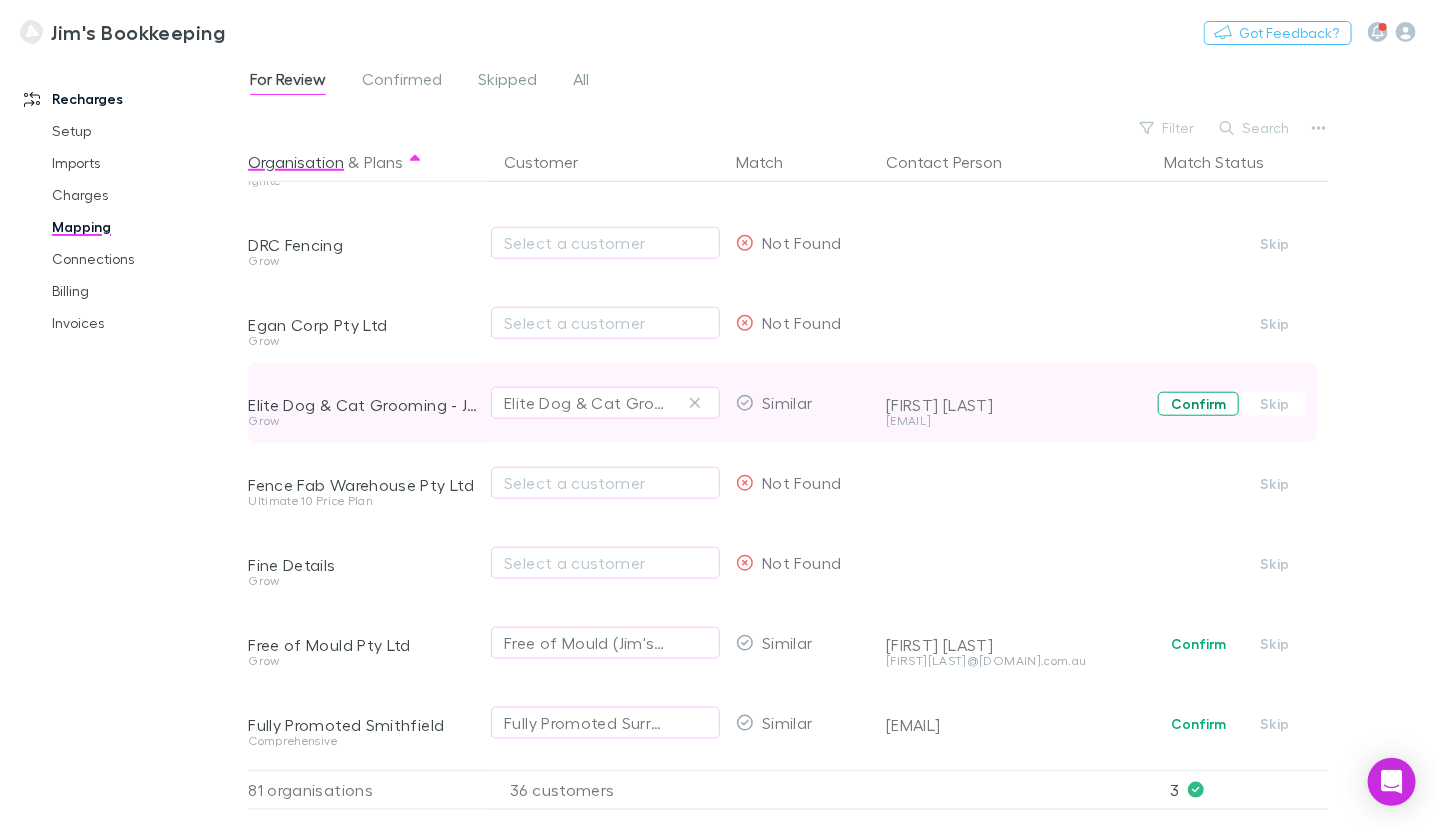 click on "Confirm" at bounding box center [1198, 404] 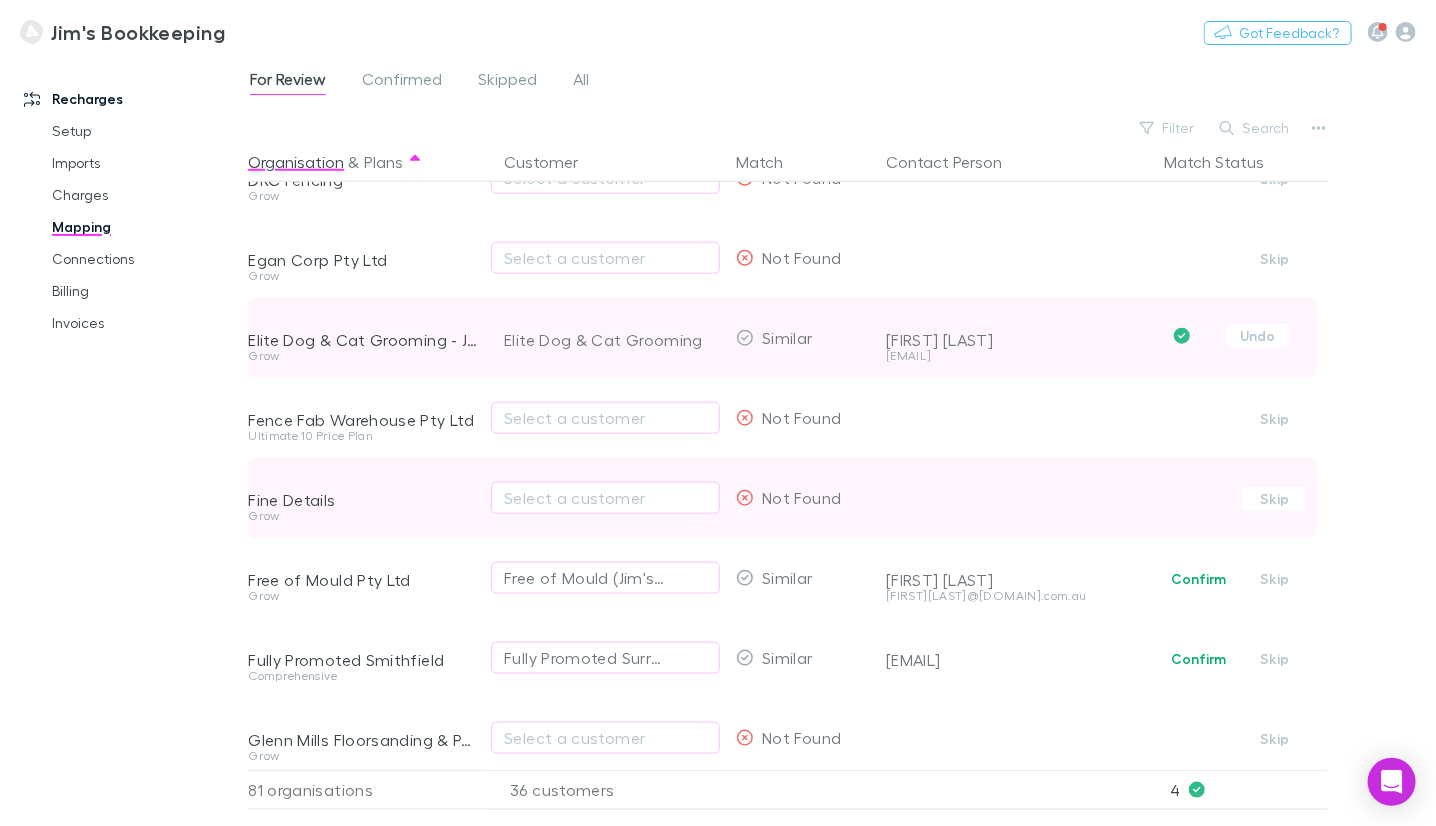 scroll, scrollTop: 799, scrollLeft: 0, axis: vertical 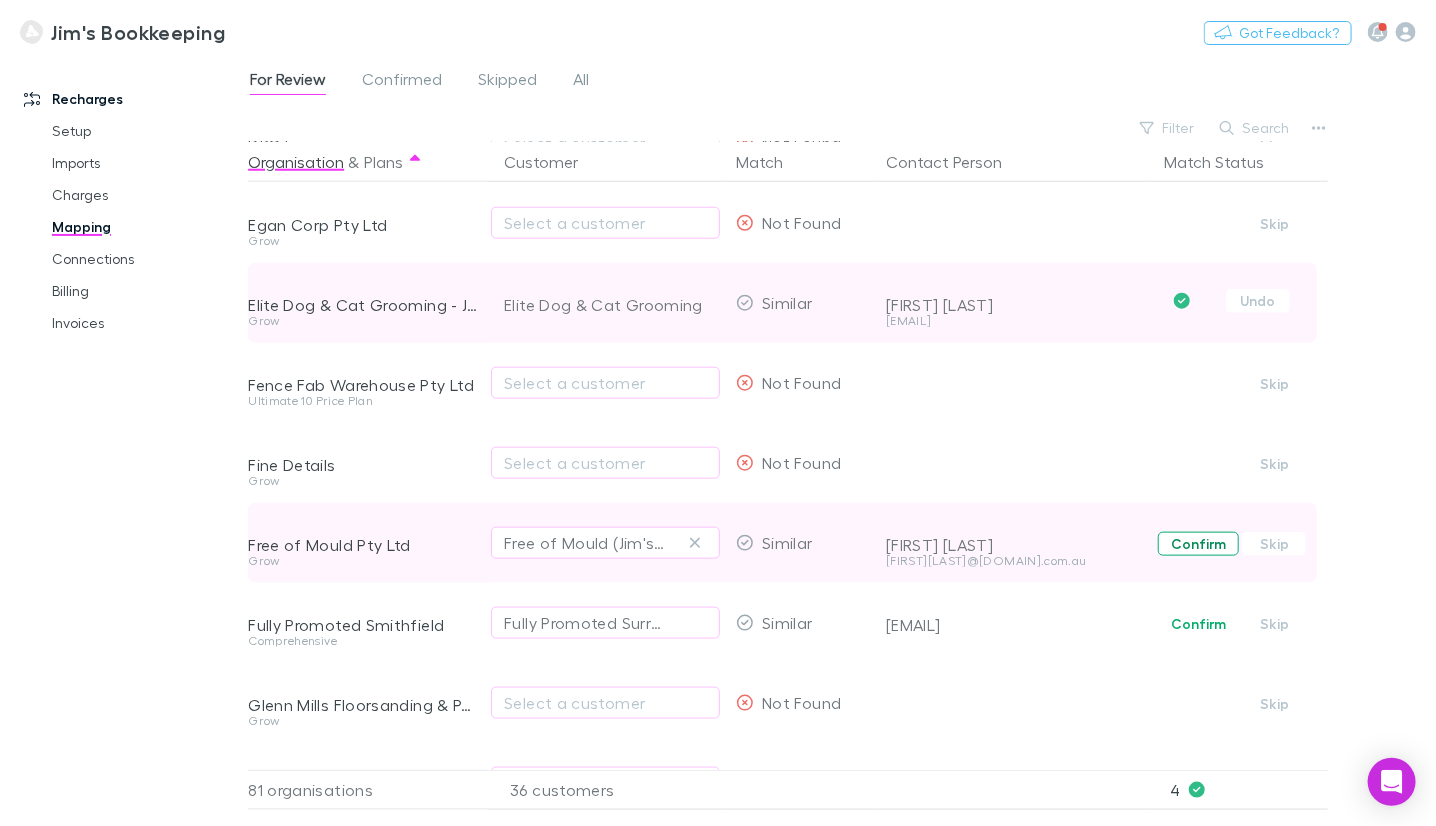 click on "Confirm" at bounding box center (1198, 544) 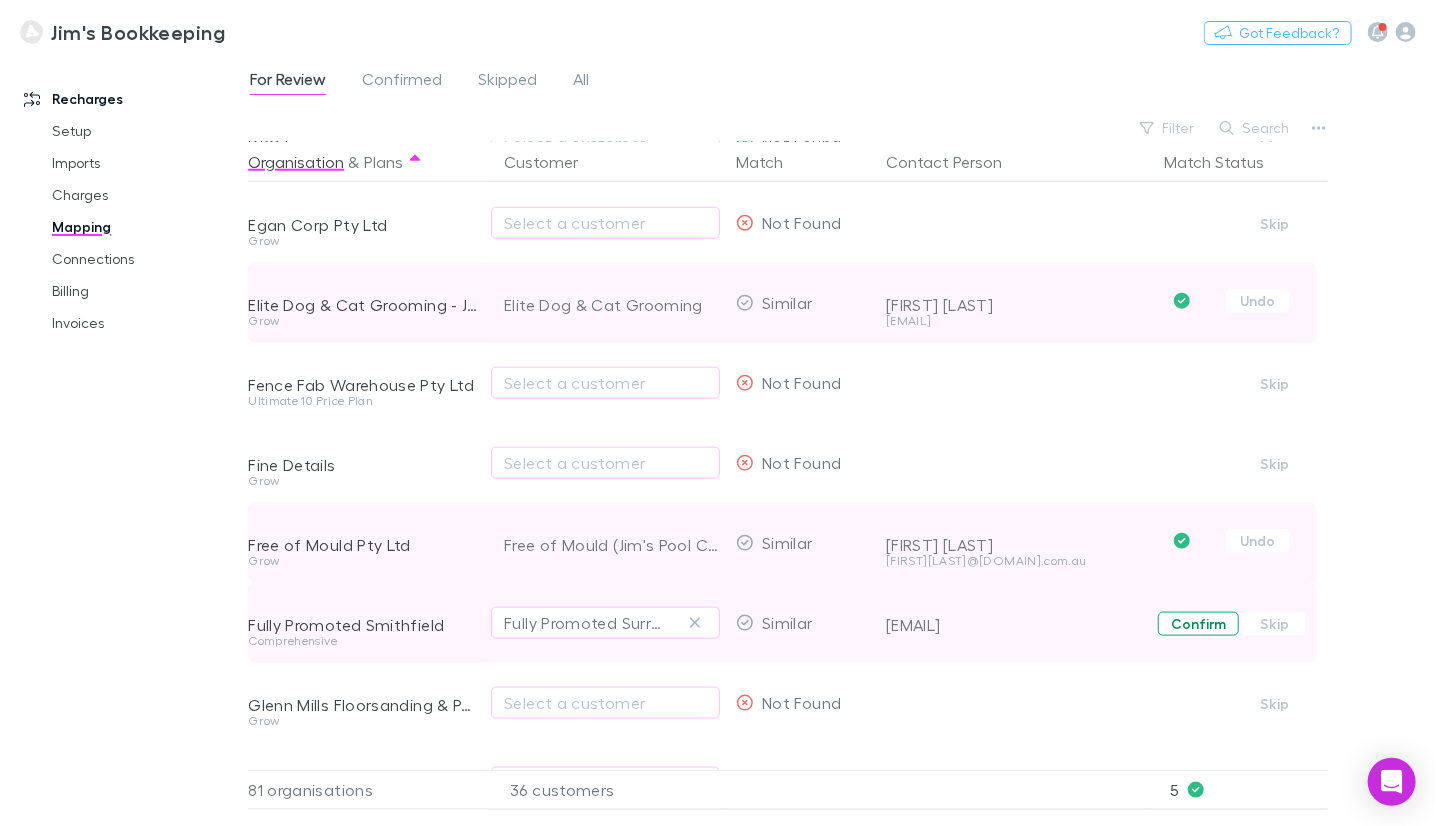 click on "Confirm" at bounding box center [1198, 624] 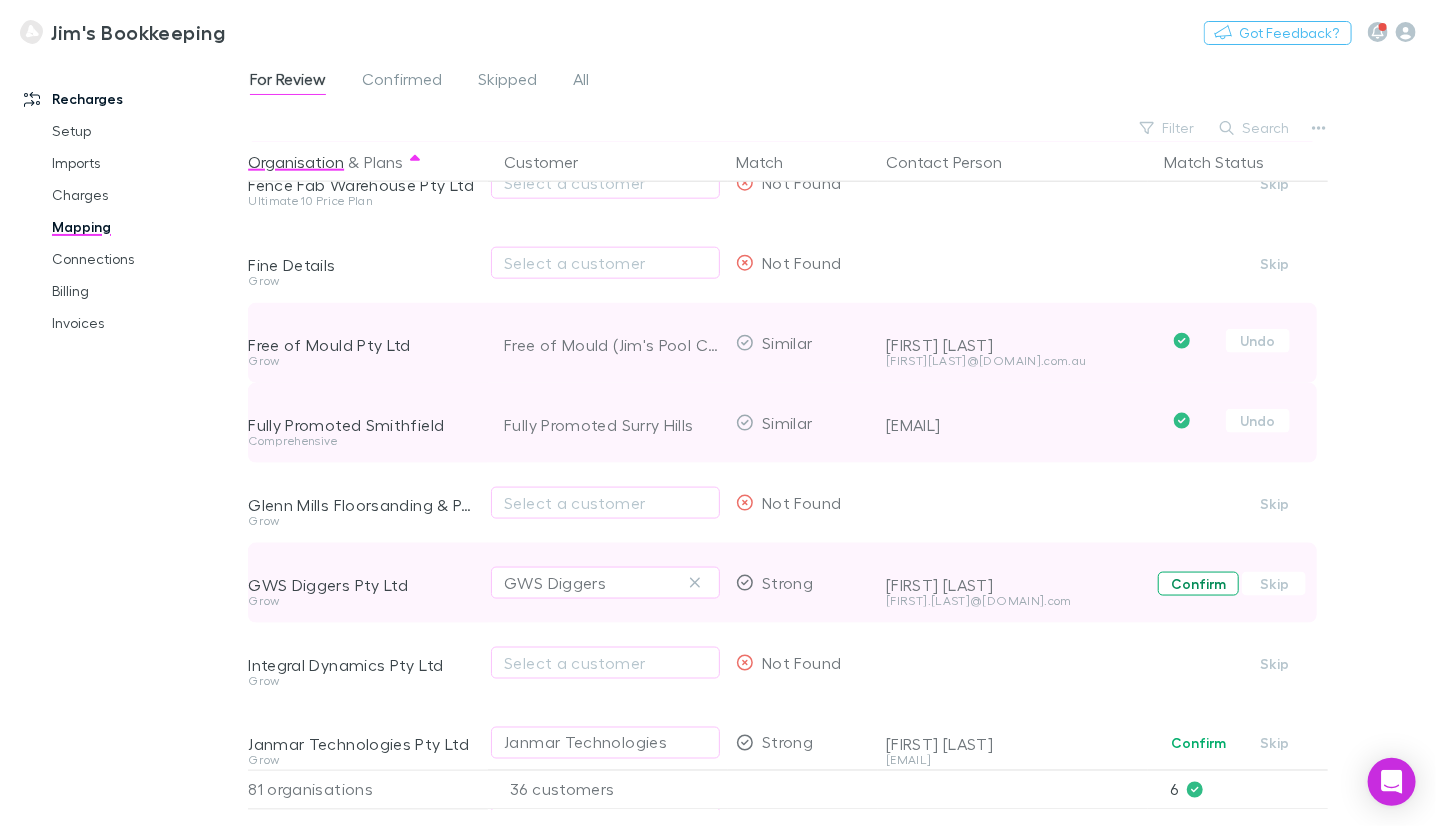 click on "Confirm" at bounding box center [1198, 584] 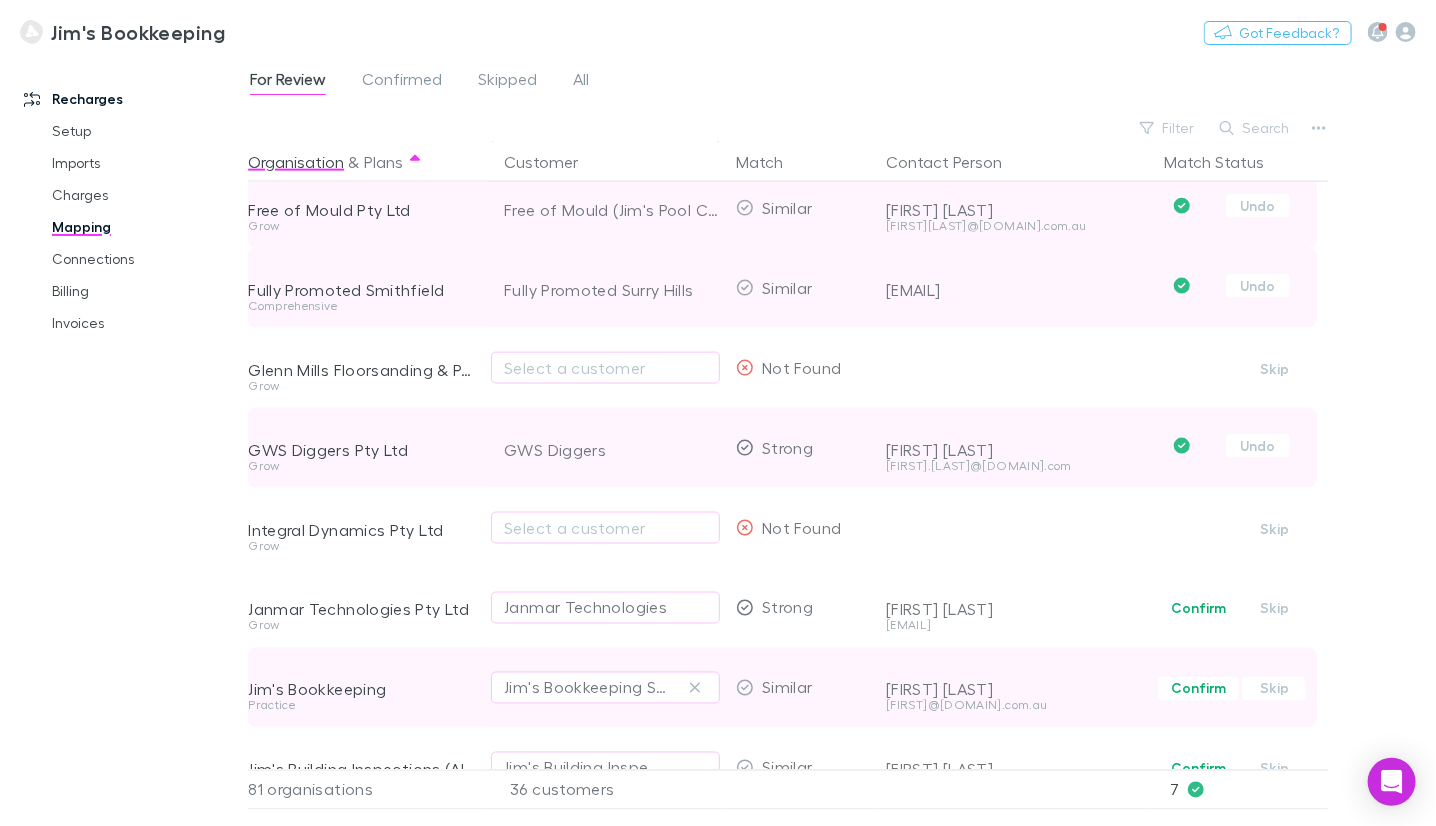 scroll, scrollTop: 1200, scrollLeft: 0, axis: vertical 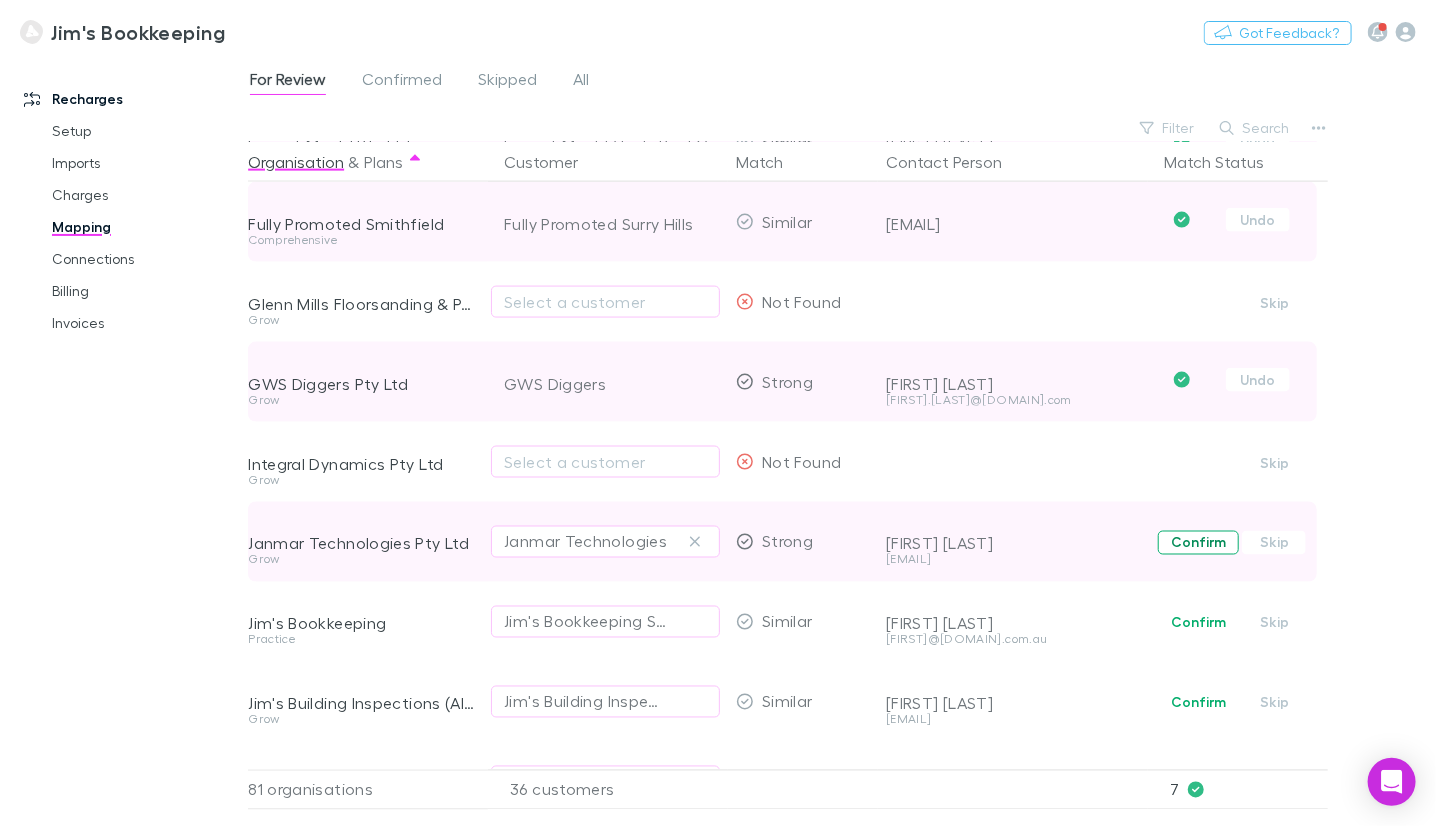 click on "Confirm" at bounding box center [1198, 543] 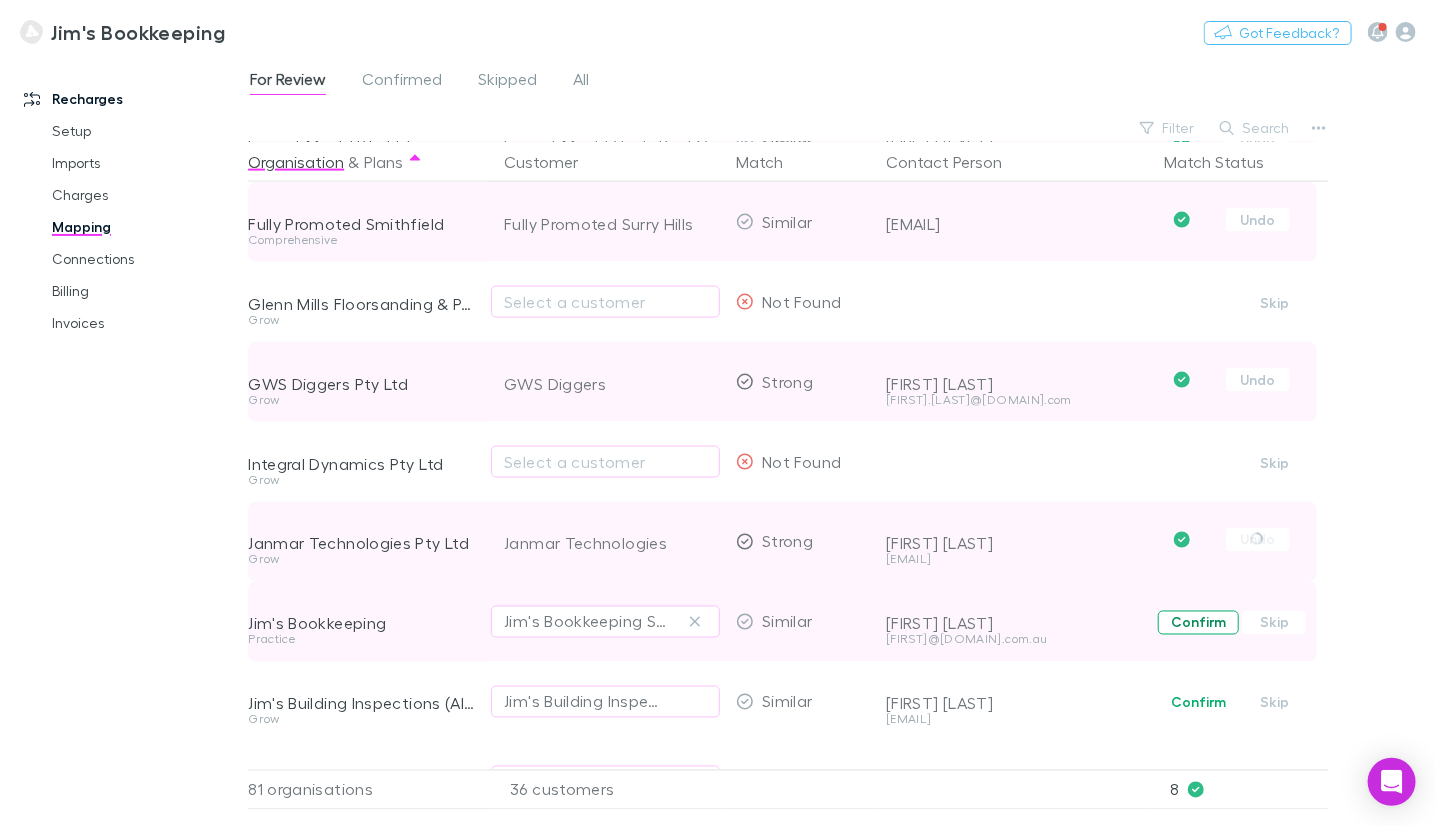 click on "Confirm" at bounding box center [1198, 623] 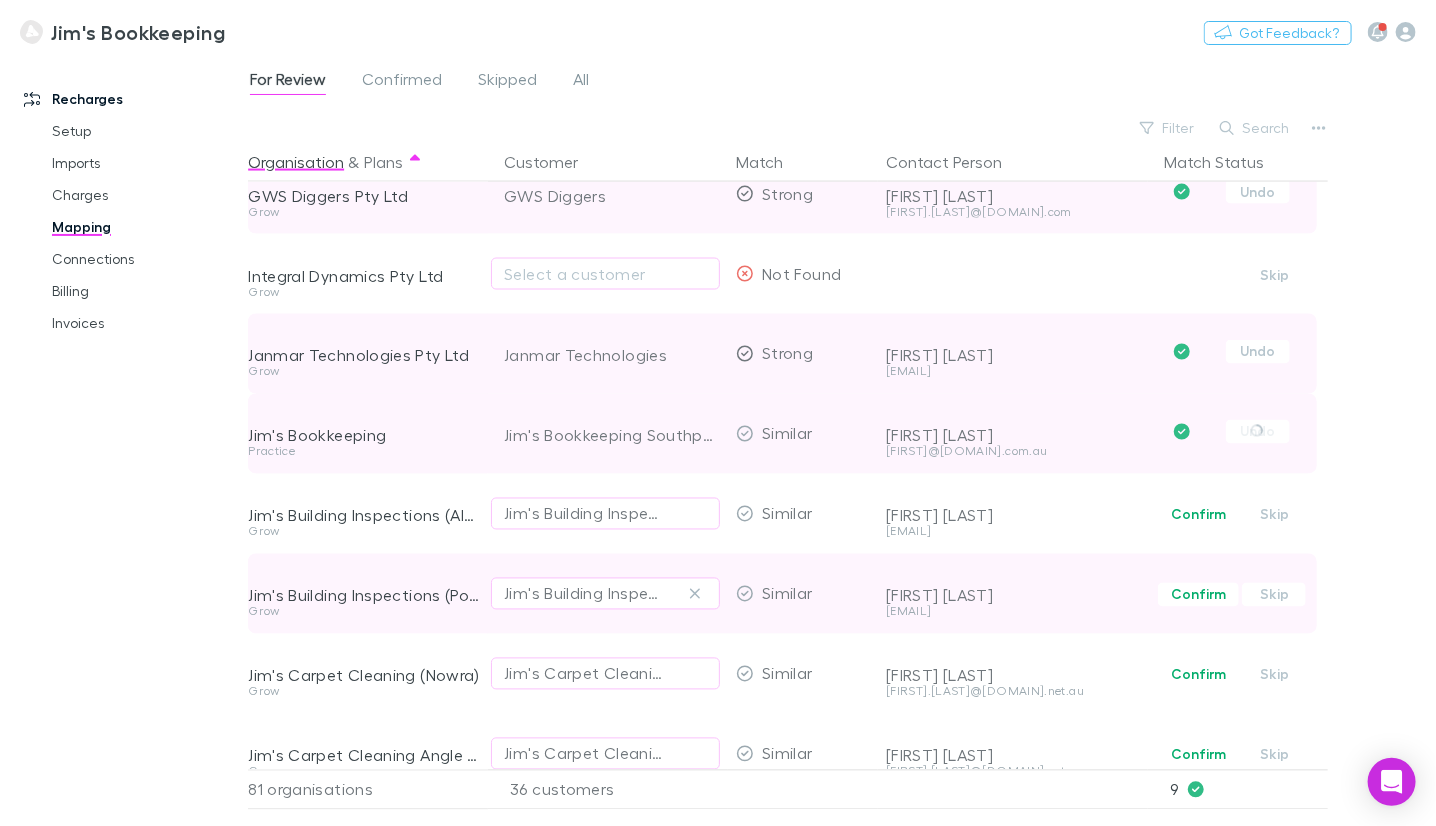 scroll, scrollTop: 1399, scrollLeft: 0, axis: vertical 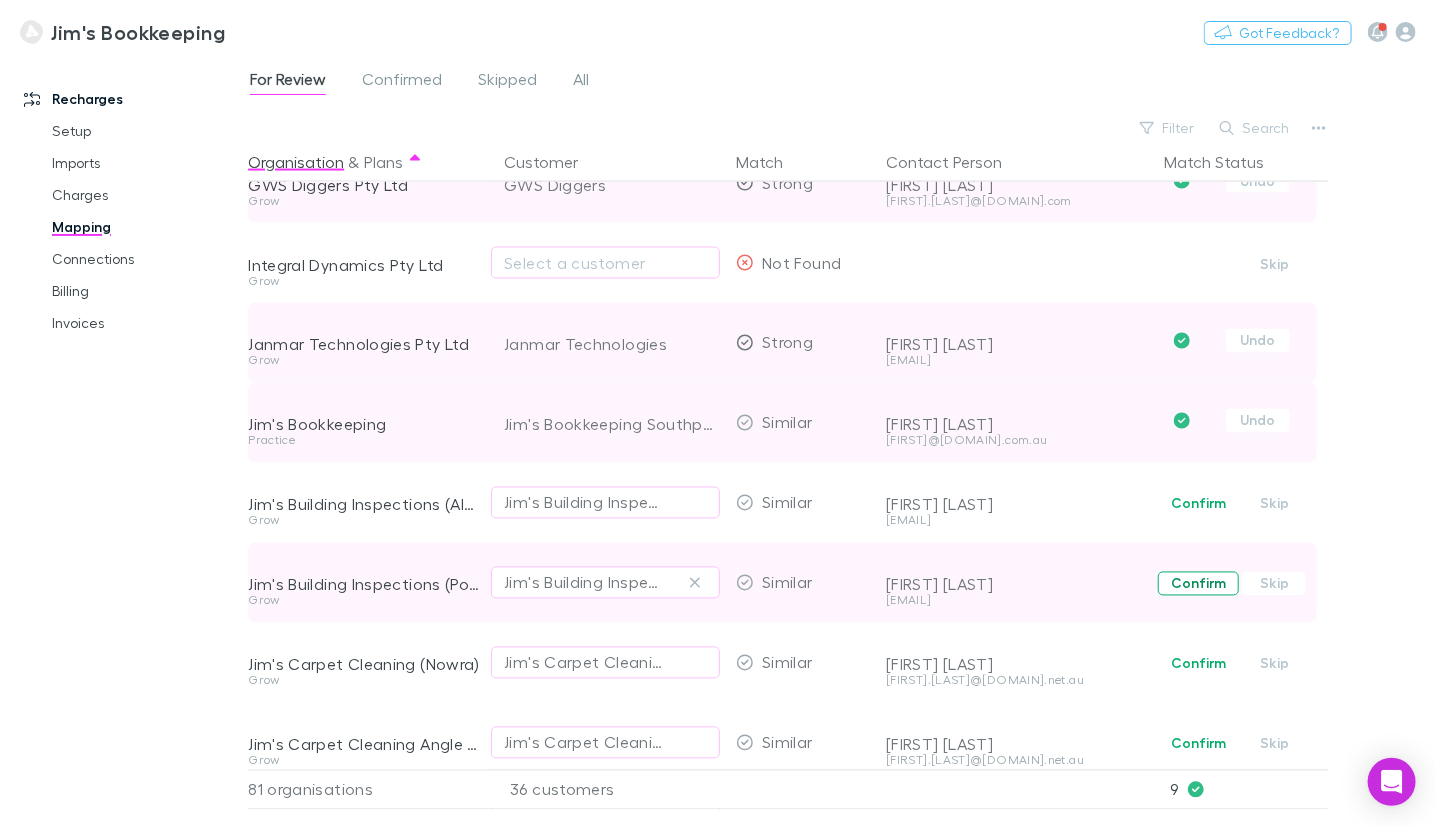 click on "Confirm" at bounding box center [1198, 584] 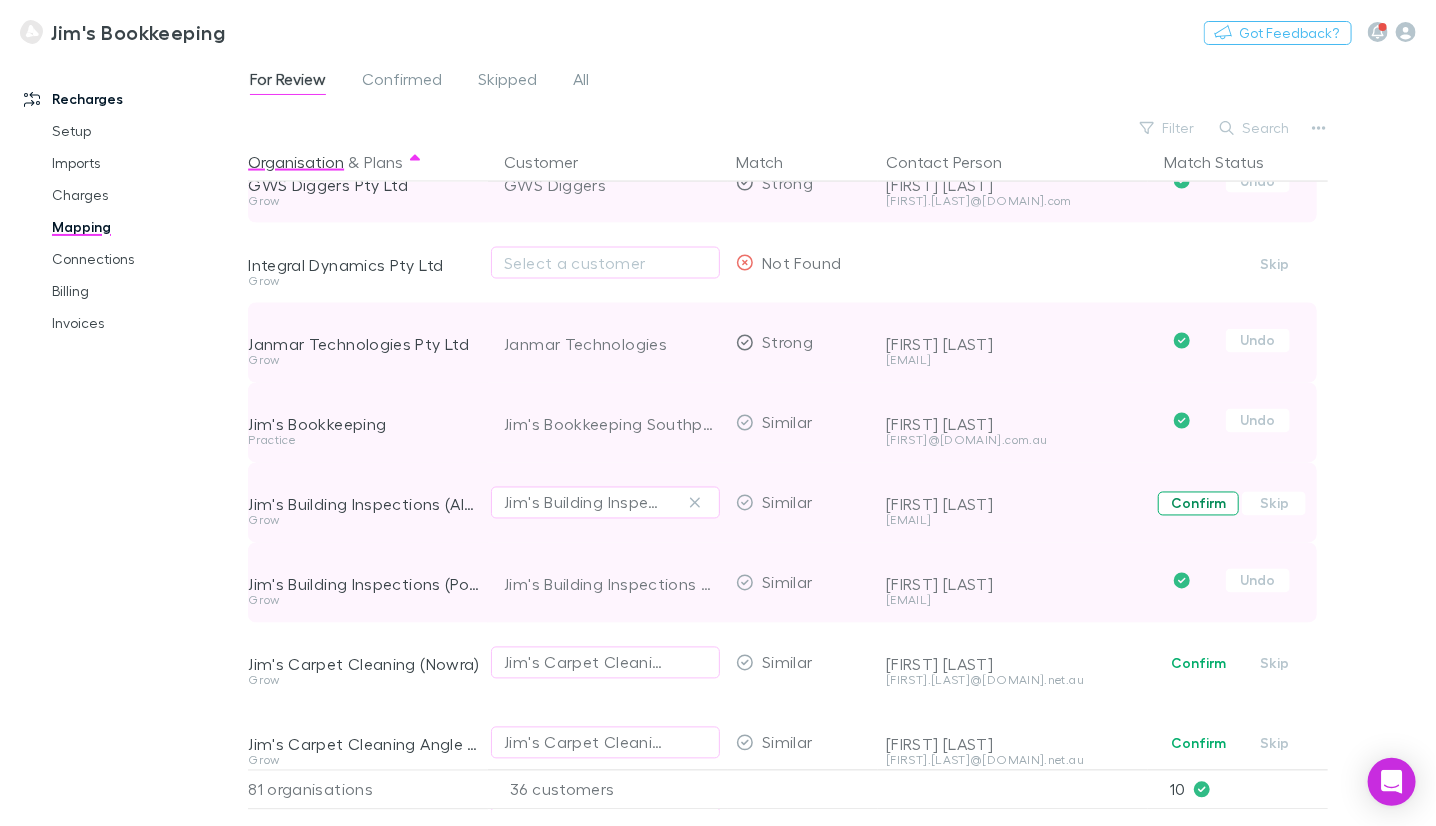 click on "Confirm" at bounding box center [1198, 504] 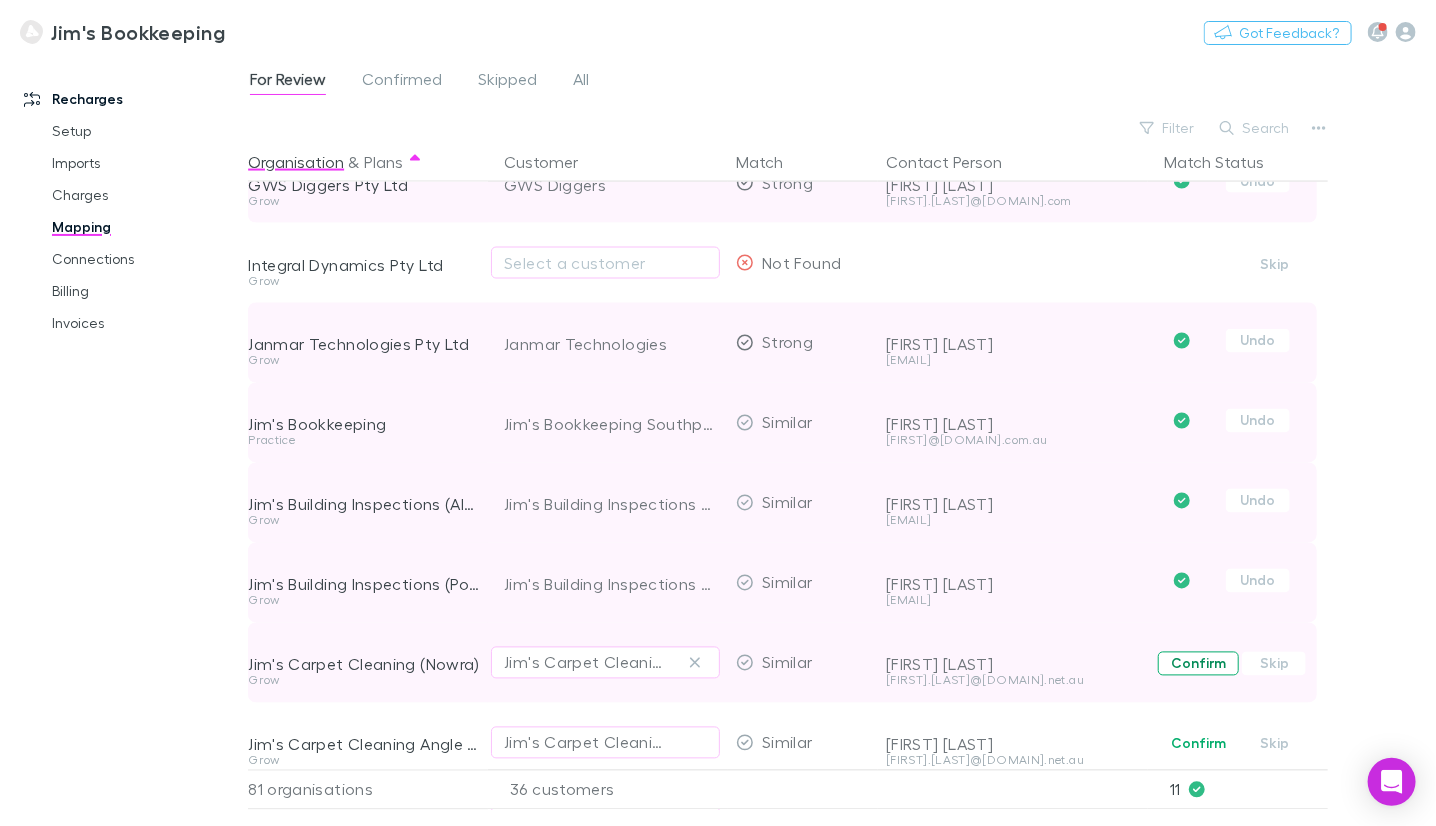 click on "Confirm" at bounding box center [1198, 664] 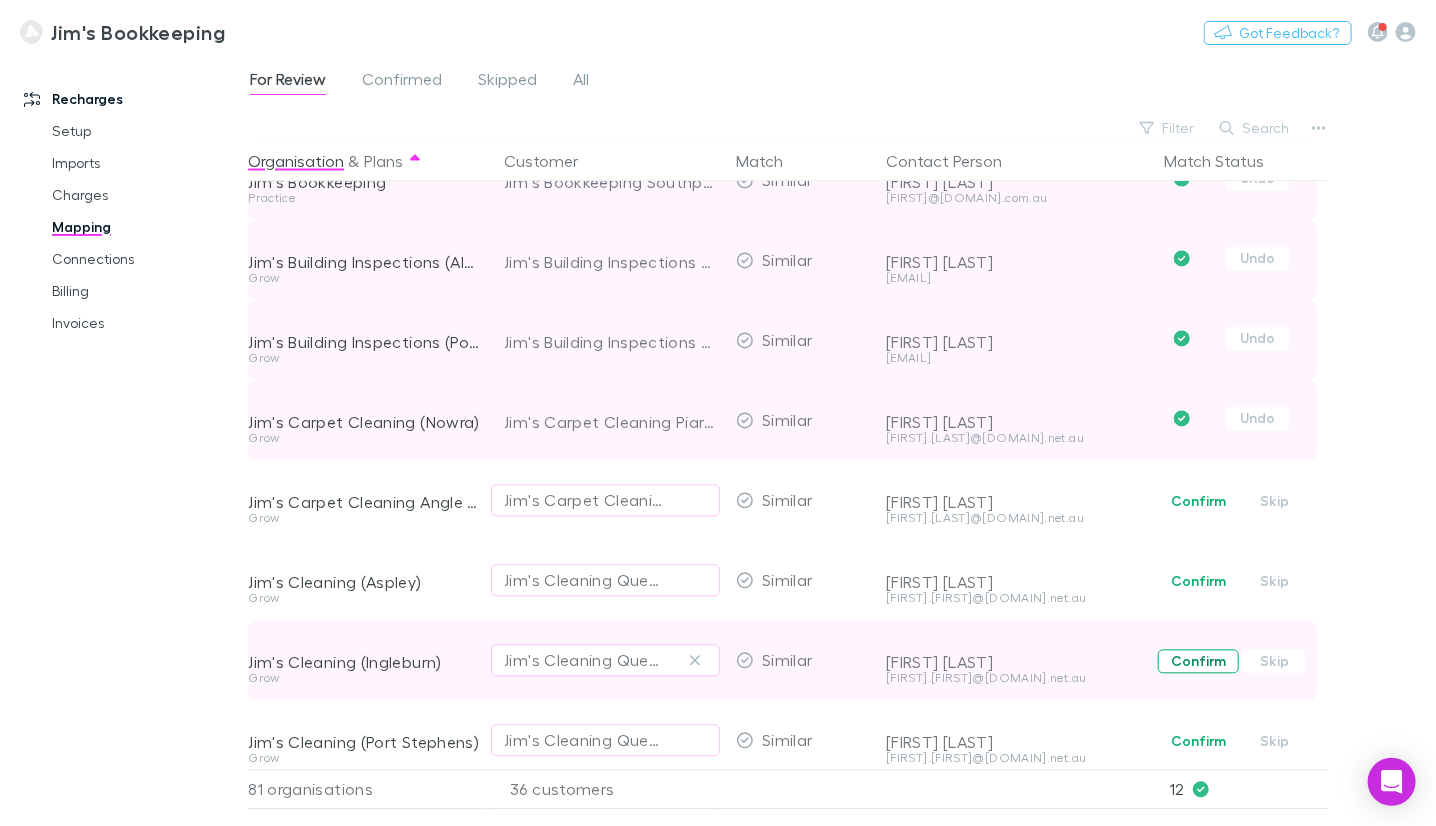 scroll, scrollTop: 1699, scrollLeft: 0, axis: vertical 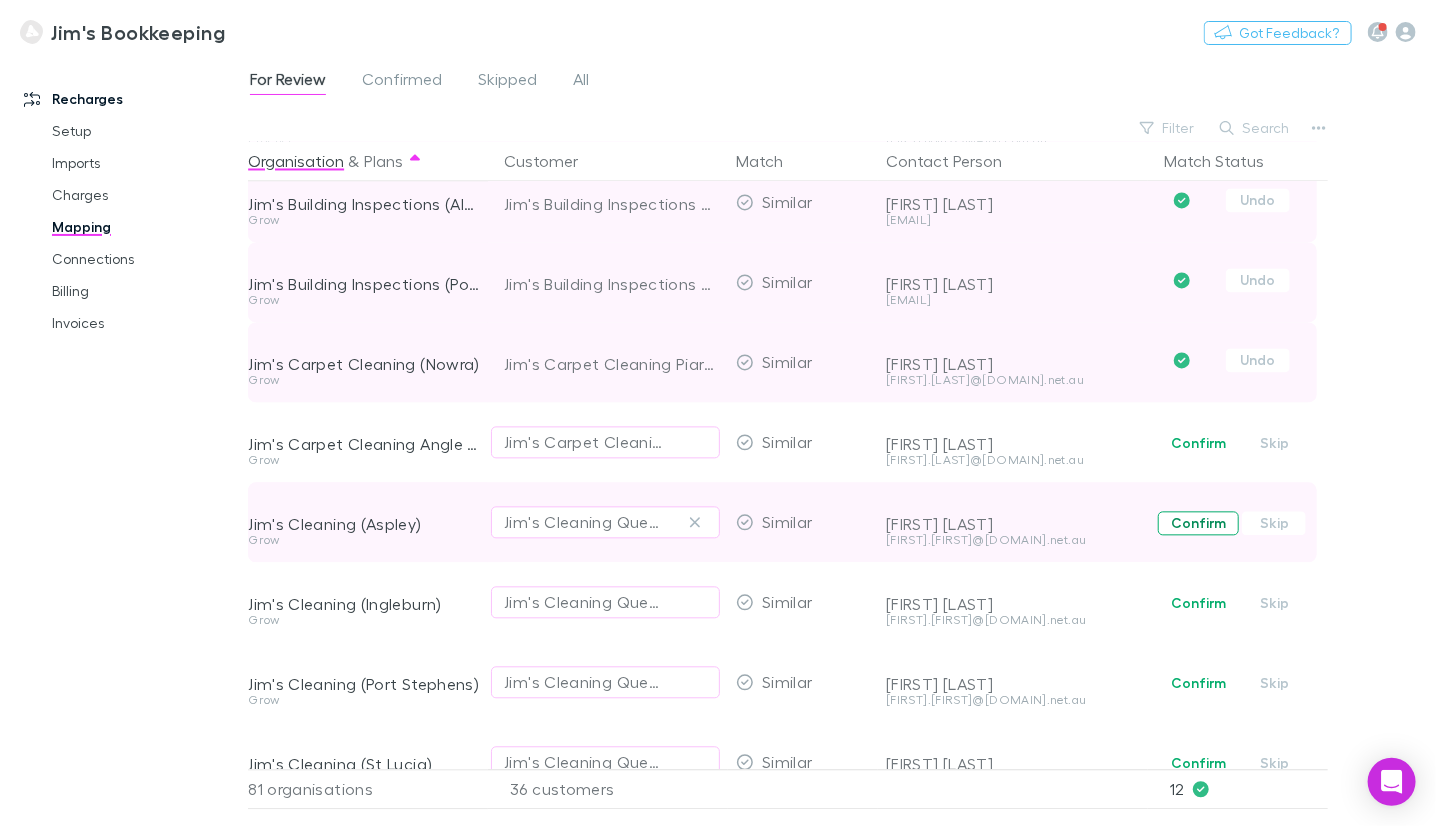 click on "Confirm" at bounding box center (1198, 524) 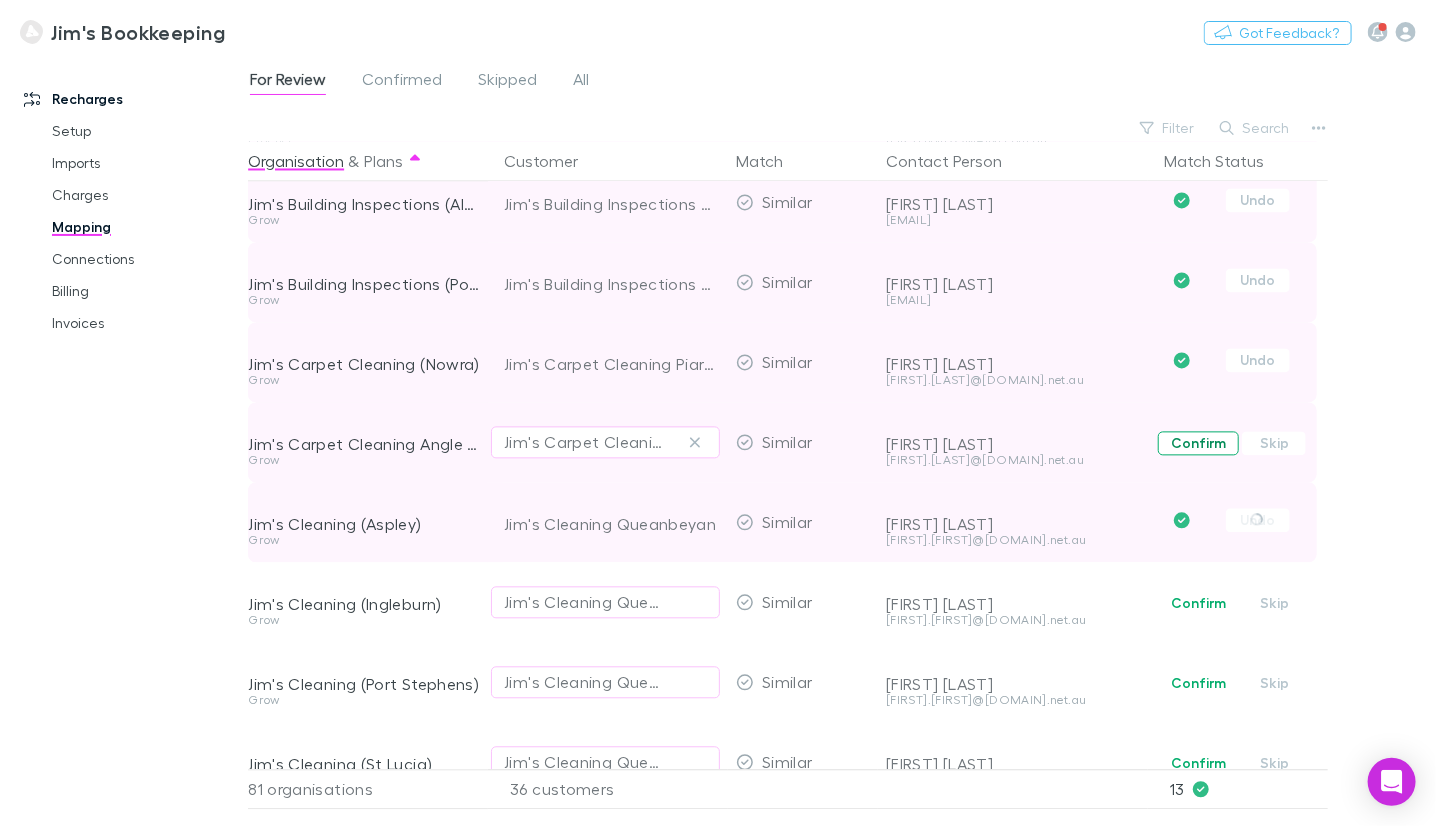 click on "Confirm" at bounding box center [1198, 444] 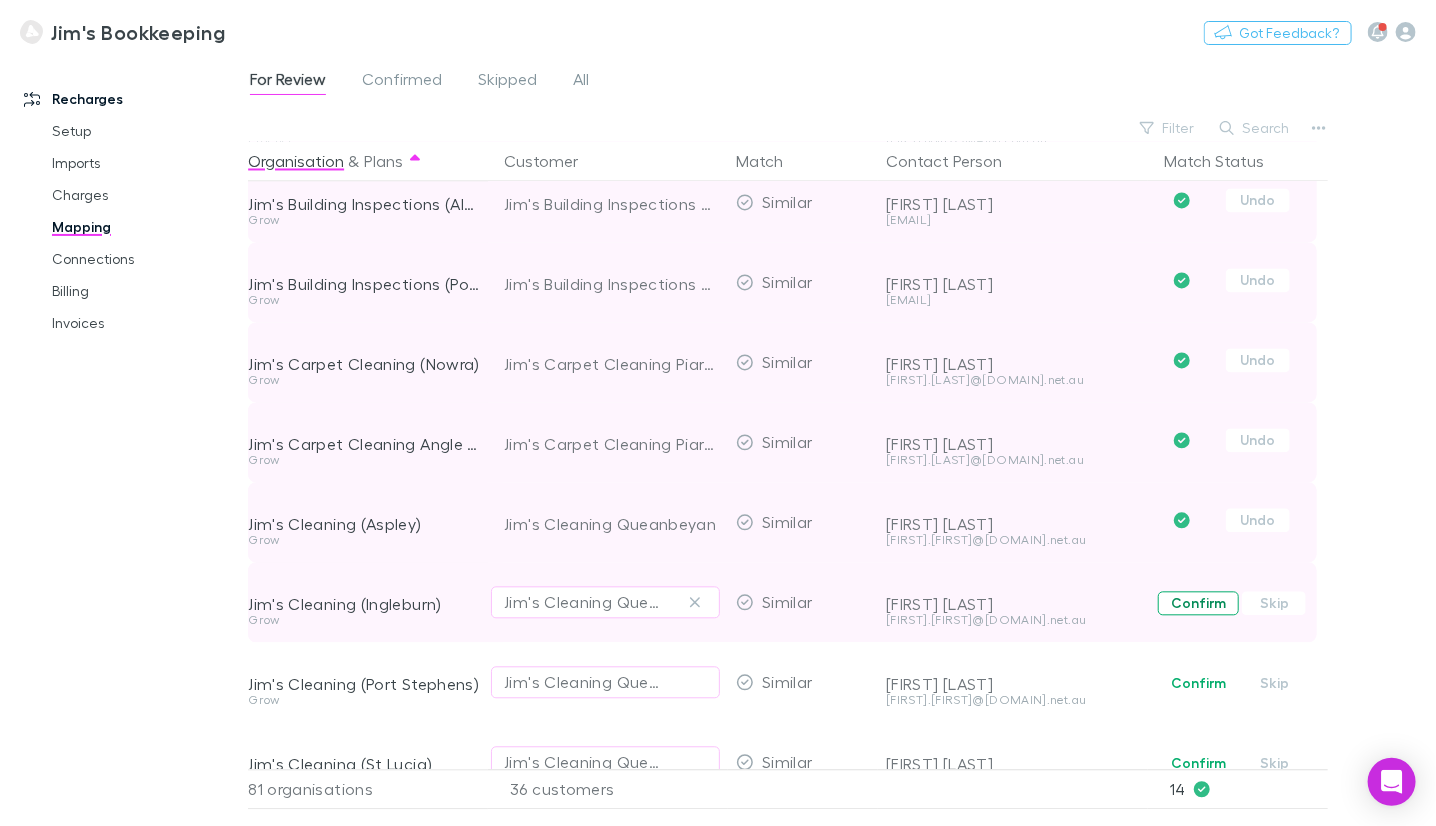 click on "Confirm" at bounding box center (1198, 604) 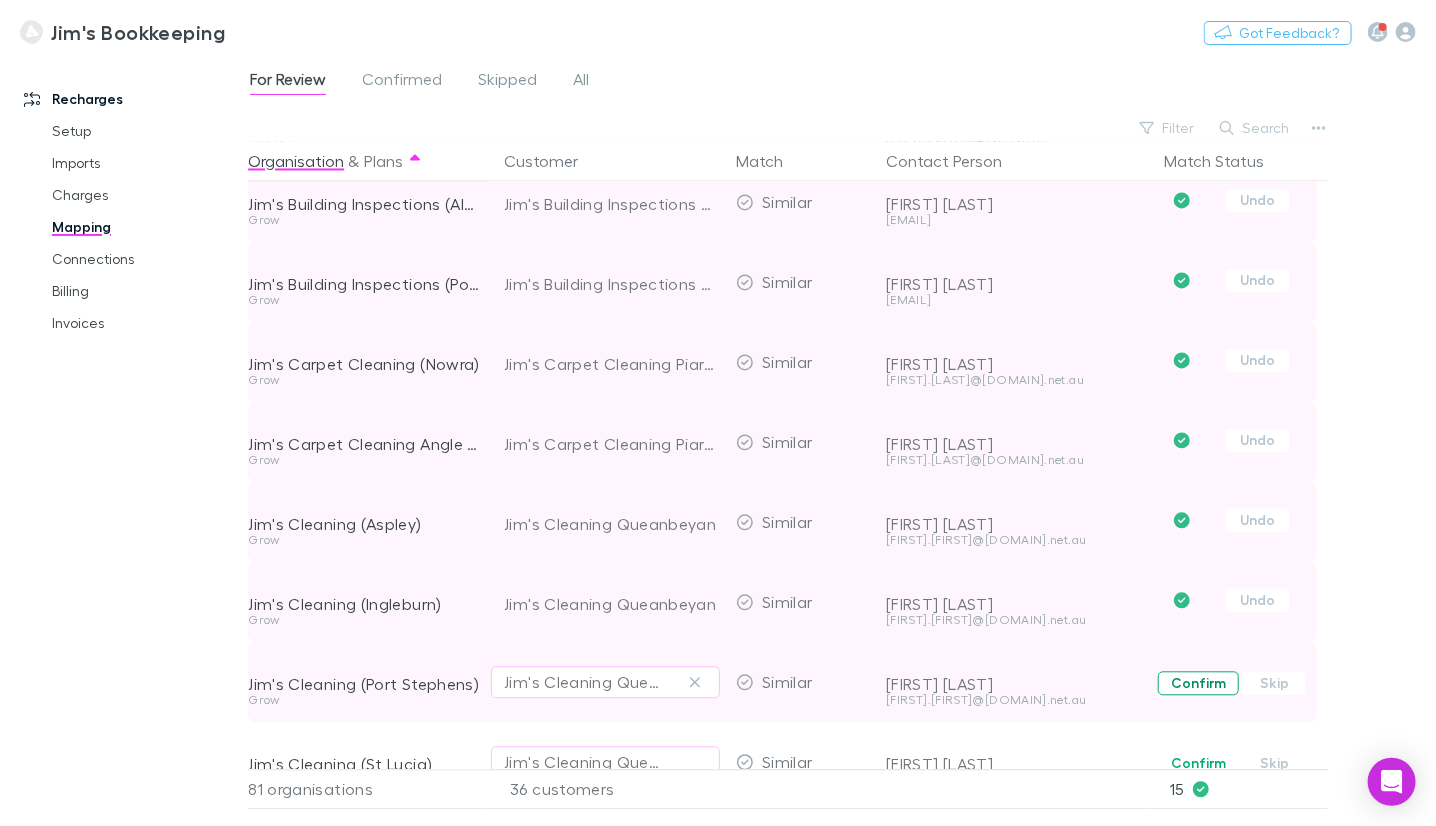 click on "Confirm" at bounding box center (1198, 684) 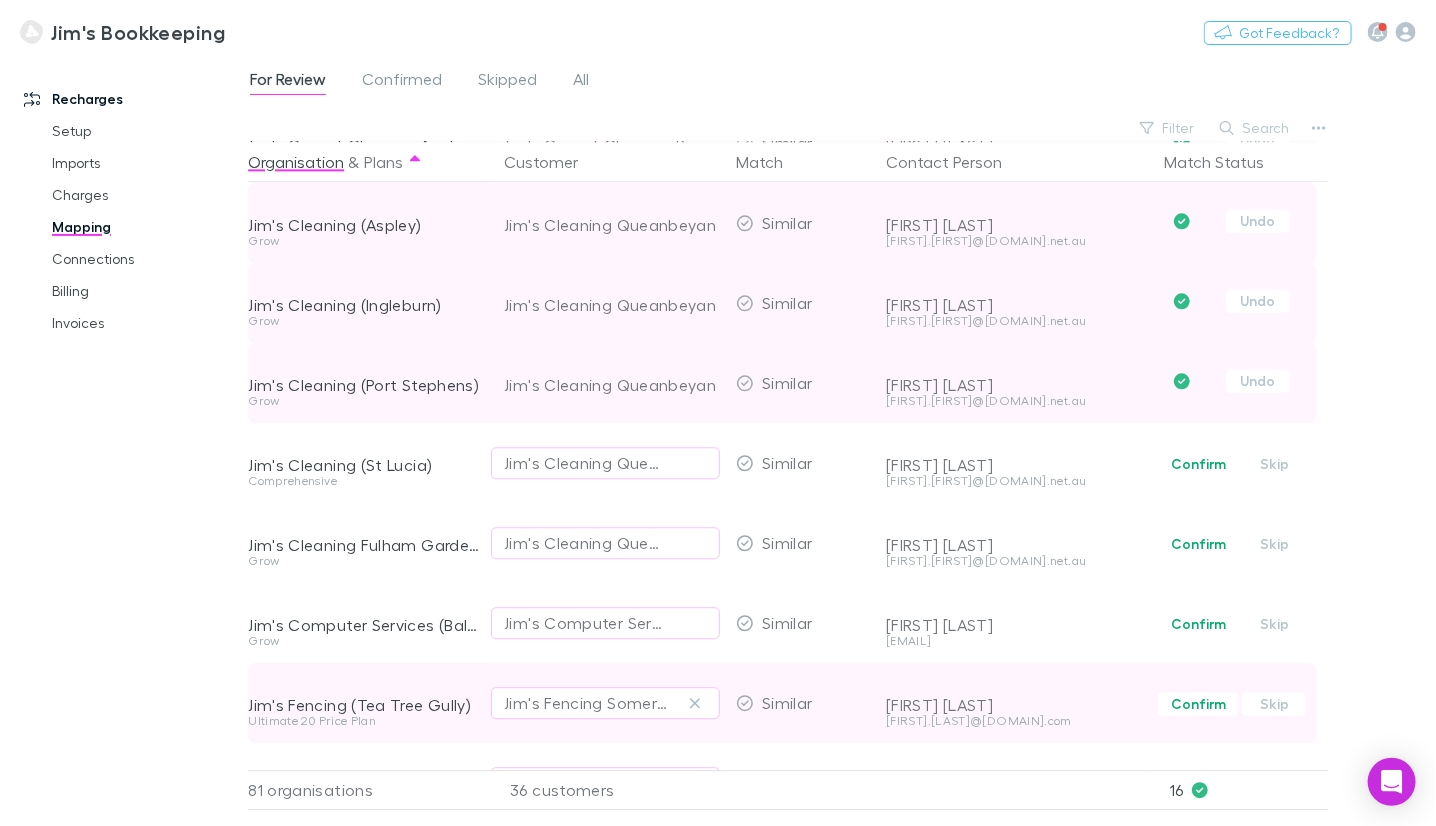 scroll, scrollTop: 2100, scrollLeft: 0, axis: vertical 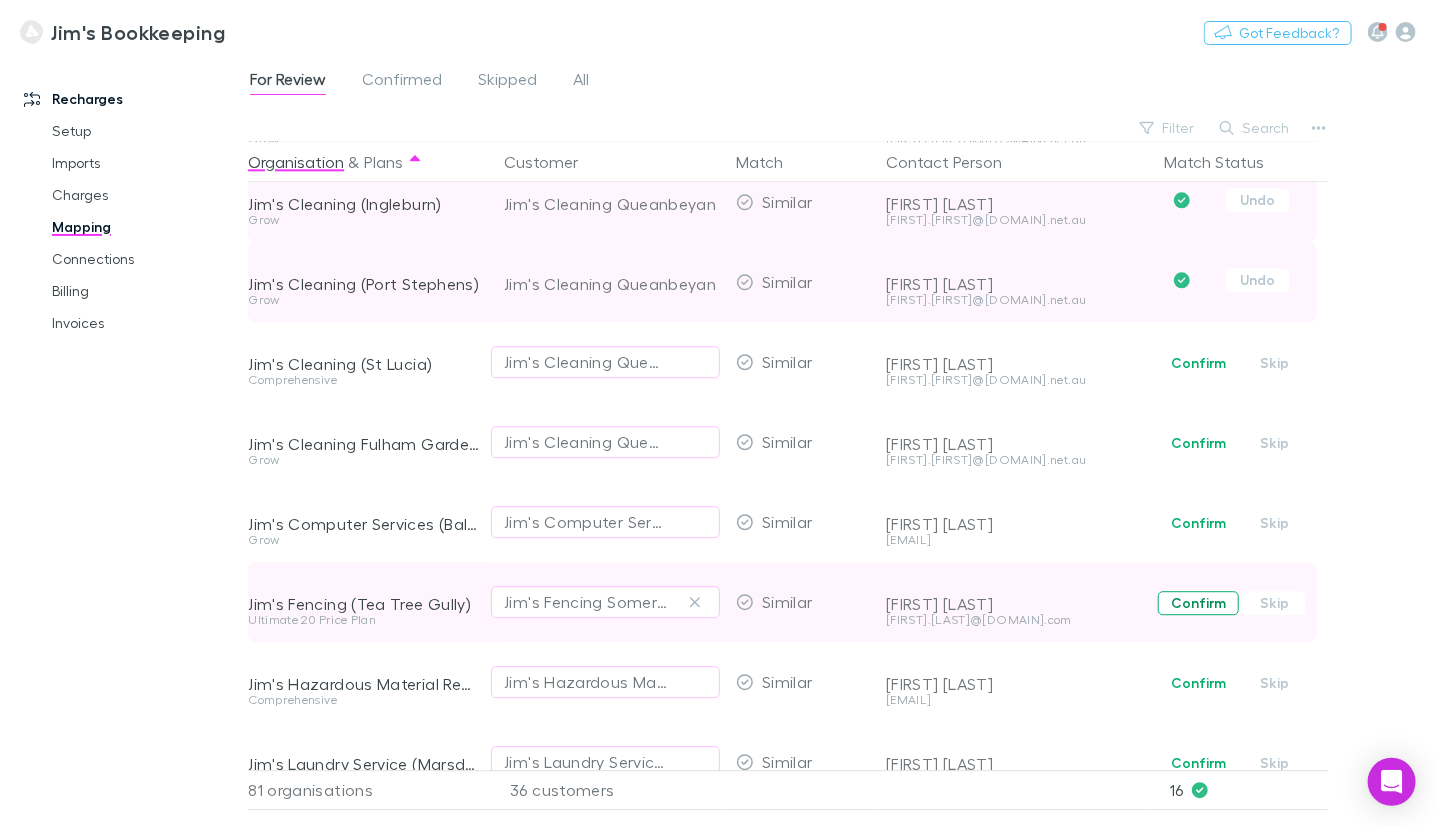 click on "Confirm" at bounding box center (1198, 603) 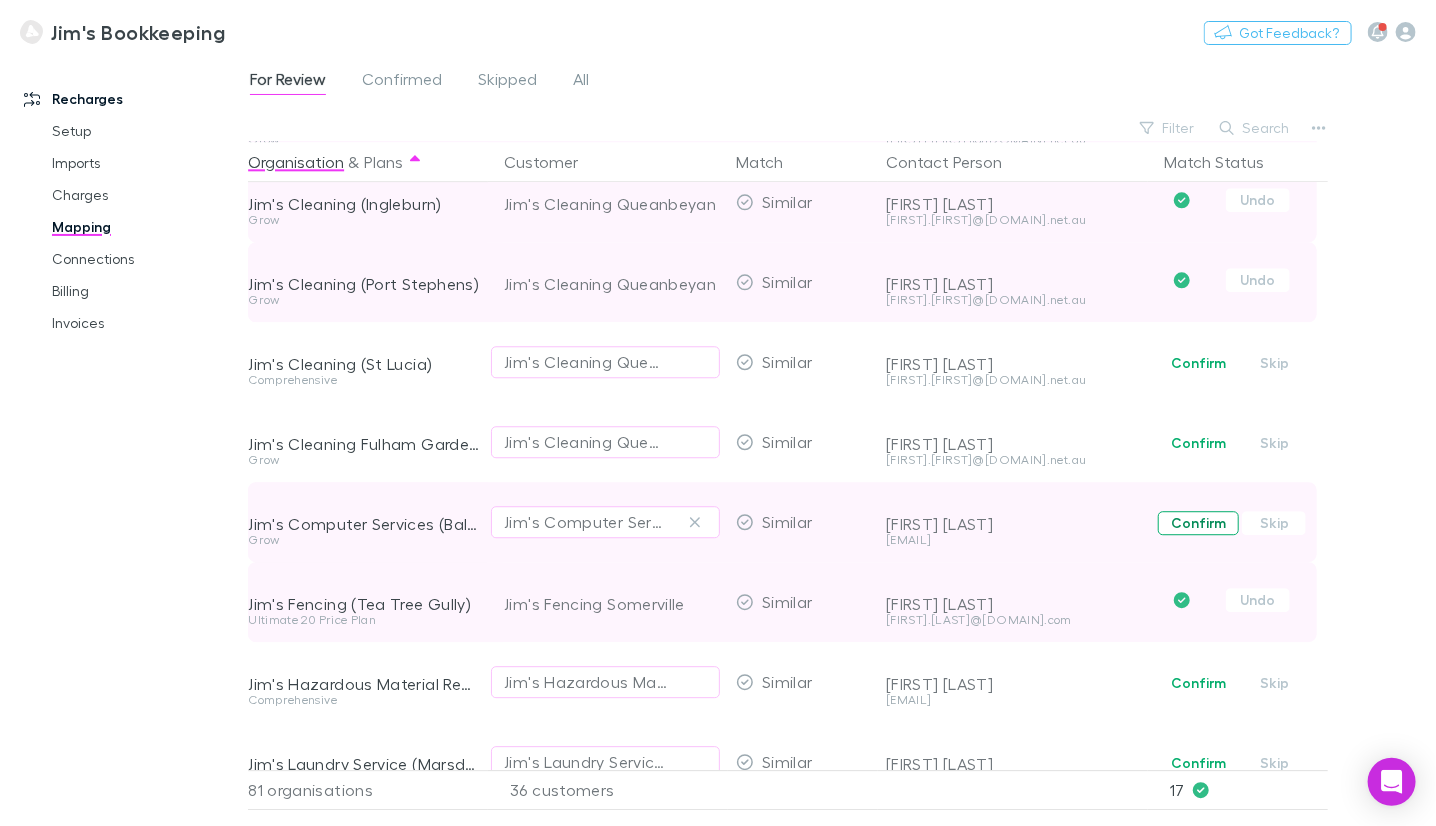 click on "Confirm" at bounding box center (1198, 523) 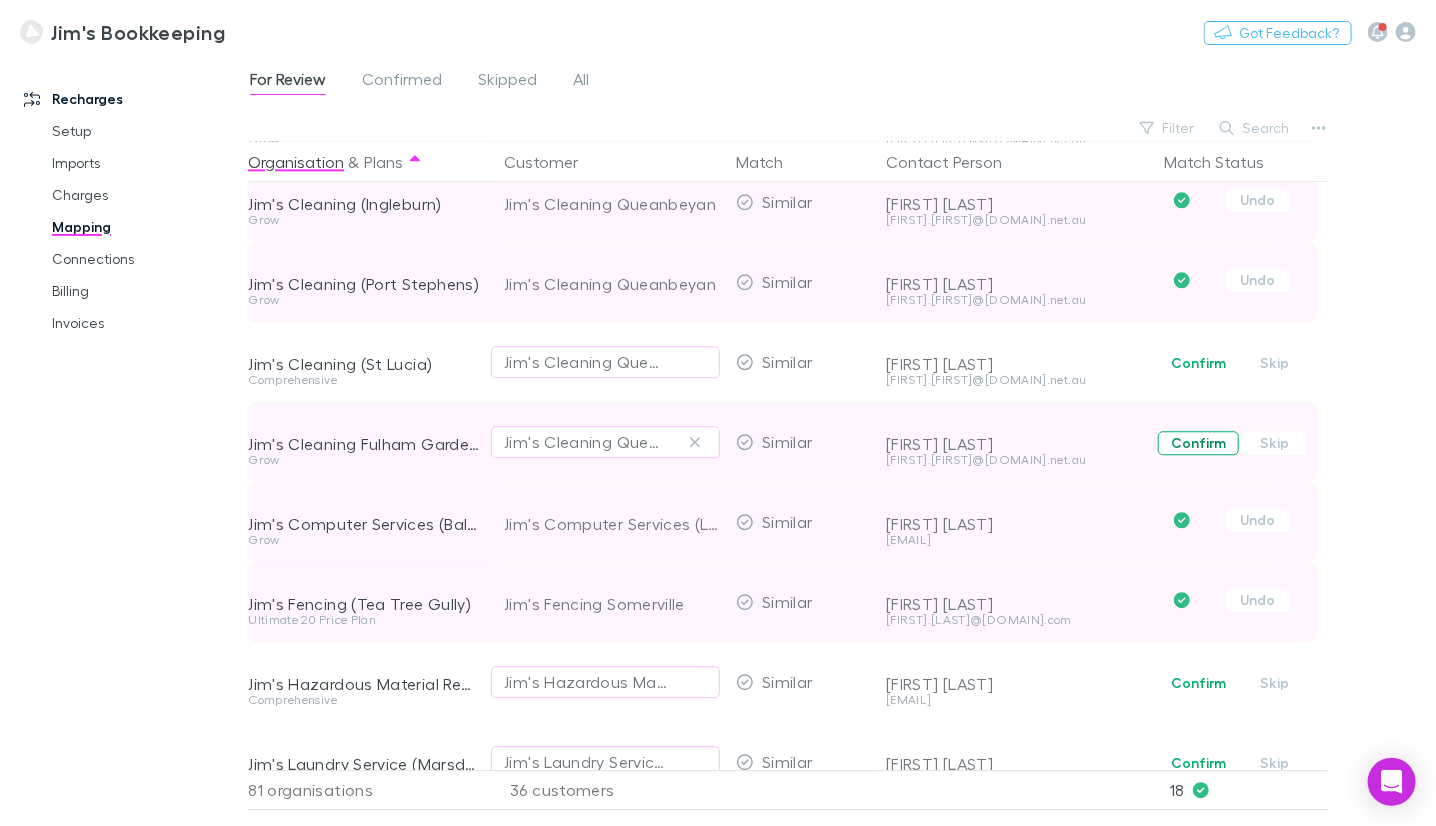 click on "Confirm" at bounding box center (1198, 443) 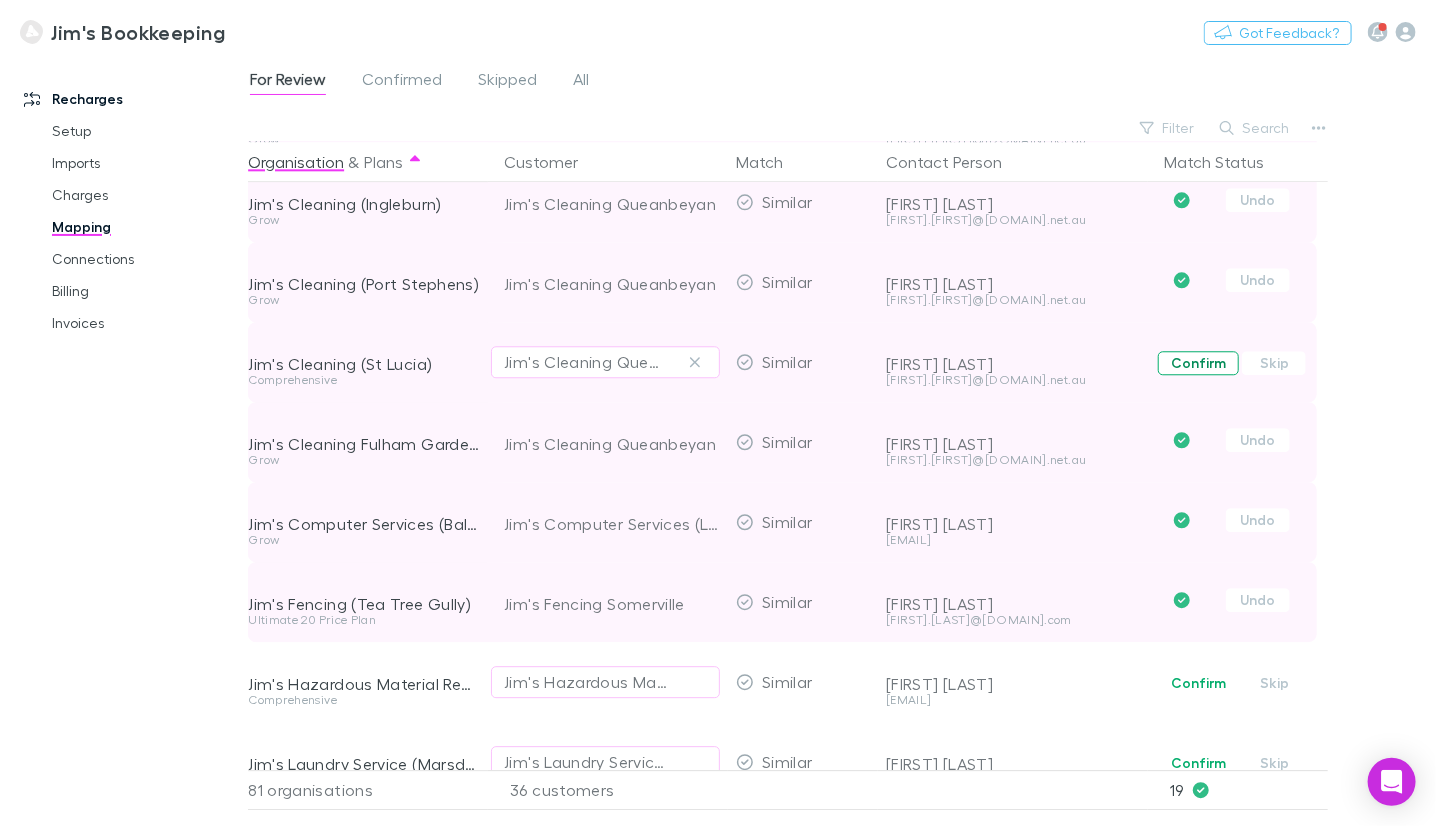 click on "Confirm" at bounding box center [1198, 363] 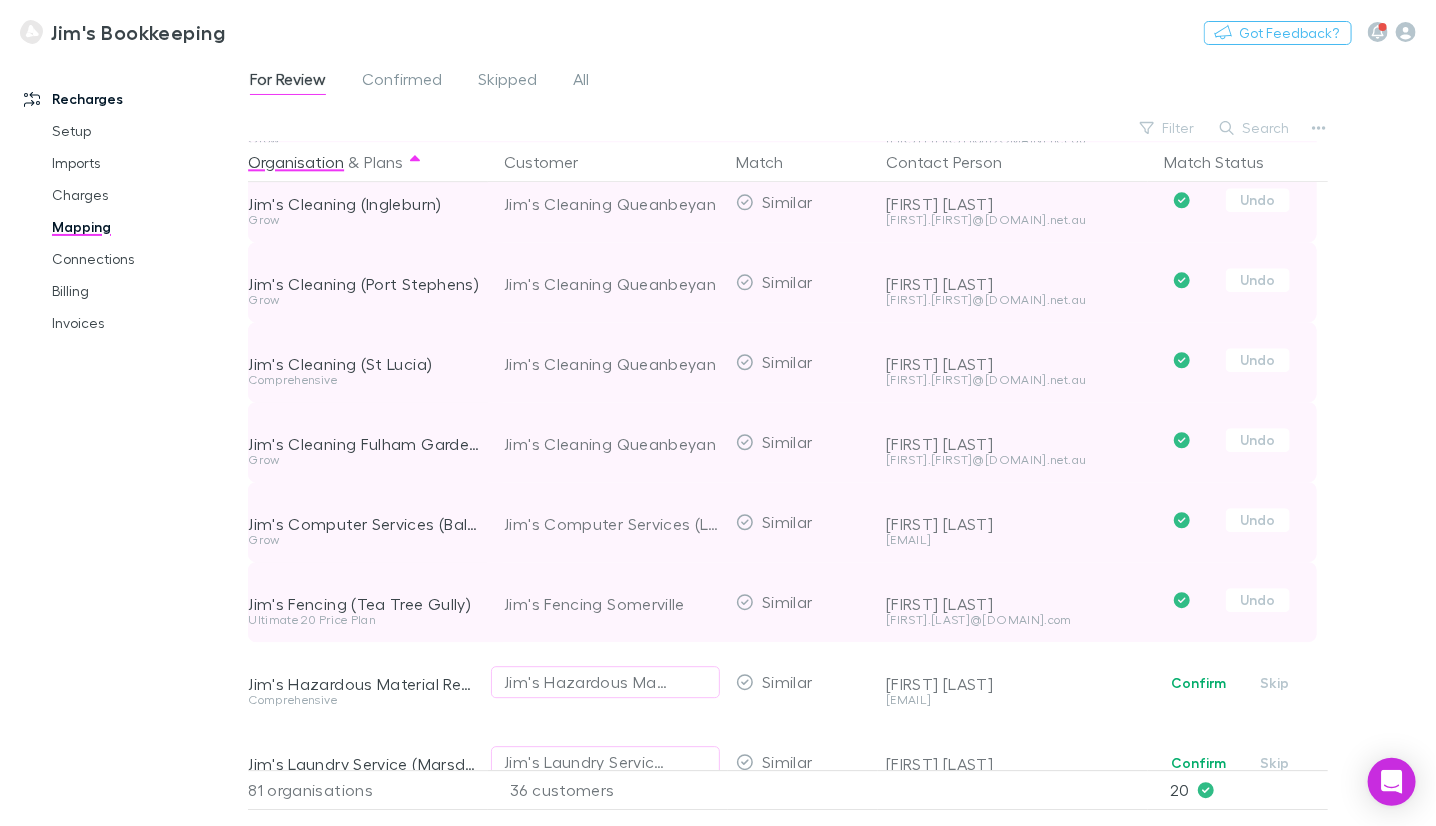 scroll, scrollTop: 2400, scrollLeft: 0, axis: vertical 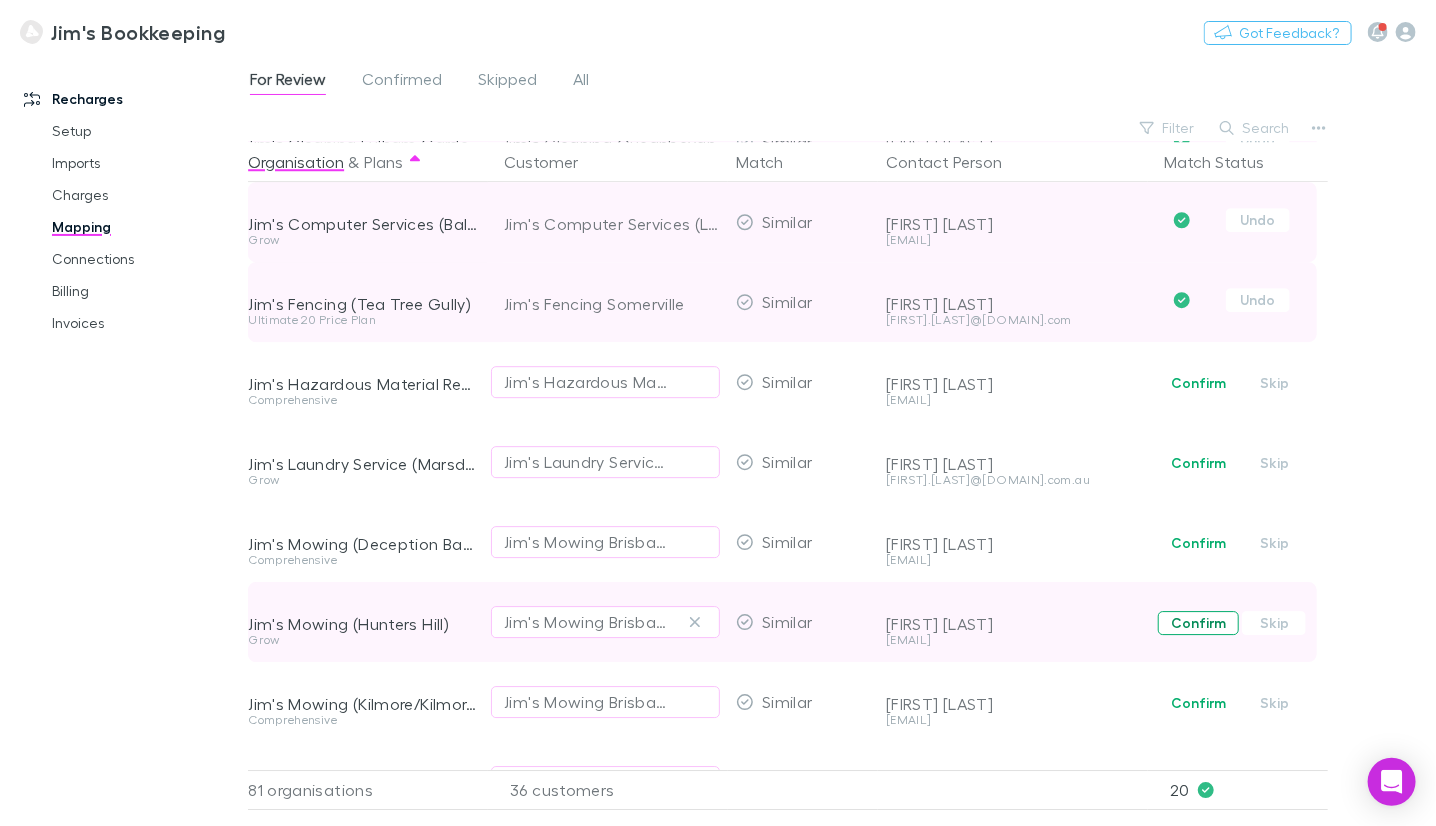click on "Confirm" at bounding box center (1198, 623) 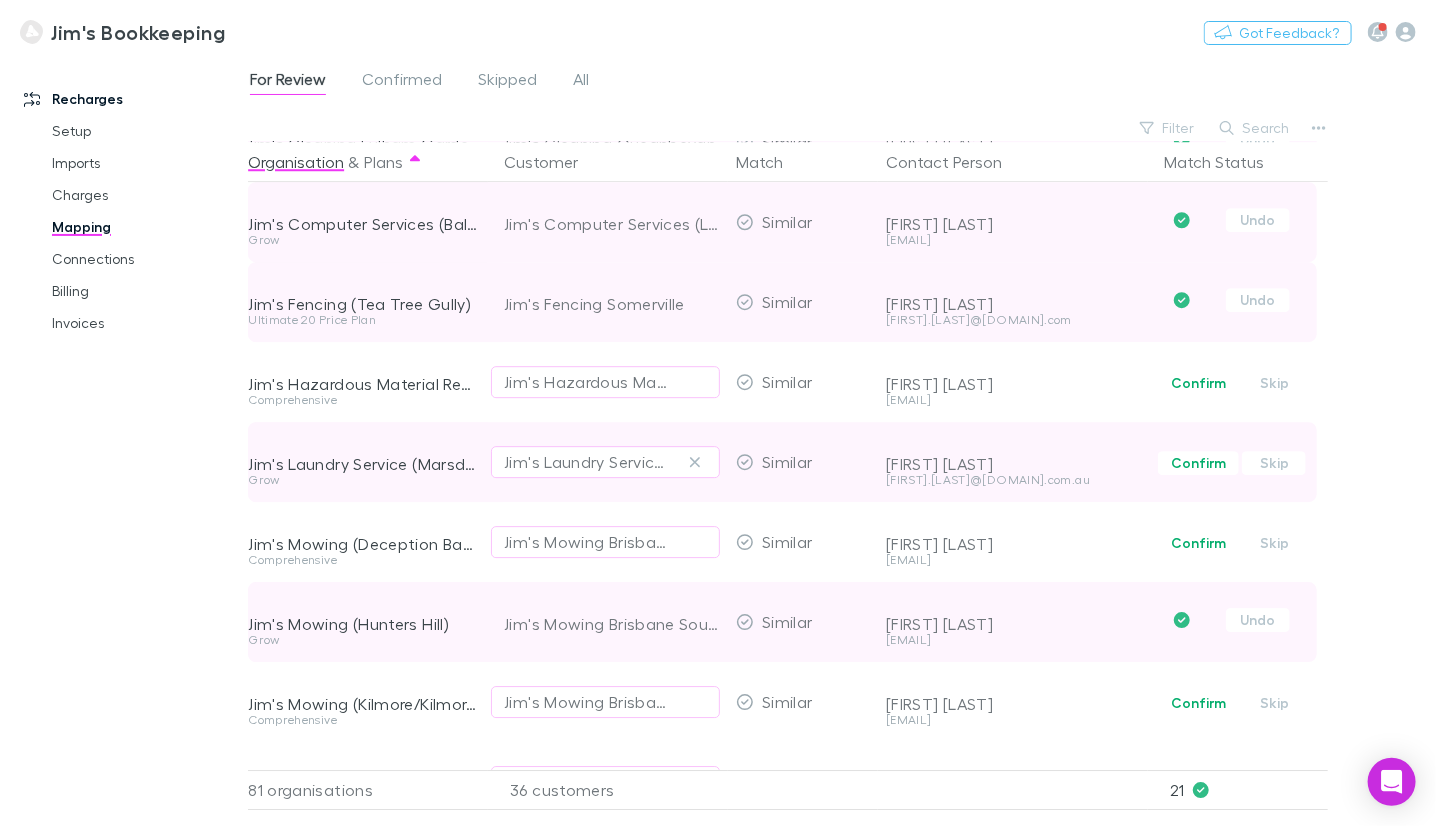 drag, startPoint x: 1190, startPoint y: 543, endPoint x: 1185, endPoint y: 484, distance: 59.211487 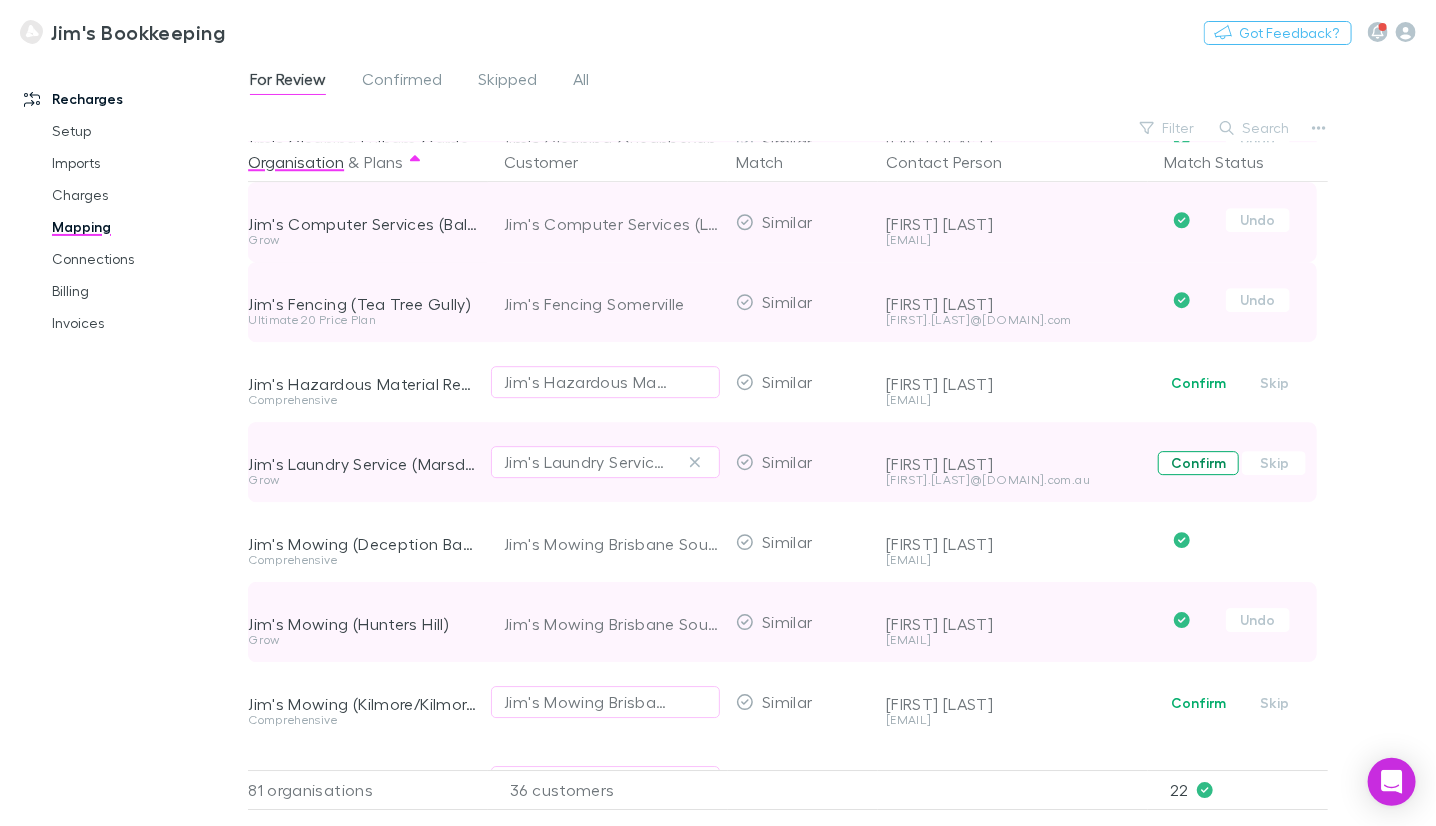 click on "Confirm" at bounding box center [1198, 463] 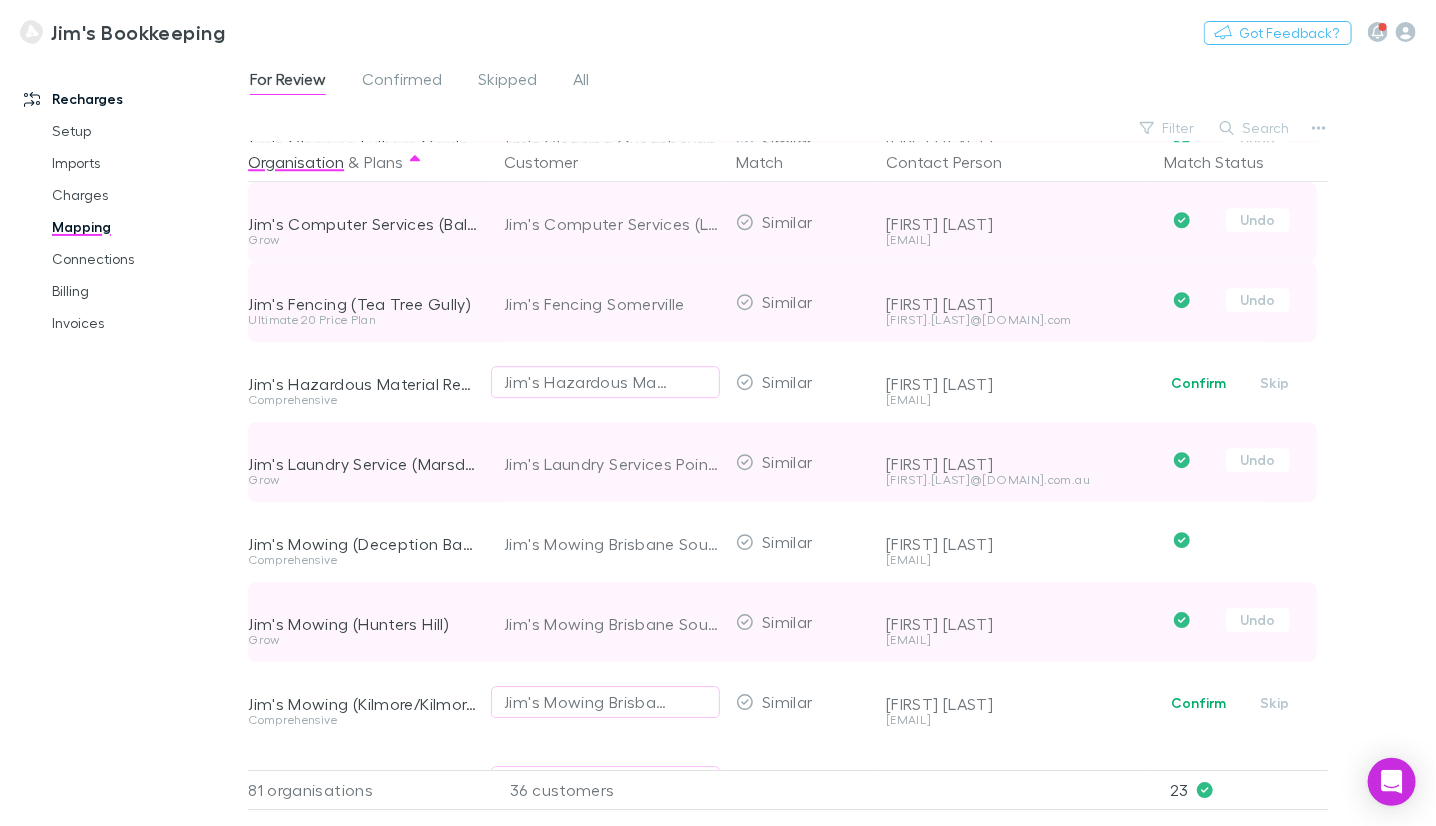 drag, startPoint x: 1199, startPoint y: 384, endPoint x: 1198, endPoint y: 433, distance: 49.010204 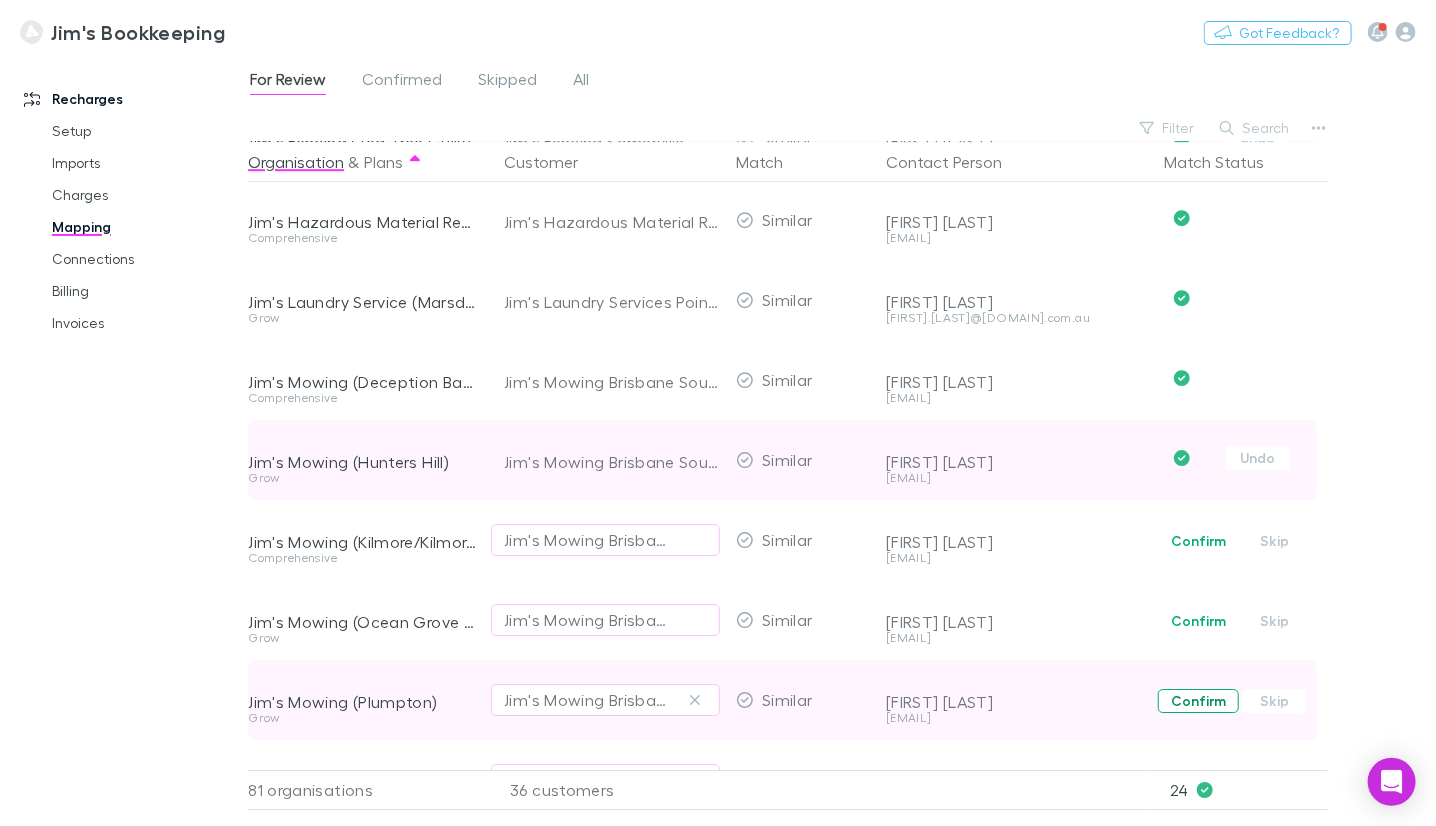 scroll, scrollTop: 2799, scrollLeft: 0, axis: vertical 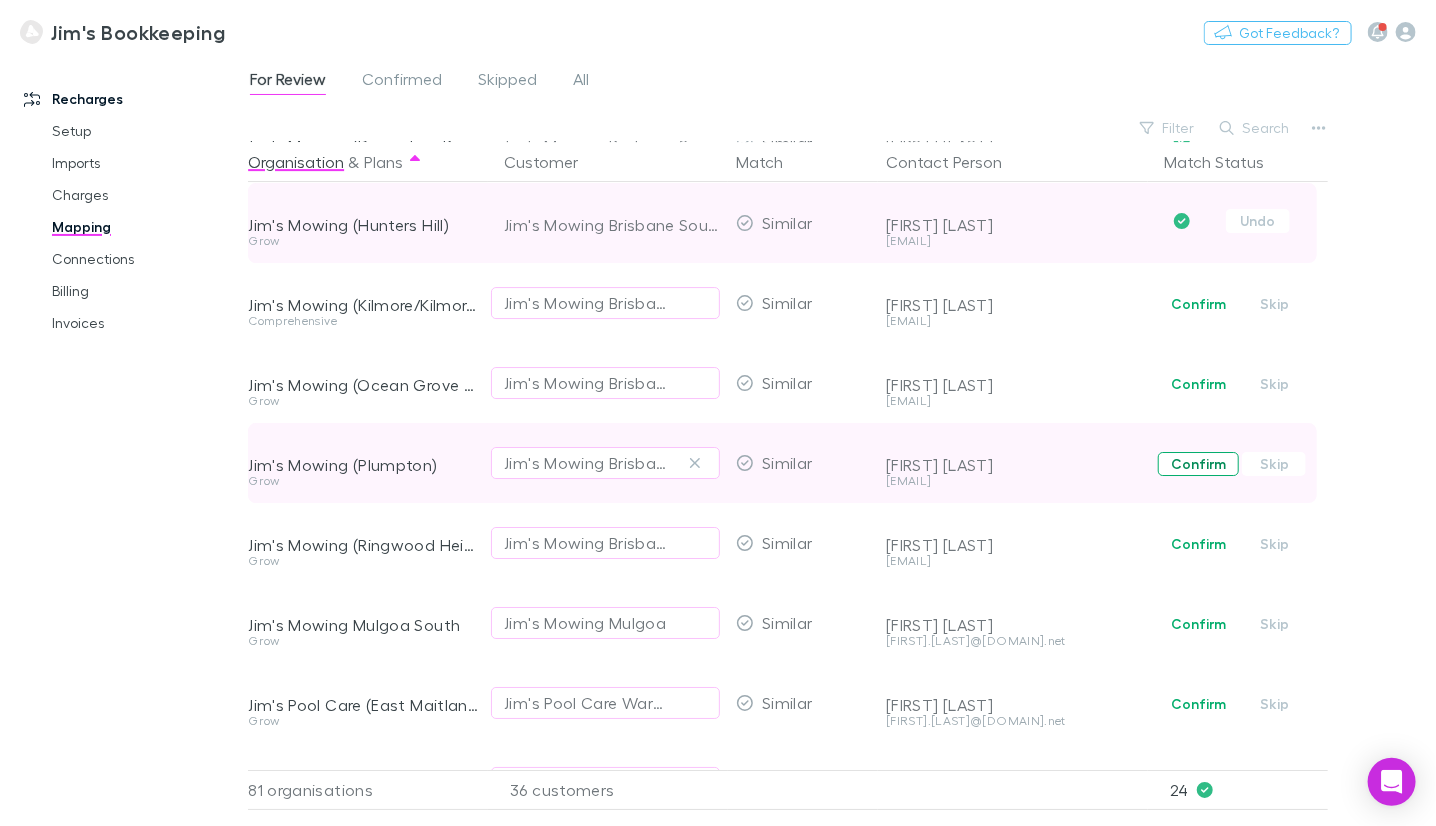 drag, startPoint x: 1208, startPoint y: 541, endPoint x: 1214, endPoint y: 464, distance: 77.23341 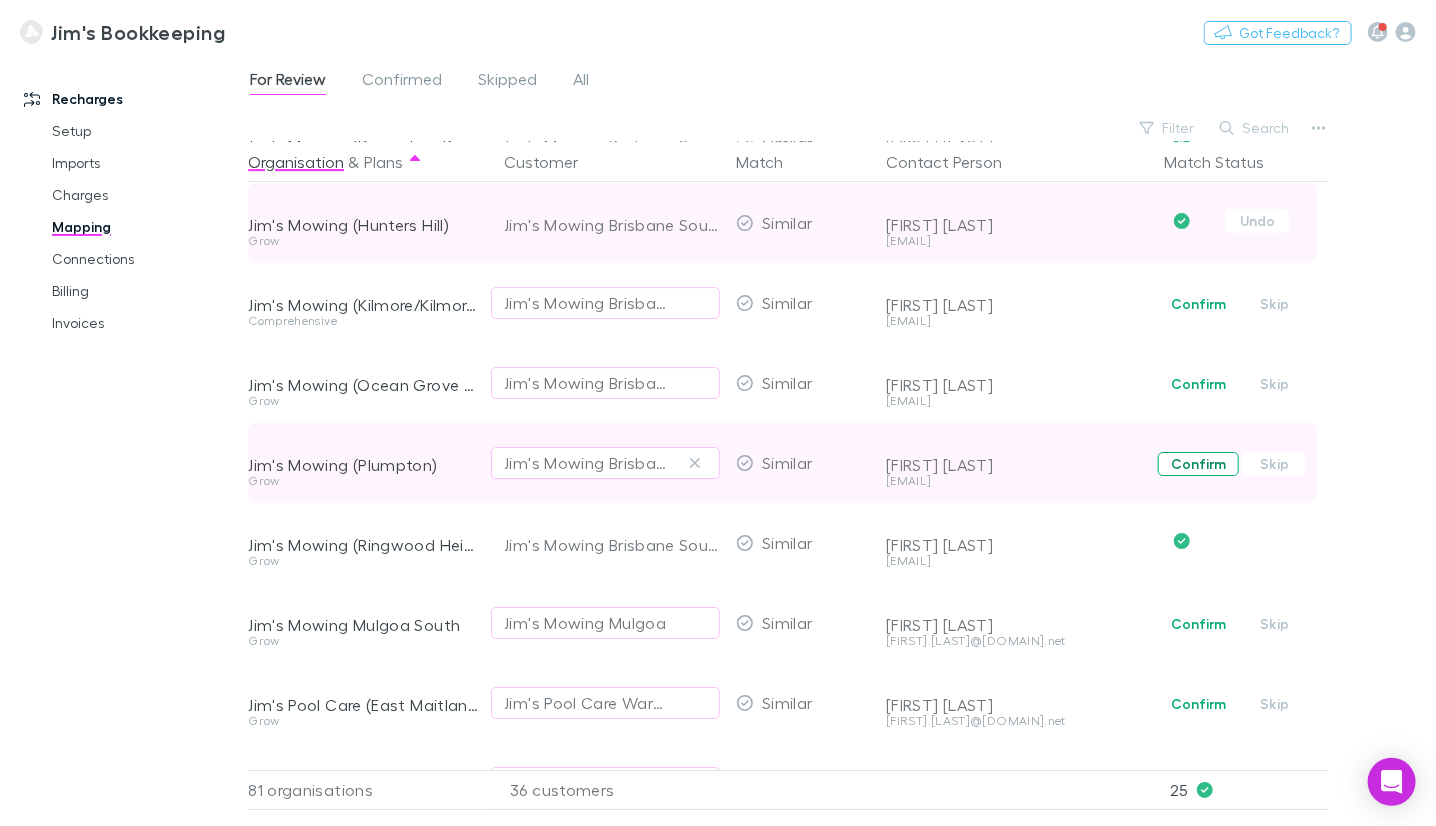 click on "Confirm" at bounding box center (1198, 464) 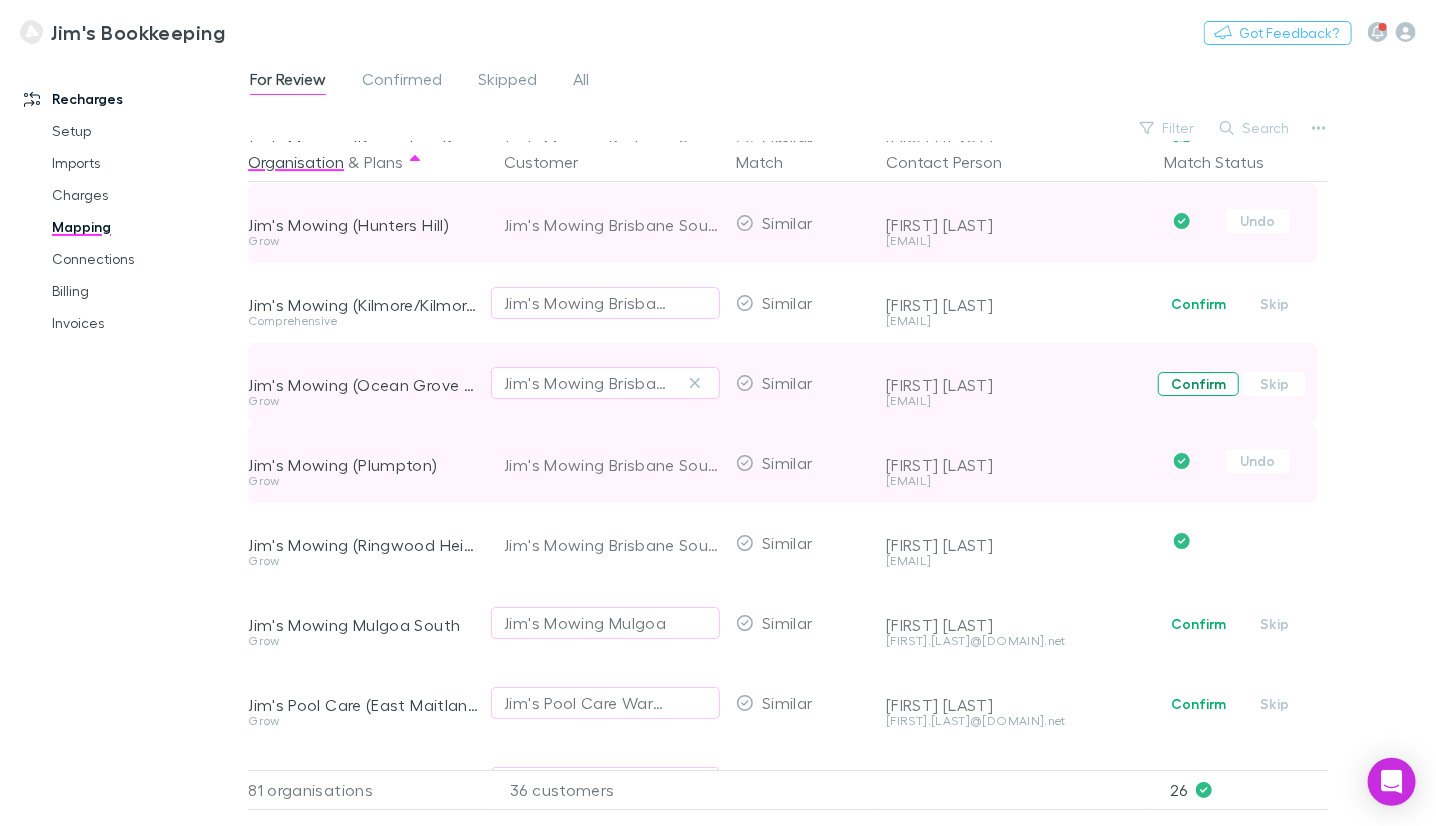 click on "Confirm" at bounding box center [1198, 384] 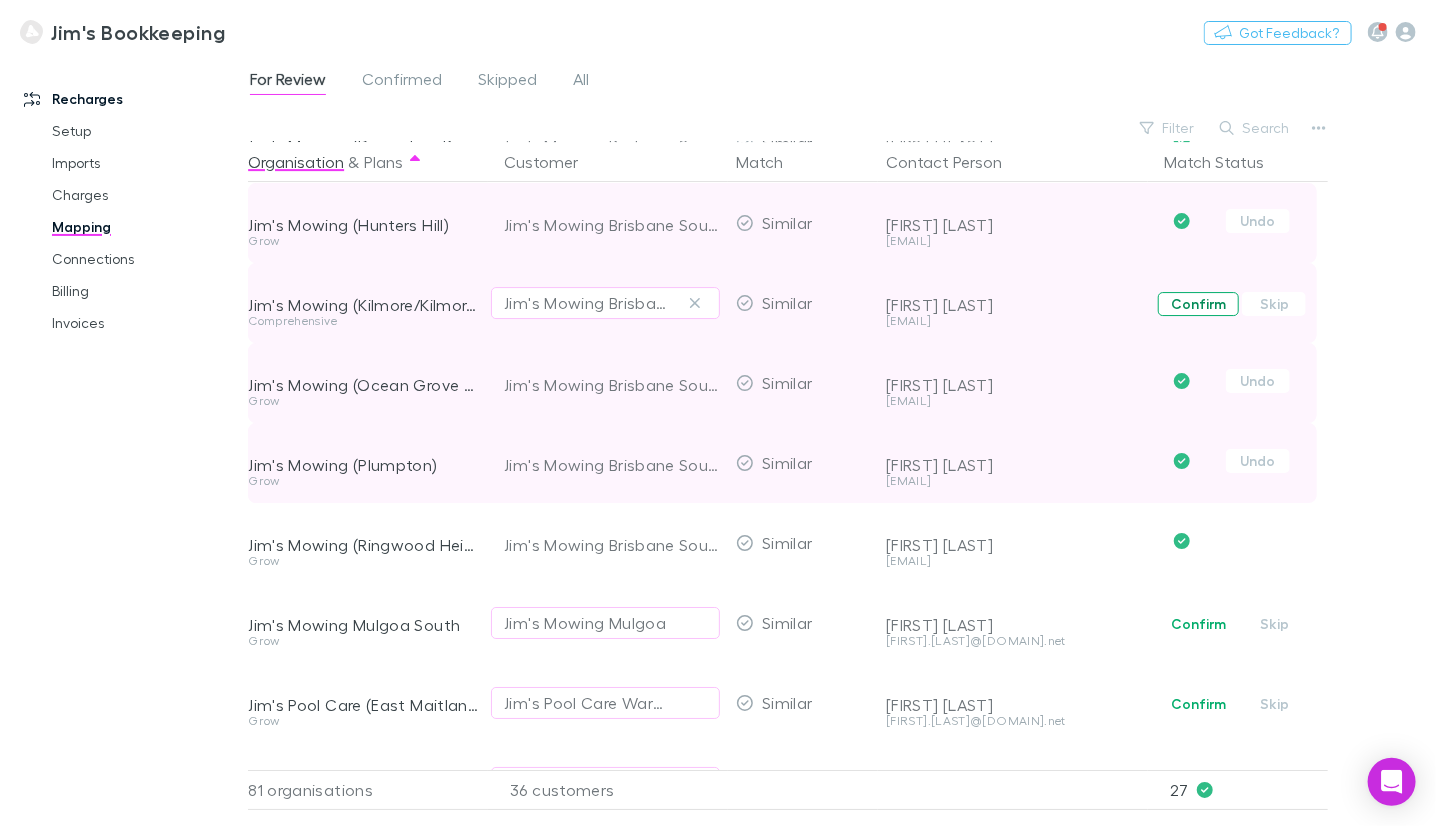 click on "Confirm" at bounding box center [1198, 304] 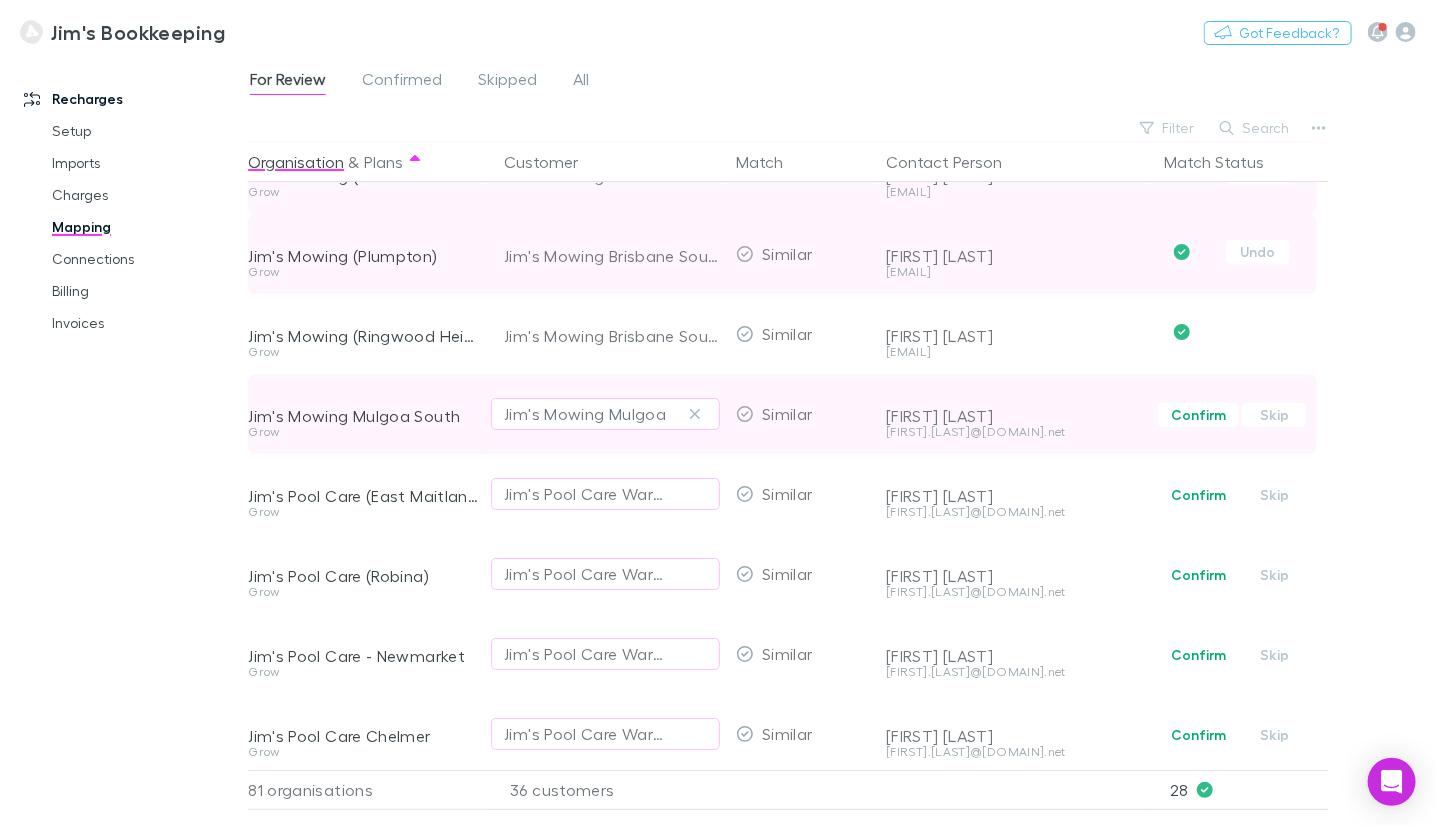 scroll, scrollTop: 3099, scrollLeft: 0, axis: vertical 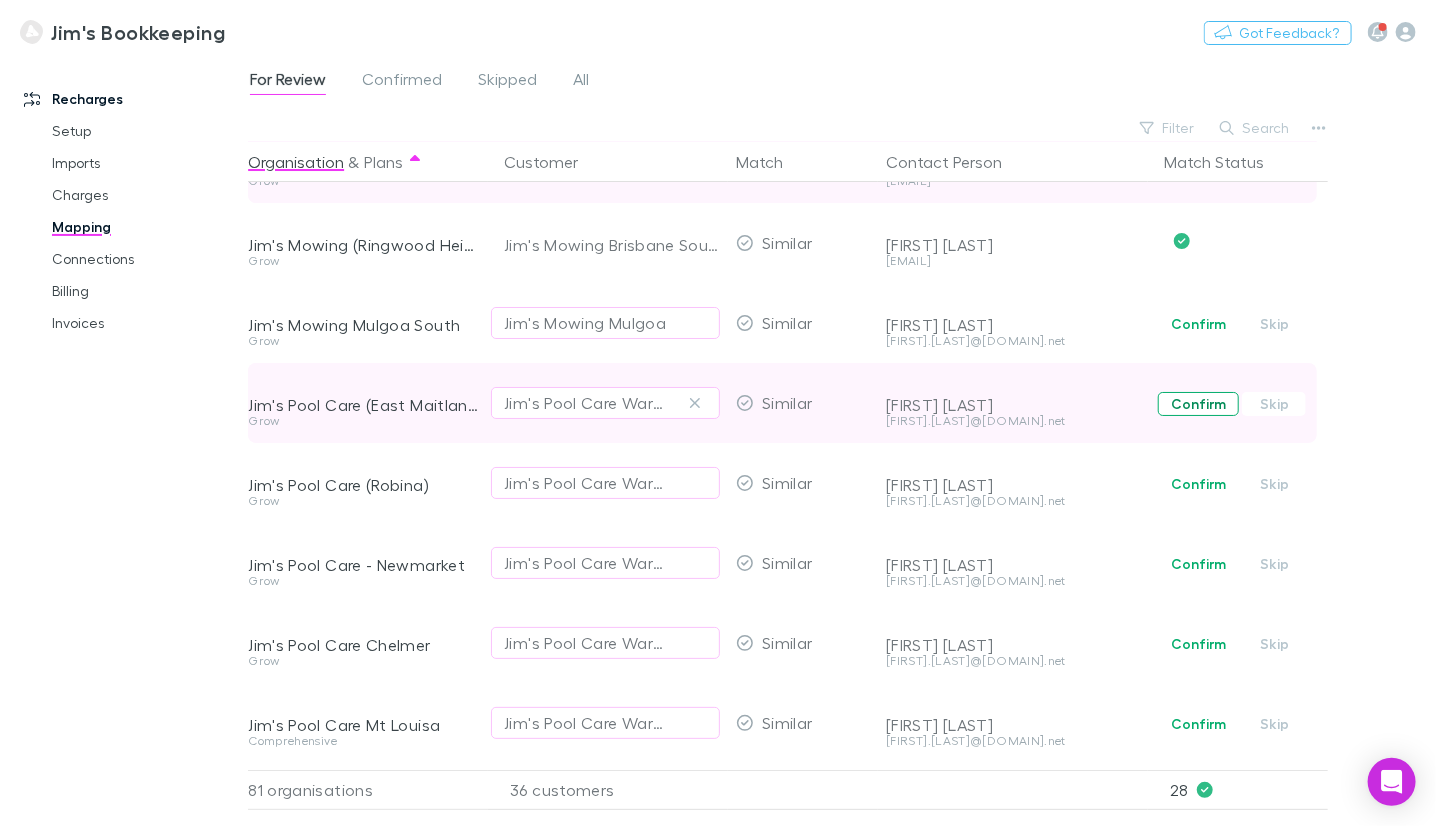 click on "Confirm" at bounding box center (1198, 404) 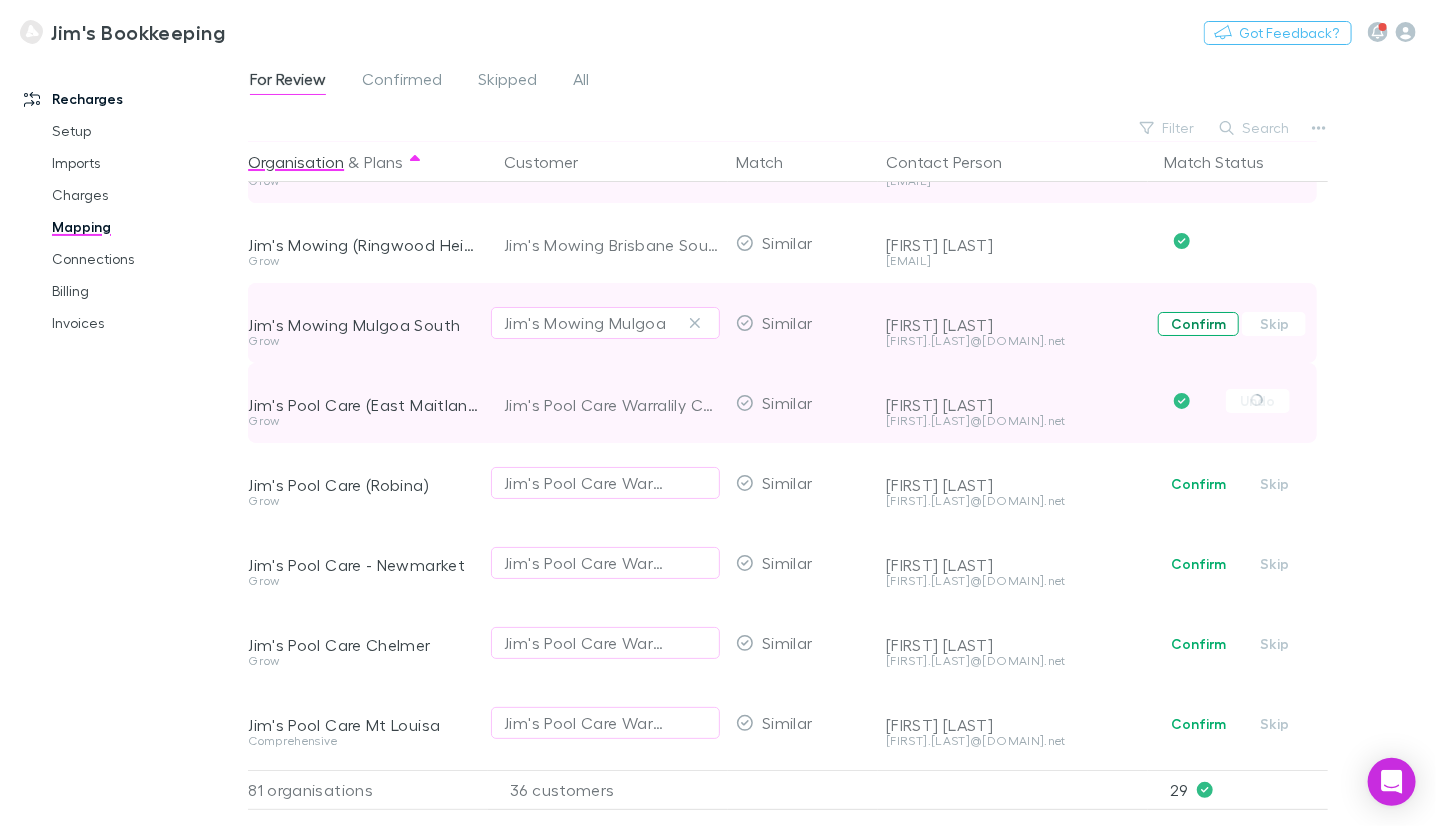 click on "Confirm" at bounding box center (1198, 324) 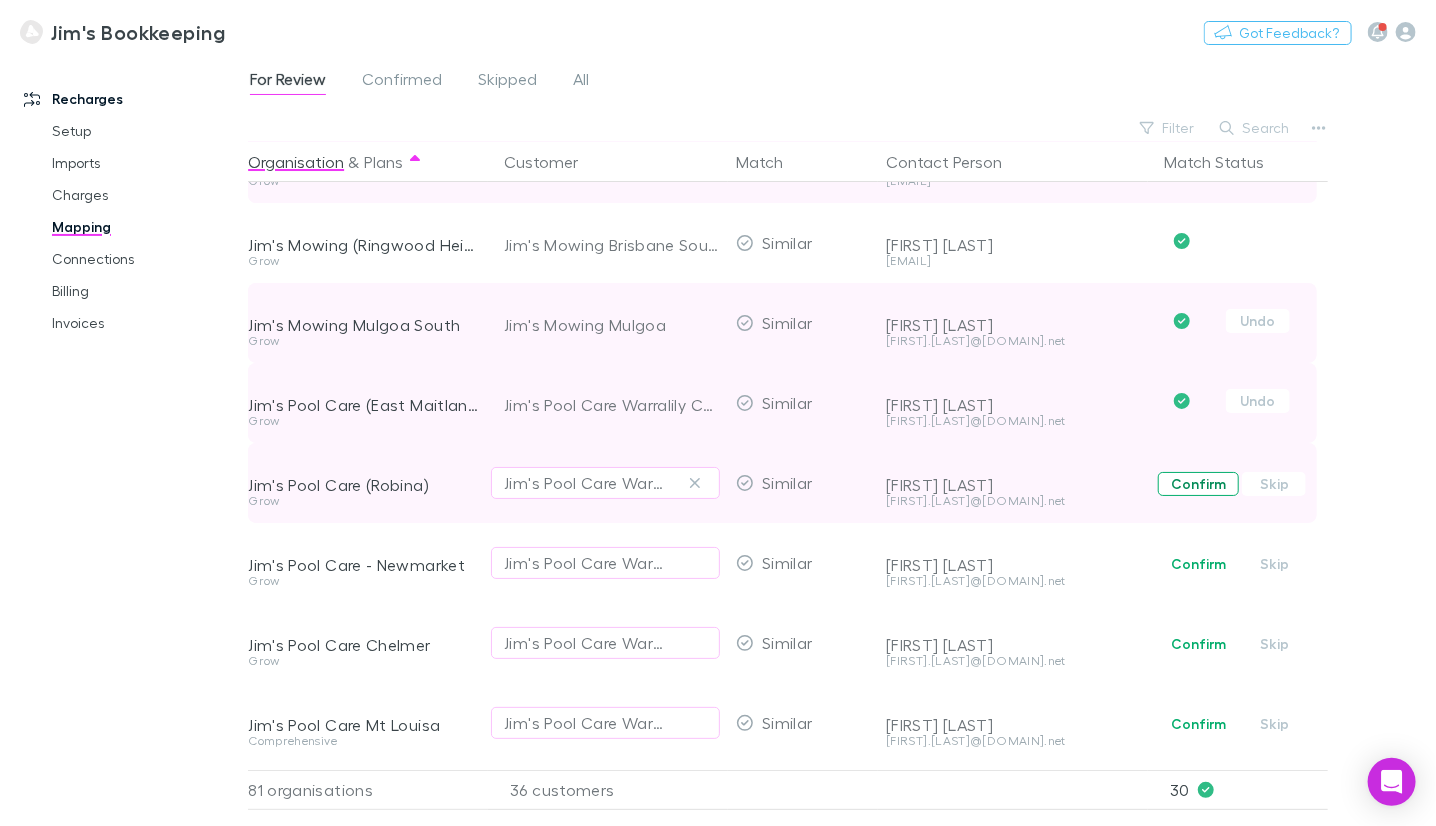 click on "Confirm" at bounding box center [1198, 484] 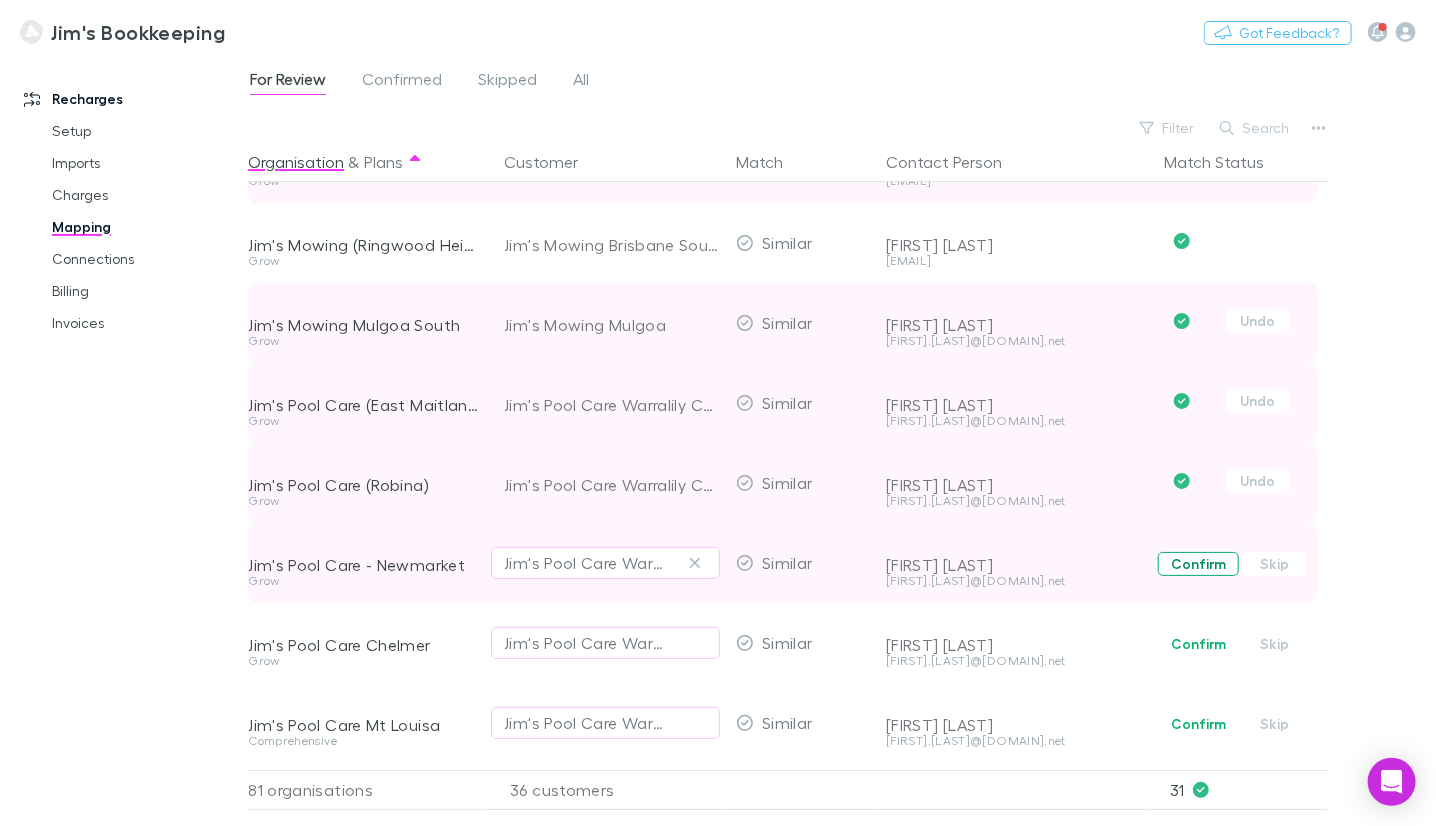 click on "Confirm" at bounding box center (1198, 564) 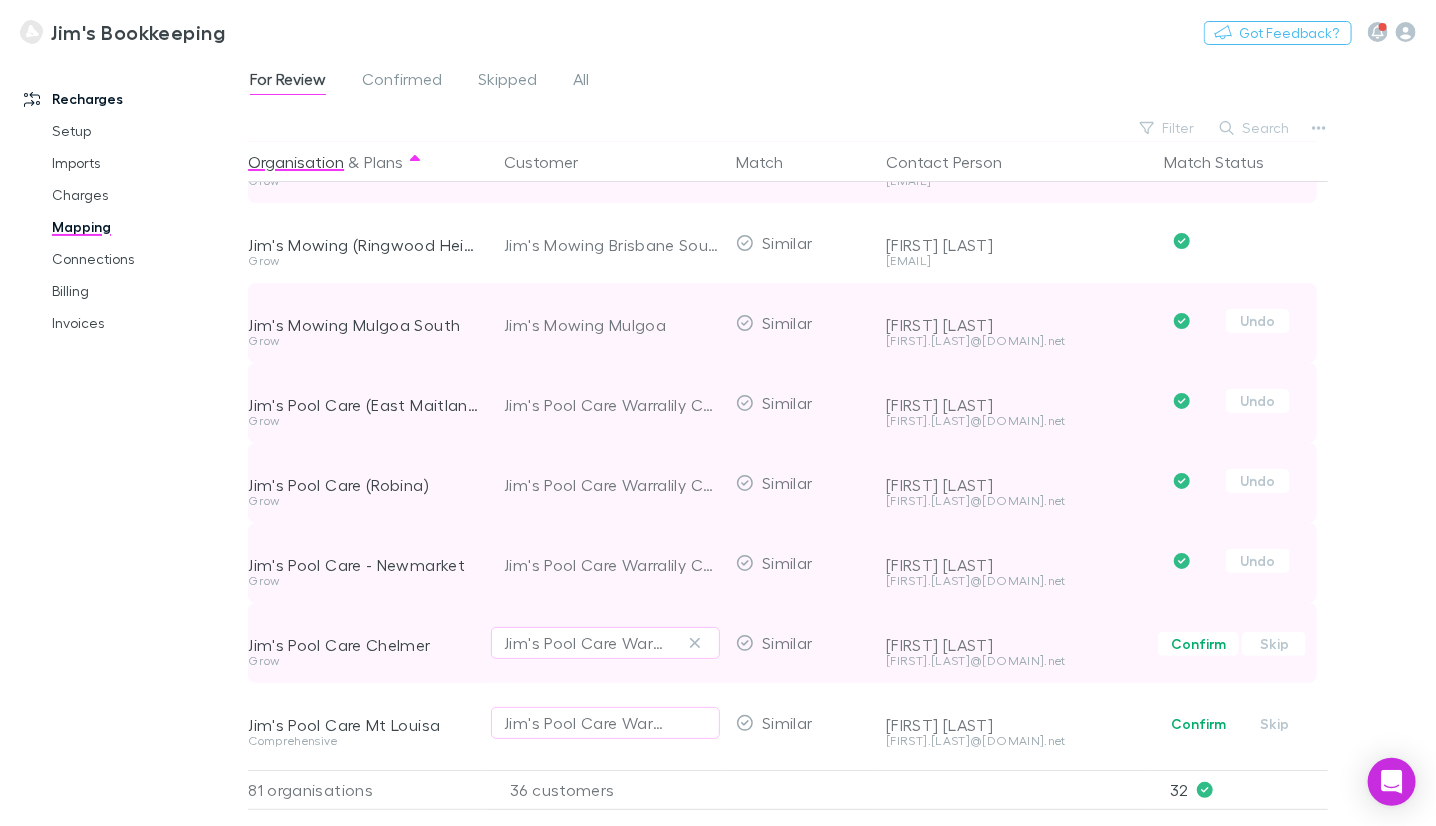 drag, startPoint x: 1182, startPoint y: 639, endPoint x: 1177, endPoint y: 655, distance: 16.763054 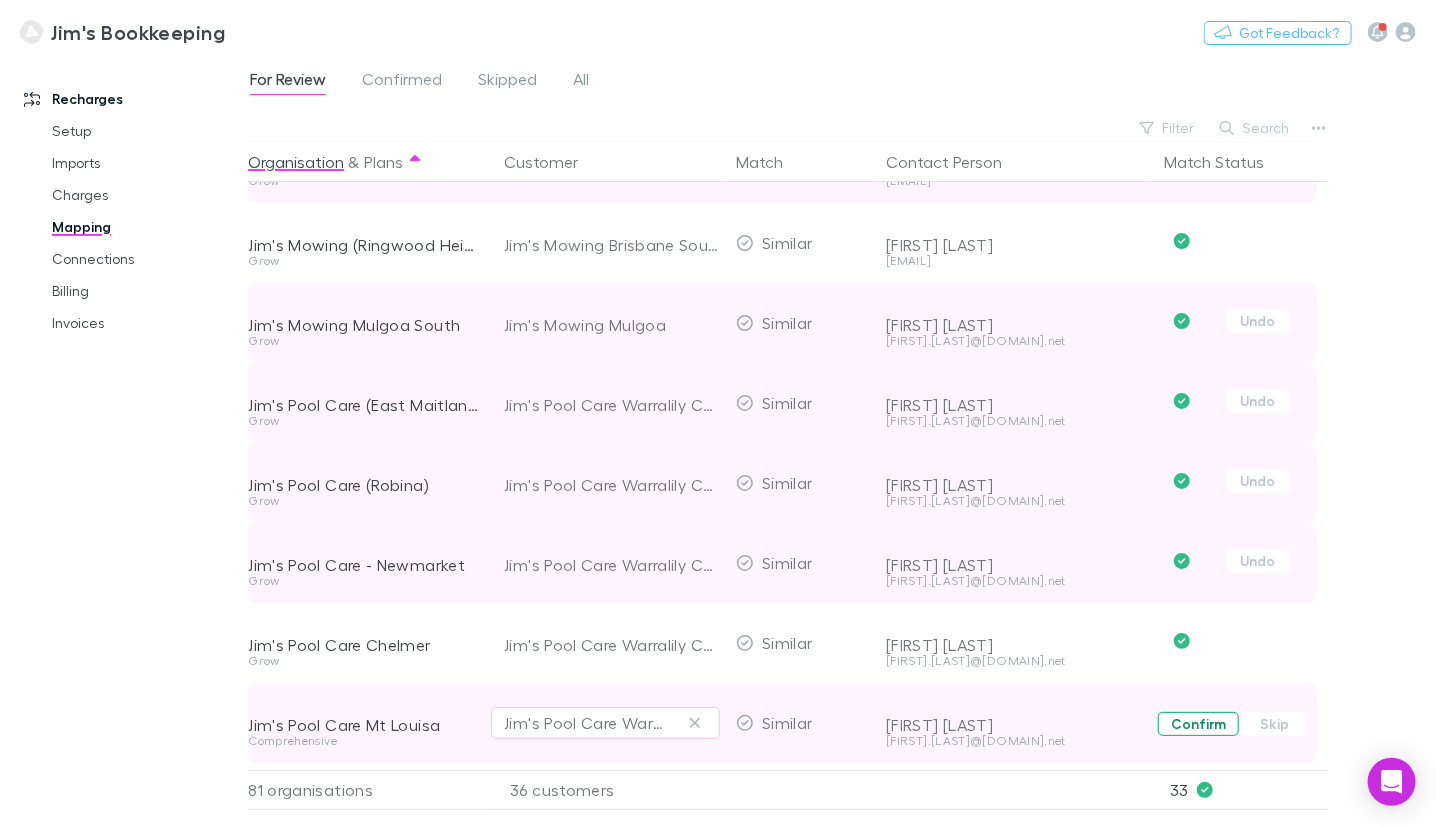 click on "Confirm" at bounding box center [1198, 724] 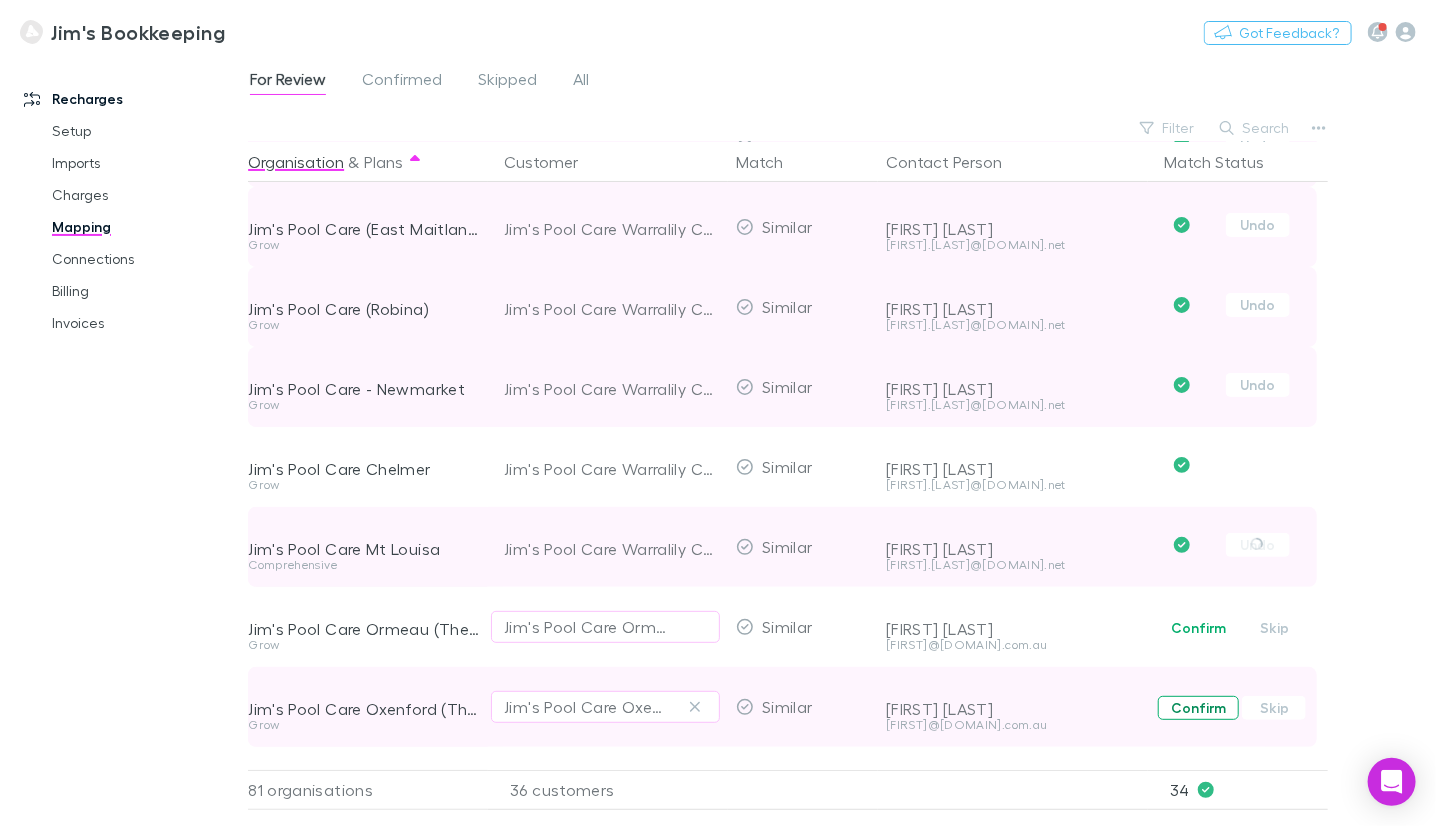 scroll, scrollTop: 3299, scrollLeft: 0, axis: vertical 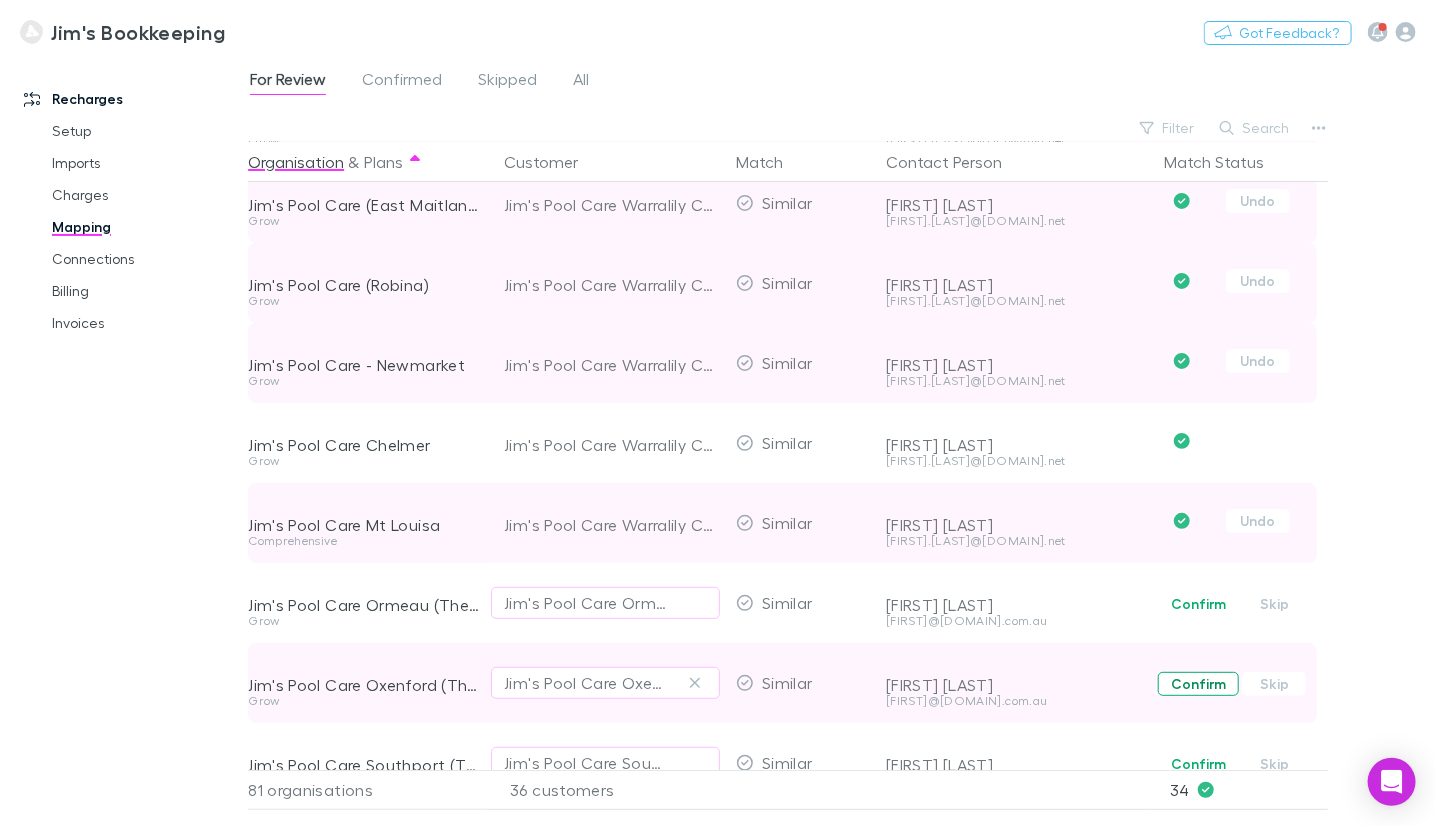 click on "Confirm" at bounding box center (1198, 684) 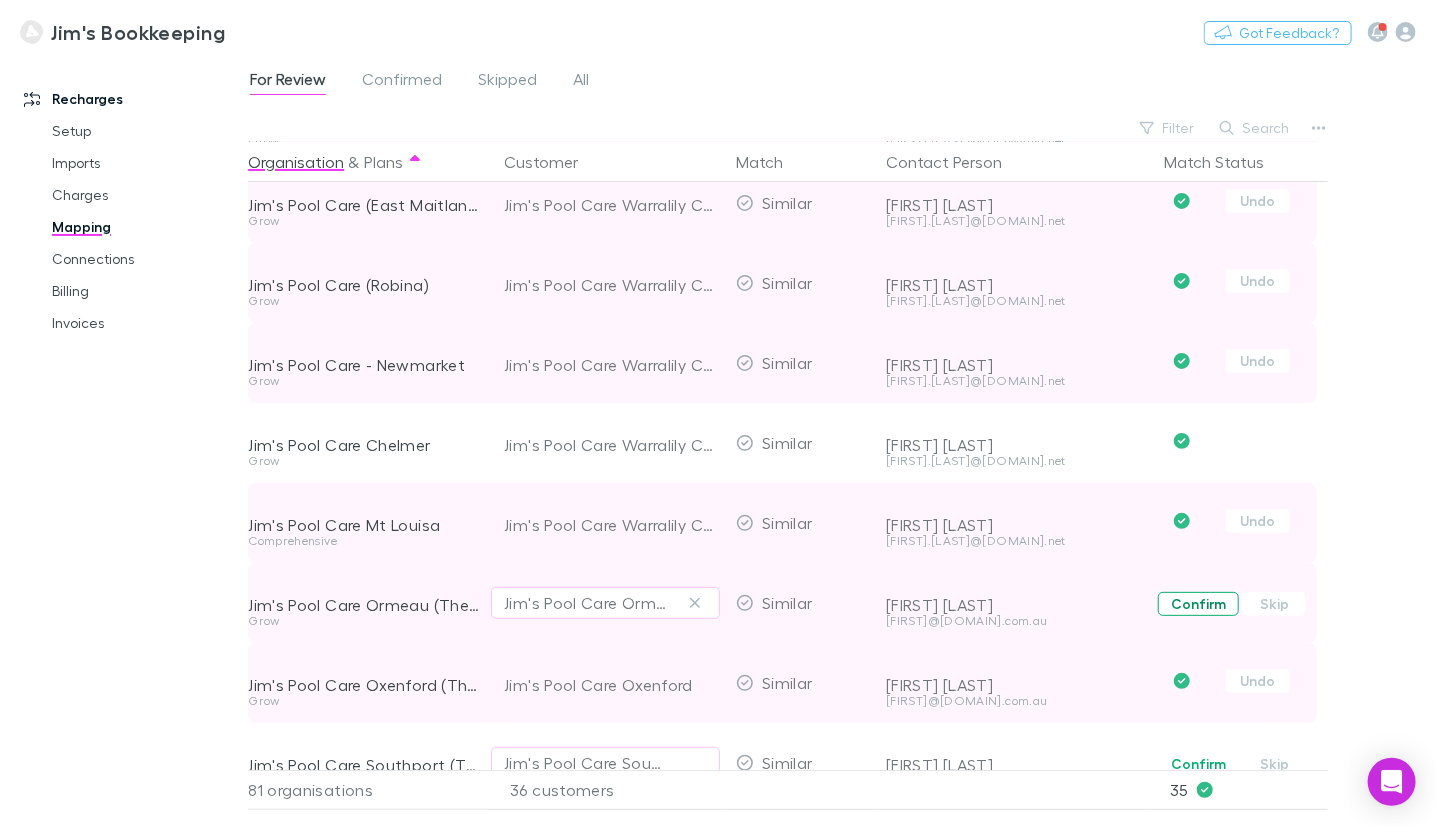 click on "Confirm" at bounding box center [1198, 604] 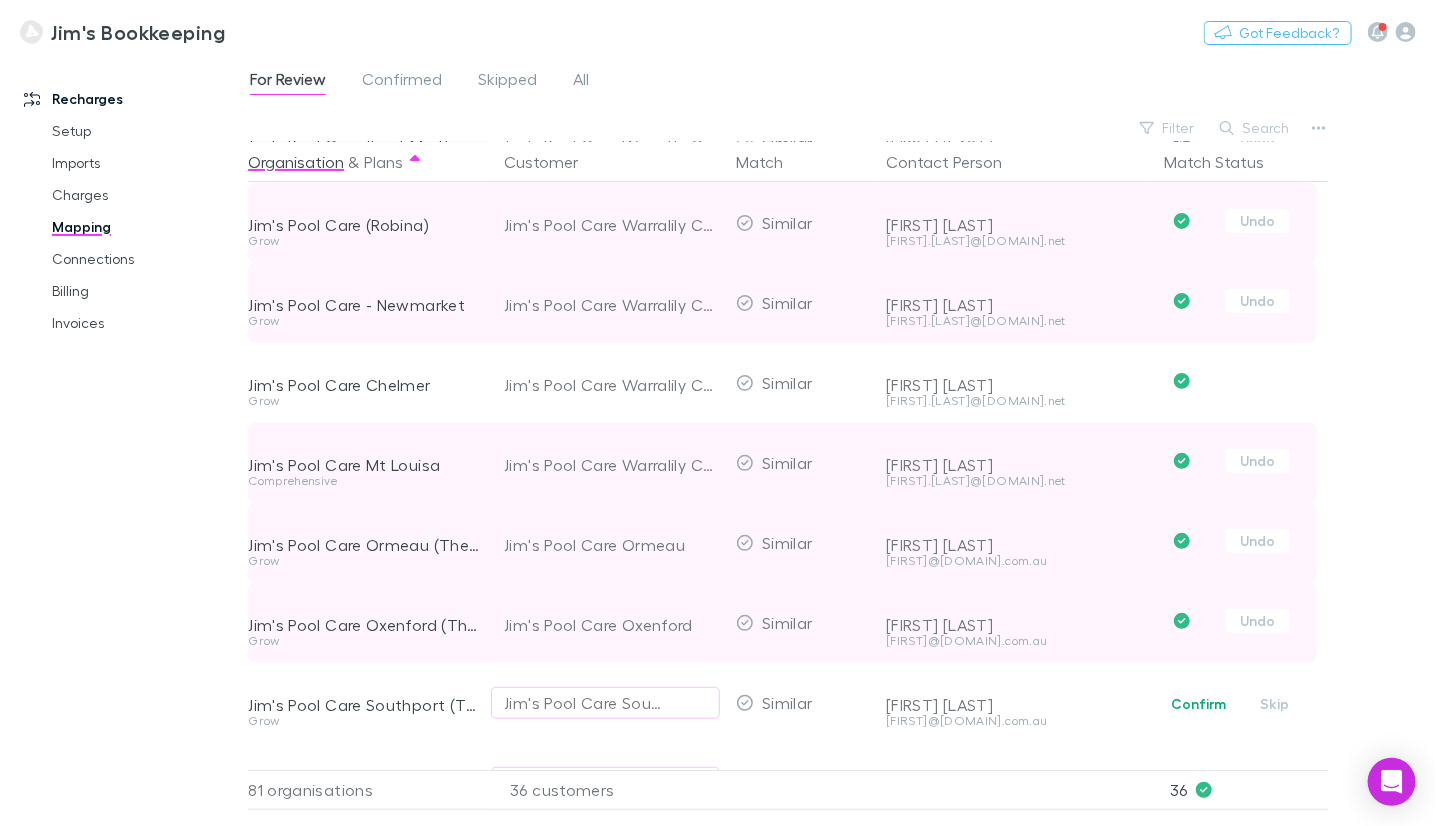 scroll, scrollTop: 3528, scrollLeft: 0, axis: vertical 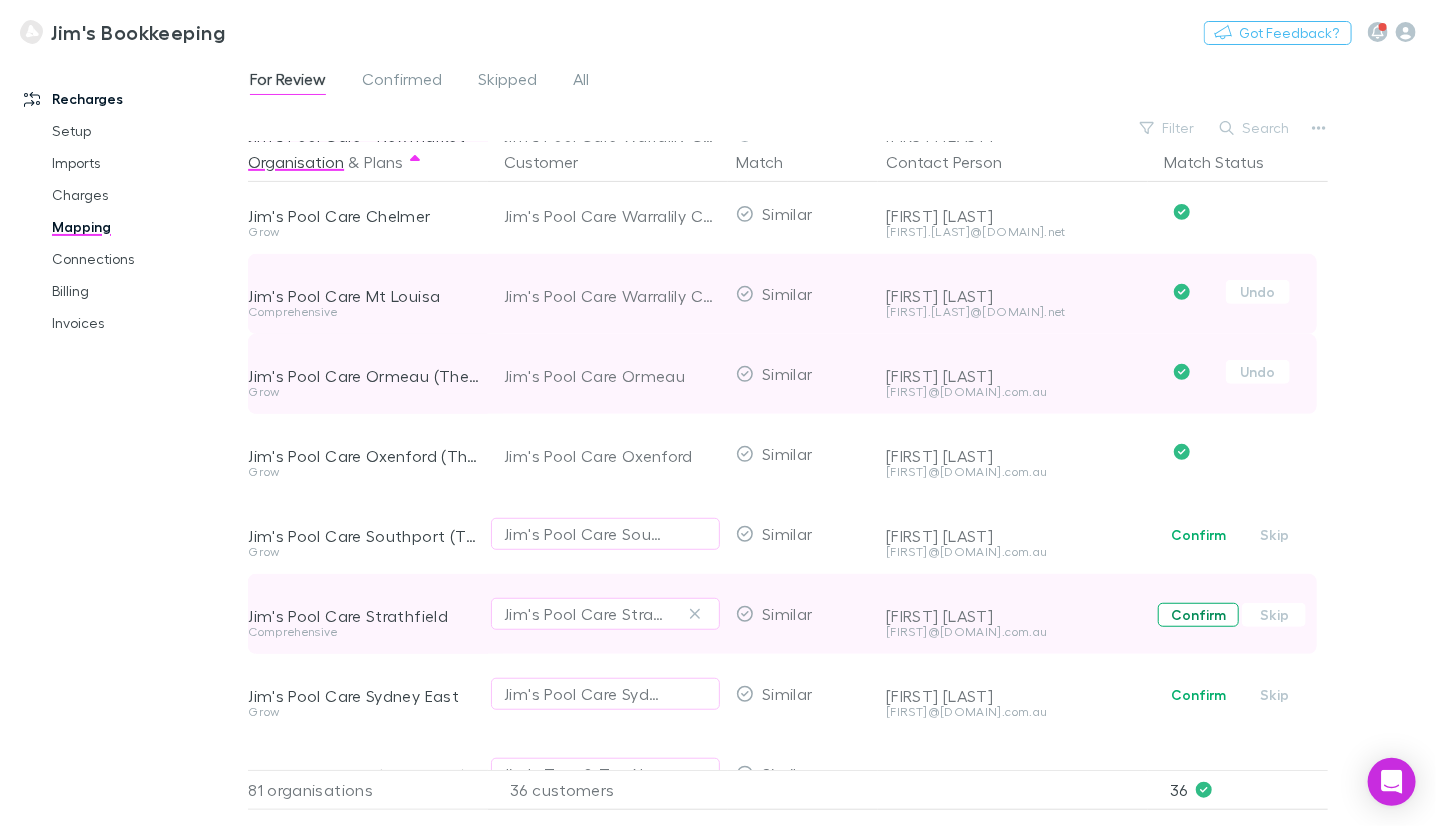 click on "Confirm" at bounding box center (1198, 615) 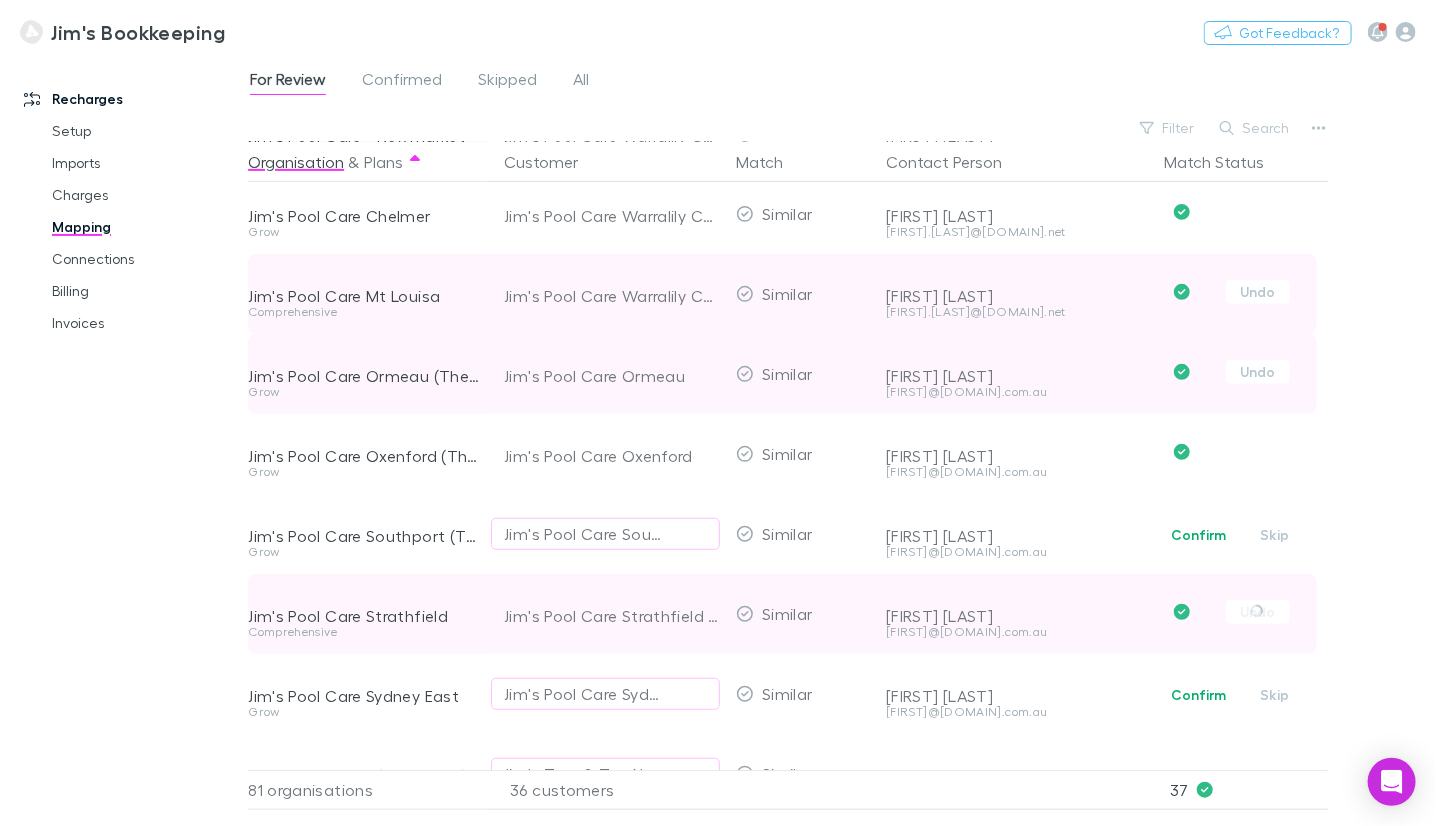 drag, startPoint x: 1184, startPoint y: 532, endPoint x: 1197, endPoint y: 592, distance: 61.39218 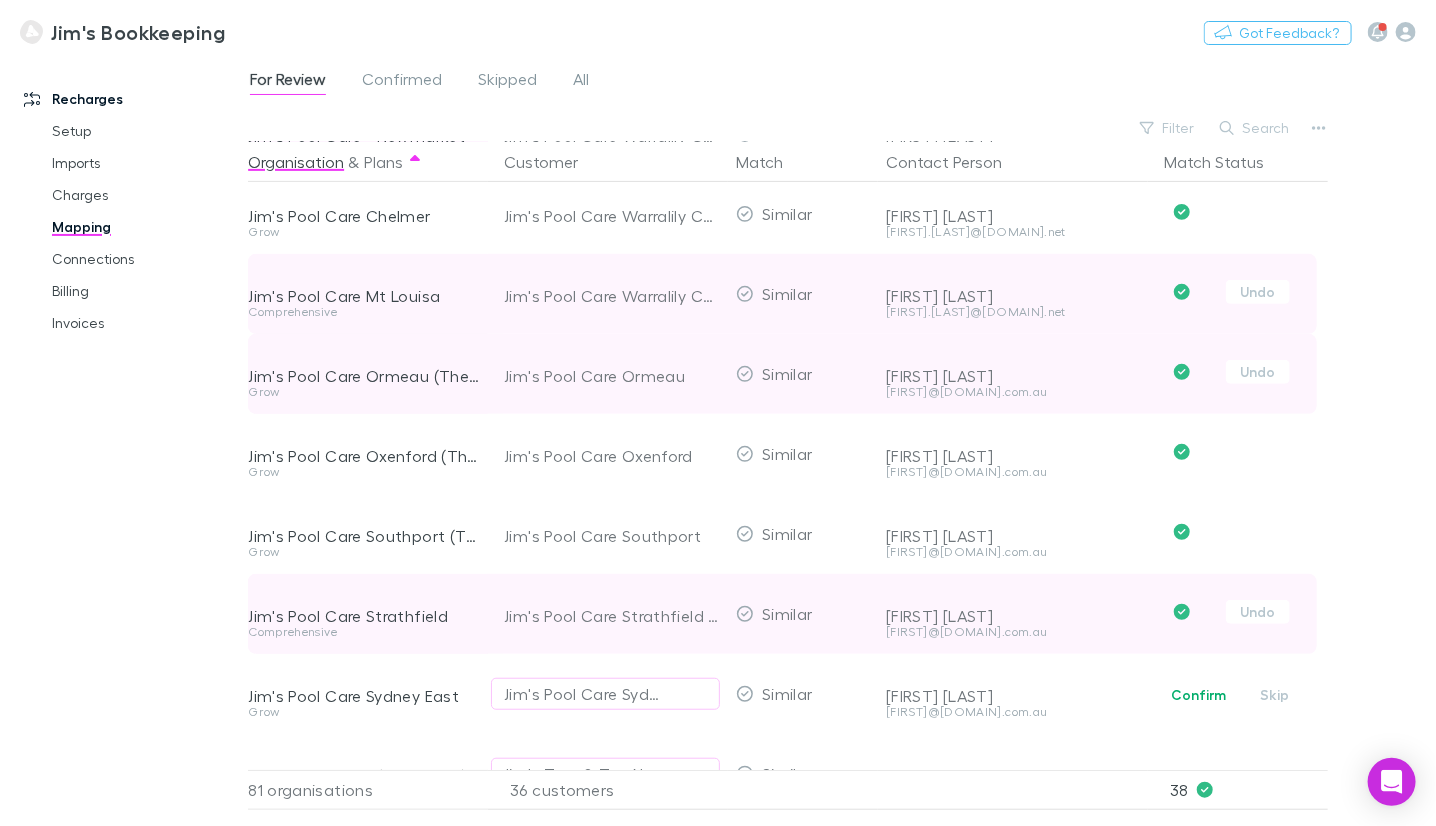 scroll, scrollTop: 3828, scrollLeft: 0, axis: vertical 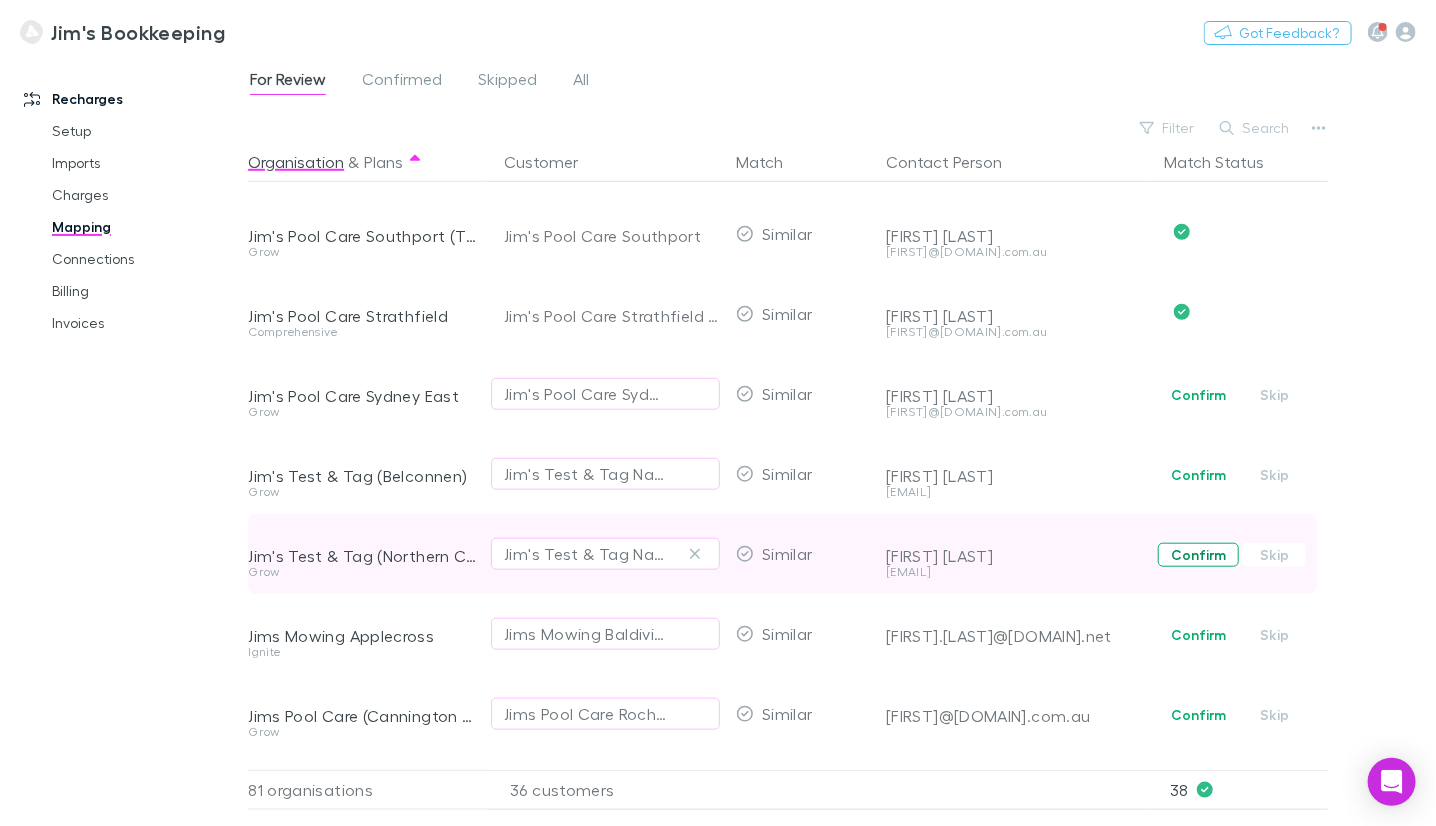click on "Confirm" at bounding box center (1198, 555) 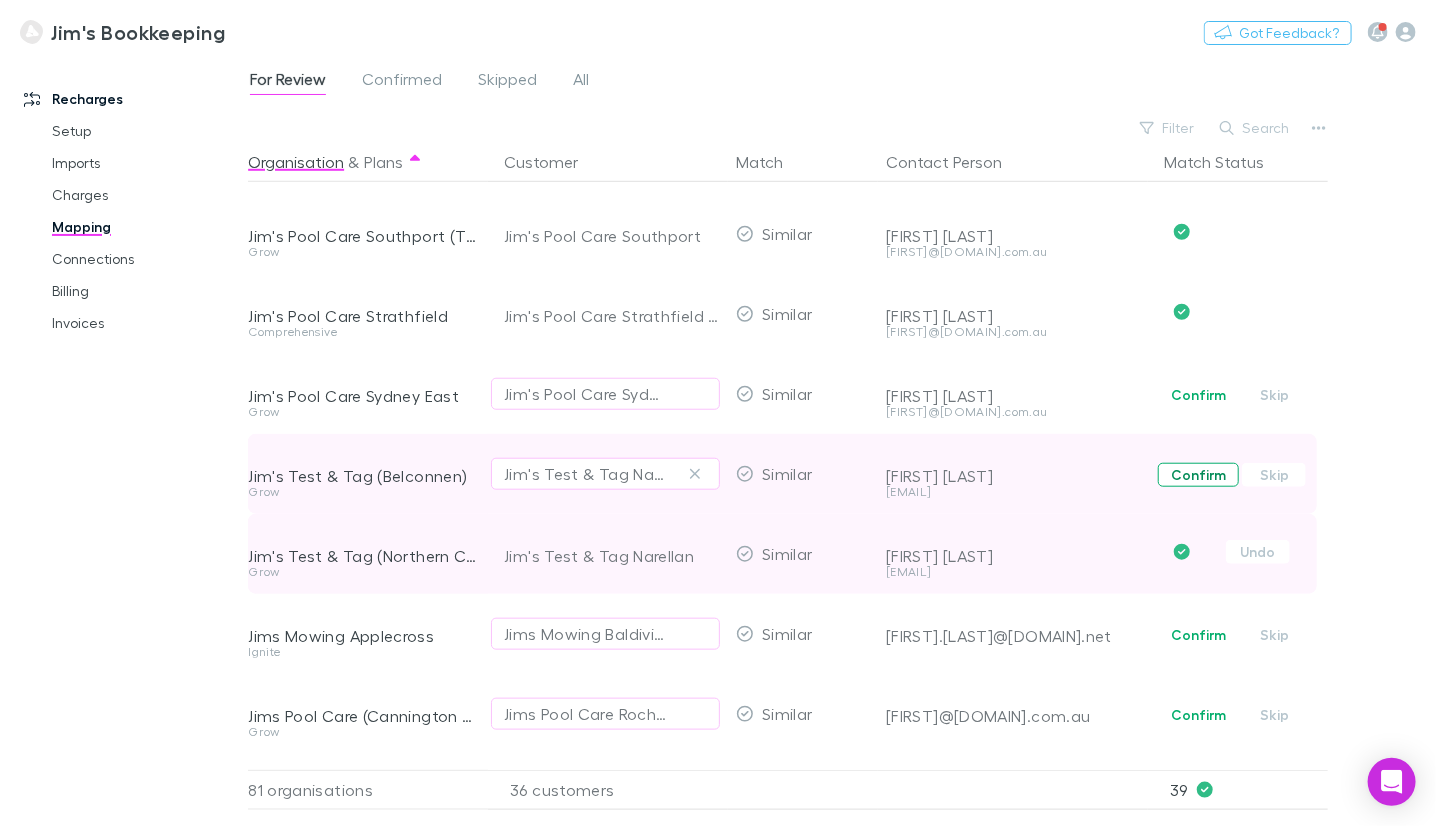 click on "Confirm" at bounding box center [1198, 475] 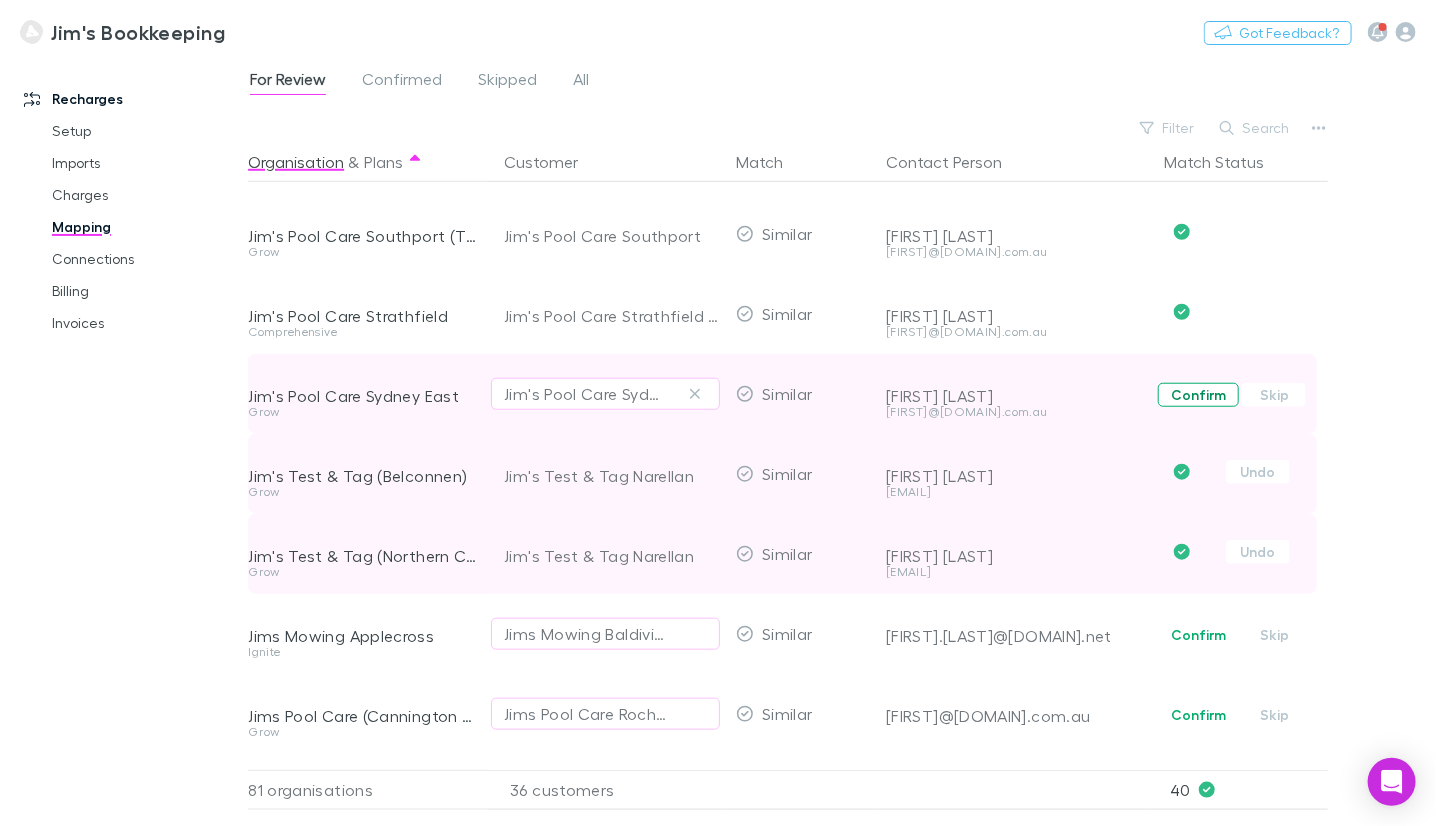 click on "Confirm" at bounding box center [1198, 395] 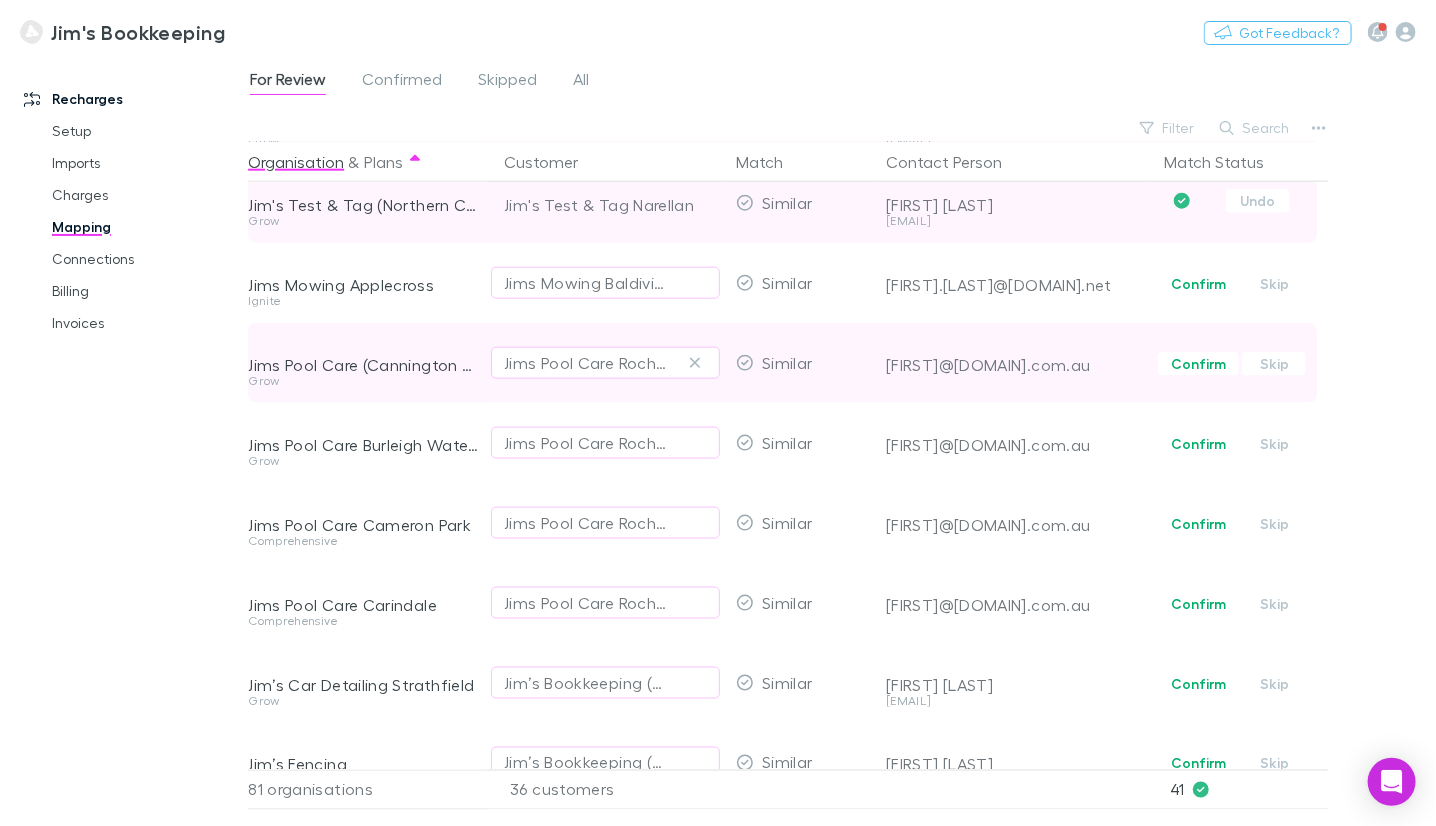 scroll, scrollTop: 4228, scrollLeft: 0, axis: vertical 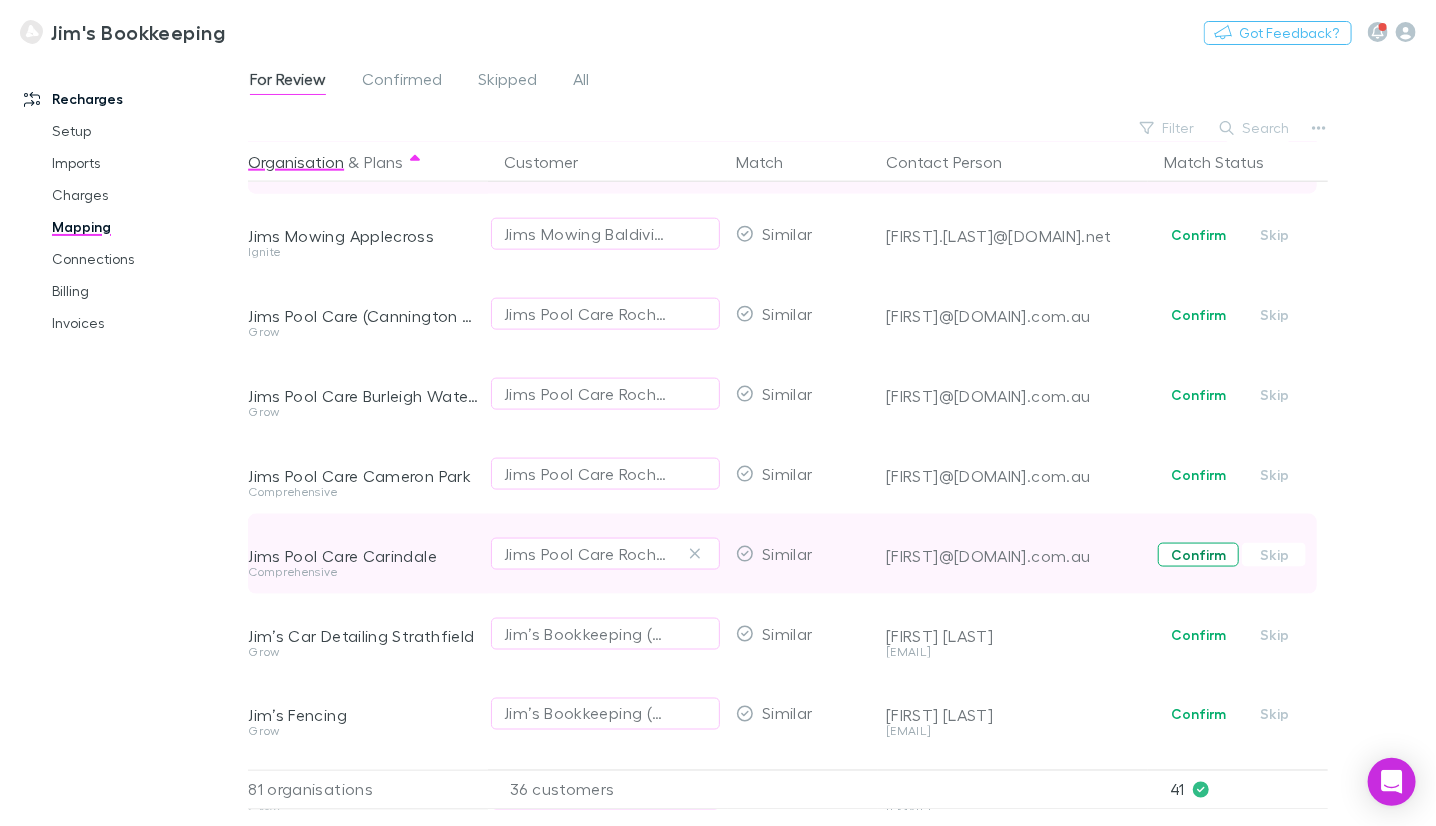 click on "Confirm" at bounding box center [1198, 555] 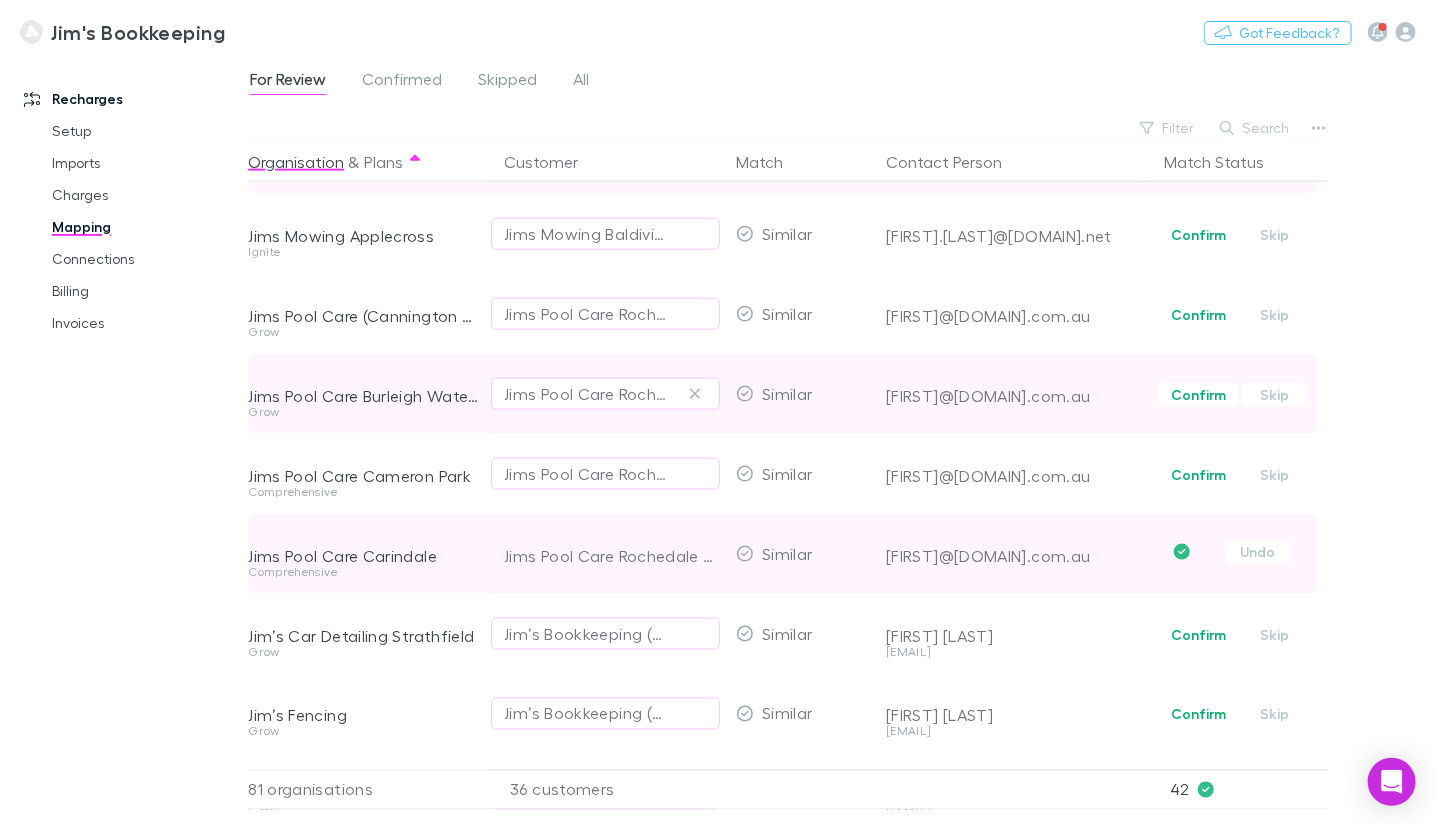 click on "Confirm" at bounding box center (1198, 475) 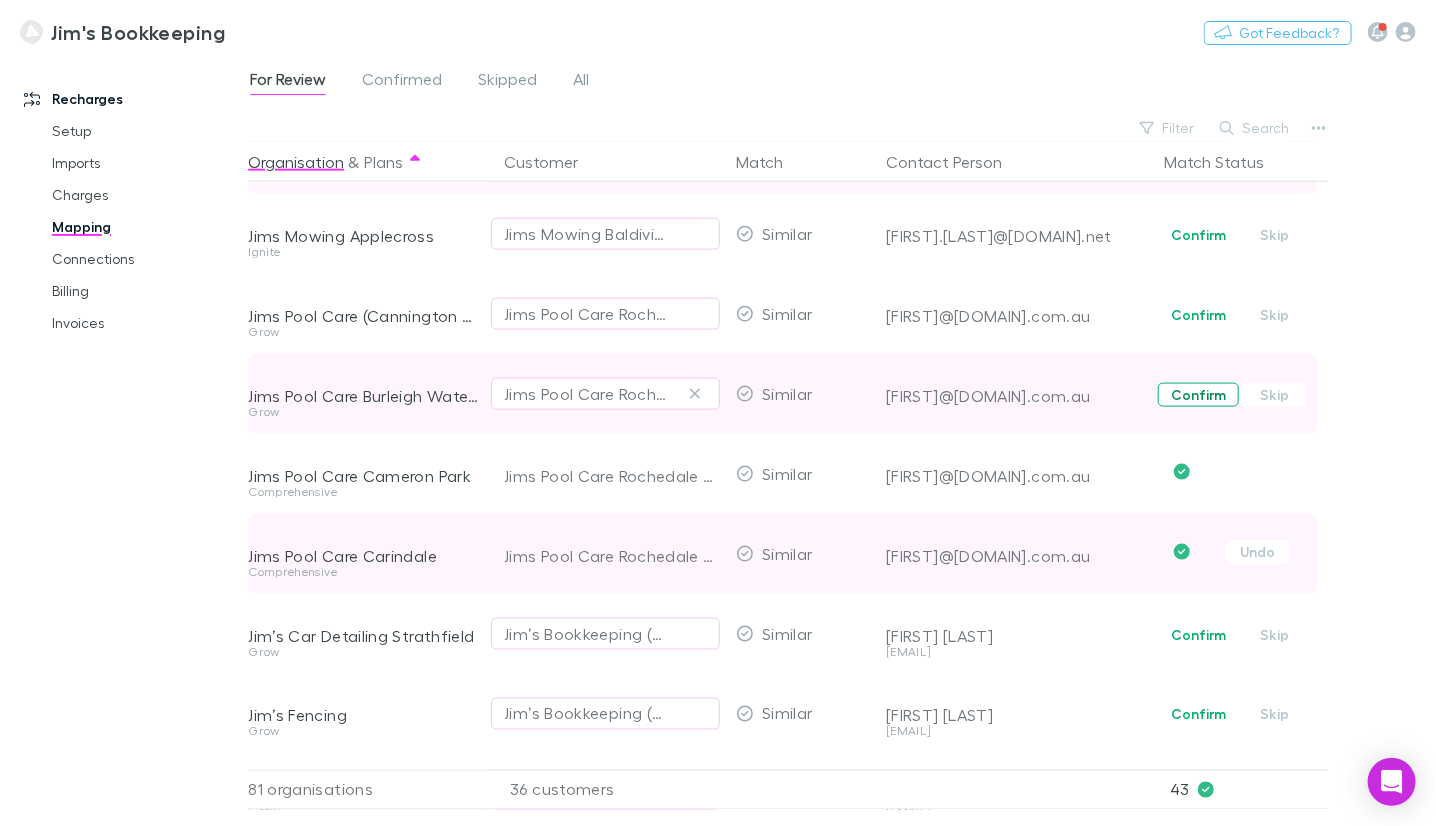 click on "Confirm" at bounding box center [1198, 395] 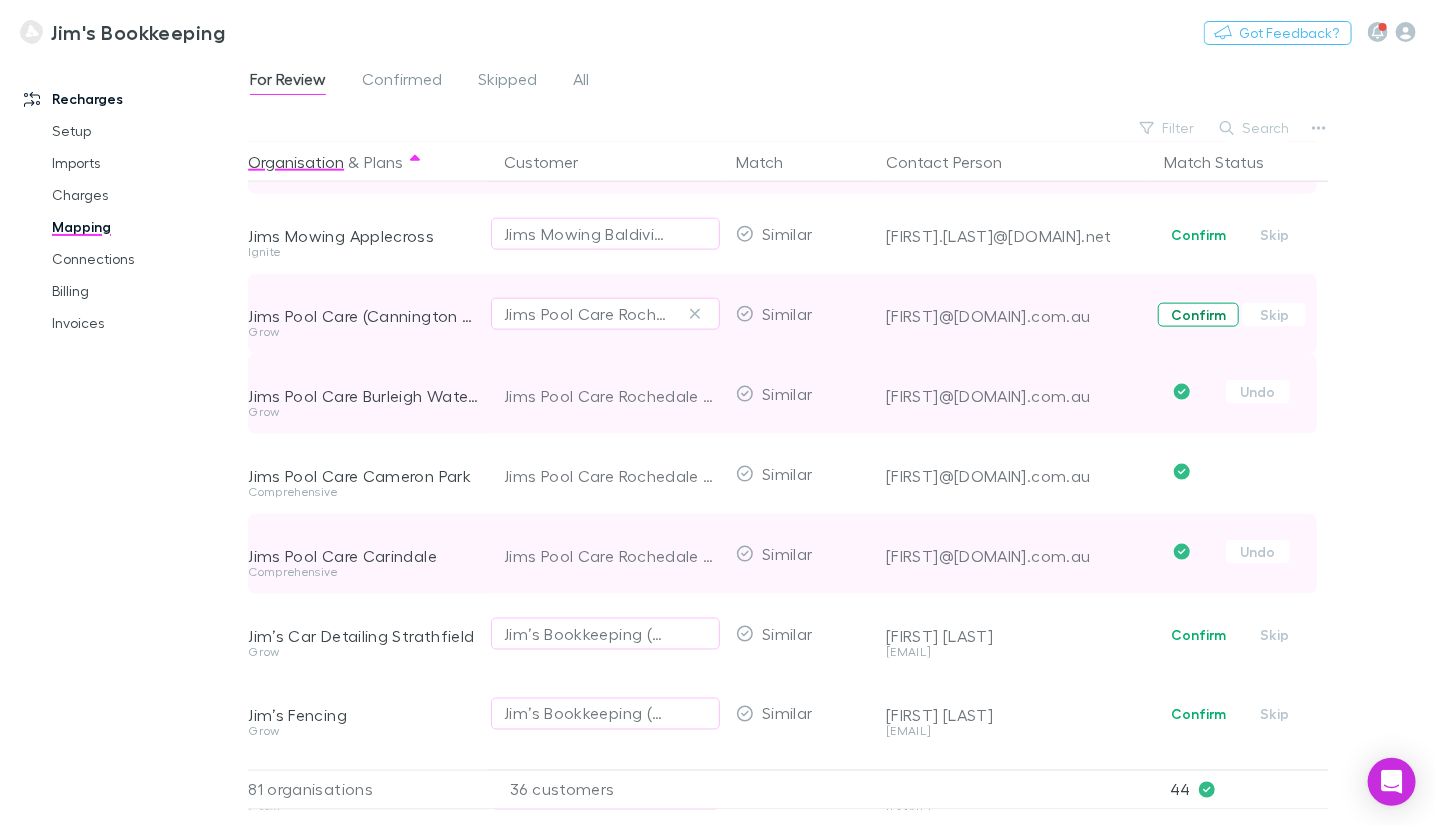 click on "Confirm" at bounding box center (1198, 315) 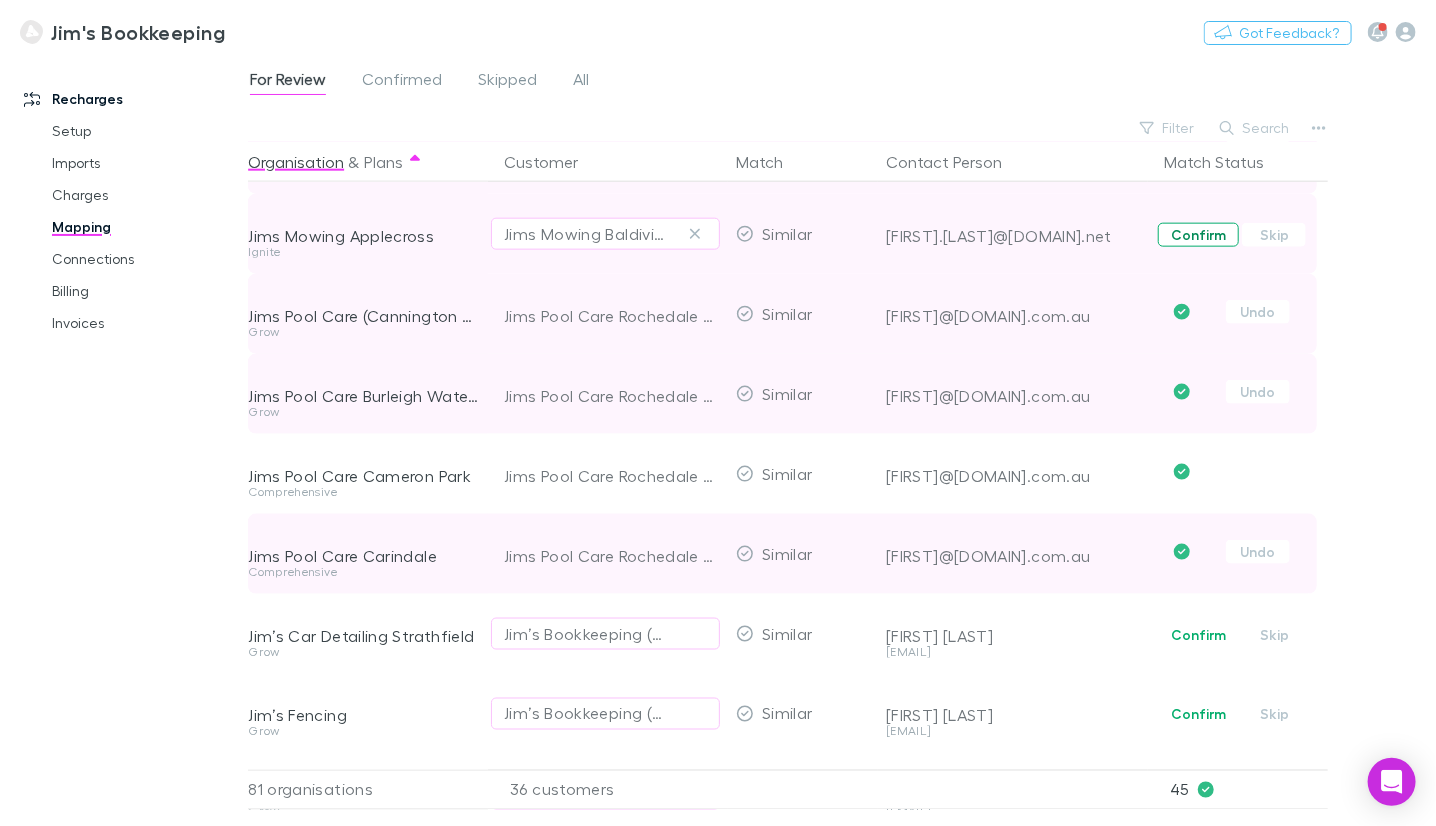 click on "Confirm" at bounding box center [1198, 235] 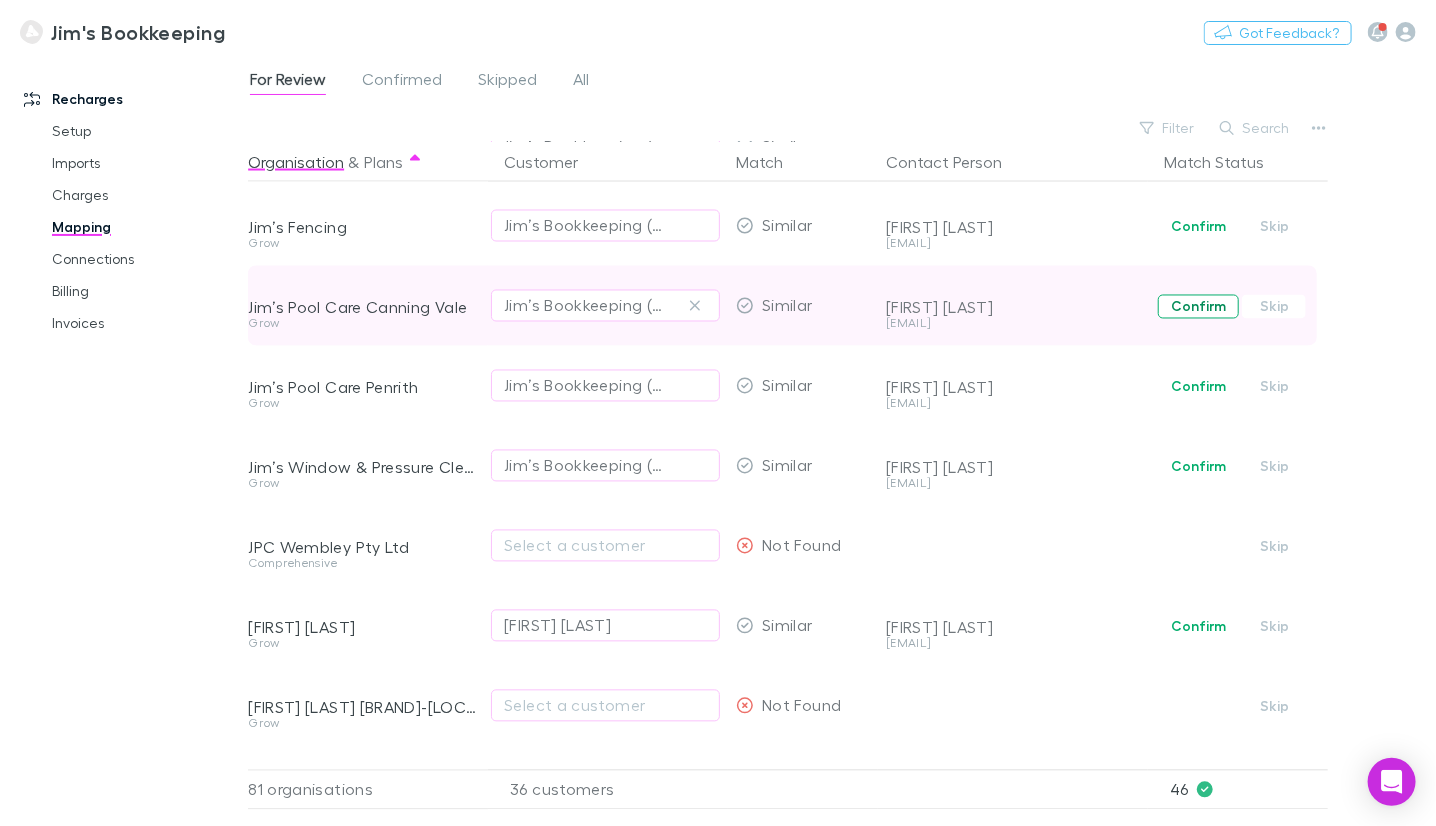scroll, scrollTop: 4728, scrollLeft: 0, axis: vertical 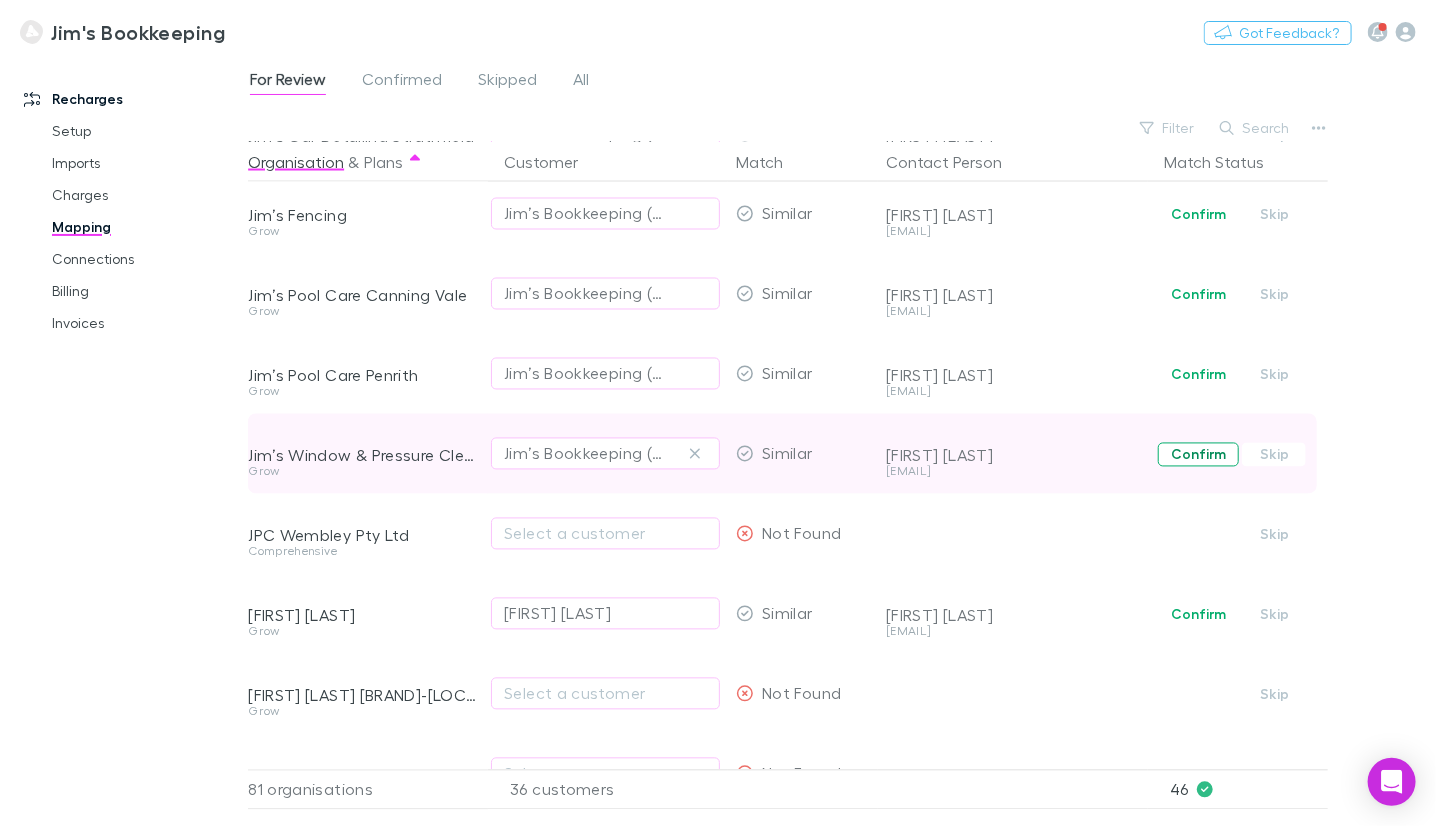 click on "Confirm" at bounding box center [1198, 455] 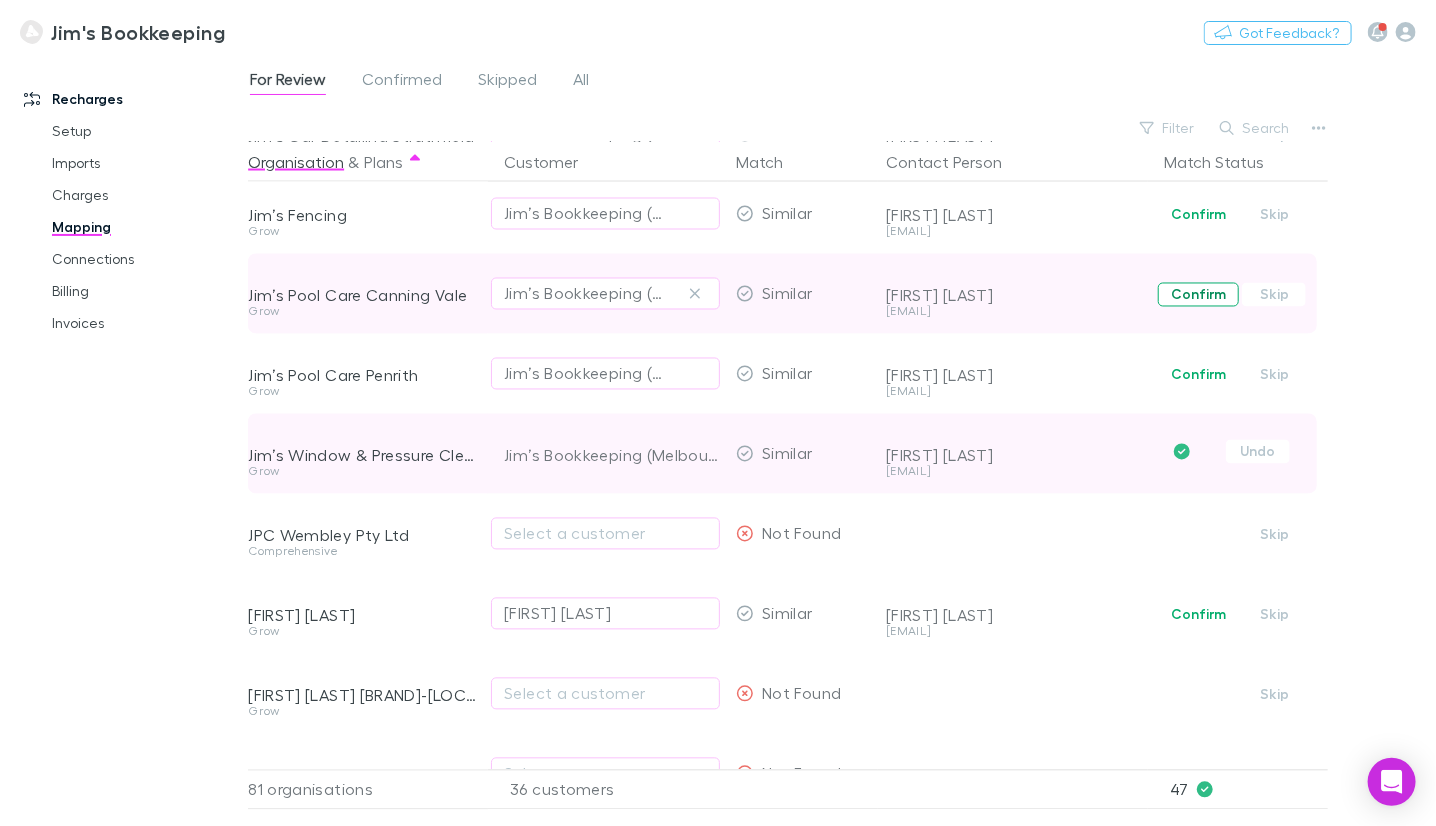 drag, startPoint x: 1199, startPoint y: 373, endPoint x: 1205, endPoint y: 293, distance: 80.224686 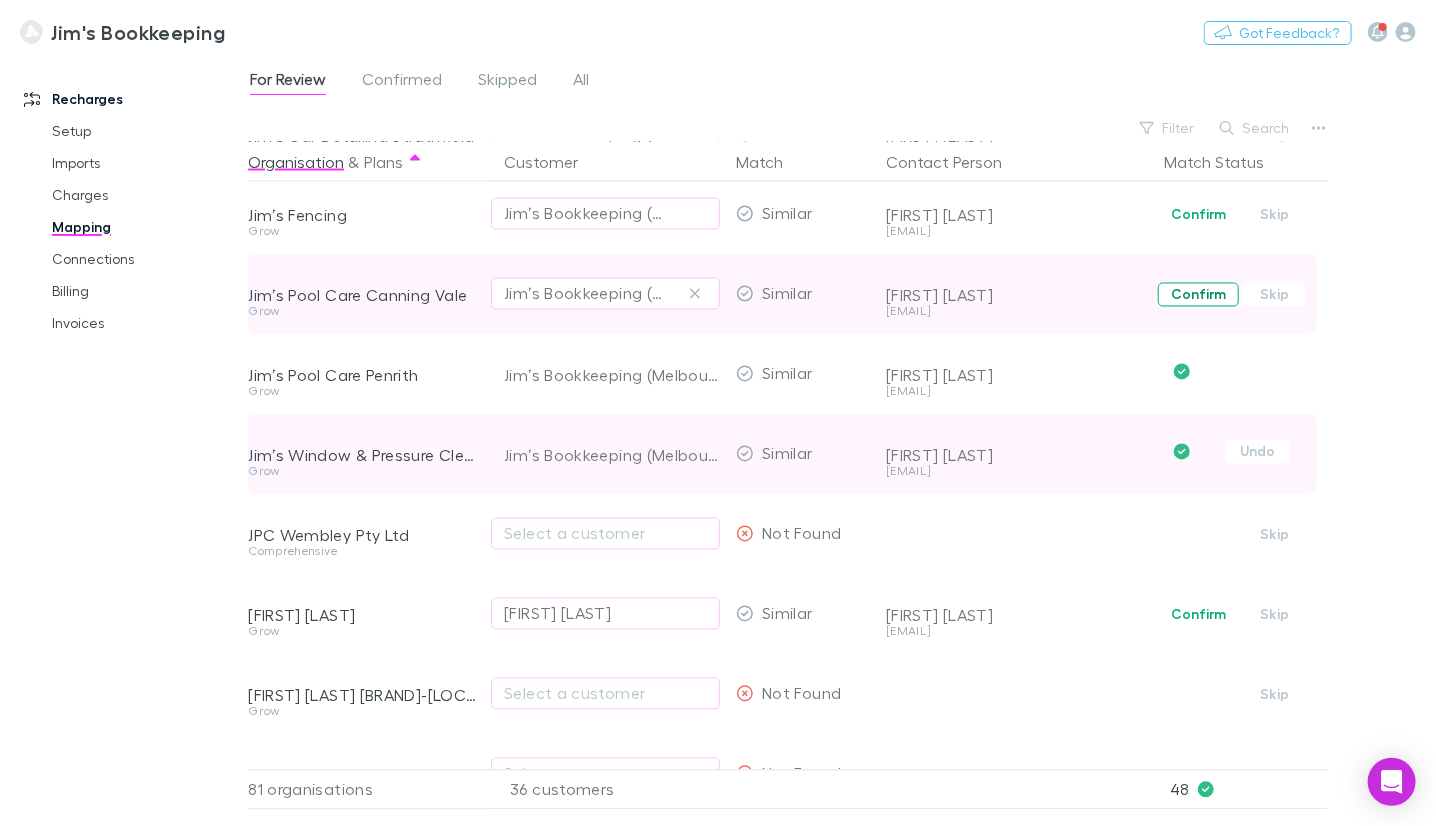 click on "Confirm" at bounding box center (1198, 295) 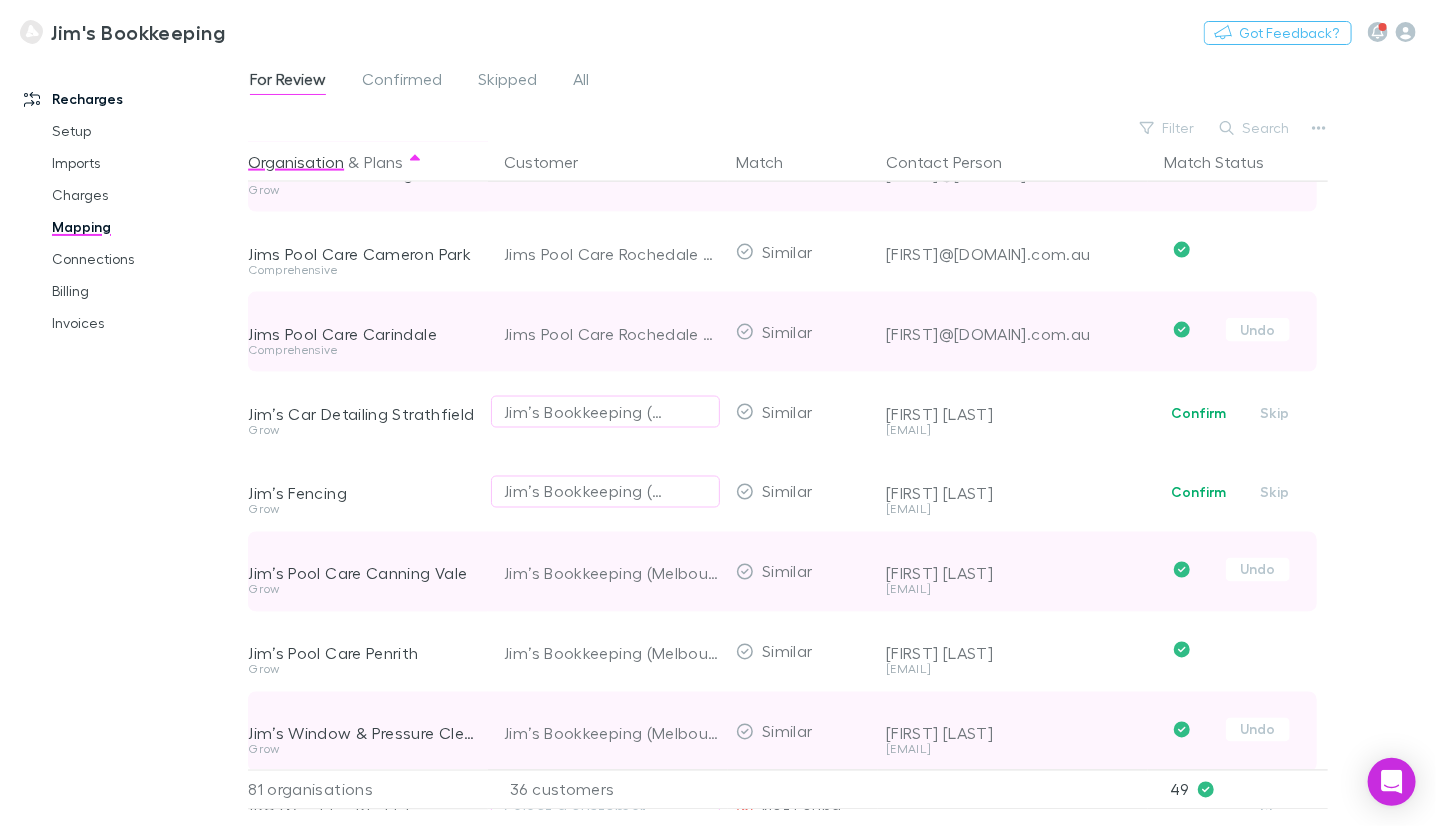 scroll, scrollTop: 4428, scrollLeft: 0, axis: vertical 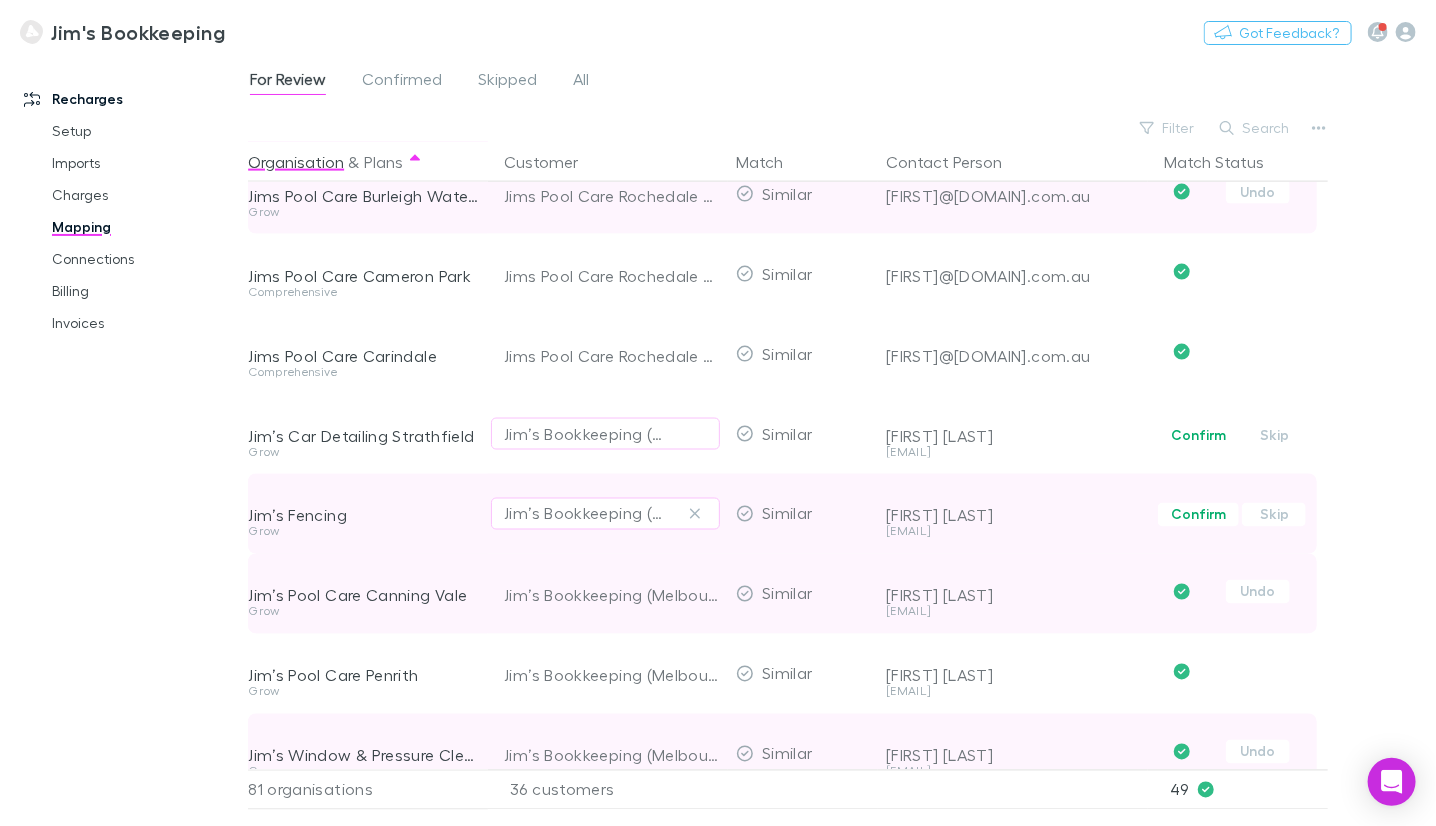 drag, startPoint x: 1199, startPoint y: 430, endPoint x: 1185, endPoint y: 498, distance: 69.426216 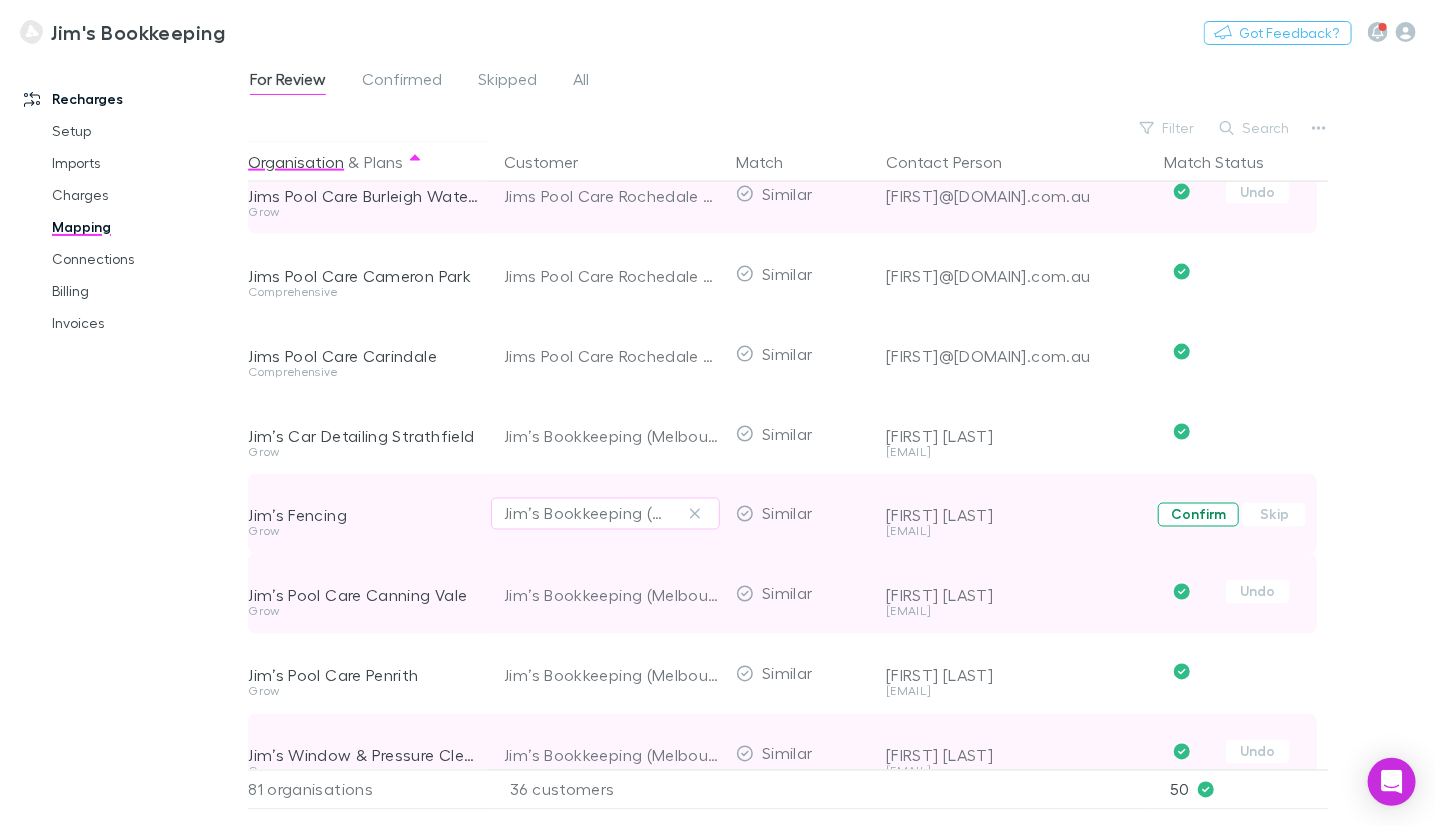 click on "Confirm" at bounding box center (1198, 515) 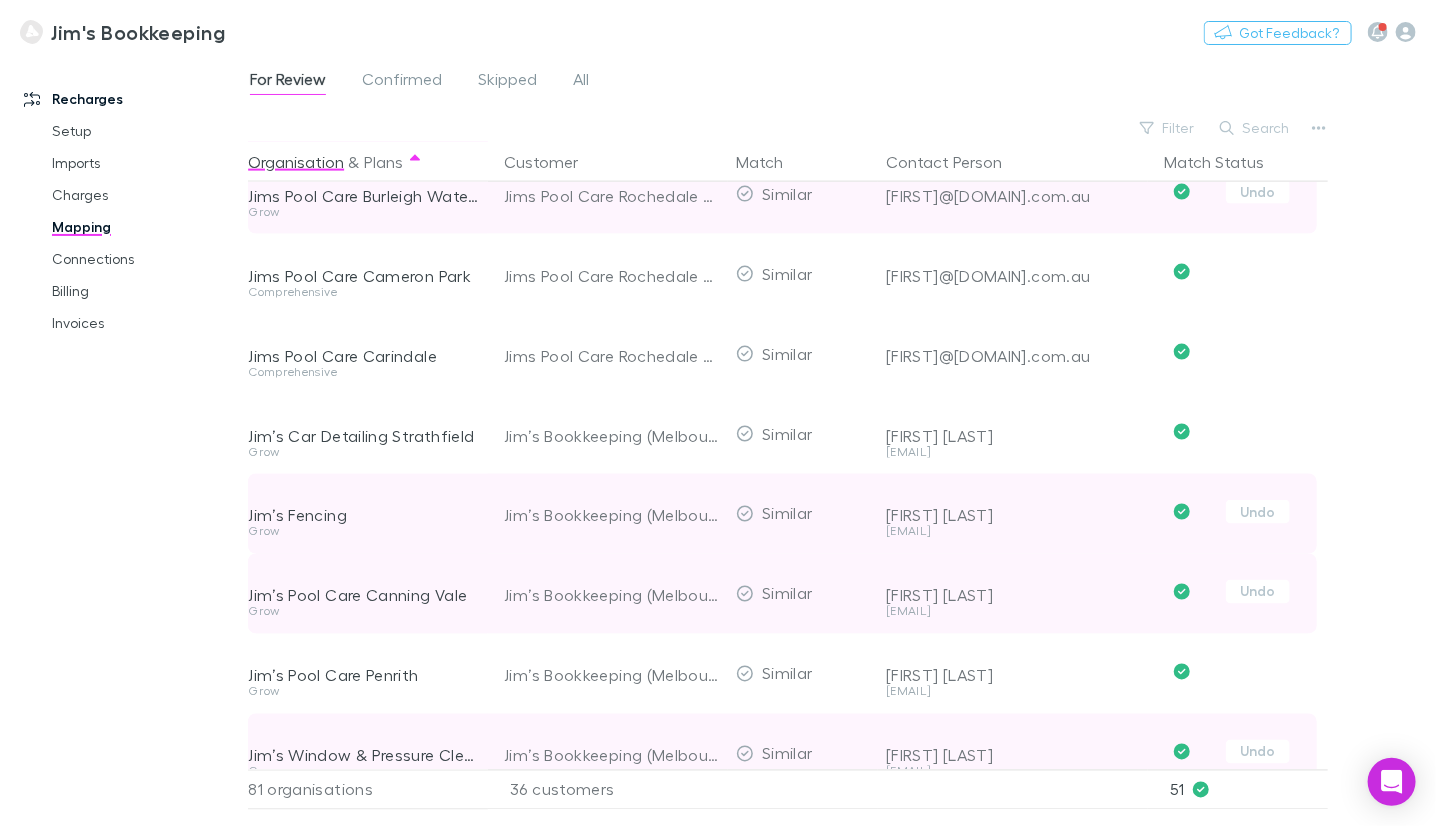 scroll, scrollTop: 4828, scrollLeft: 0, axis: vertical 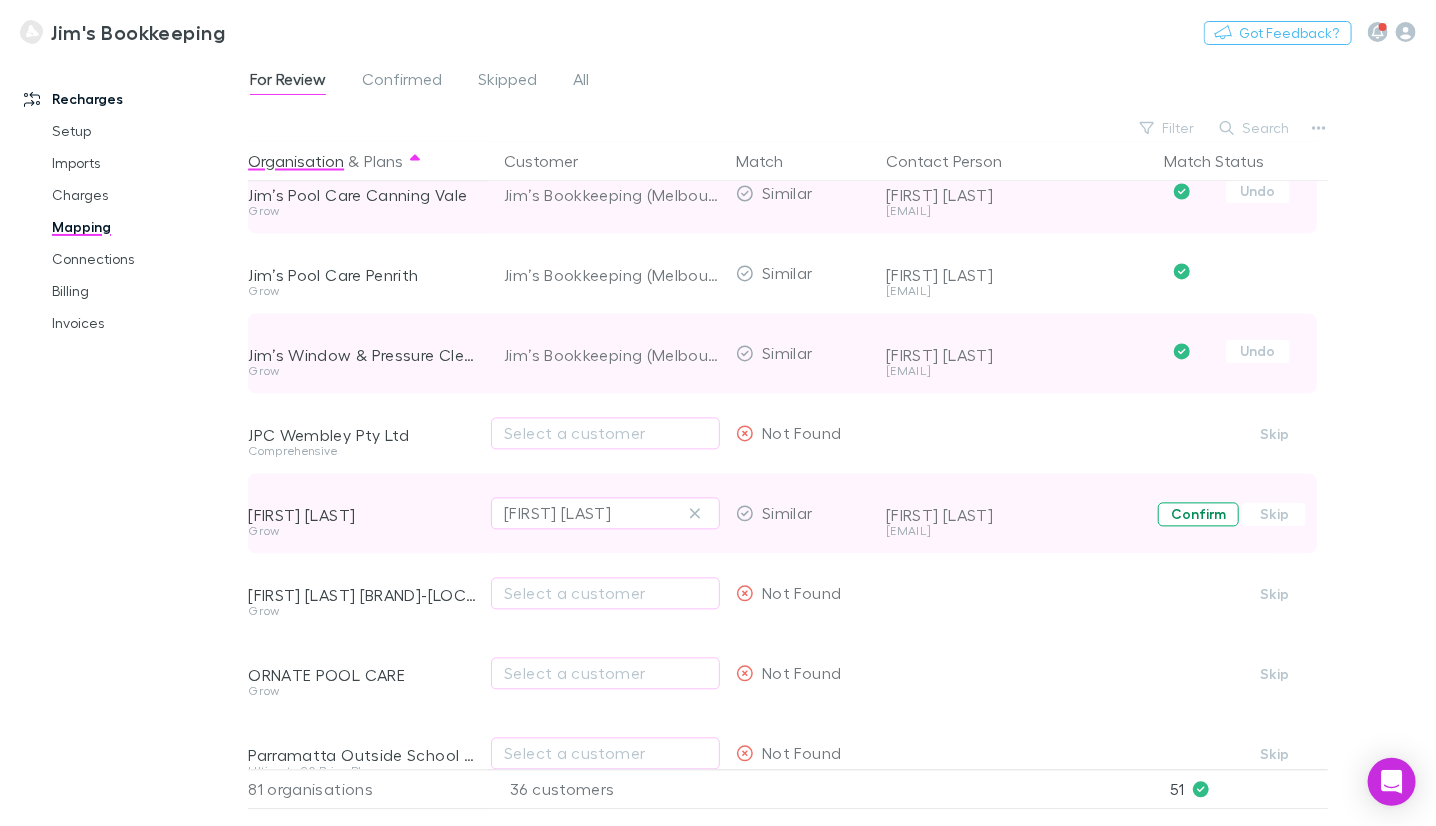 click on "Confirm" at bounding box center (1198, 515) 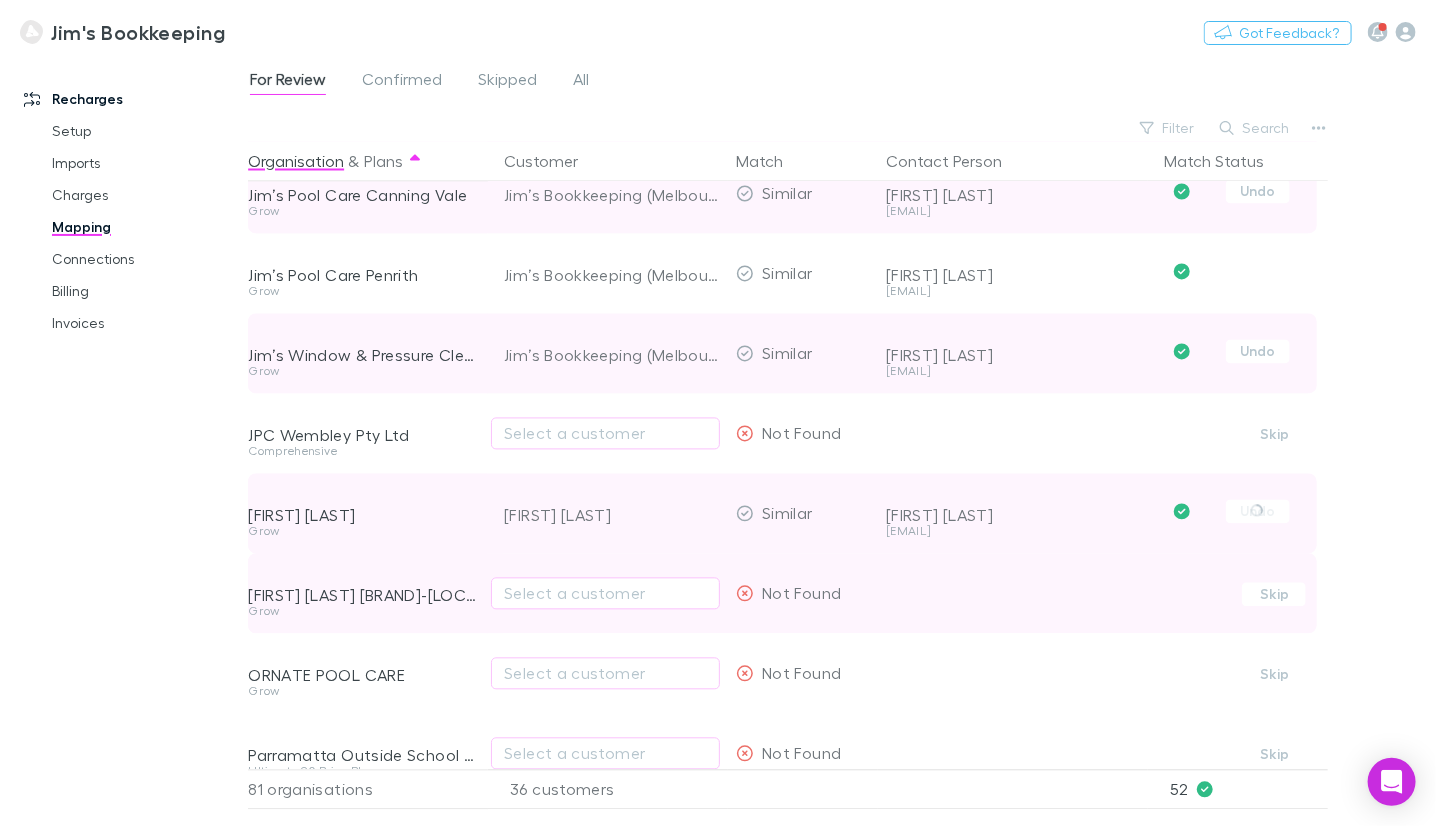 scroll, scrollTop: 5228, scrollLeft: 0, axis: vertical 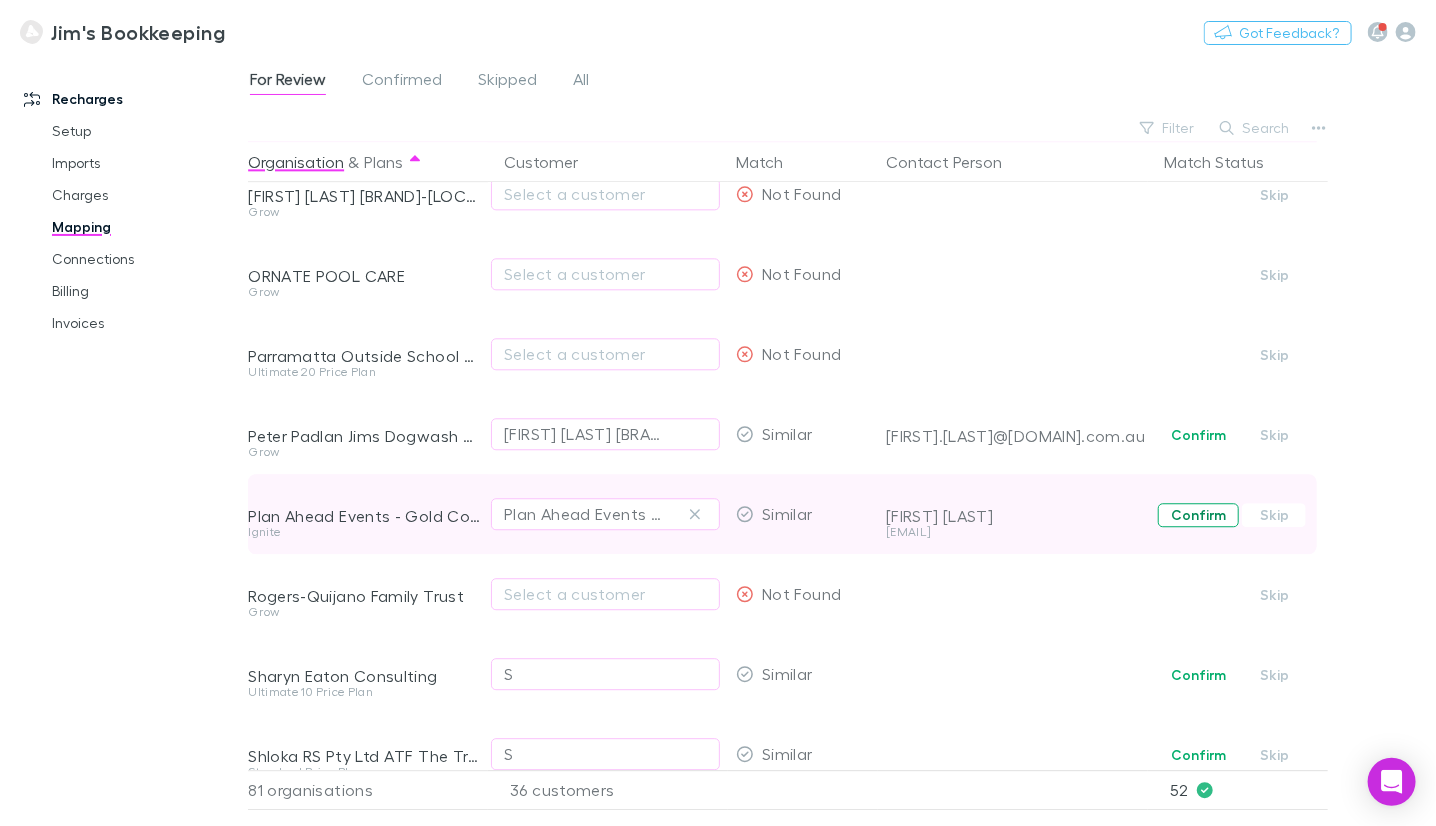 click on "Confirm" at bounding box center (1198, 515) 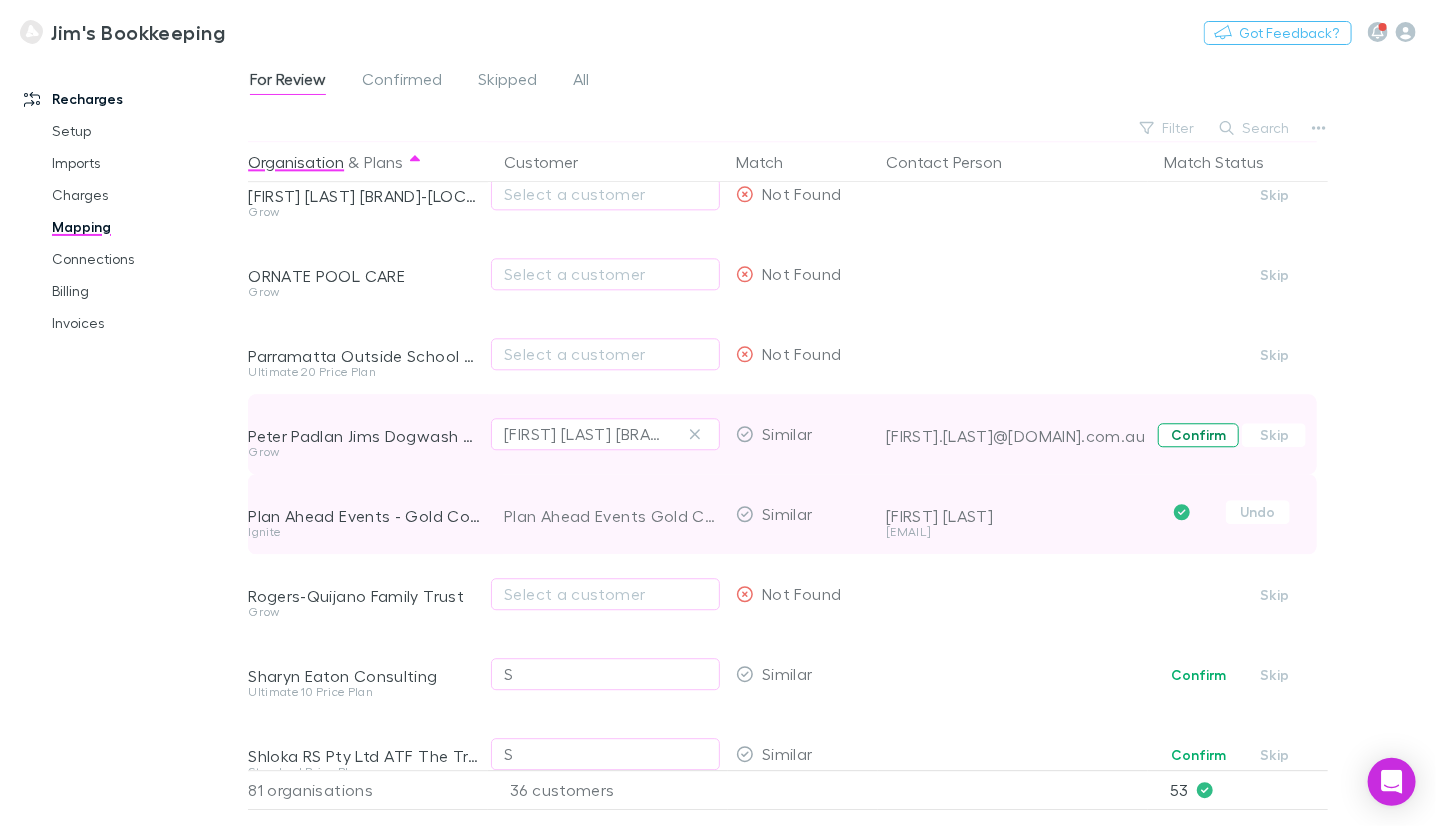 click on "Confirm" at bounding box center (1198, 435) 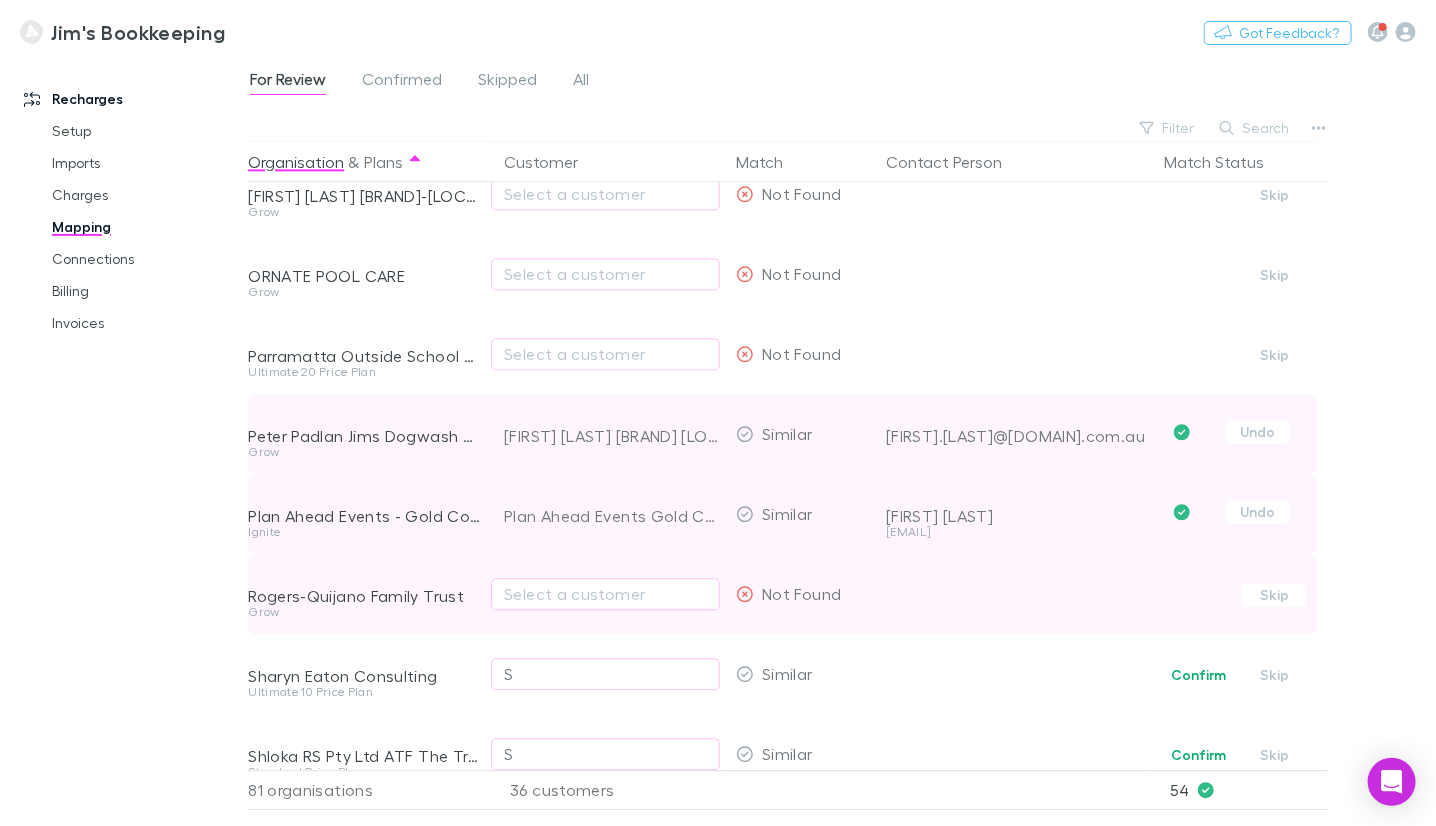 scroll, scrollTop: 5428, scrollLeft: 0, axis: vertical 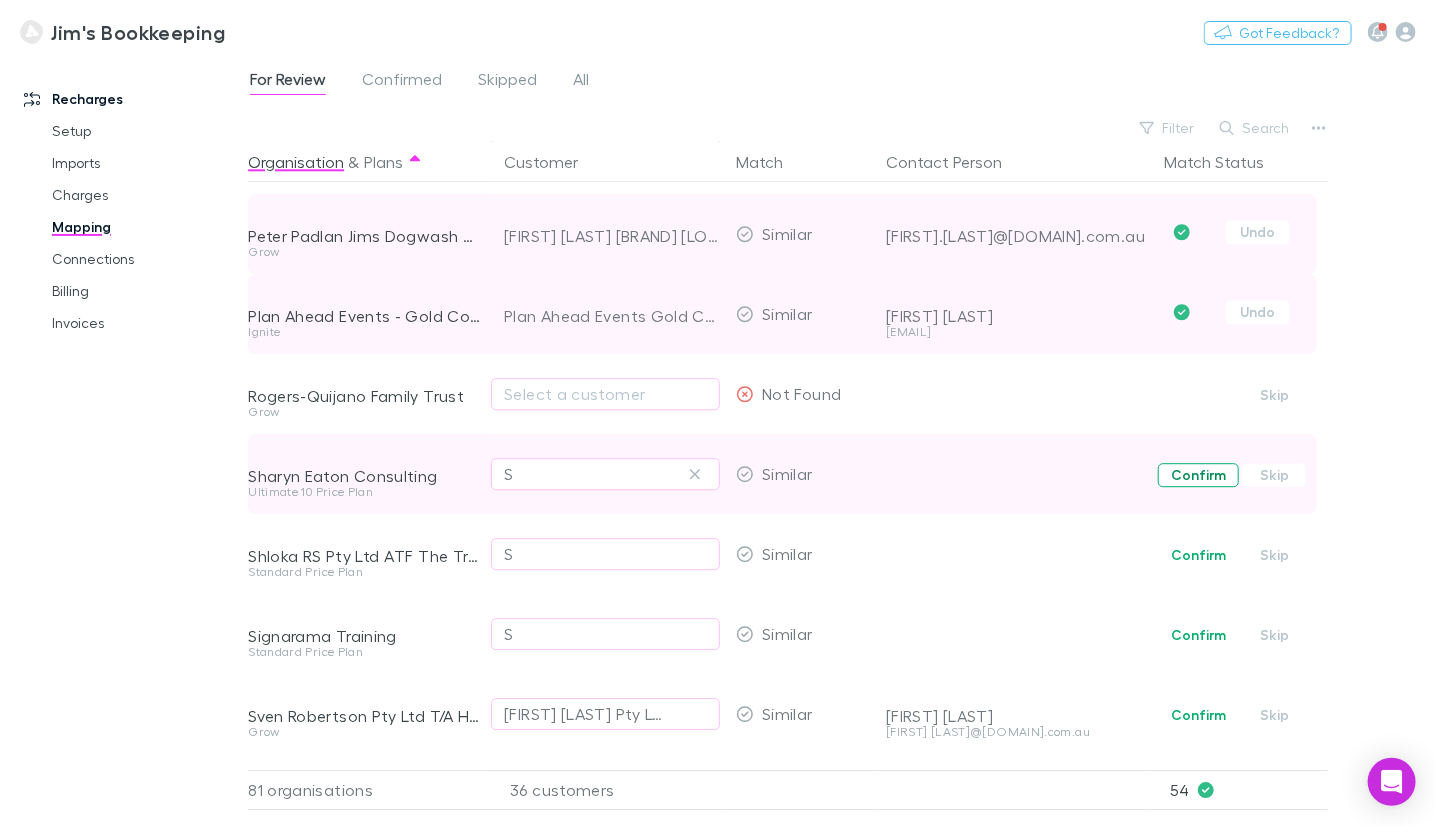 click on "Confirm" at bounding box center (1198, 475) 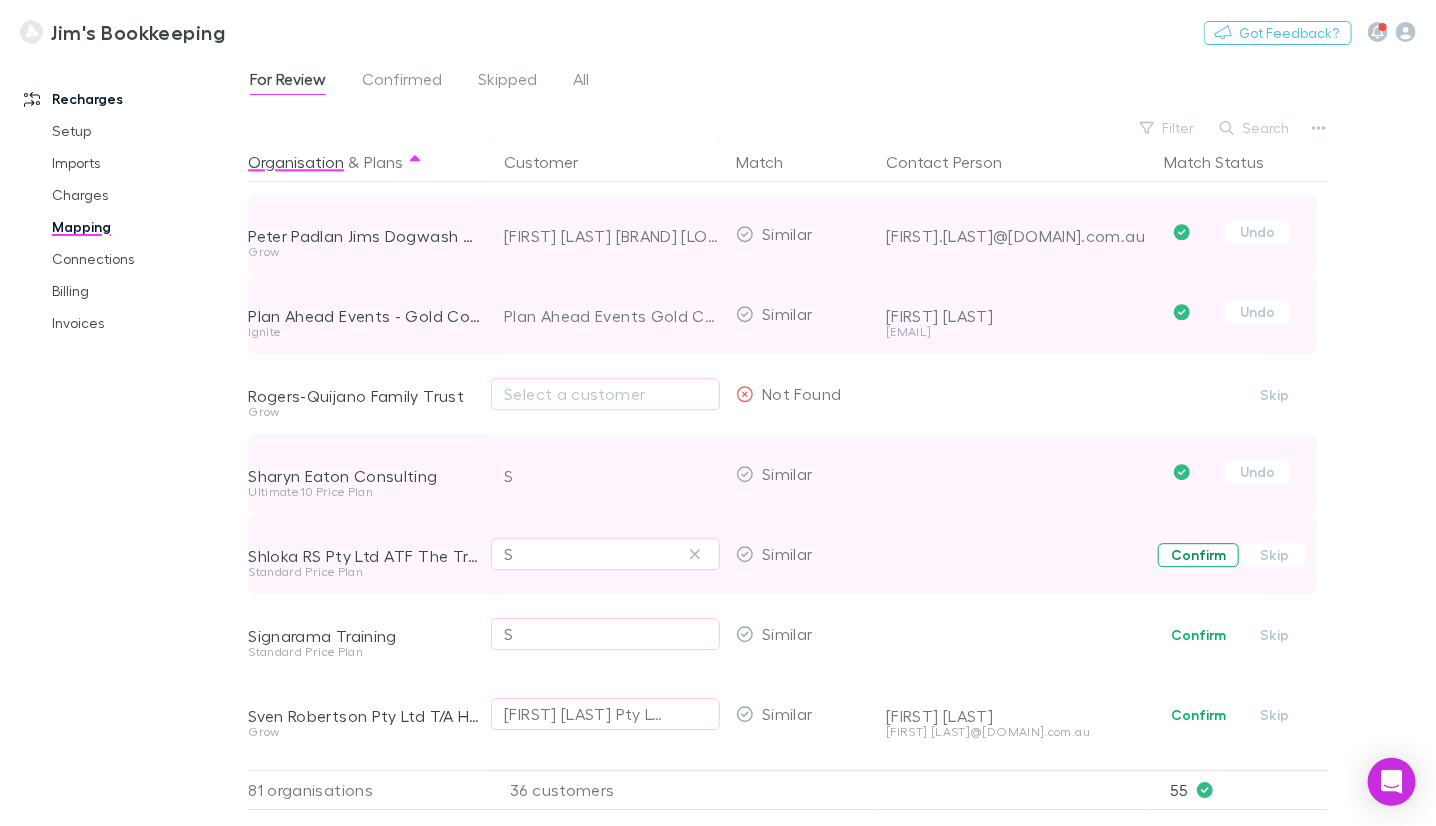 click on "Confirm" at bounding box center (1198, 555) 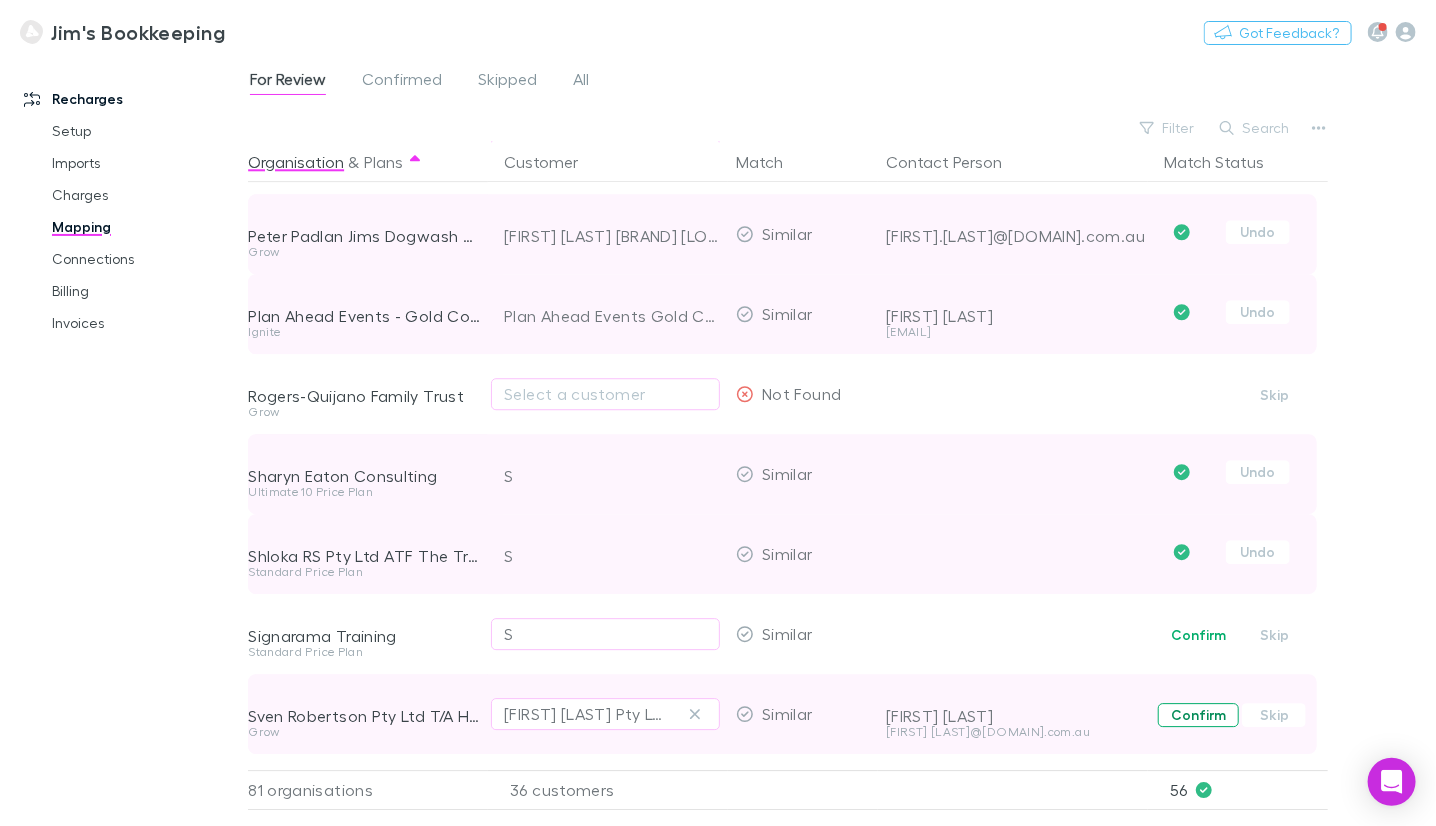 drag, startPoint x: 1196, startPoint y: 628, endPoint x: 1175, endPoint y: 710, distance: 84.646324 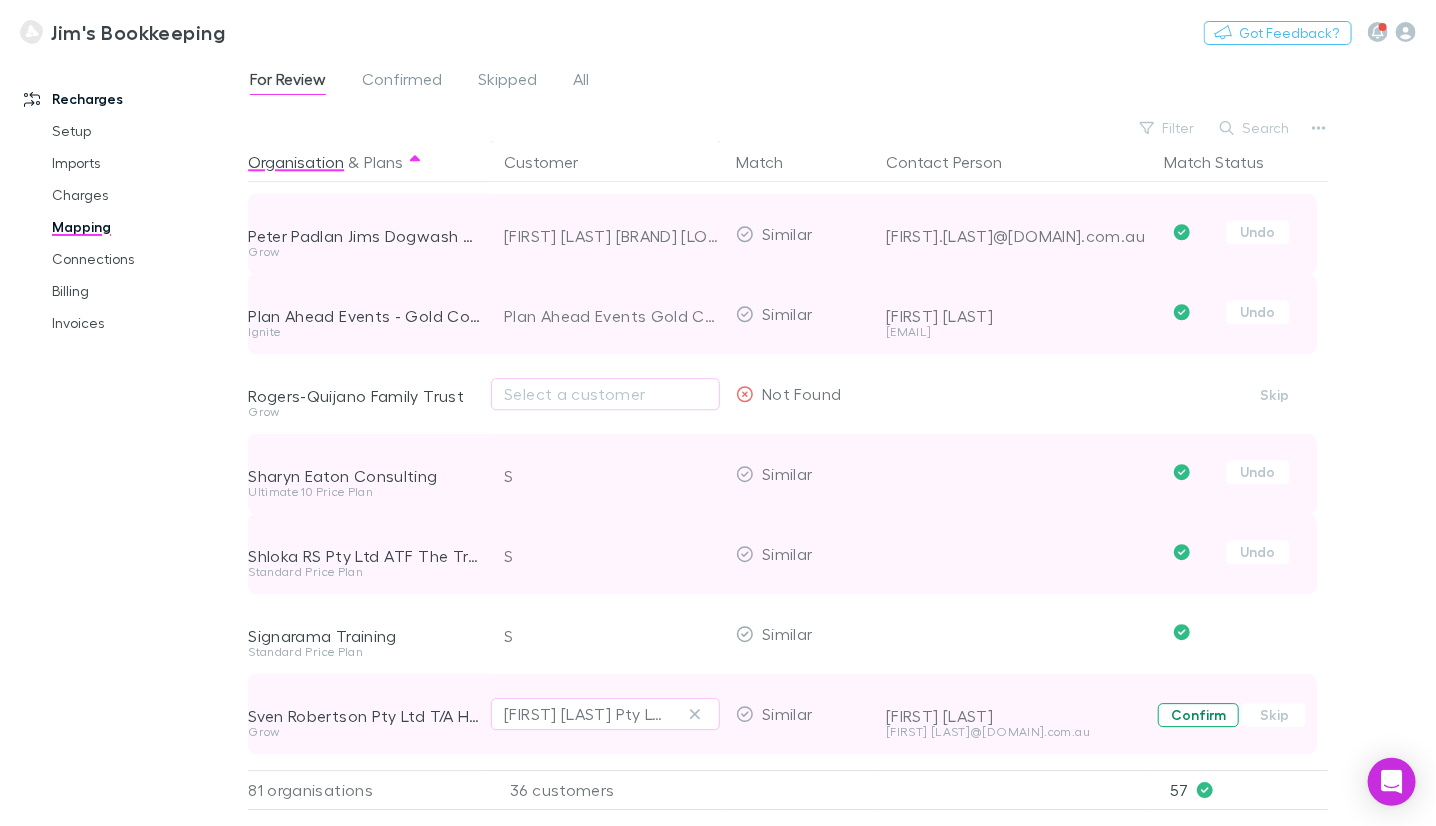 click on "Confirm" at bounding box center (1198, 715) 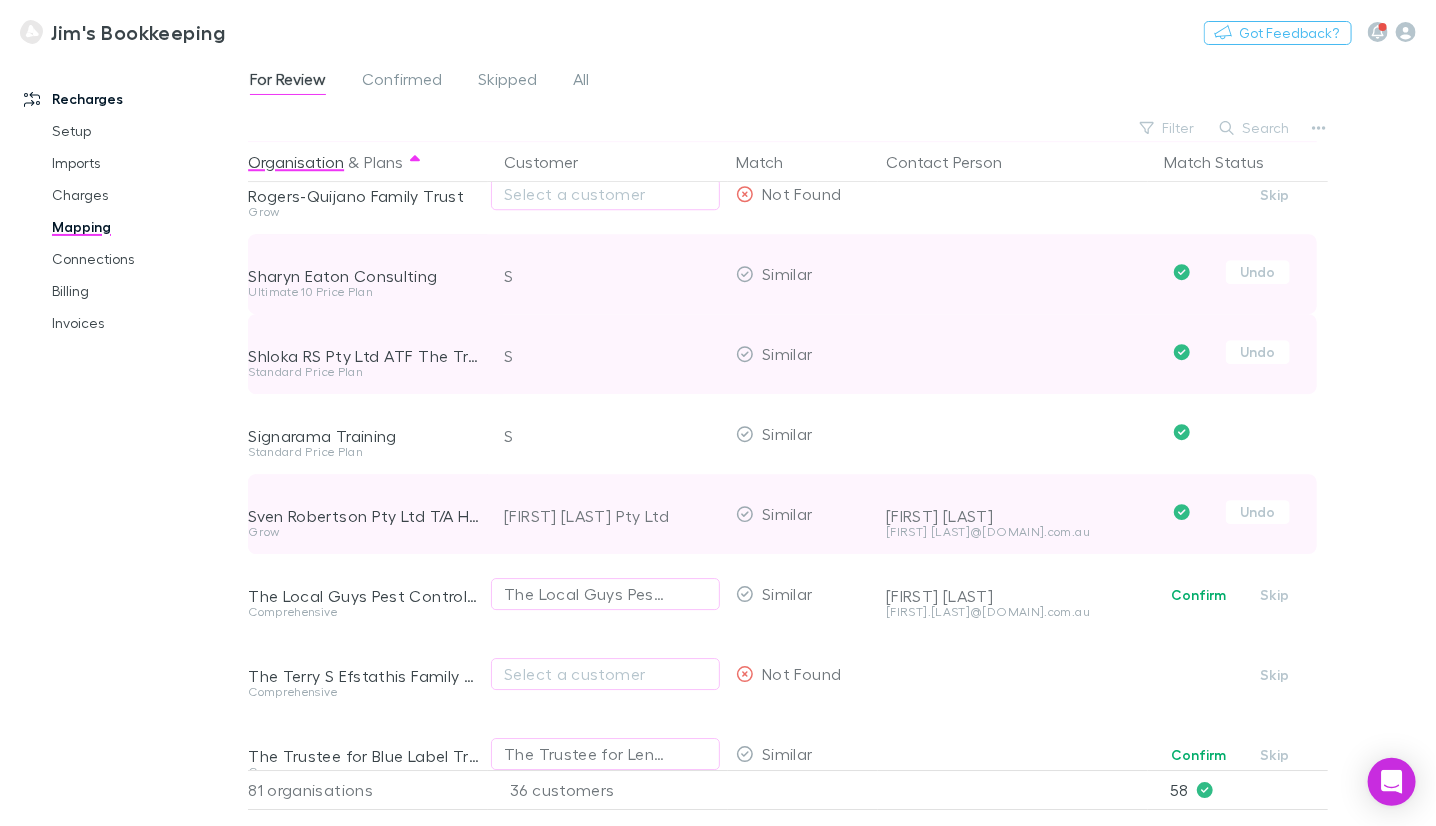 scroll, scrollTop: 5828, scrollLeft: 0, axis: vertical 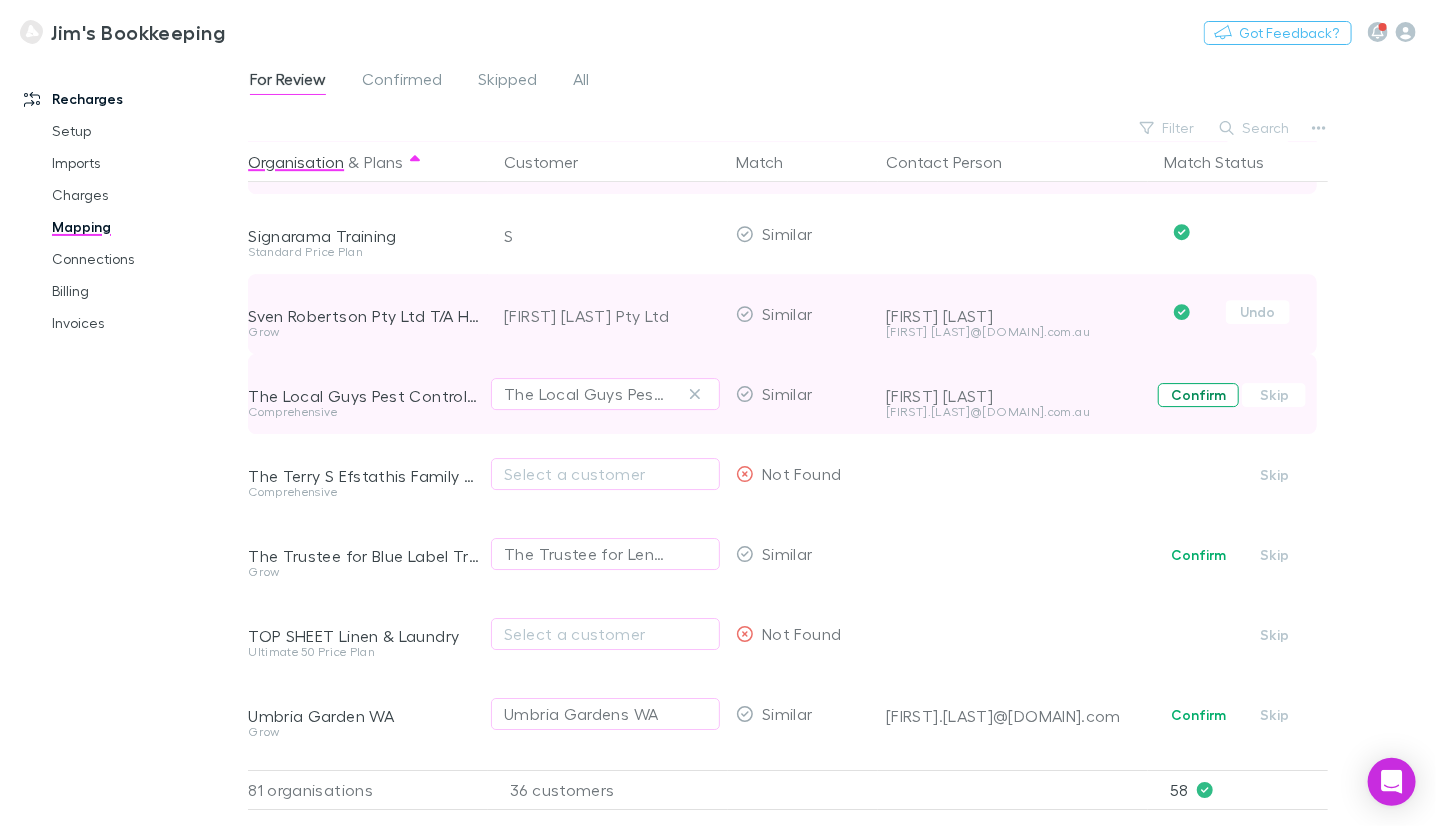 click on "Confirm" at bounding box center [1198, 395] 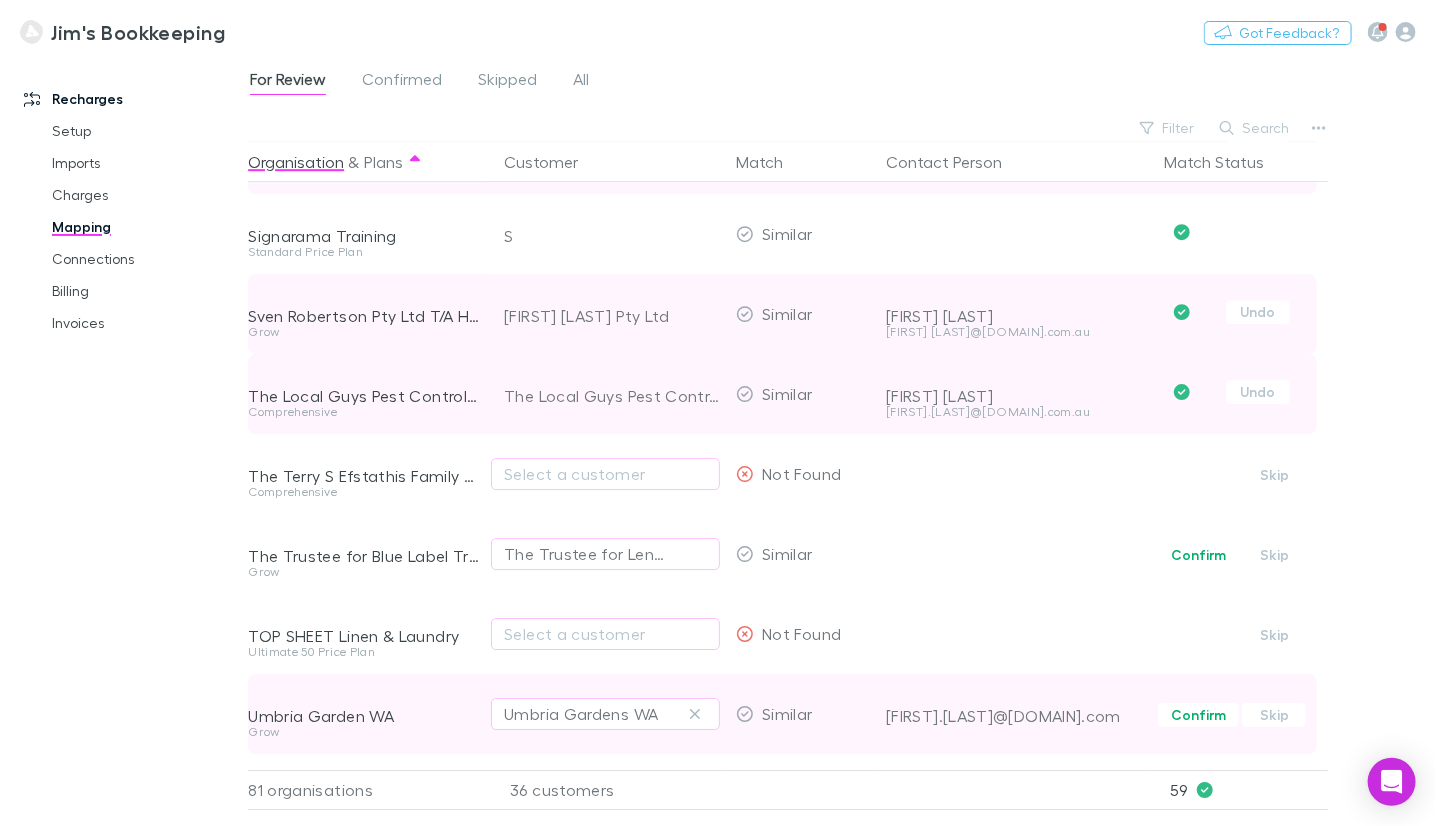click on "Confirm" at bounding box center [1198, 555] 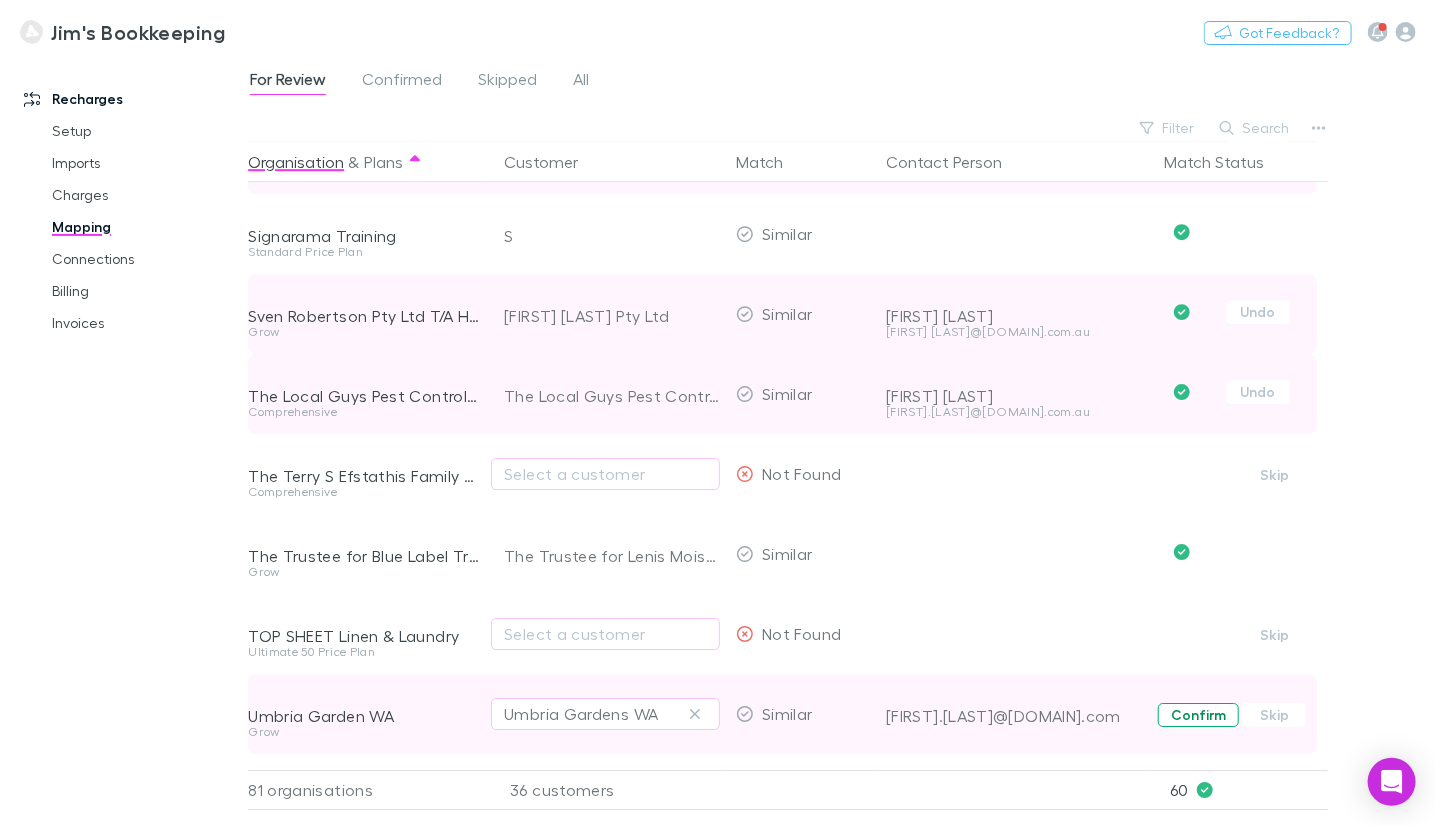 click on "Confirm" at bounding box center [1198, 715] 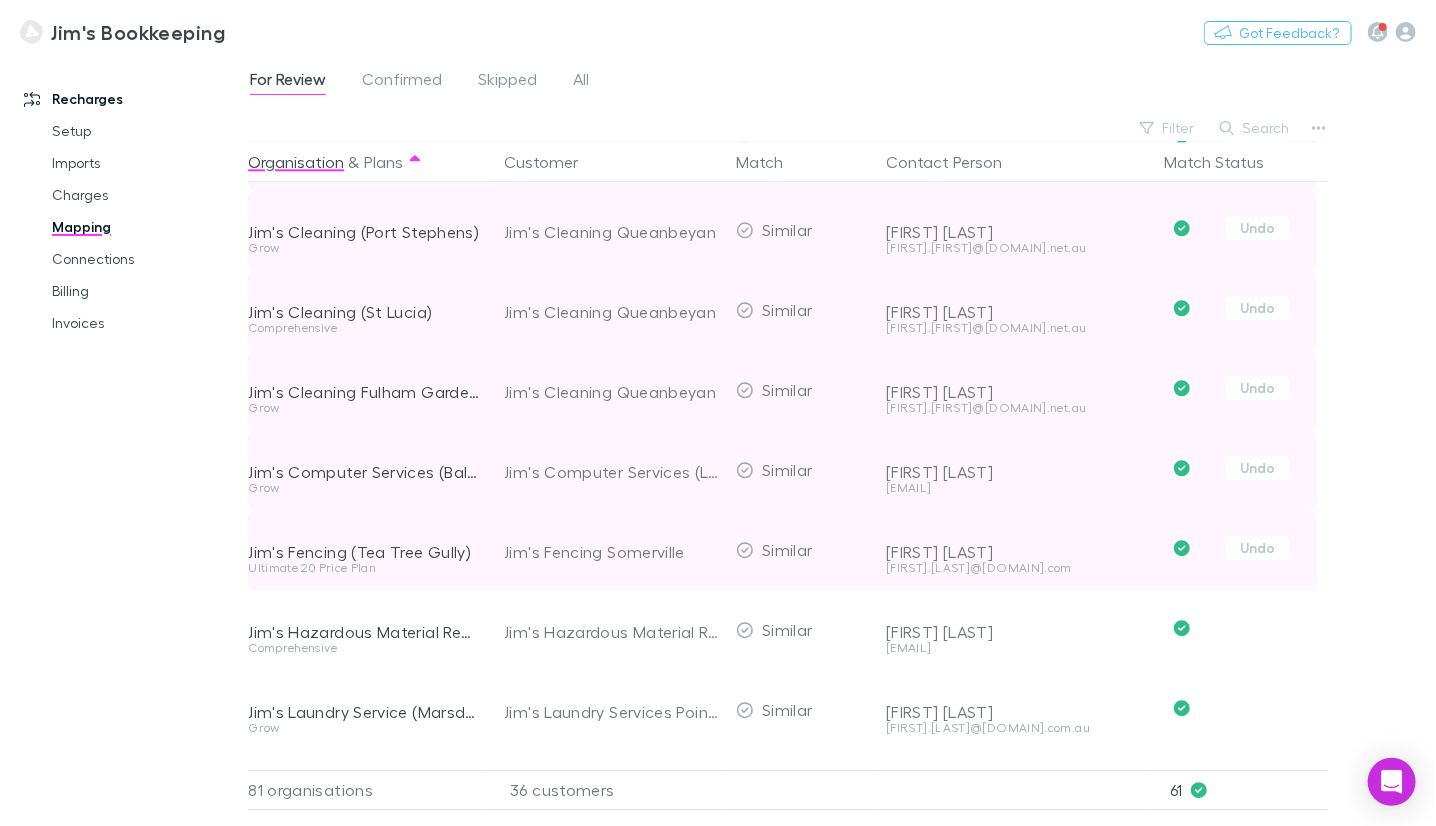 scroll, scrollTop: 1907, scrollLeft: 0, axis: vertical 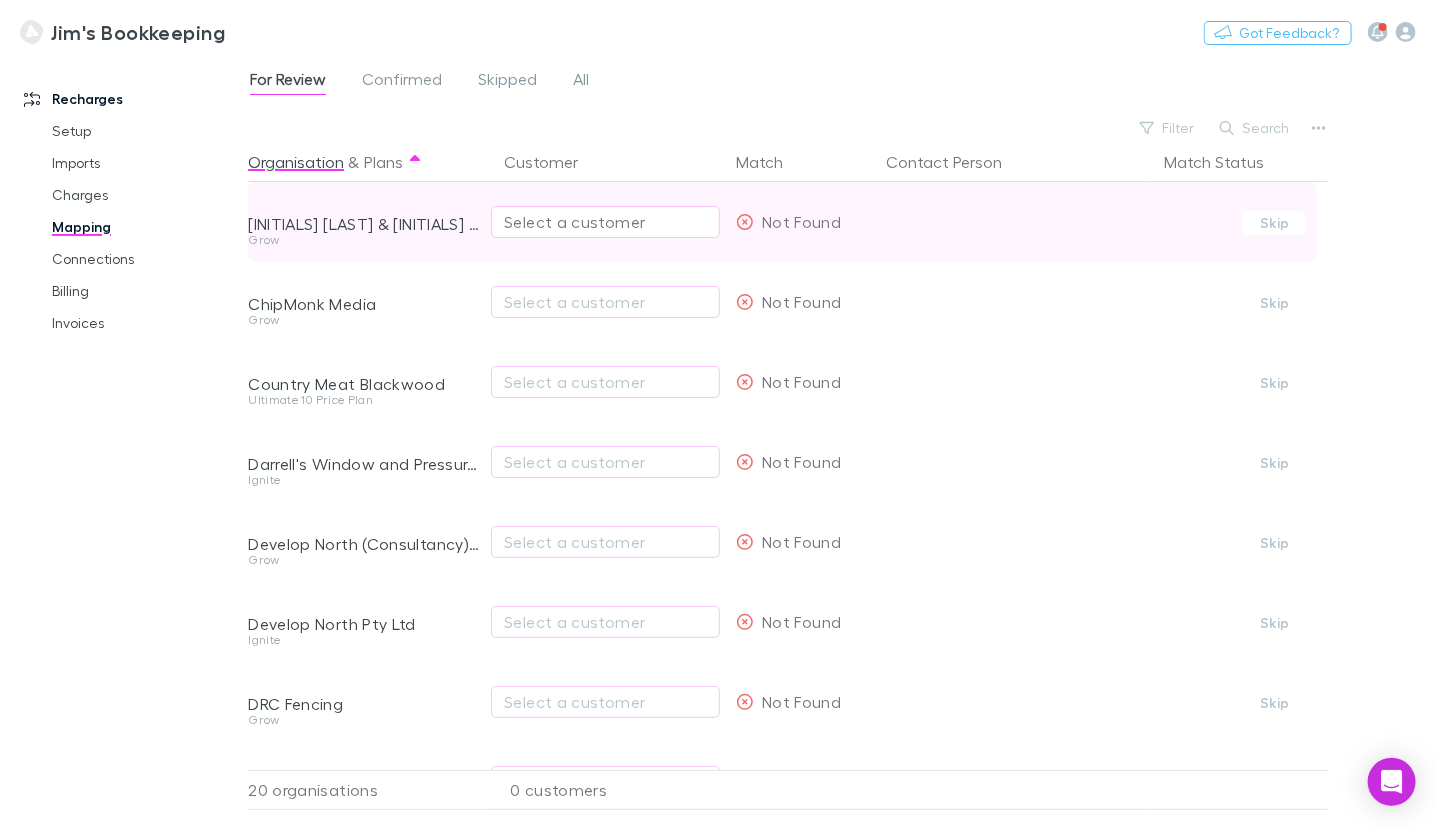 click on "Select a customer" at bounding box center [605, 222] 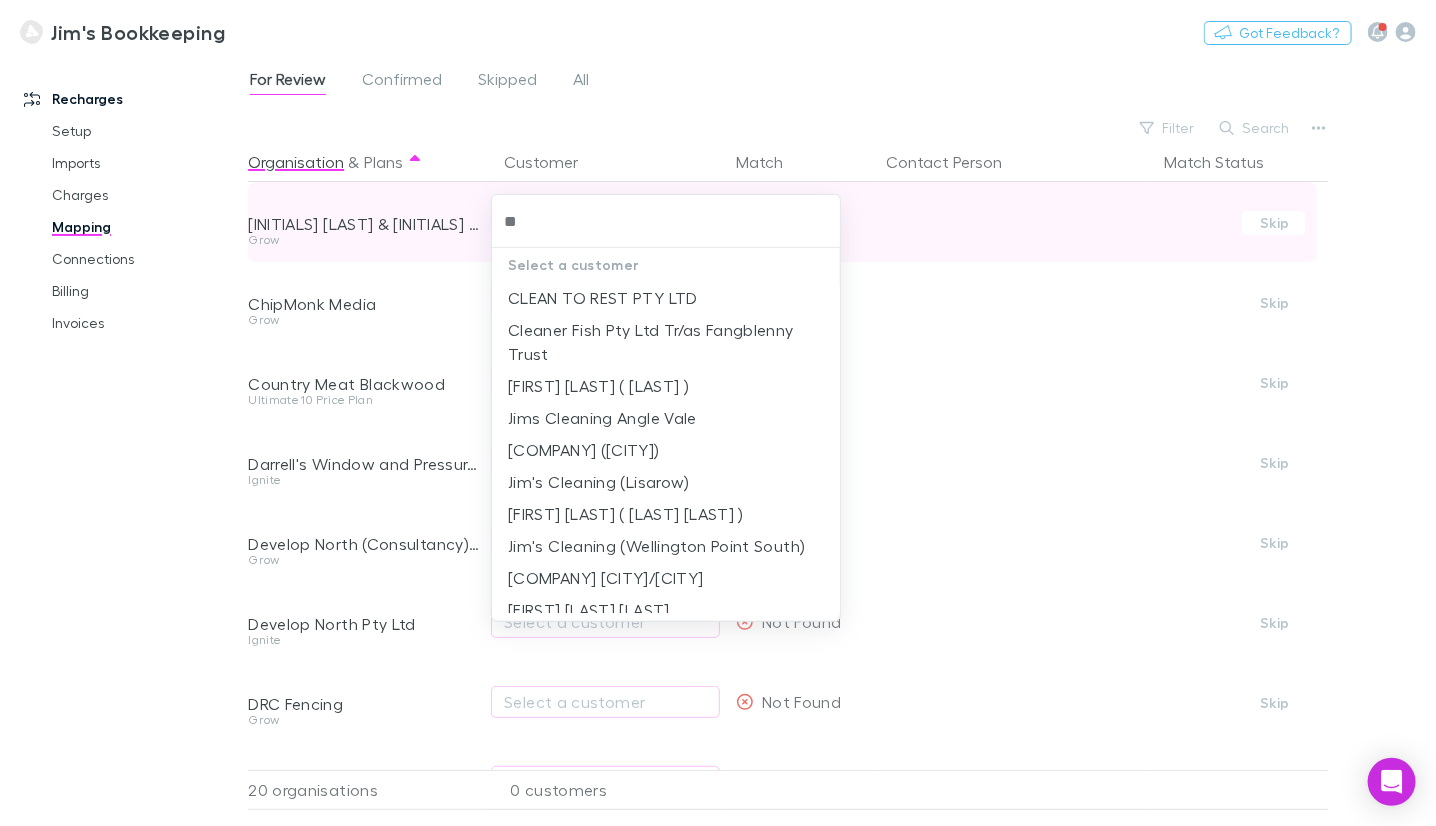 type on "*" 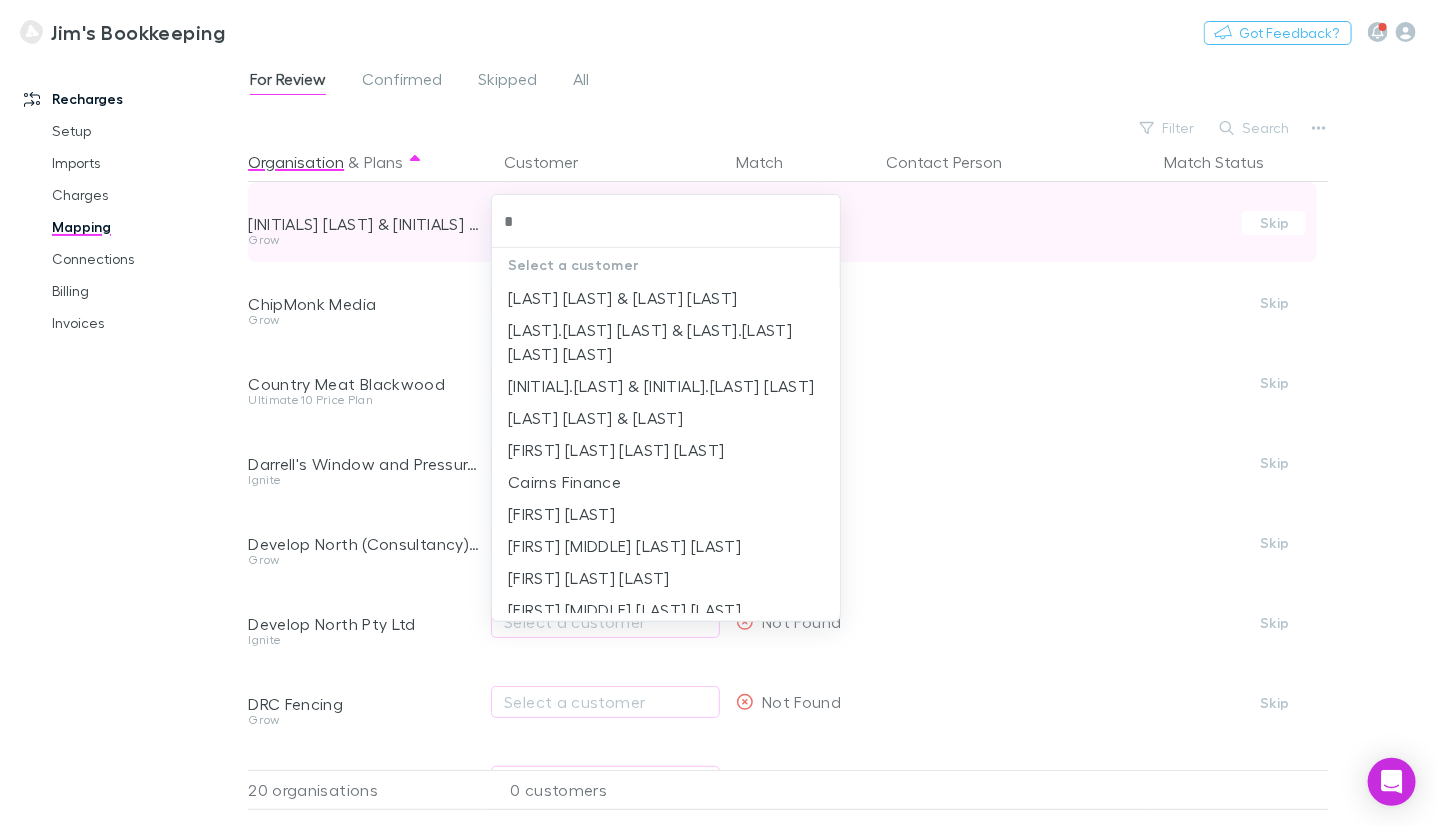 type 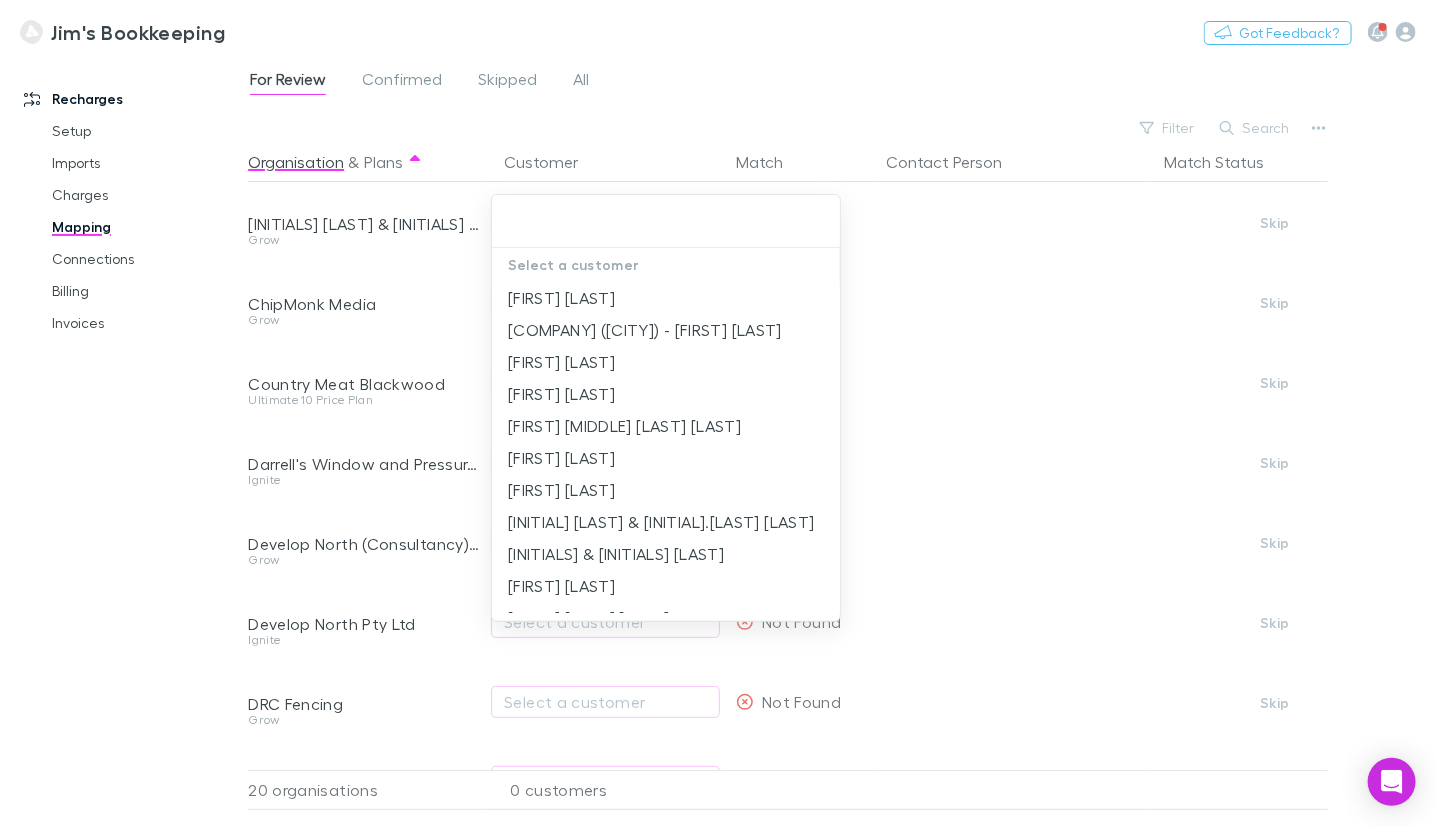 drag, startPoint x: 425, startPoint y: 227, endPoint x: 318, endPoint y: 212, distance: 108.04629 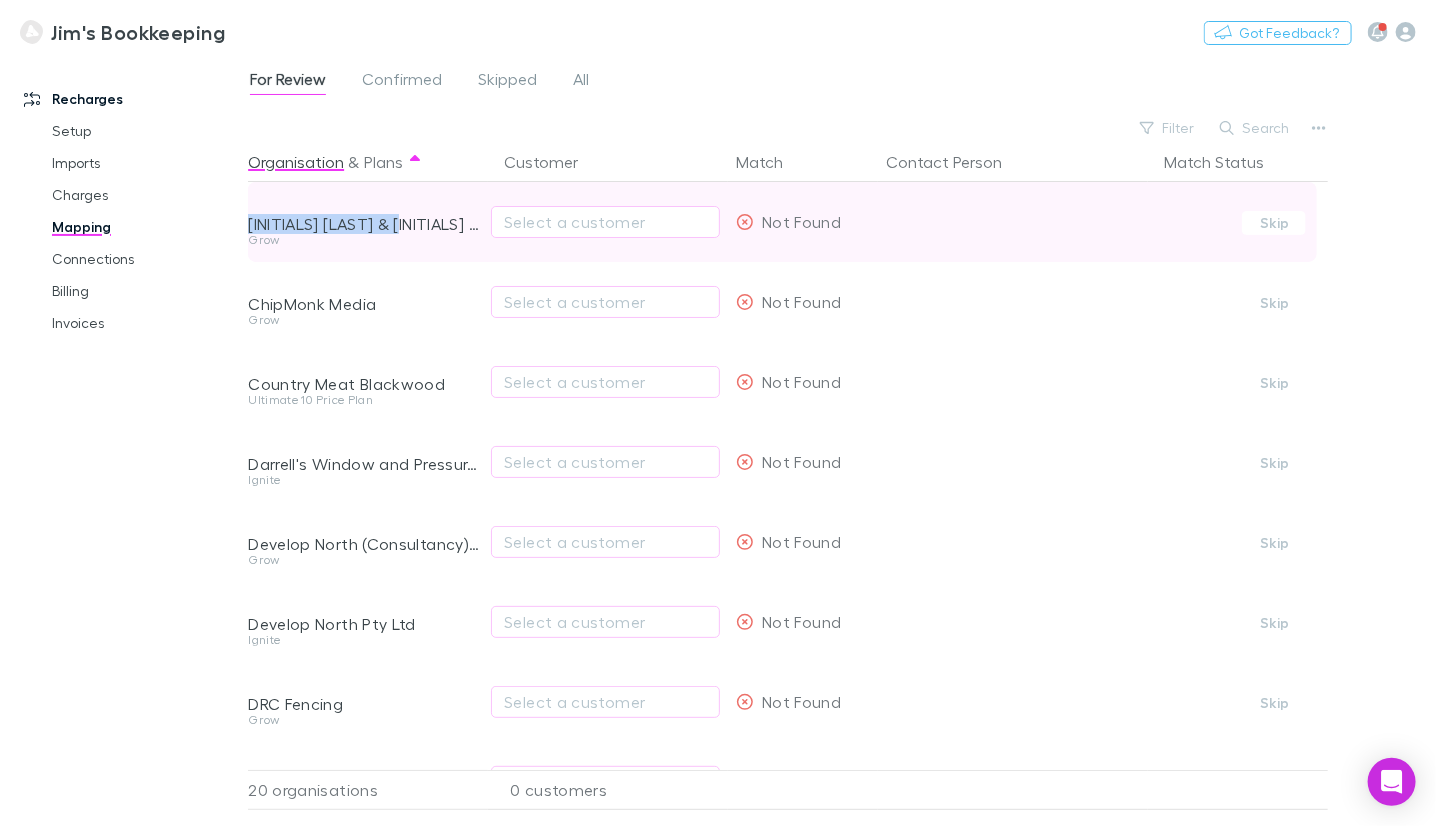 drag, startPoint x: 414, startPoint y: 230, endPoint x: 249, endPoint y: 231, distance: 165.00304 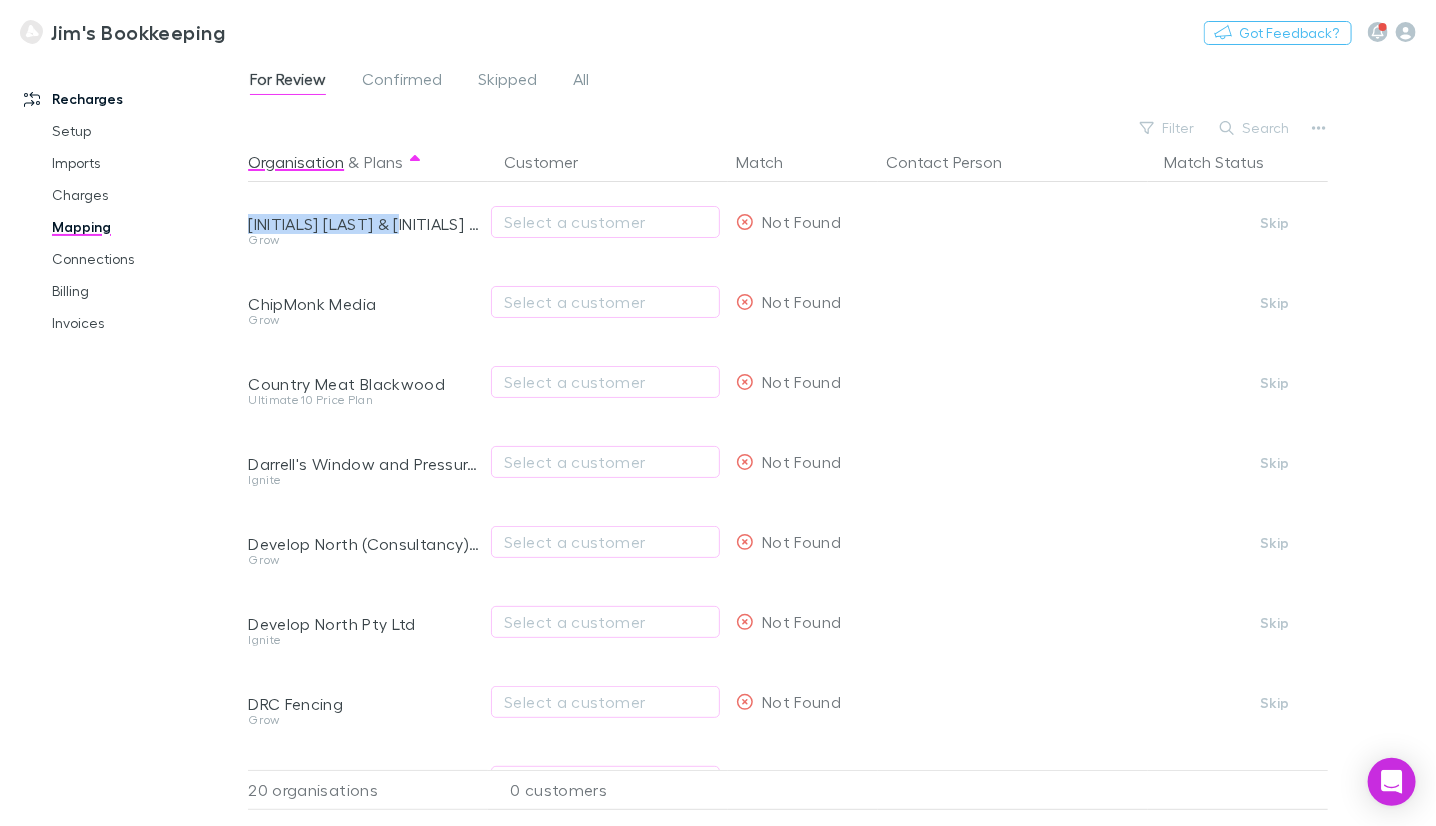 copy on "C.J CLEZY & J.D CLEZY" 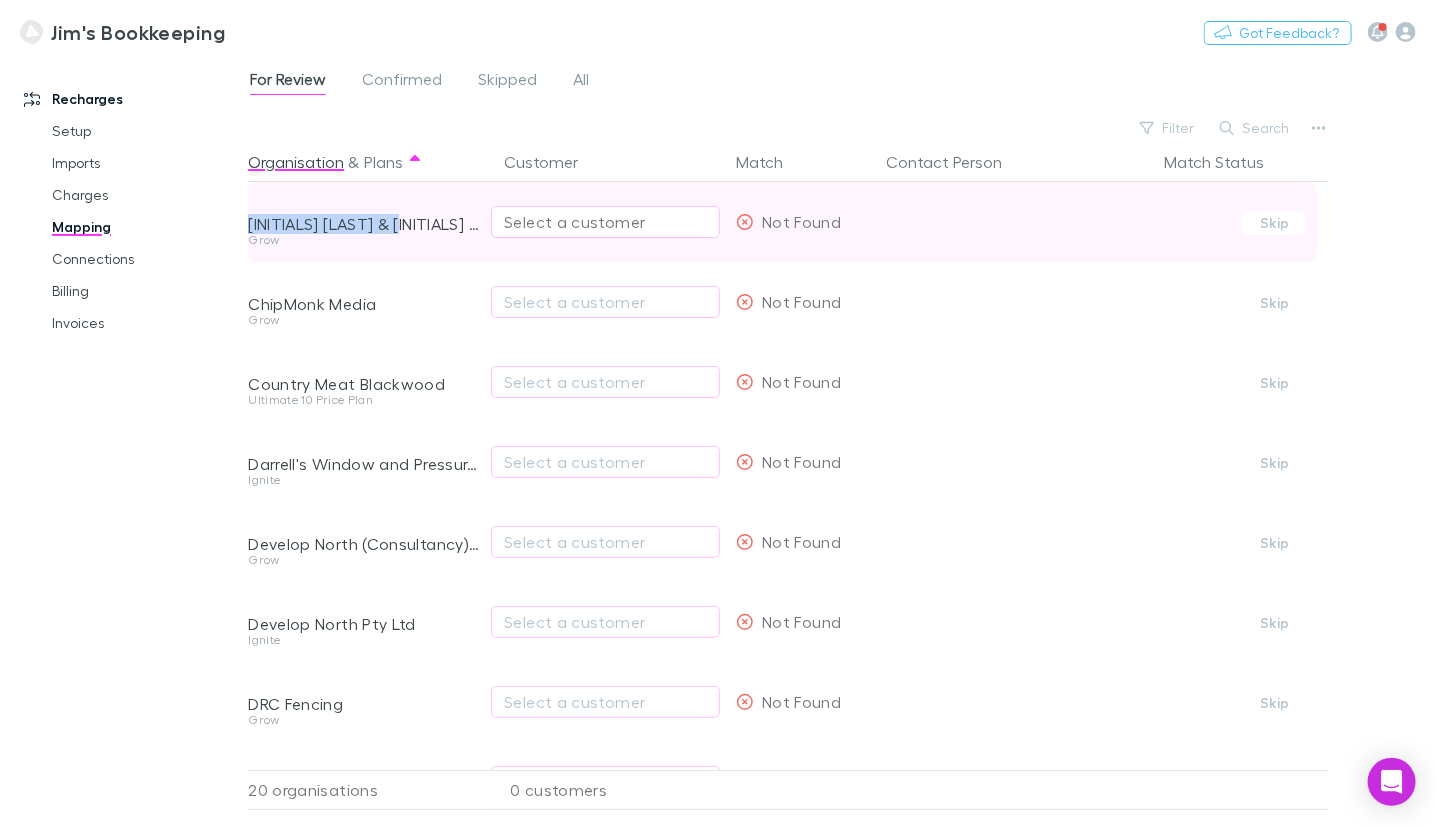 click on "Select a customer" at bounding box center (605, 222) 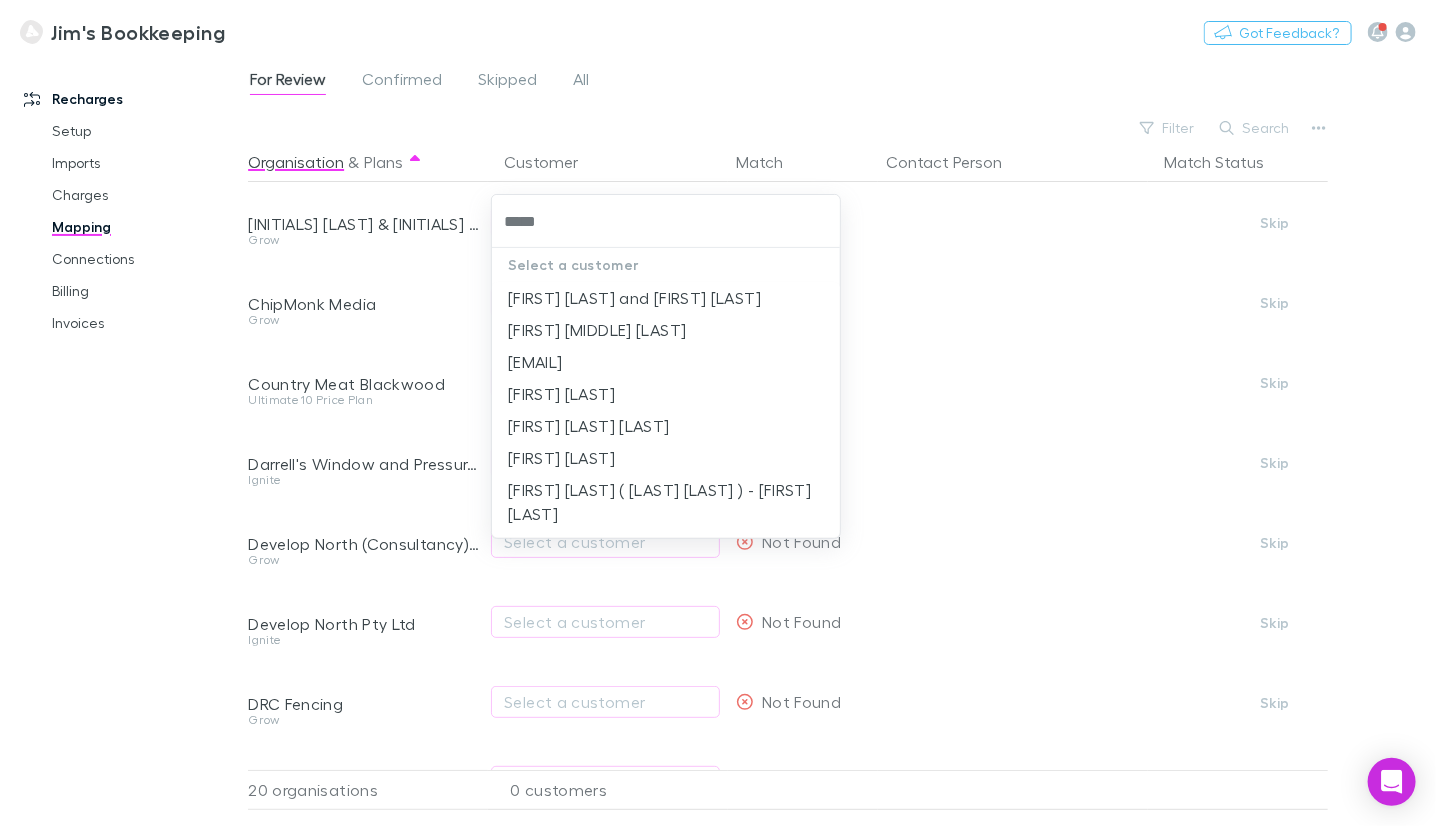 type on "*****" 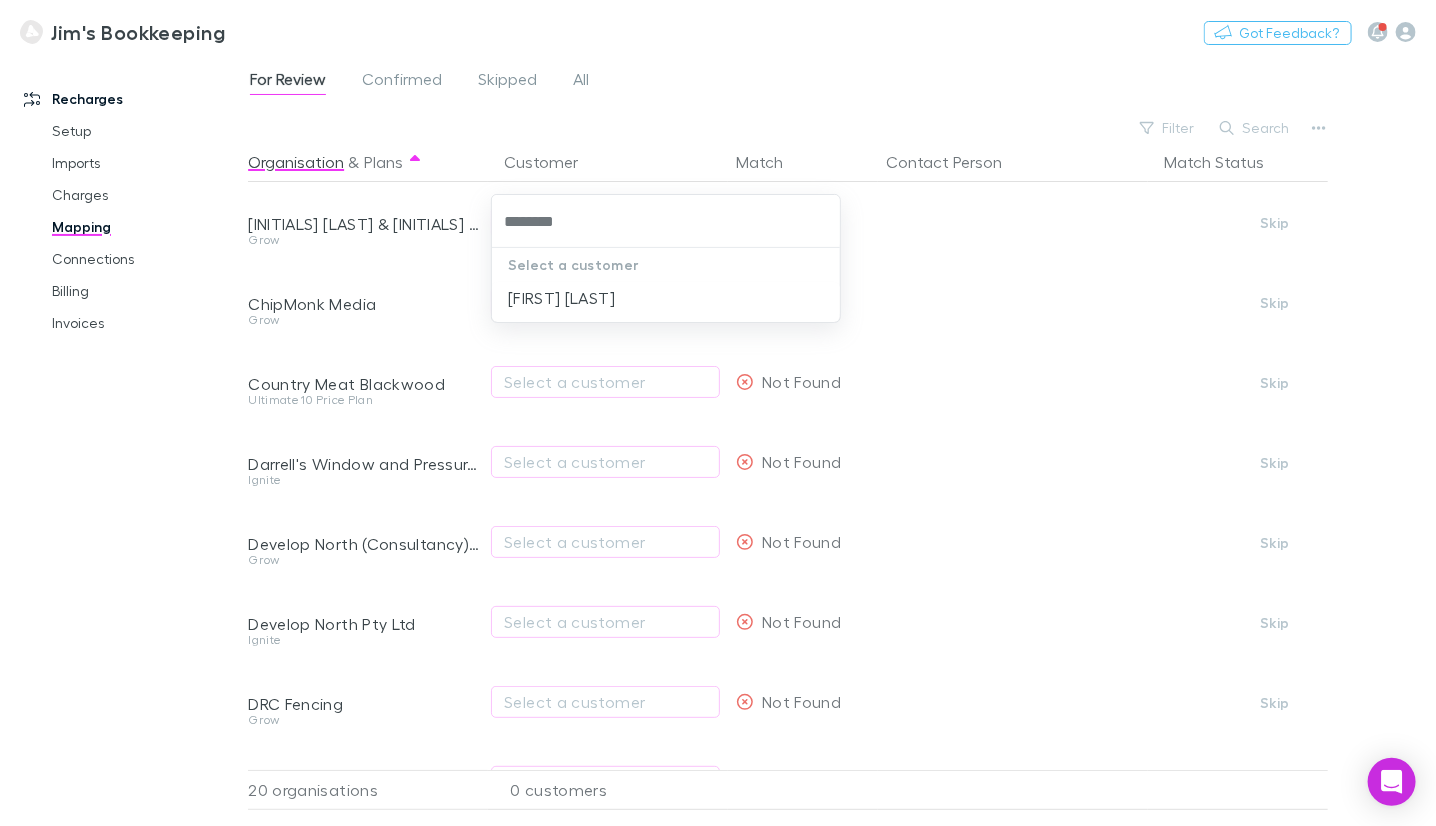 type on "********" 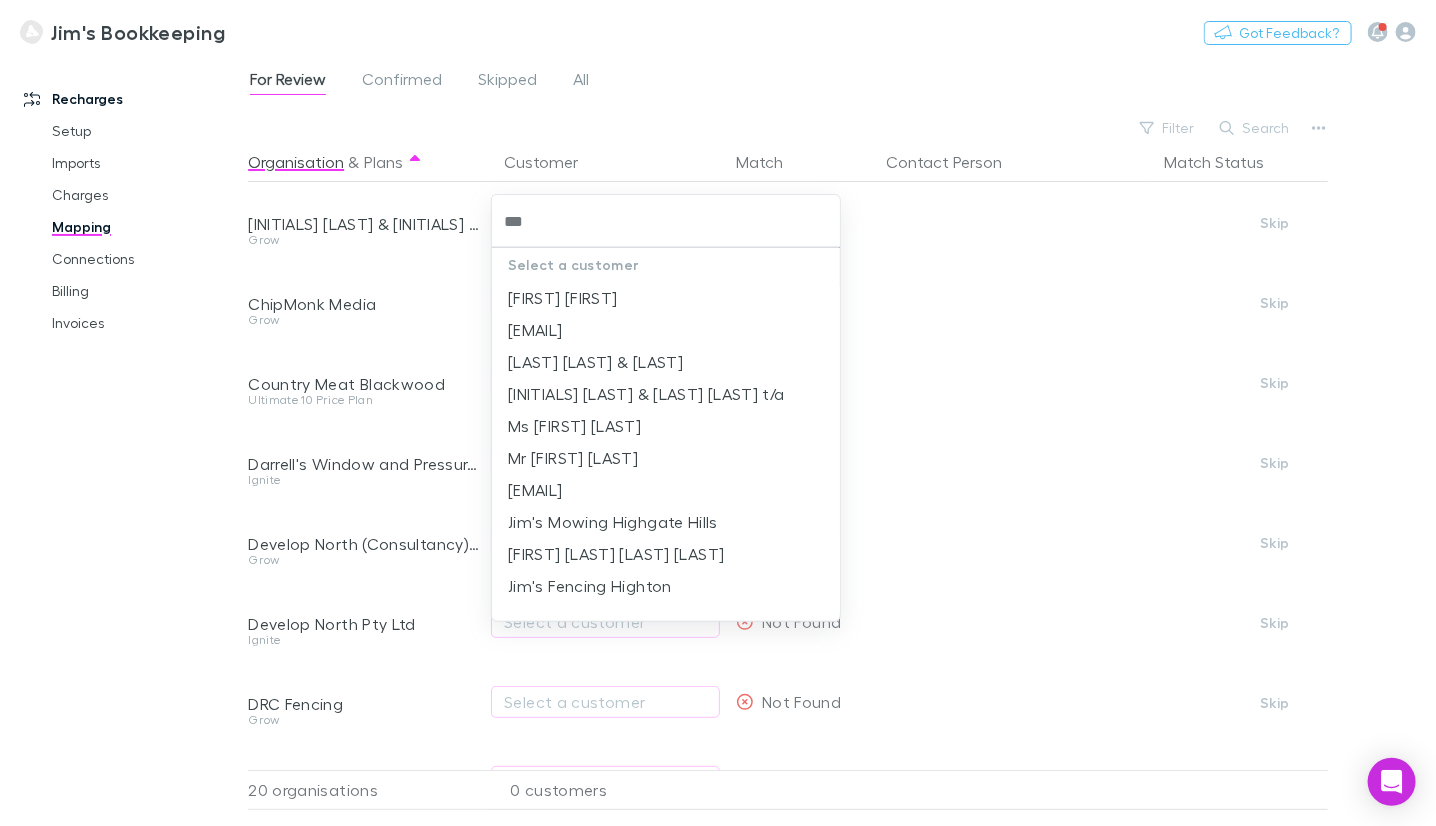 type on "****" 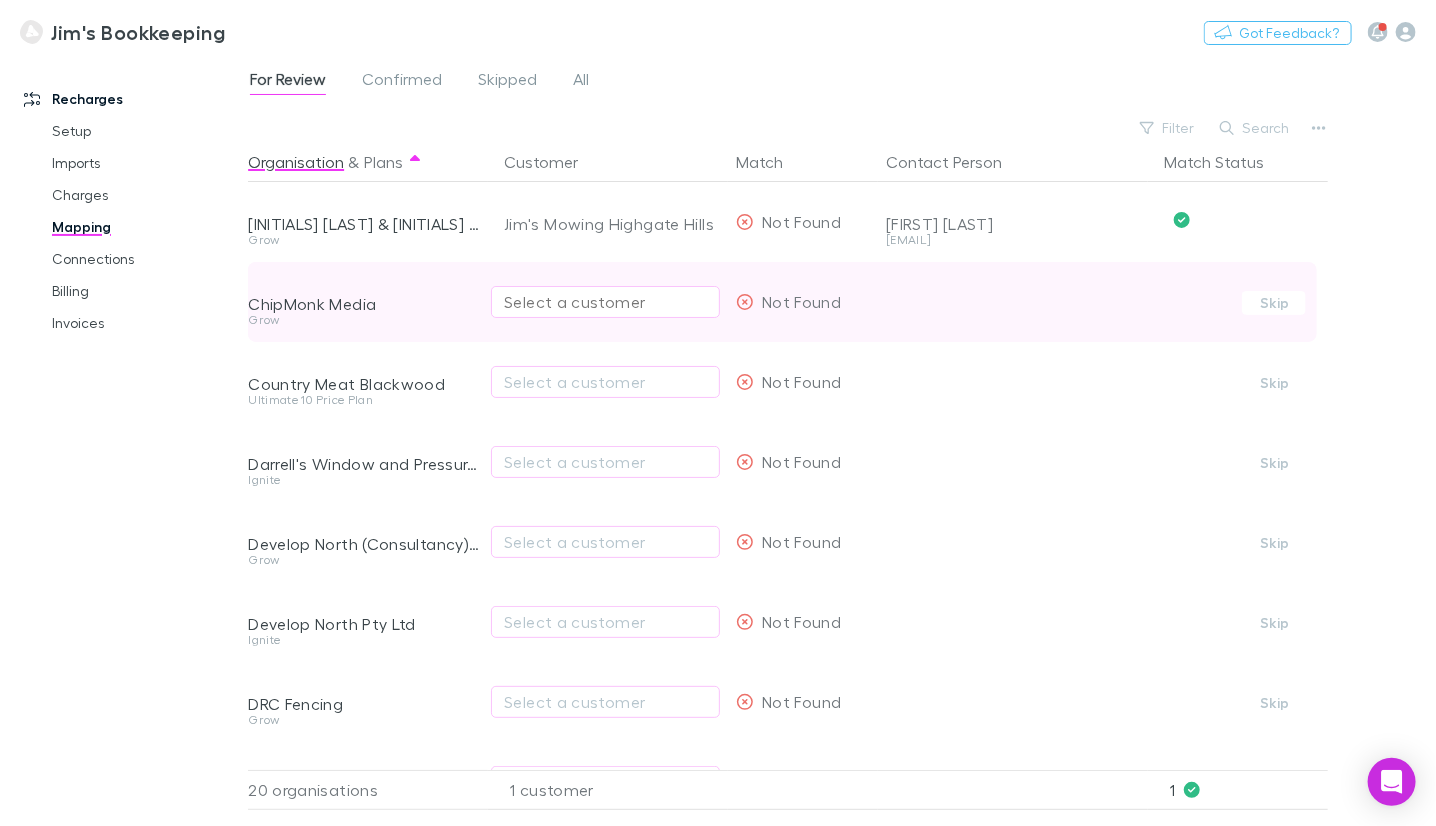click on "Select a customer" at bounding box center (605, 302) 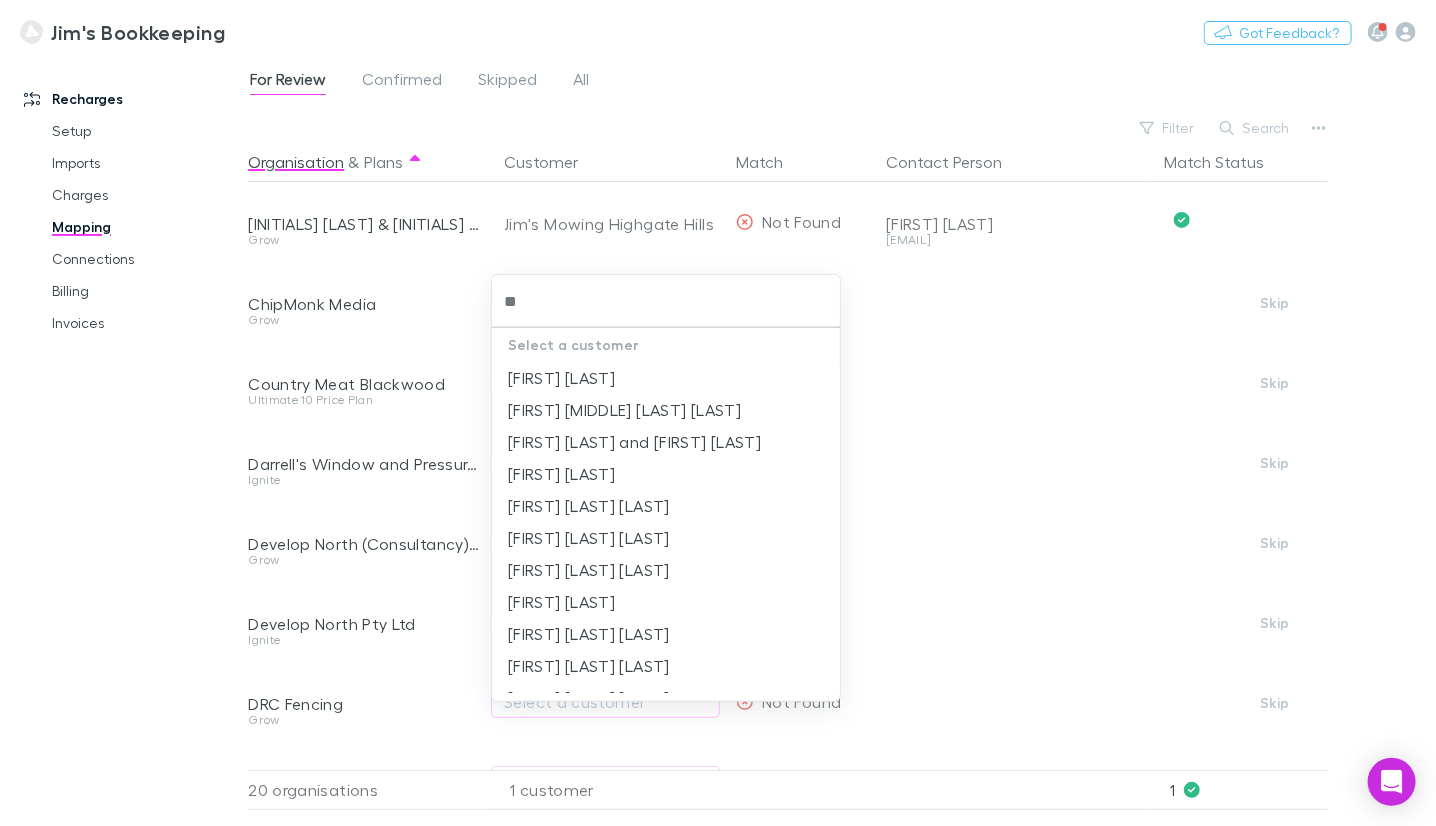 type on "*" 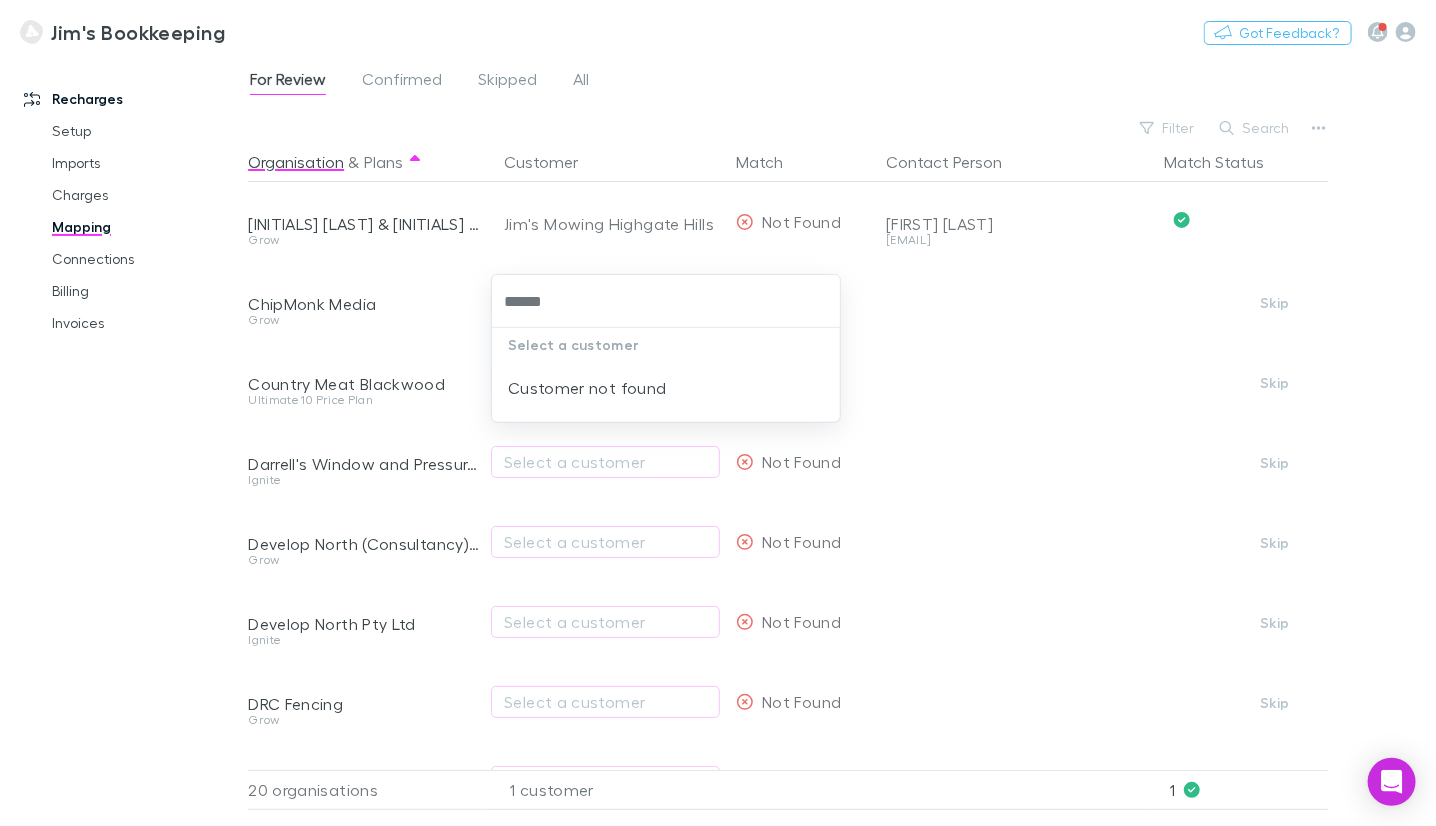 type on "******" 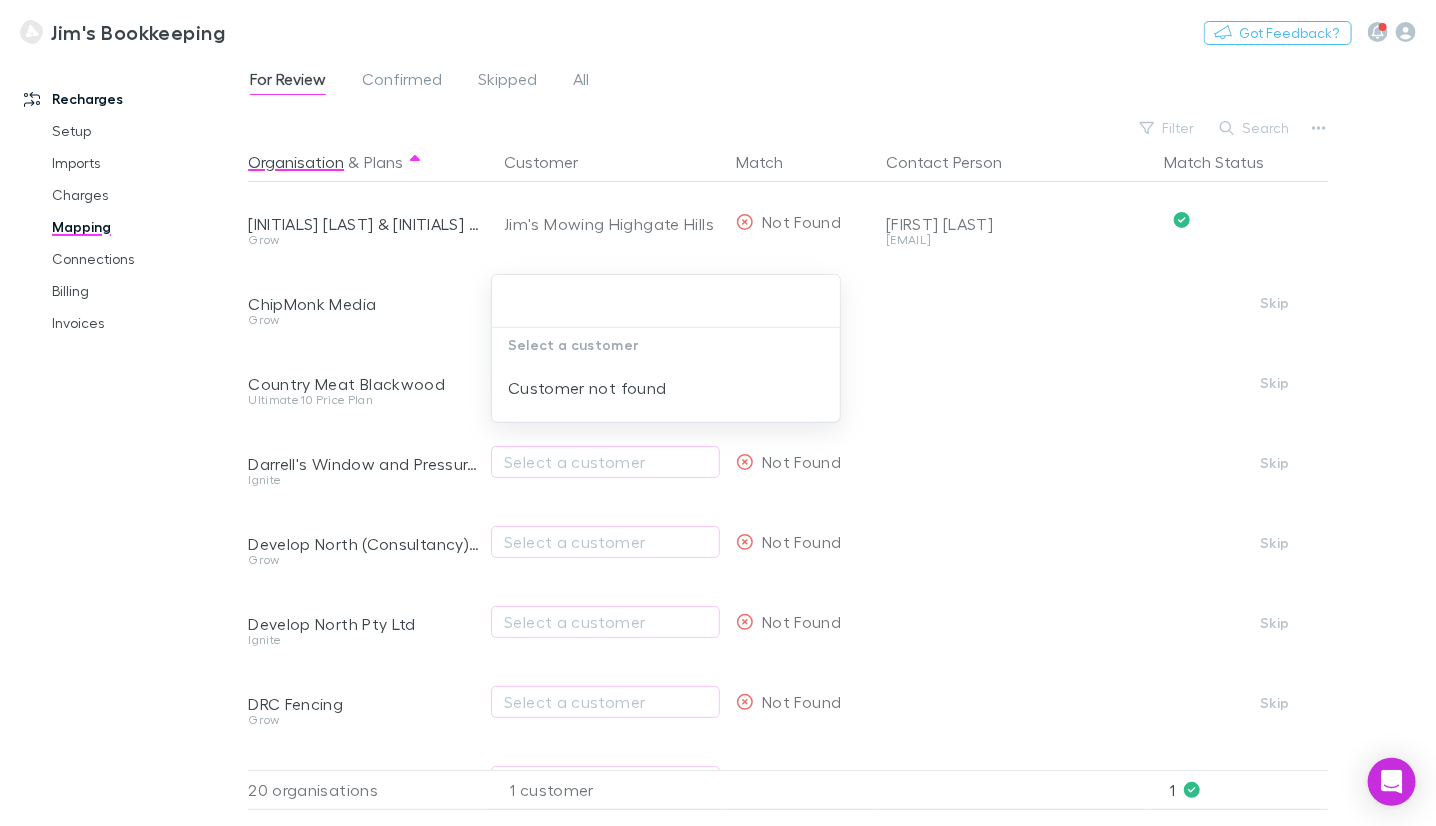 click at bounding box center [718, 413] 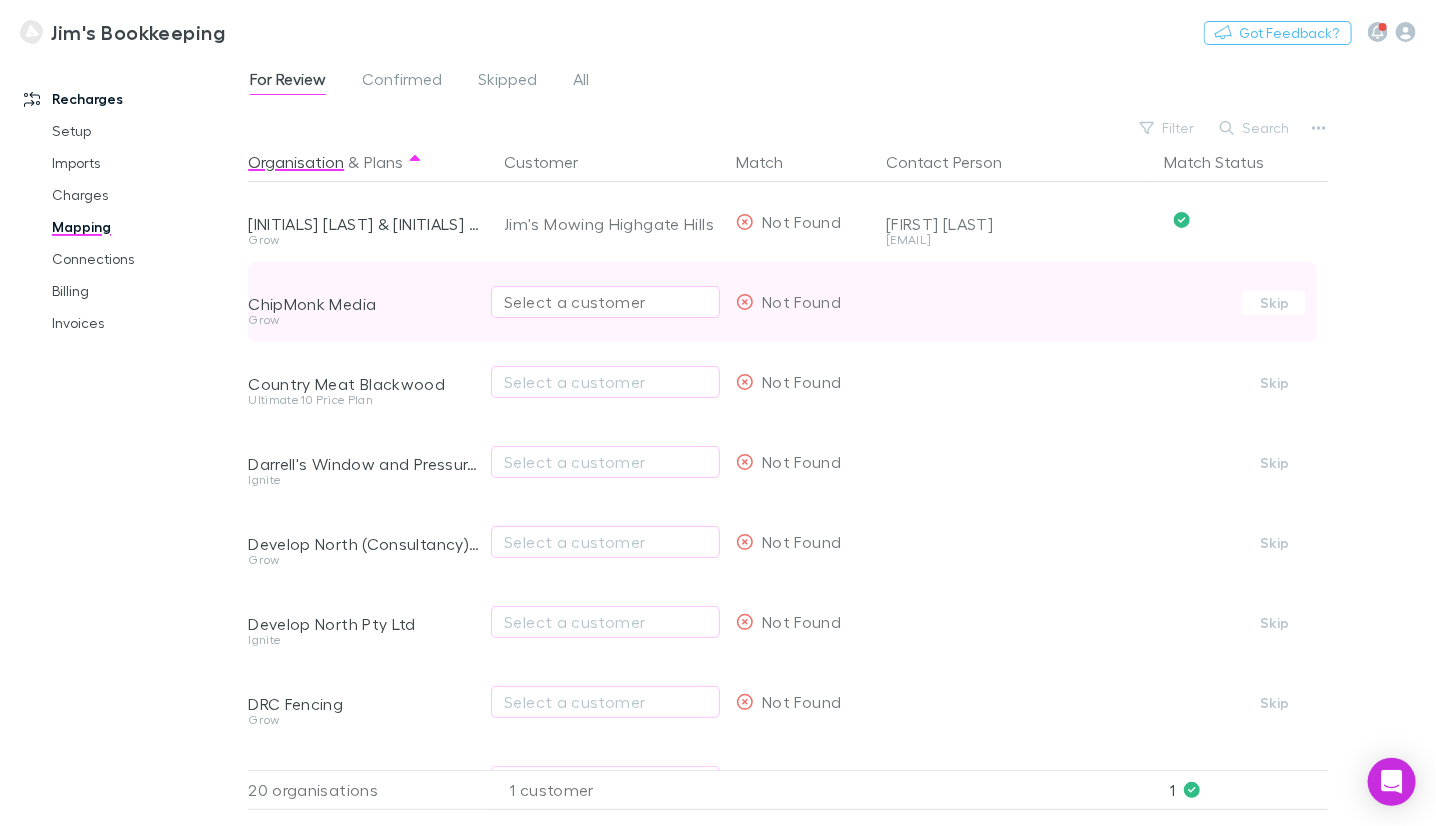click on "Select a customer" at bounding box center [605, 302] 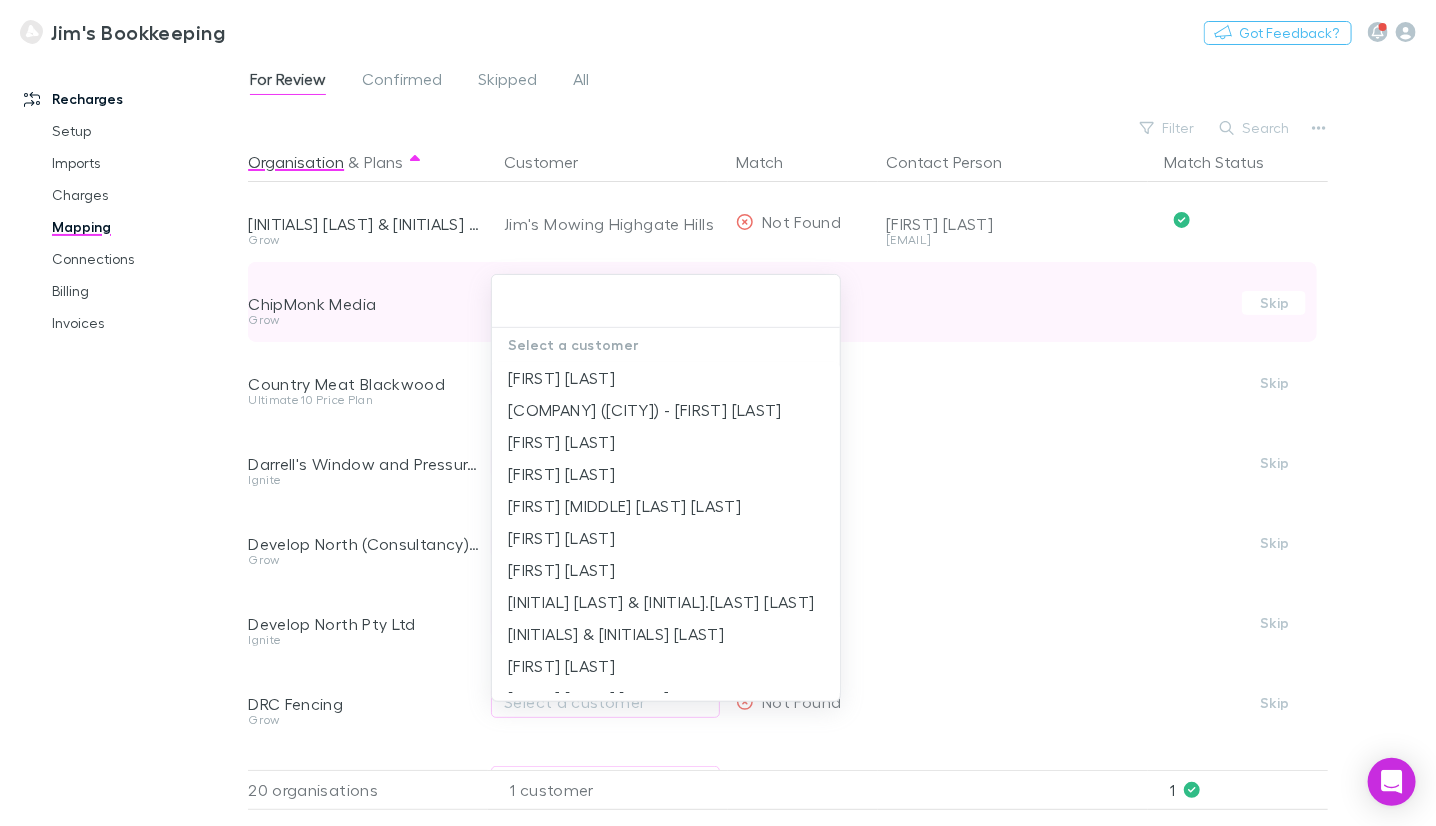 type on "*" 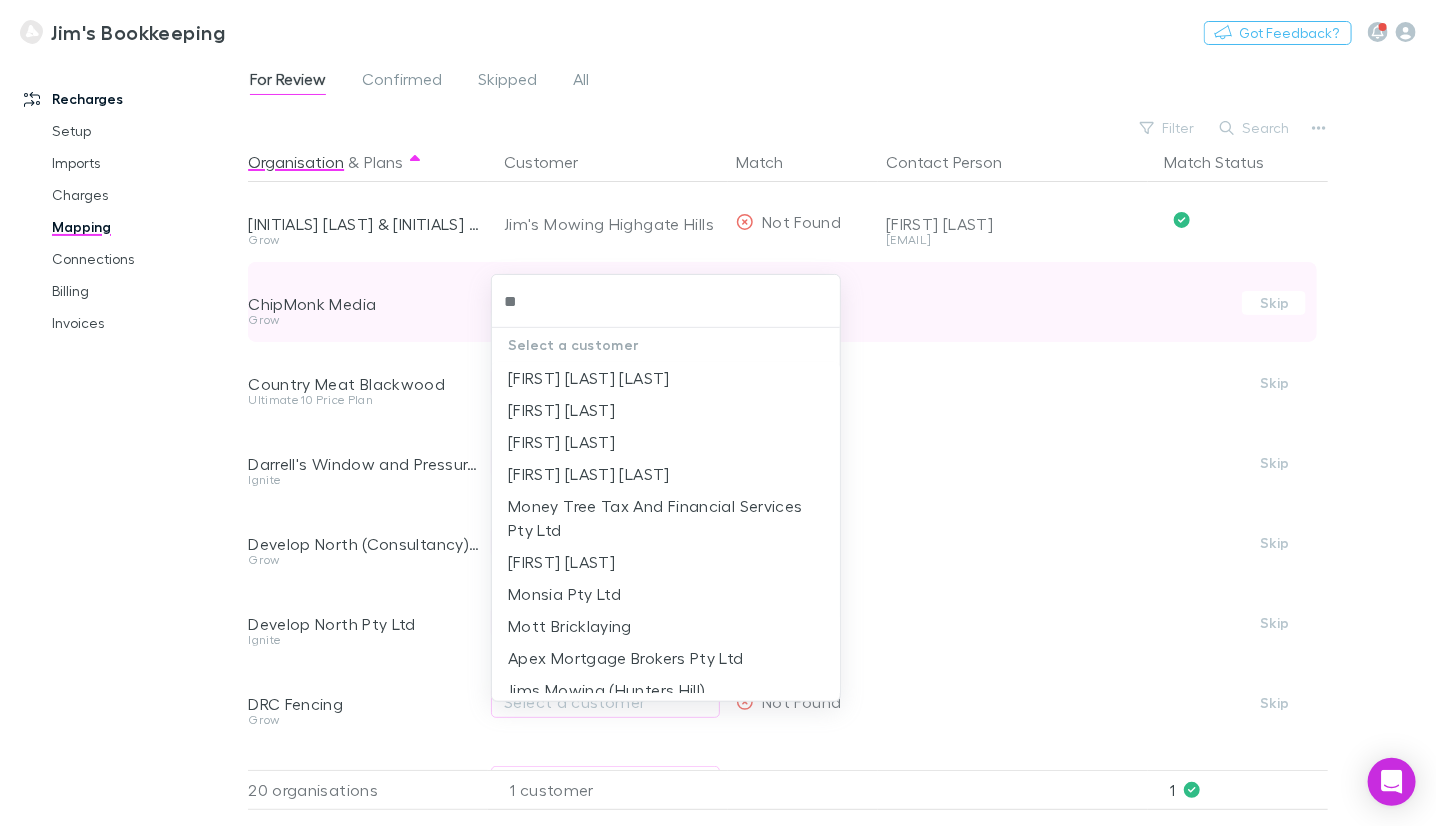 type on "*" 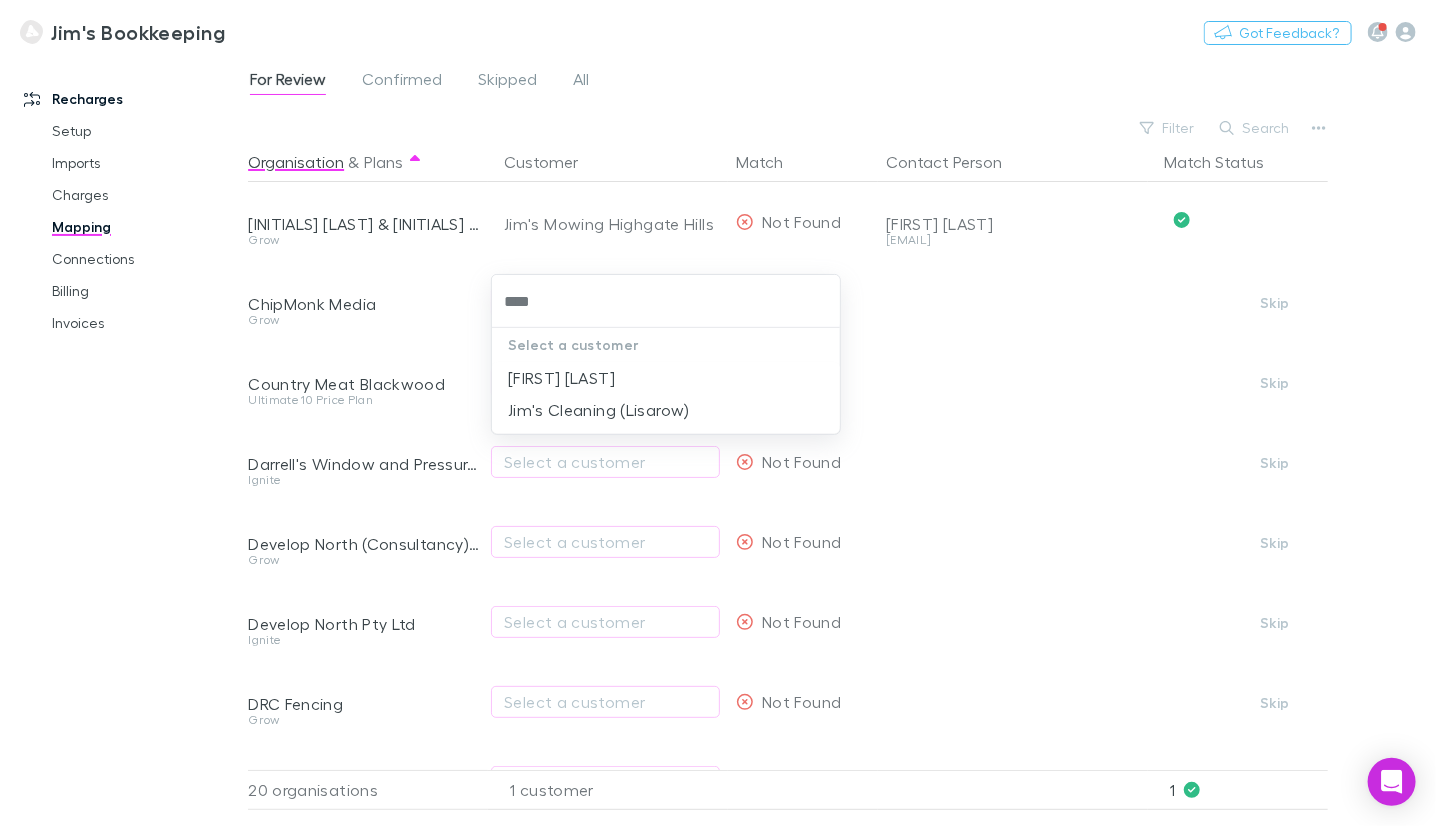 type on "****" 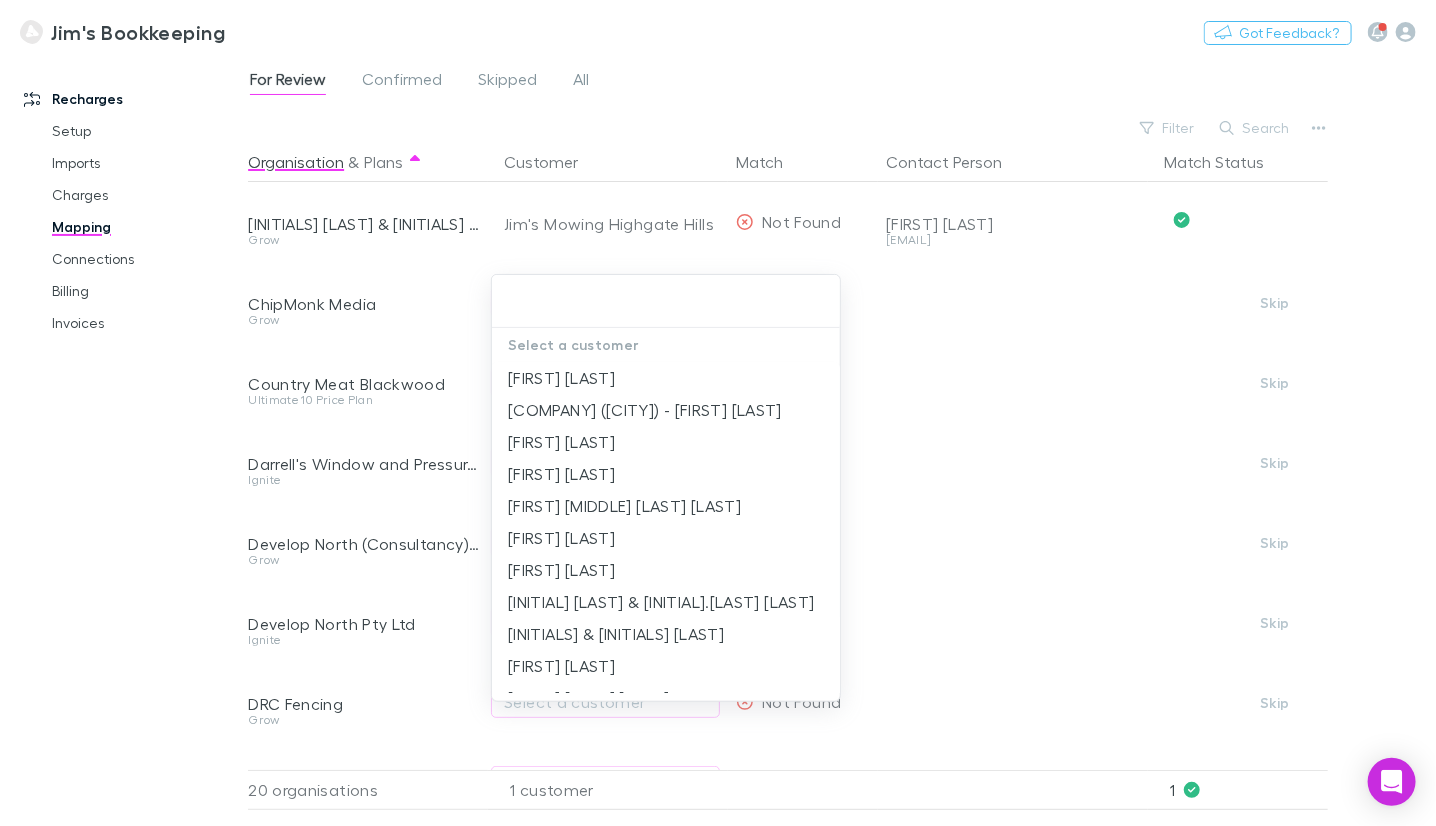 click at bounding box center (718, 413) 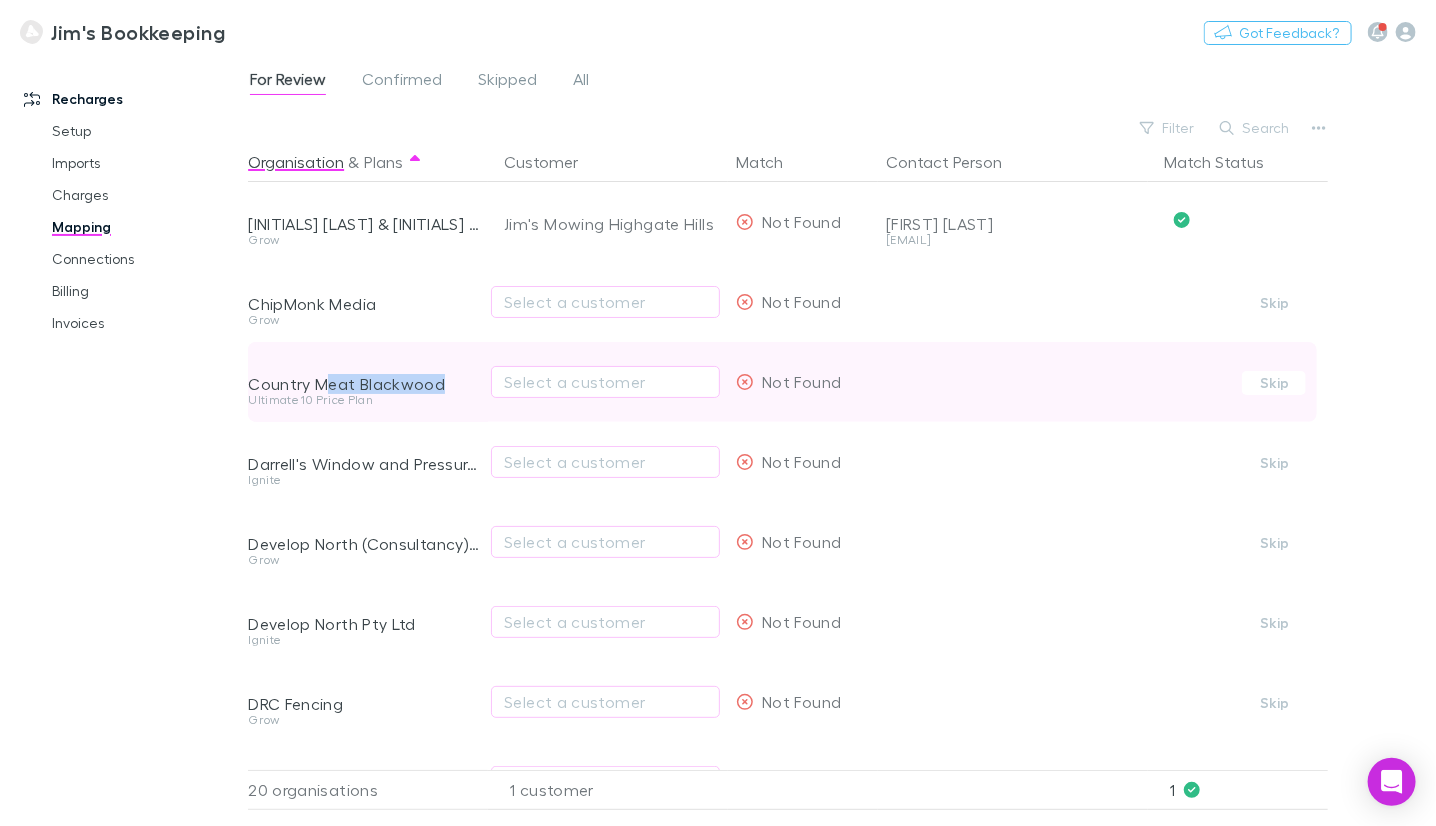 drag, startPoint x: 452, startPoint y: 389, endPoint x: 328, endPoint y: 389, distance: 124 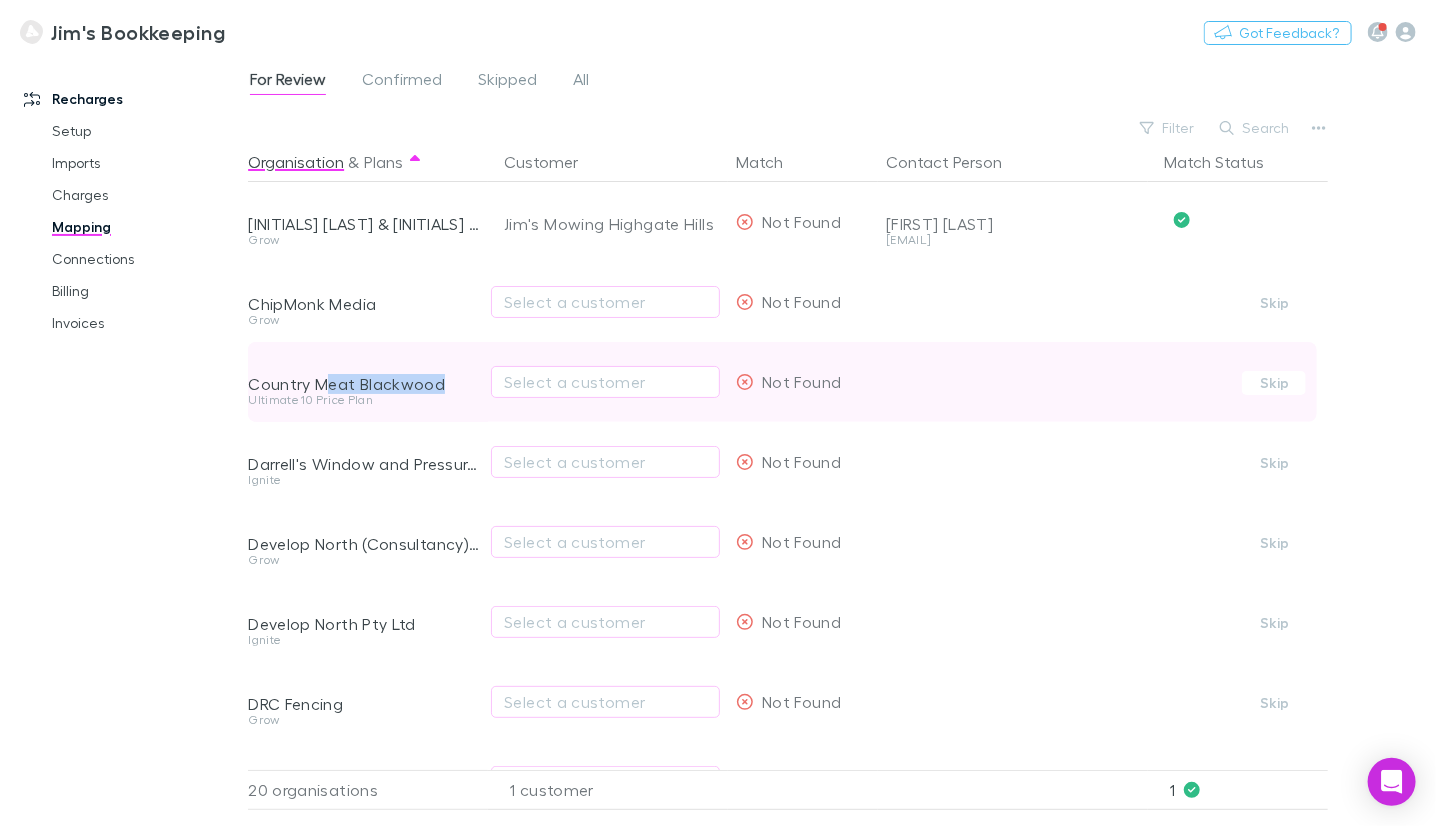 click on "Country Meat Blackwood" at bounding box center [364, 384] 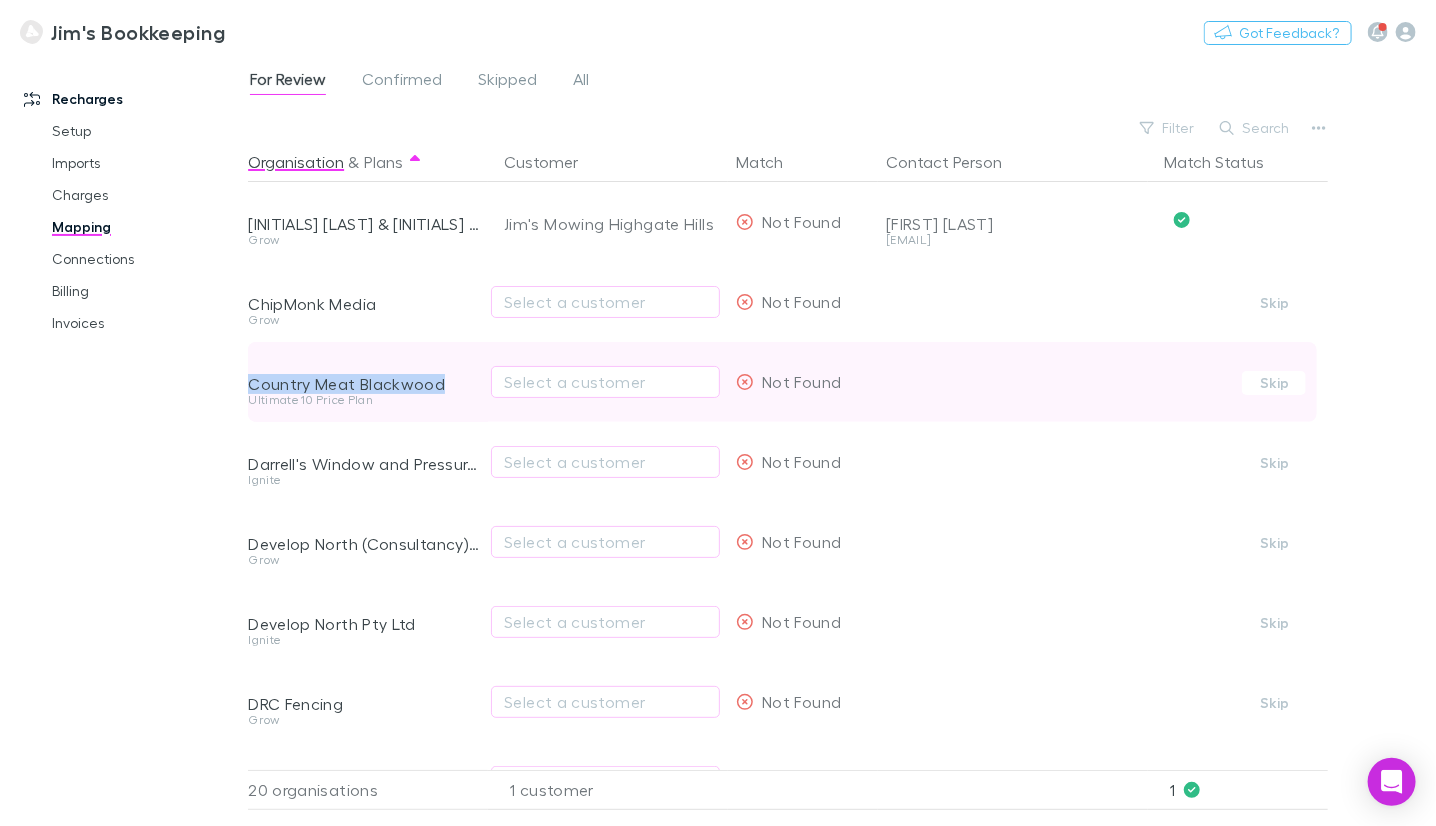 drag, startPoint x: 447, startPoint y: 388, endPoint x: 248, endPoint y: 384, distance: 199.04019 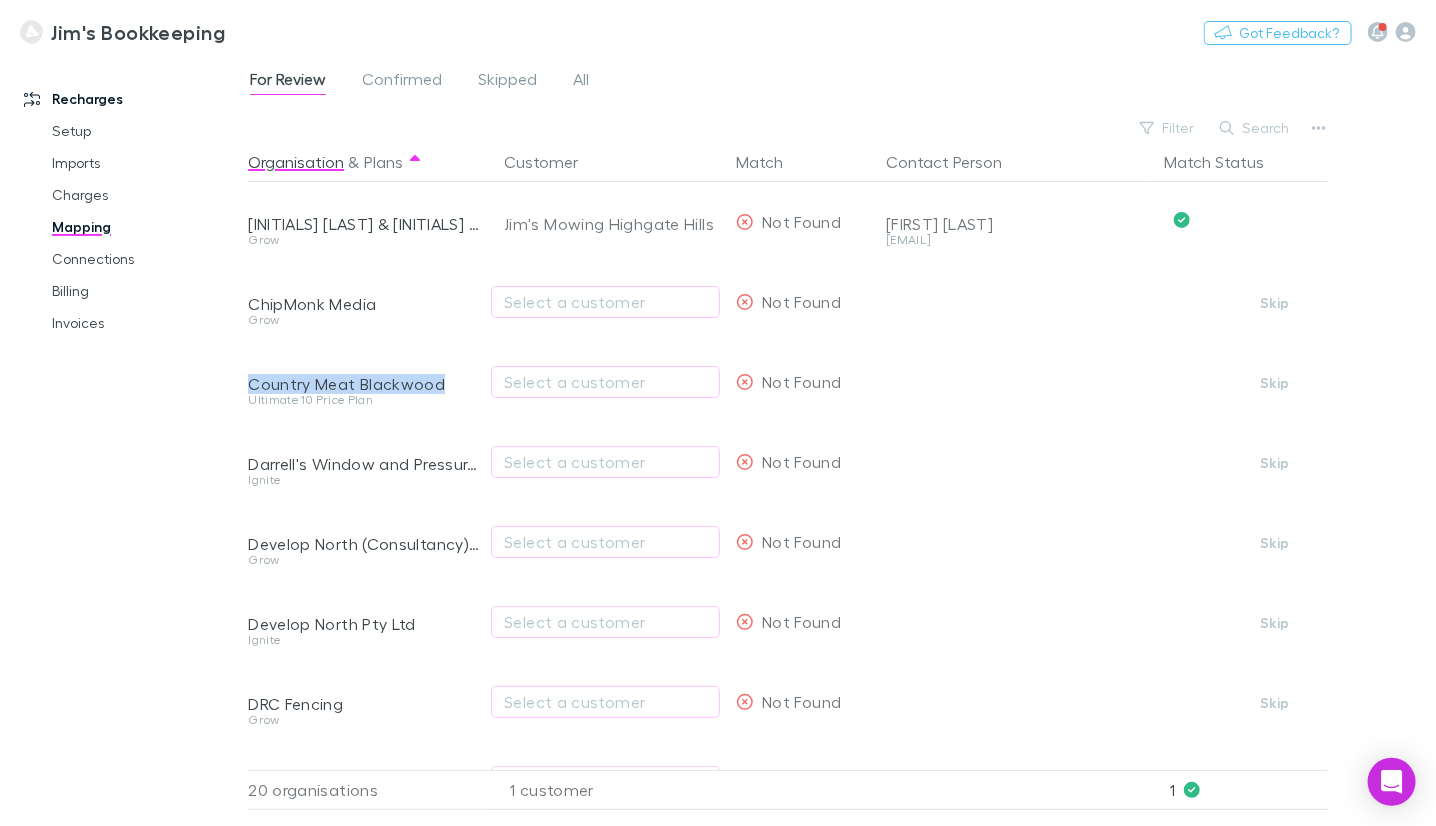 copy on "Country Meat Blackwood" 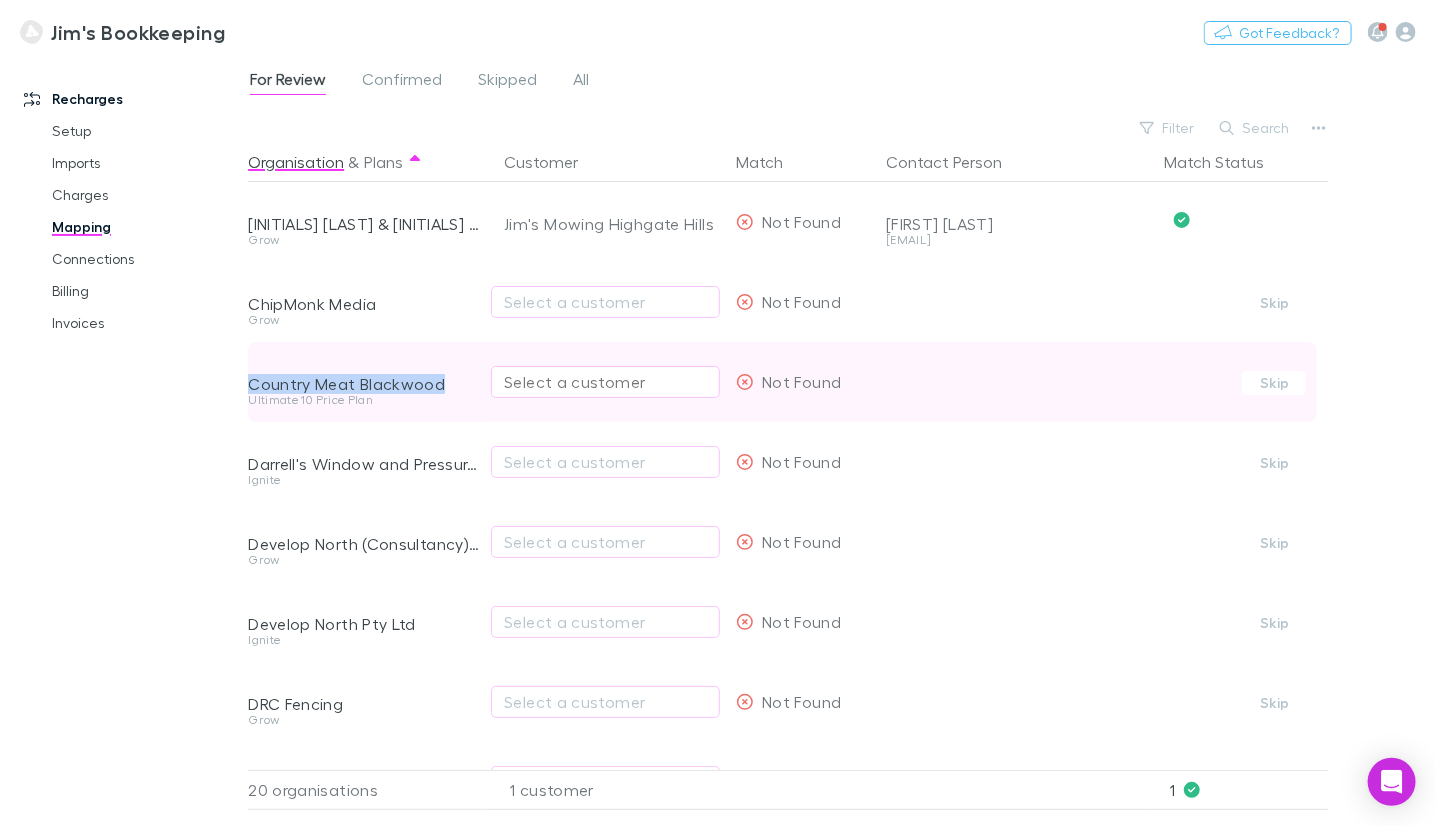 click on "Select a customer" at bounding box center (605, 382) 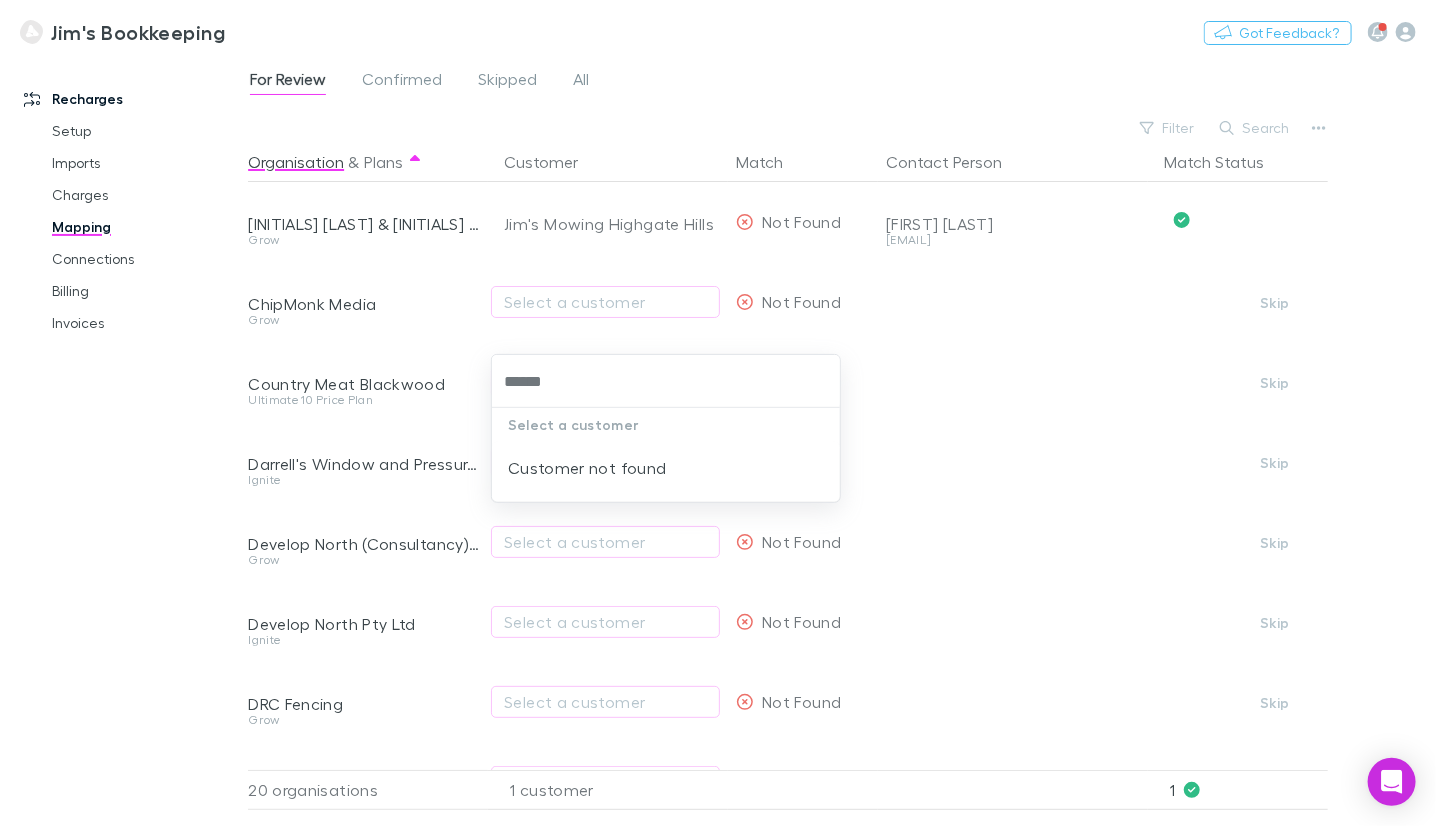 type on "******" 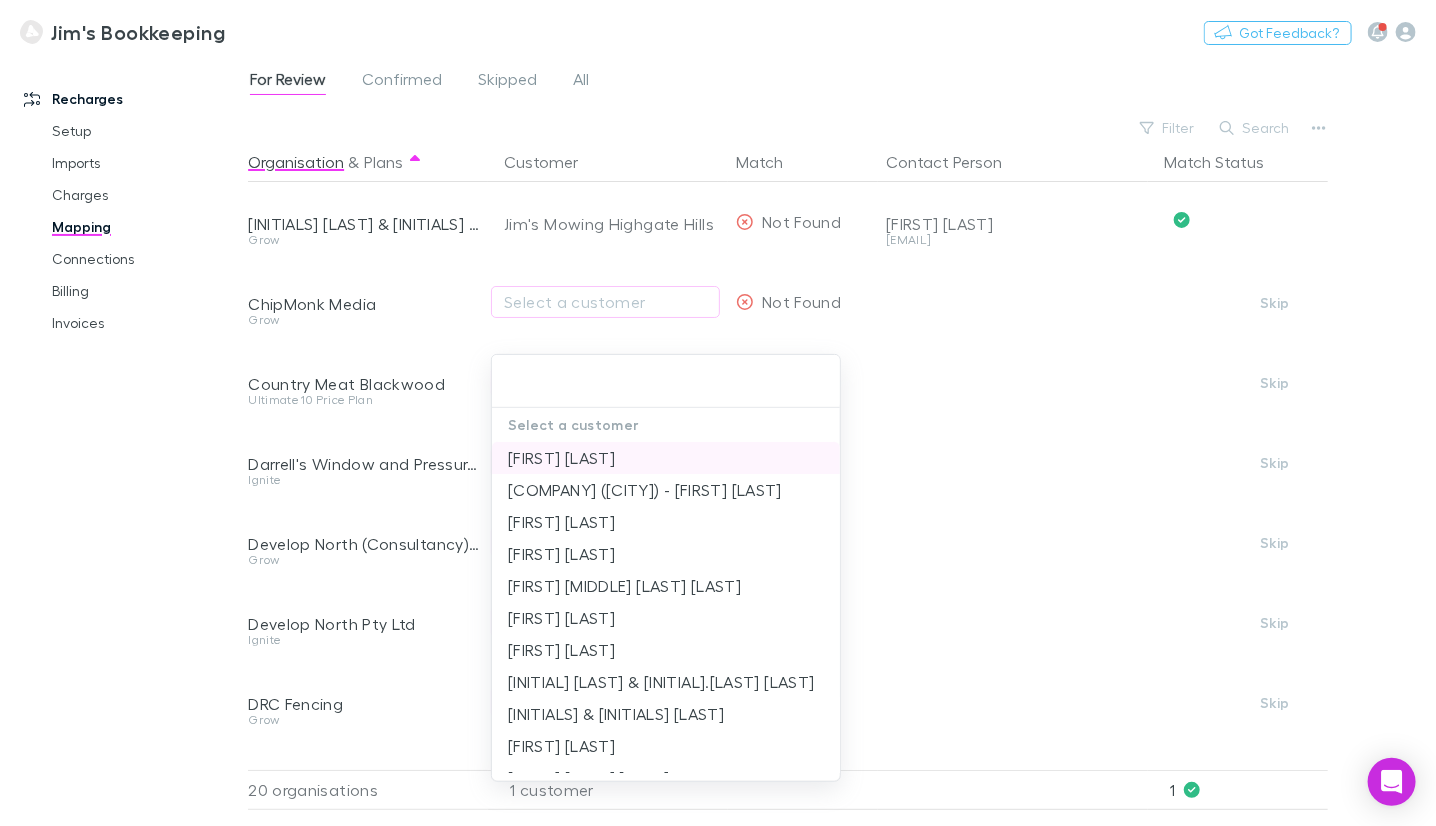paste on "**********" 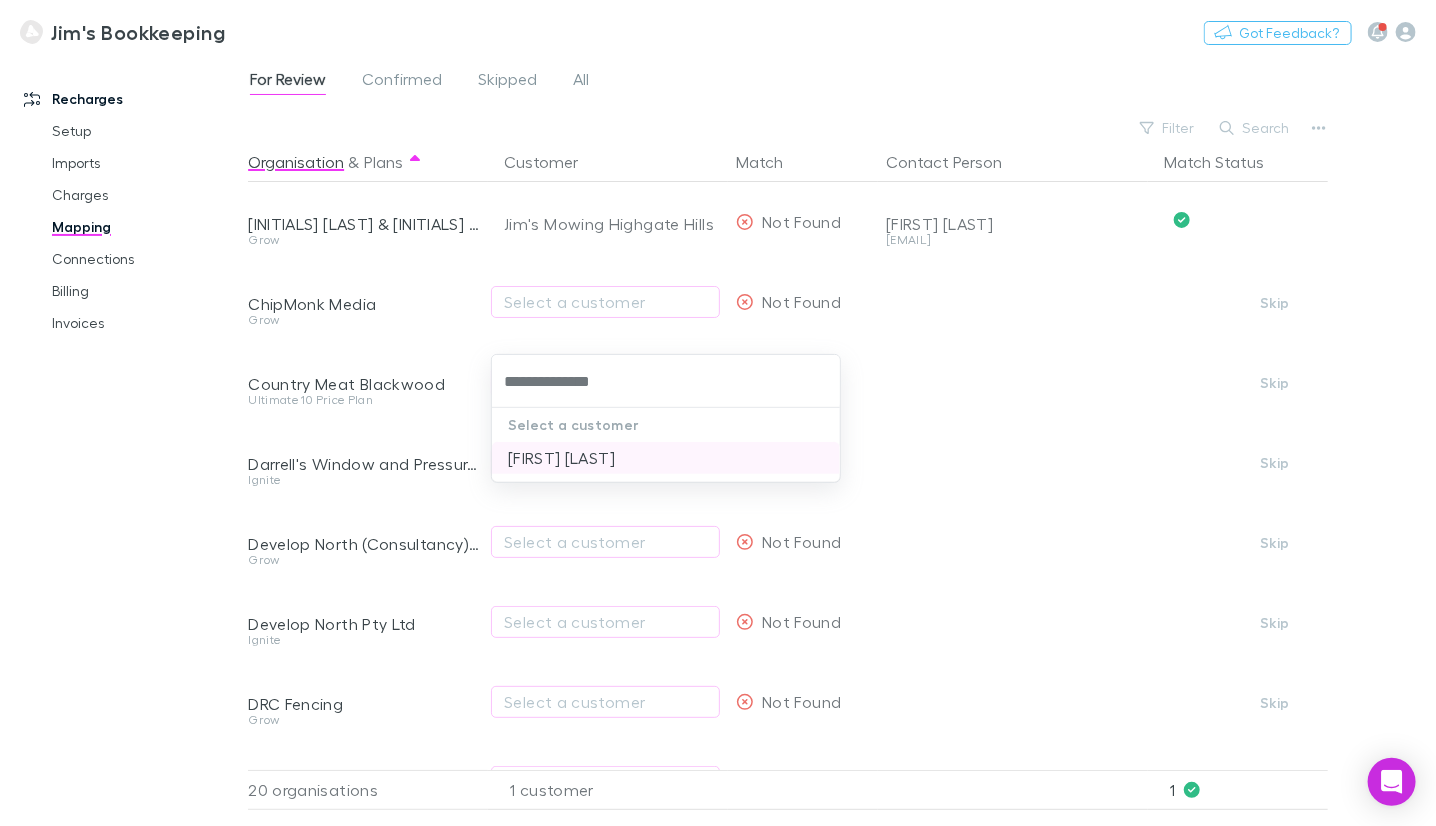 click on "[FIRST] [LAST]" at bounding box center [666, 458] 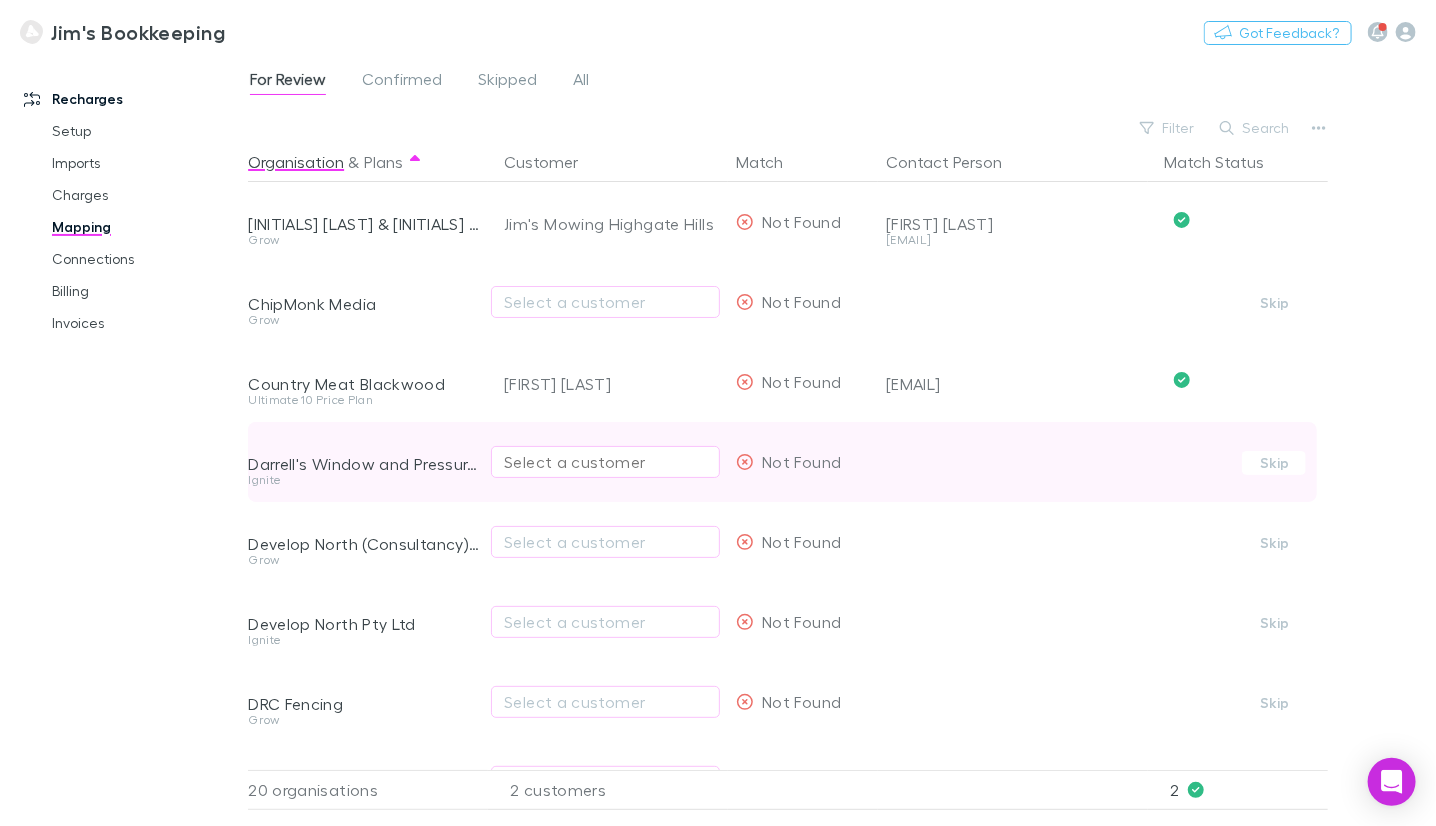 click on "Select a customer" at bounding box center (605, 462) 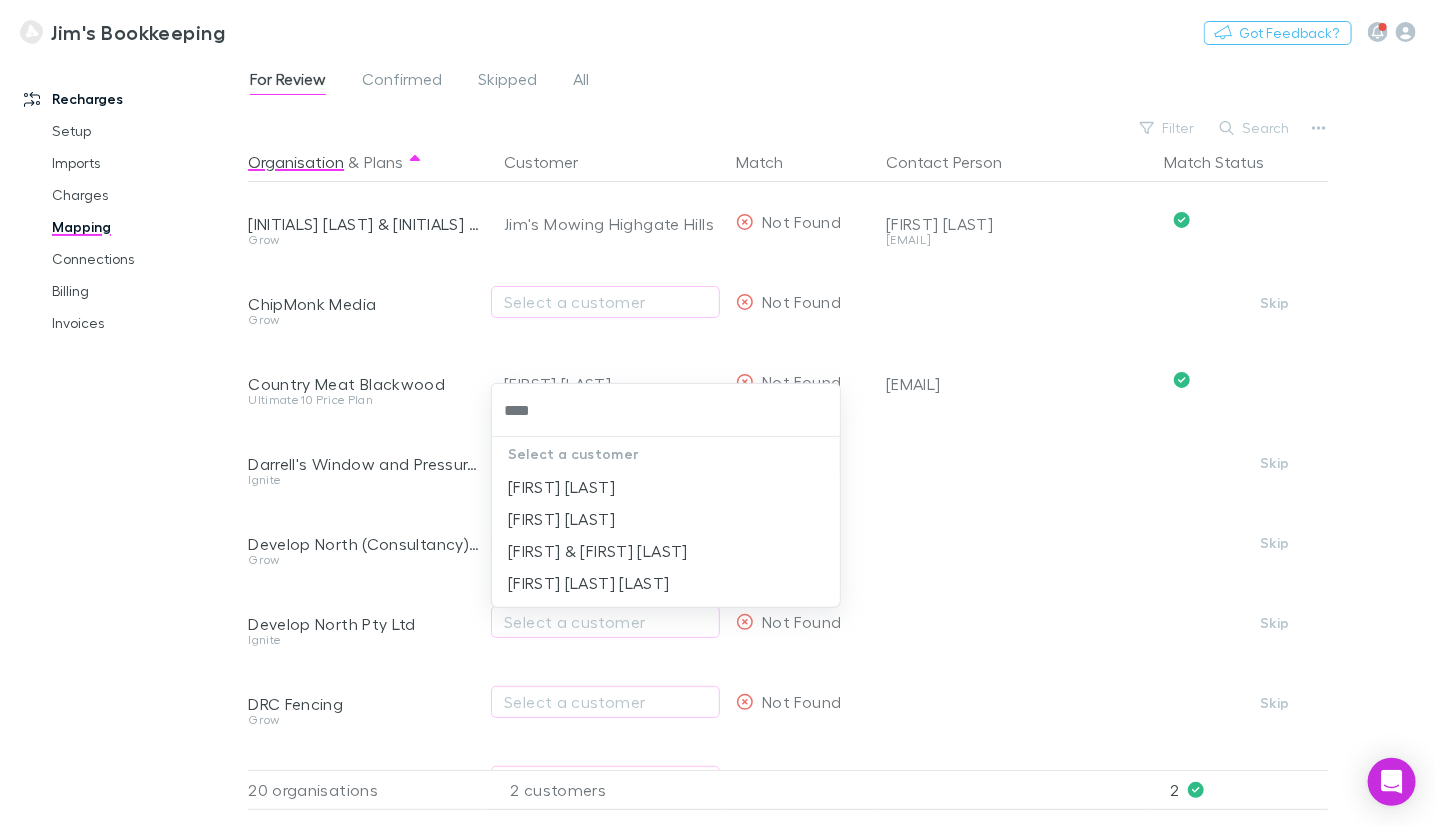 type on "****" 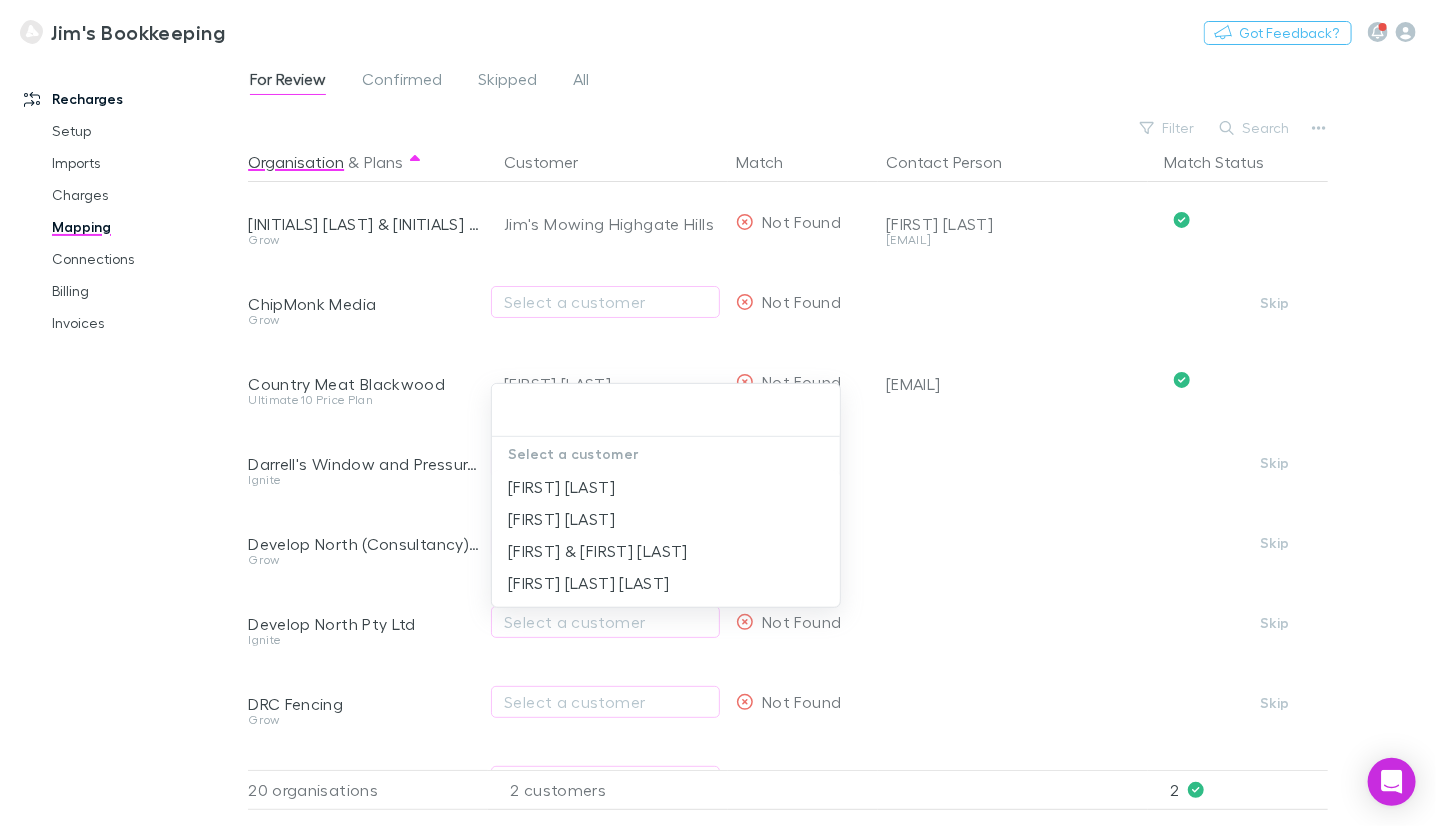 click at bounding box center (718, 413) 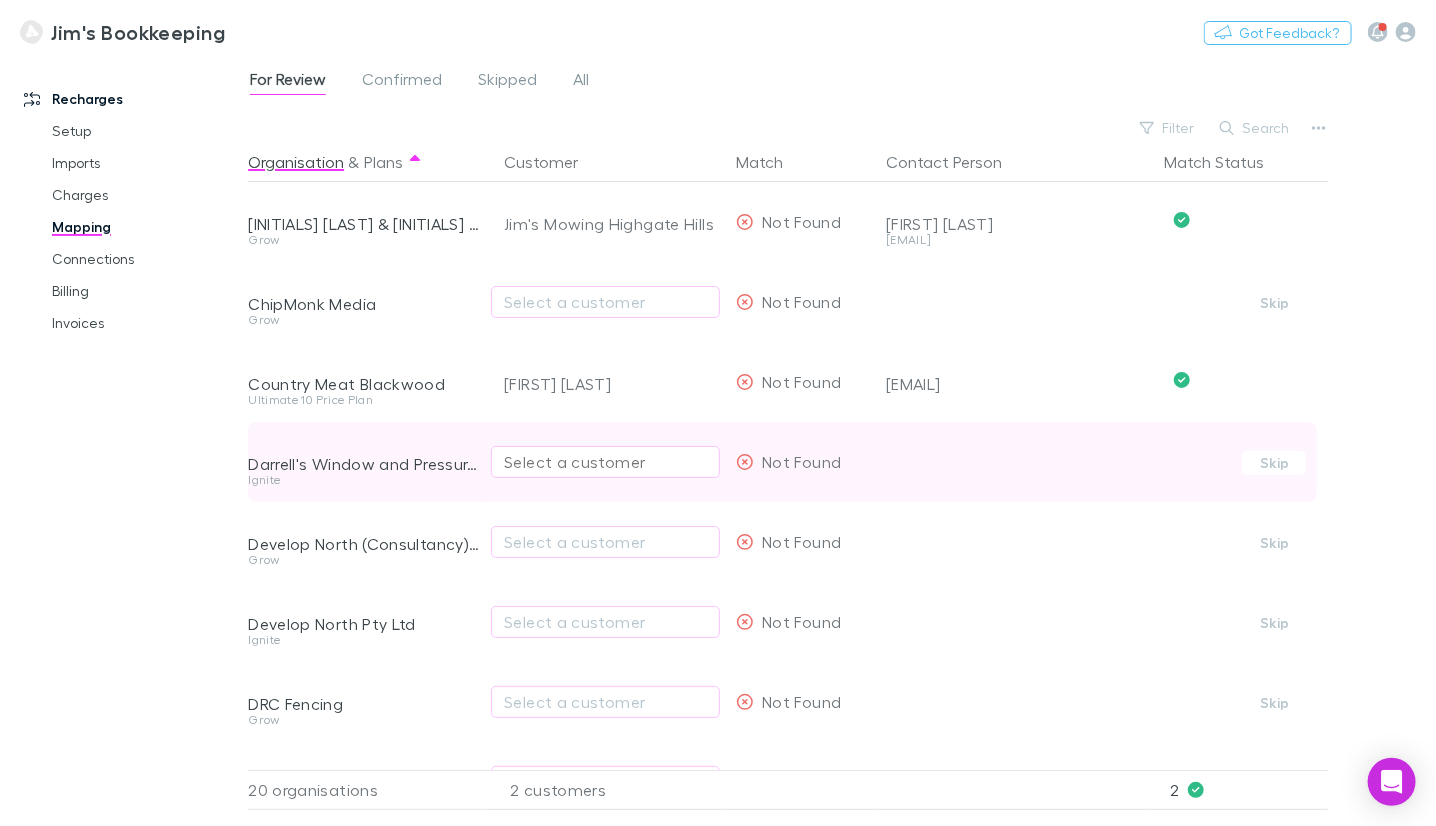 click on "Select a customer" at bounding box center [605, 462] 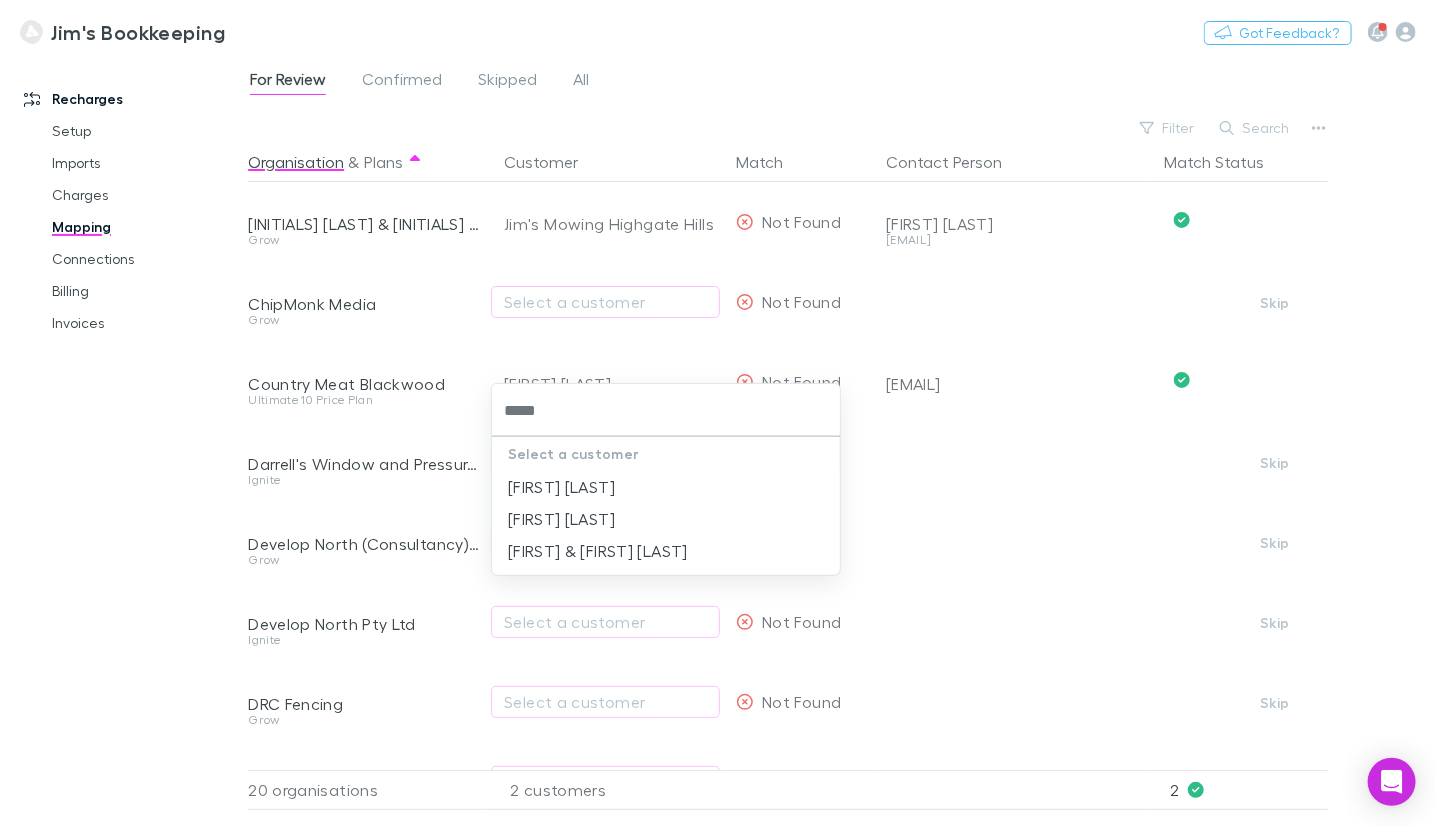 click on "*****" at bounding box center (666, 410) 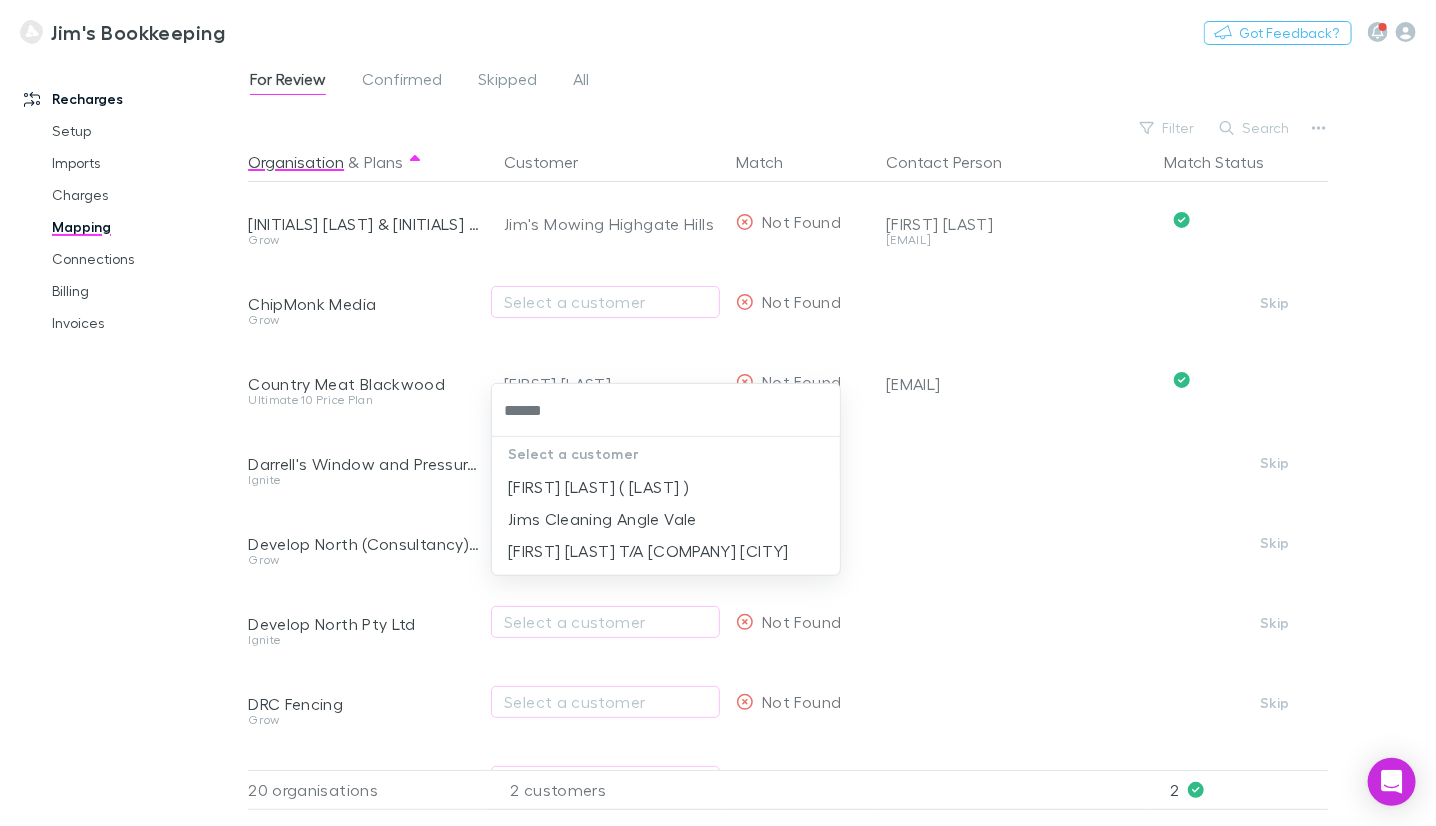 type on "******" 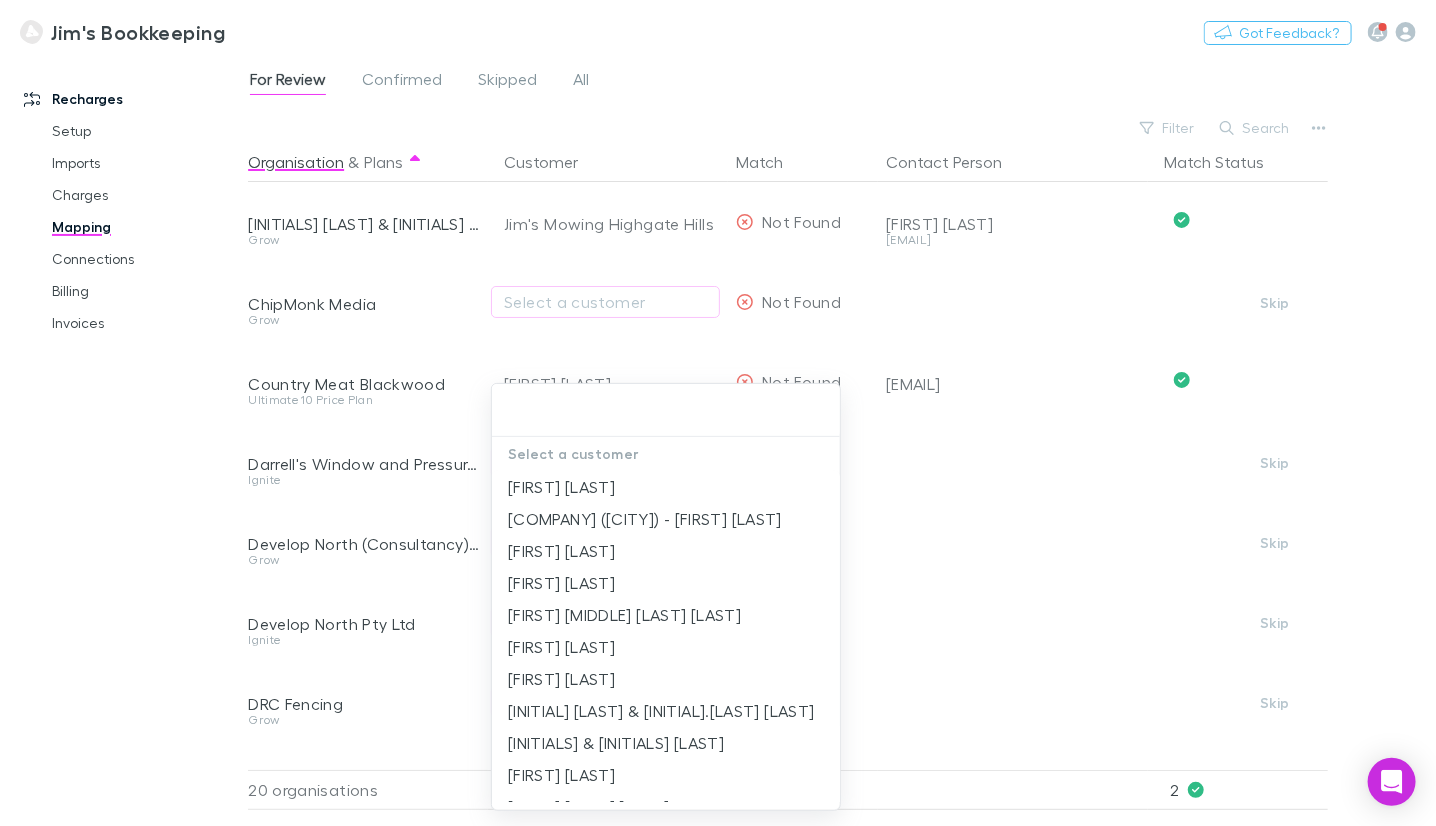 click at bounding box center [718, 413] 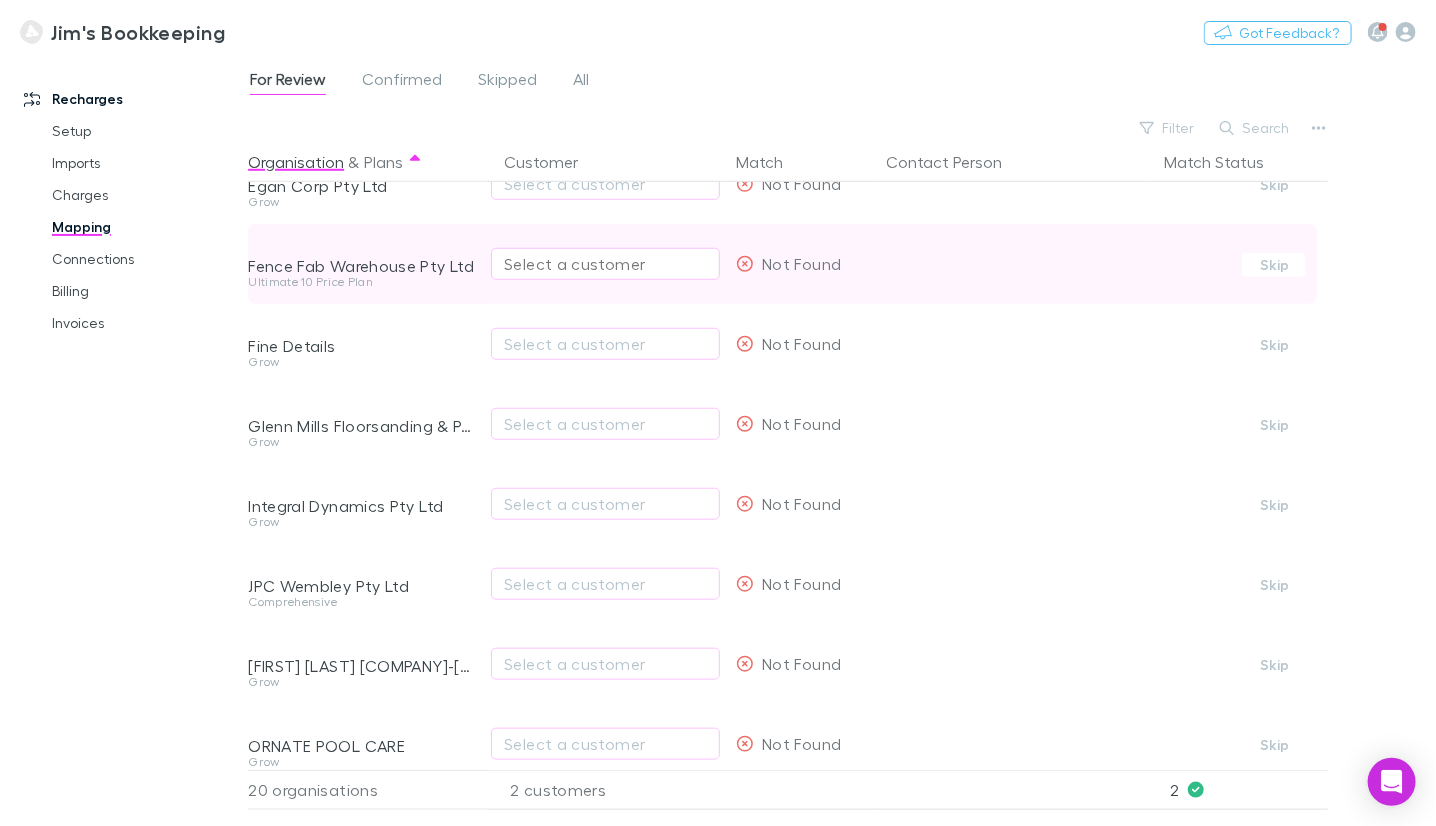 scroll, scrollTop: 600, scrollLeft: 0, axis: vertical 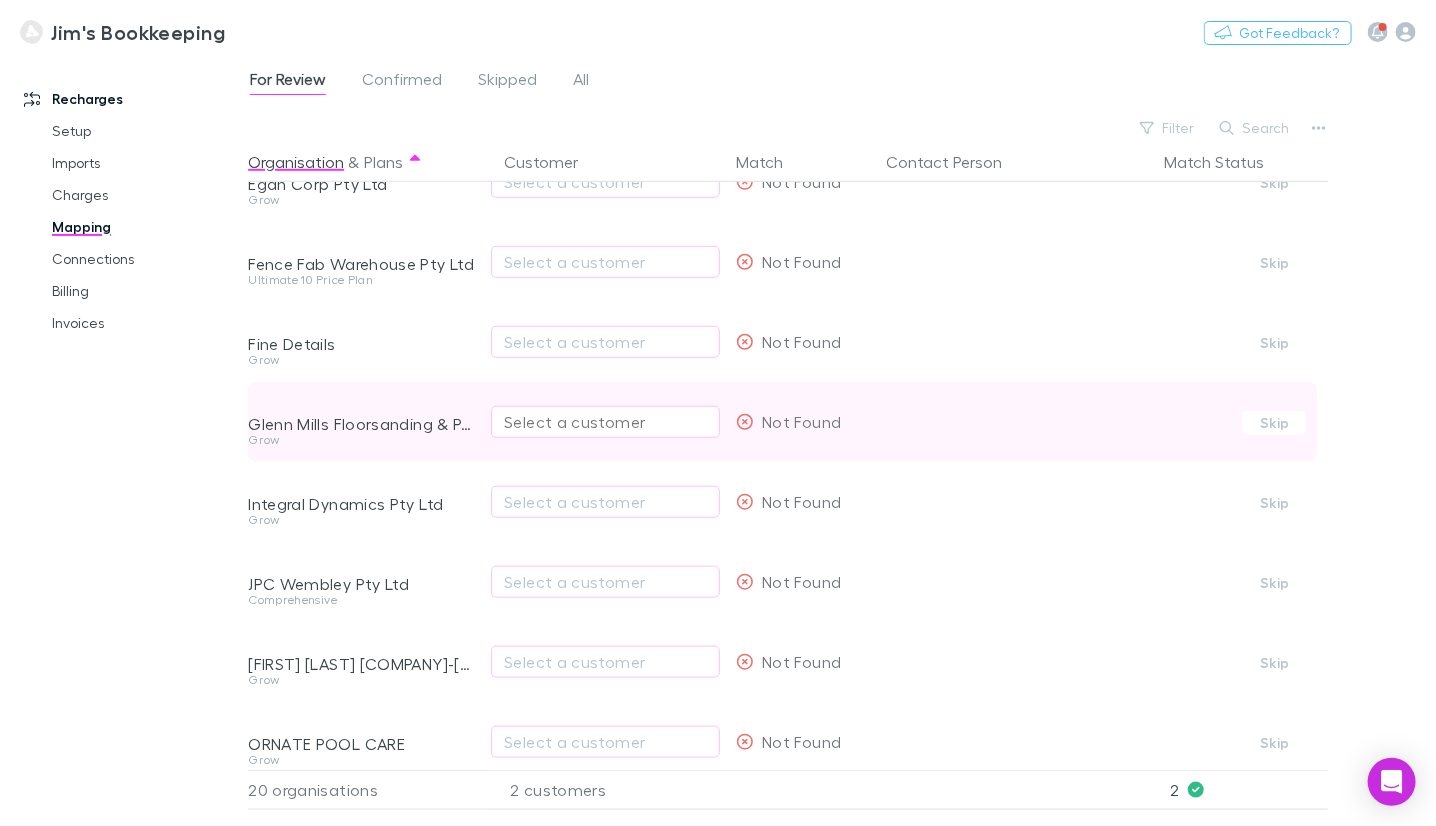 click on "Select a customer" at bounding box center [605, 422] 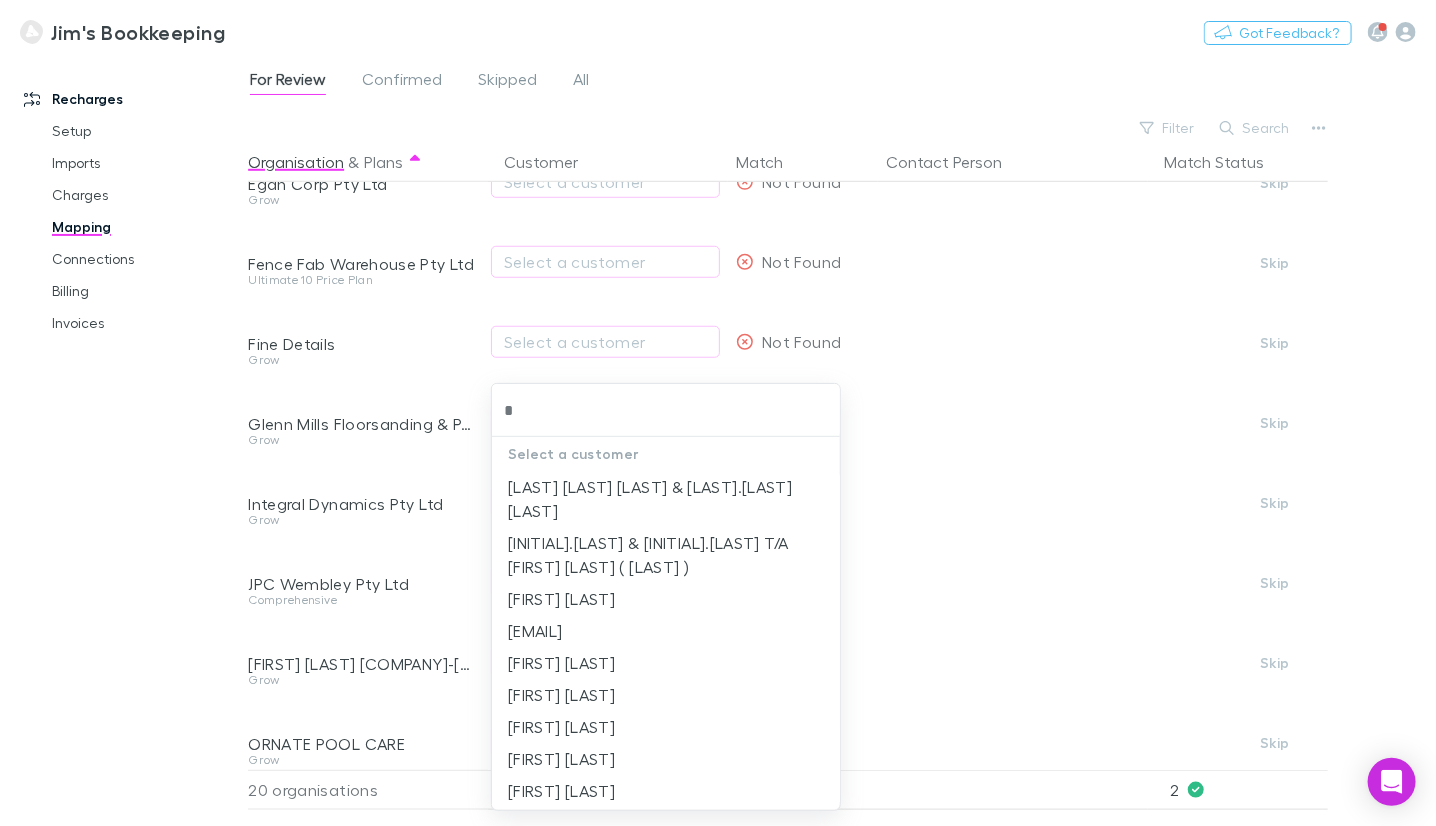 type on "**" 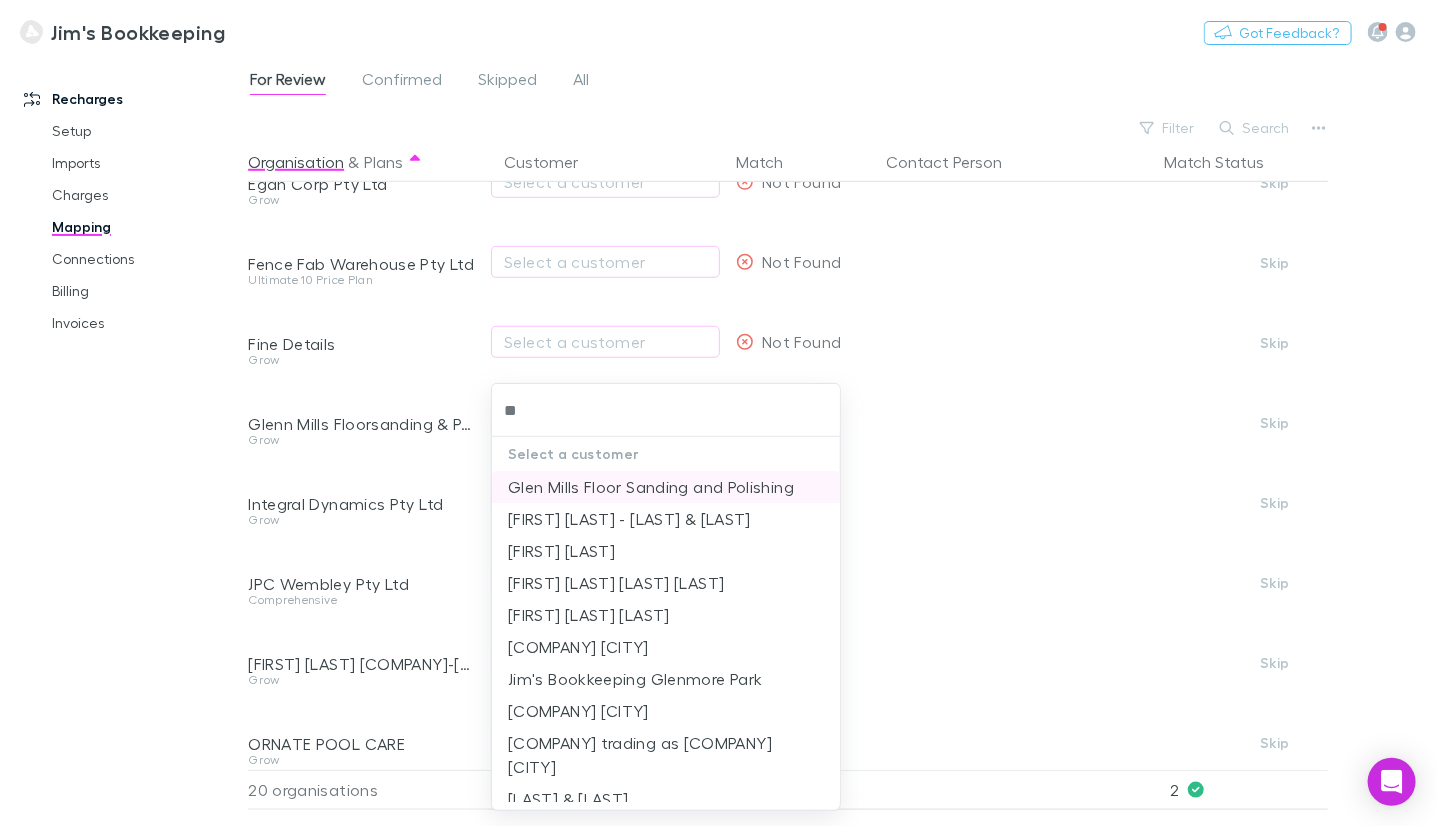 click on "Glen Mills Floor Sanding and Polishing" at bounding box center [666, 487] 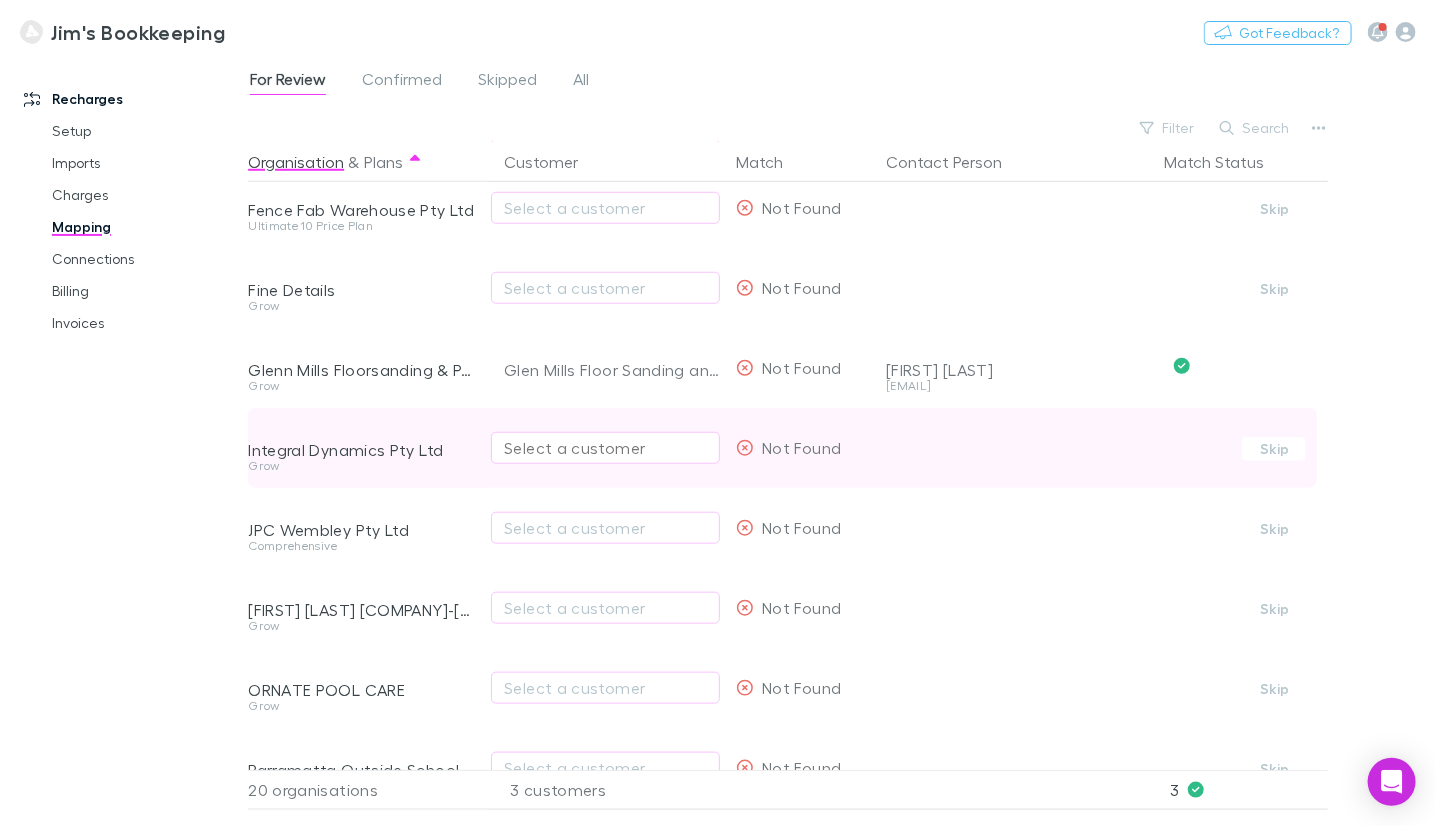 scroll, scrollTop: 699, scrollLeft: 0, axis: vertical 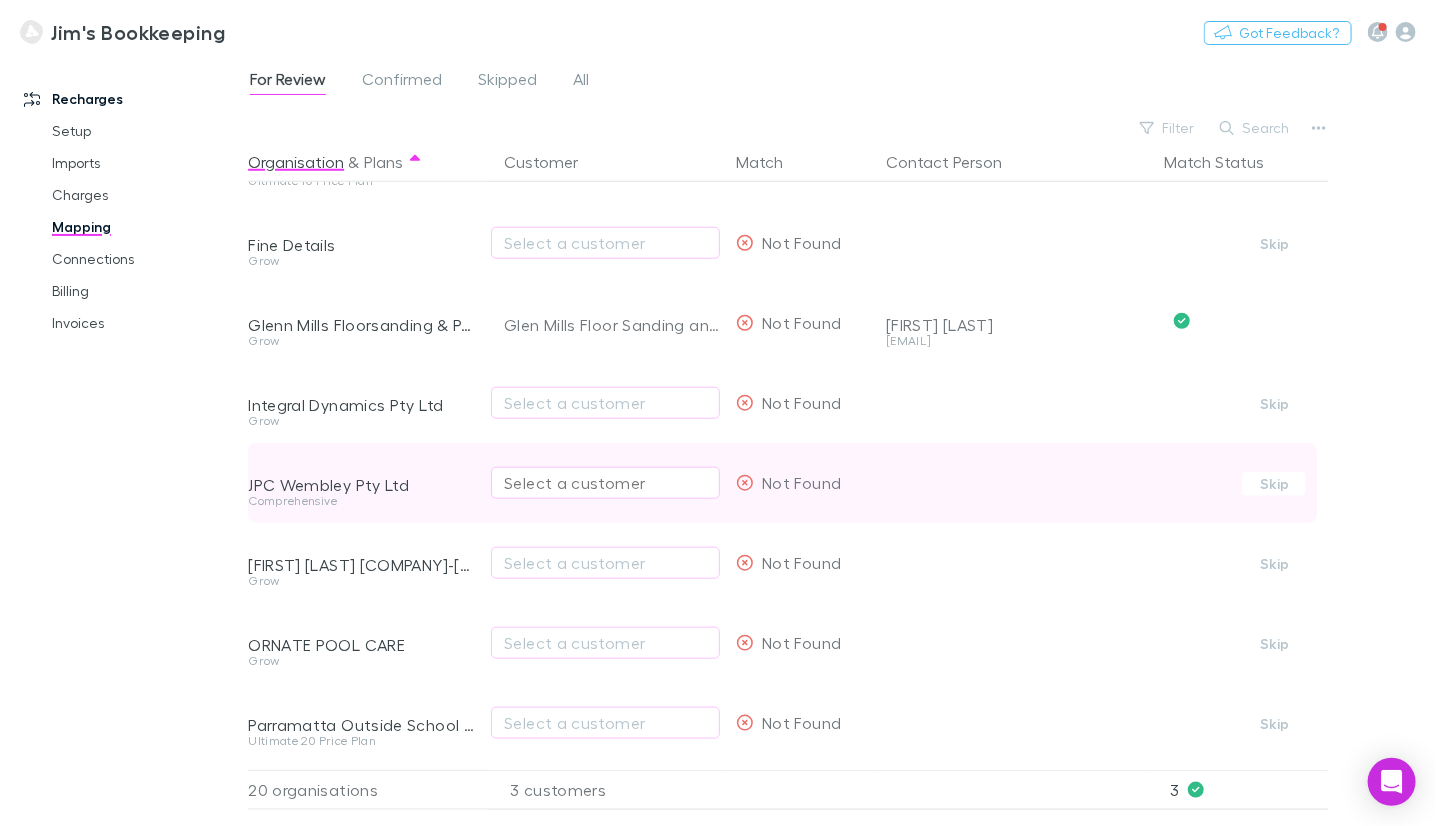 click on "Select a customer" at bounding box center [605, 483] 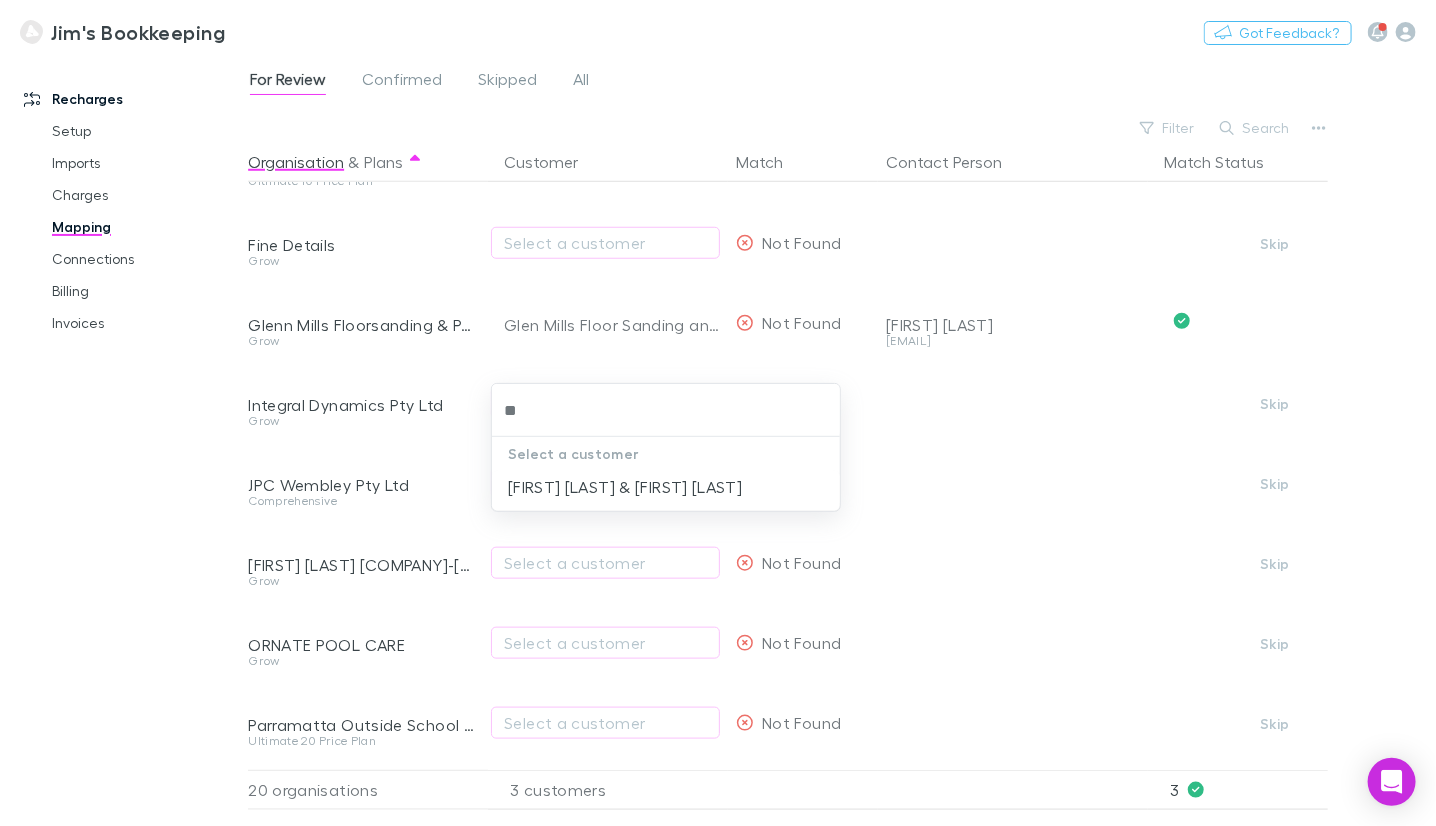type on "*" 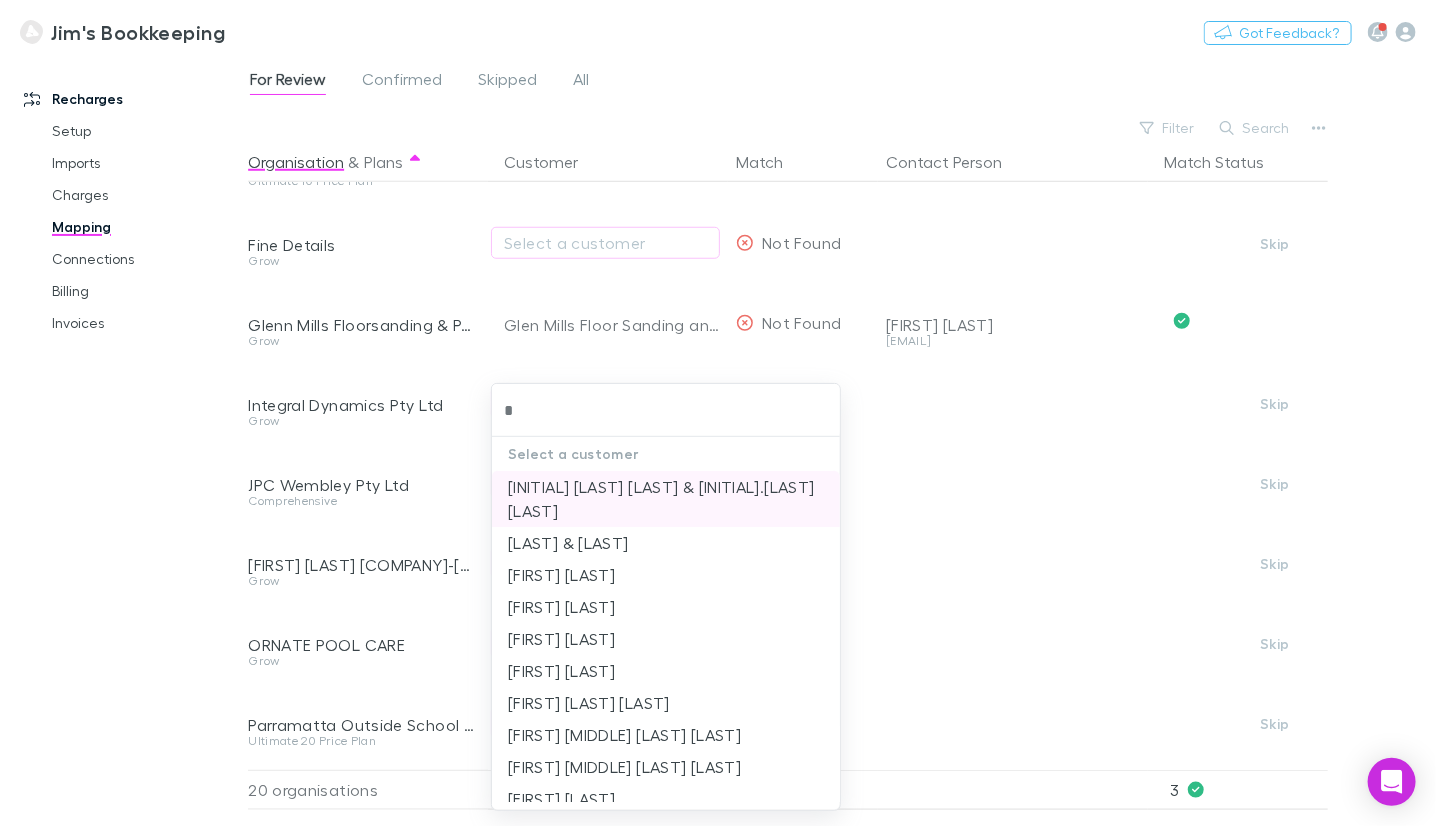 type 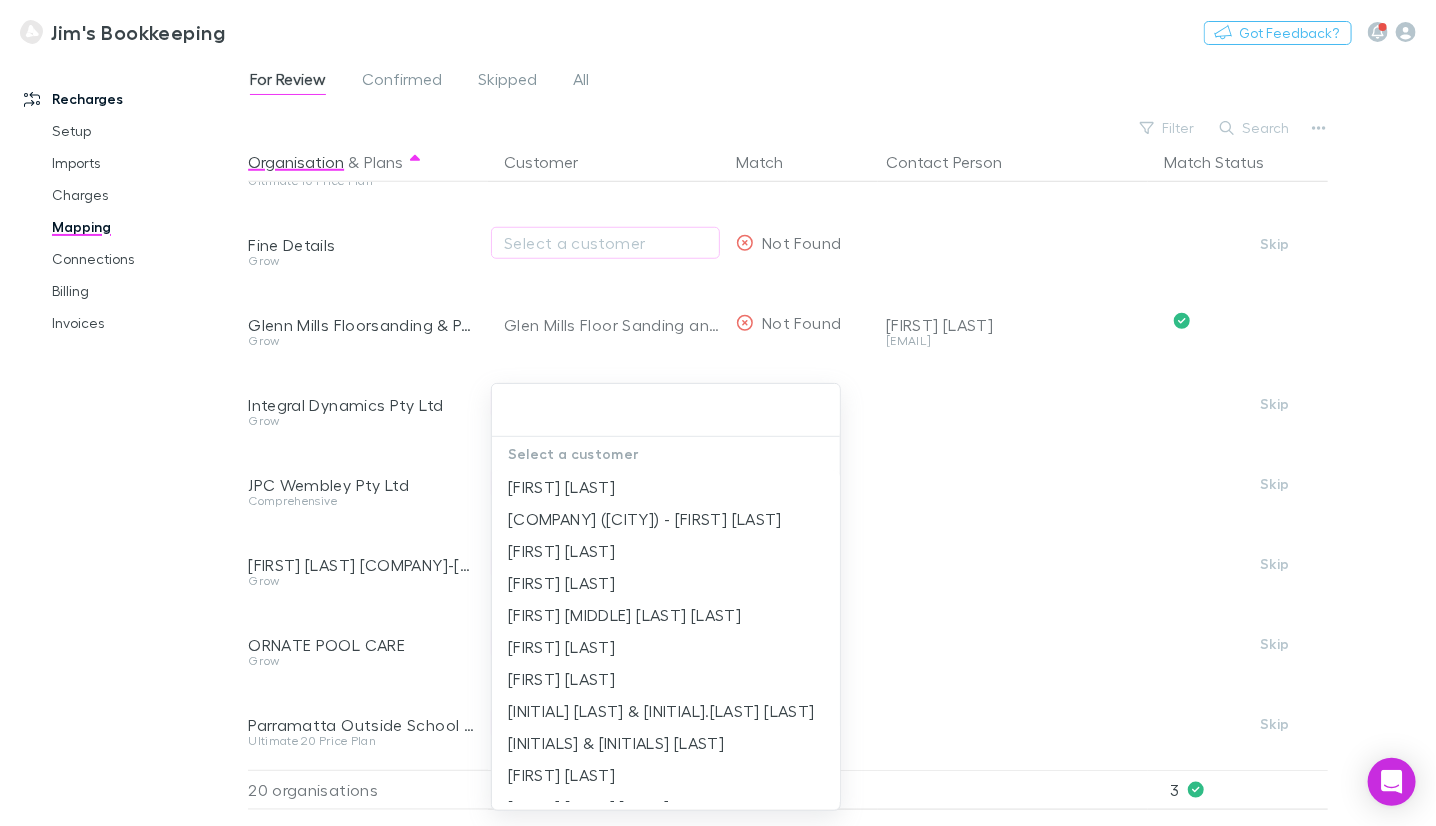 drag, startPoint x: 389, startPoint y: 693, endPoint x: 398, endPoint y: 706, distance: 15.811388 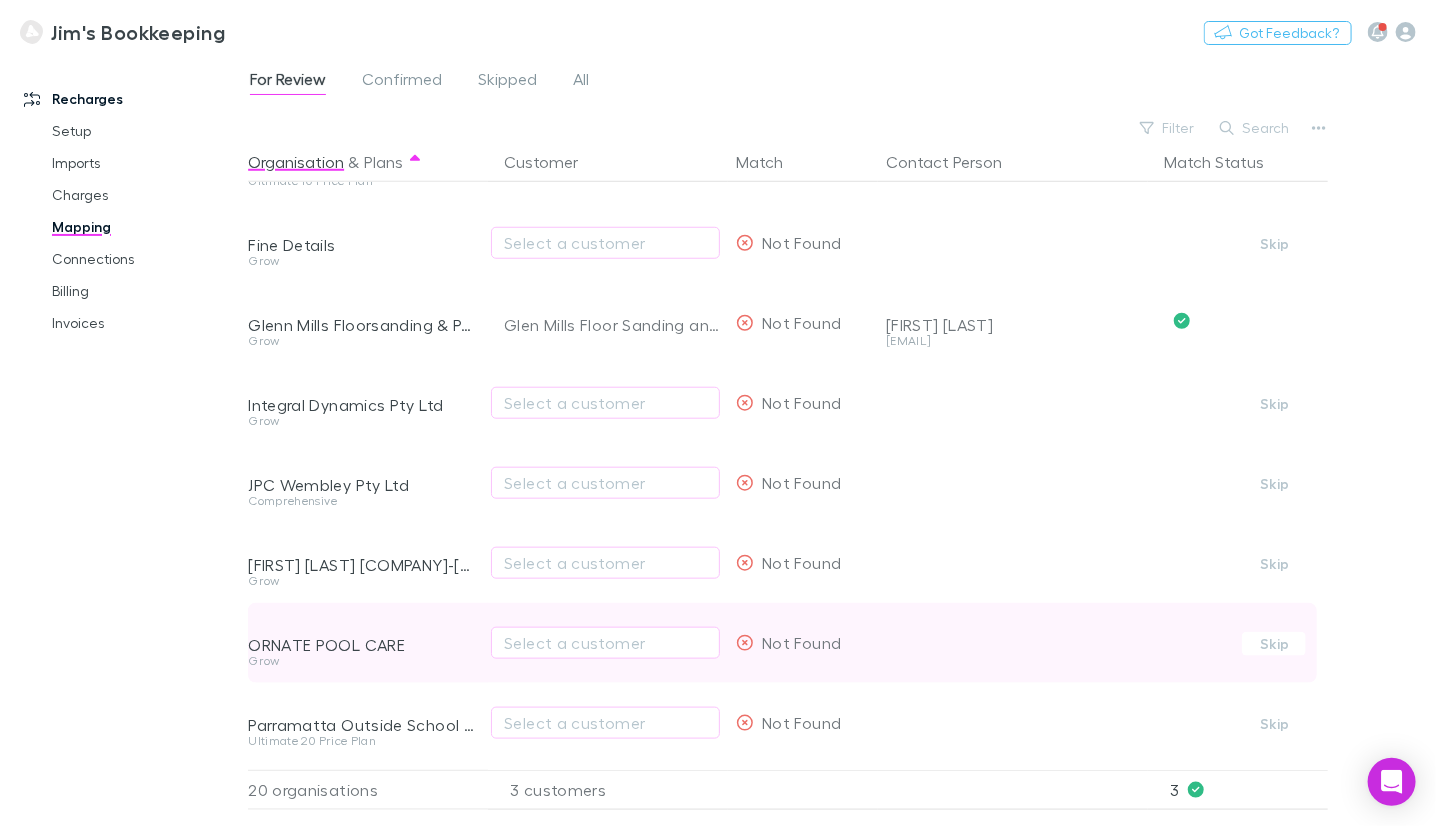 scroll, scrollTop: 899, scrollLeft: 0, axis: vertical 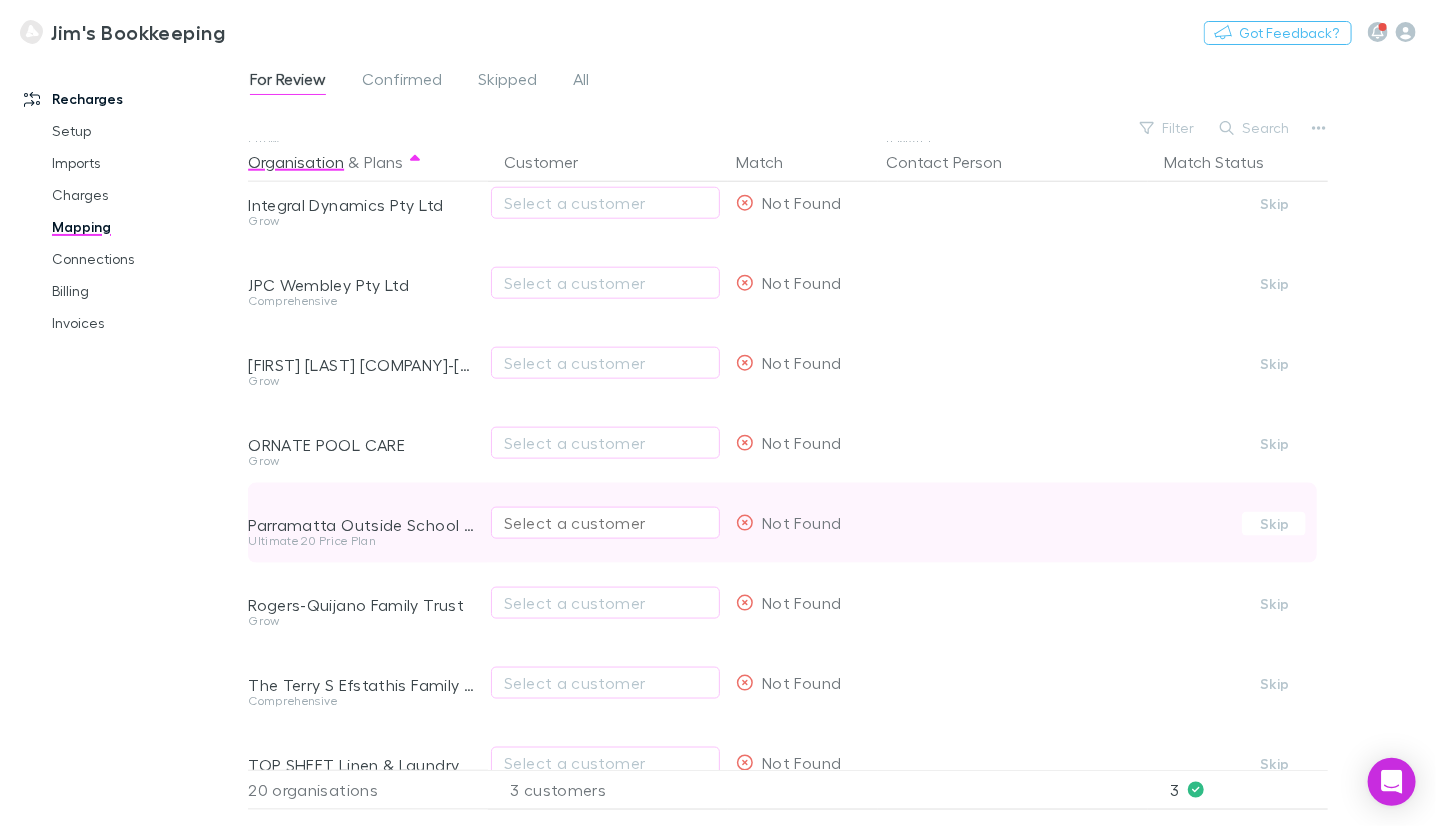 click on "Select a customer" at bounding box center [605, 523] 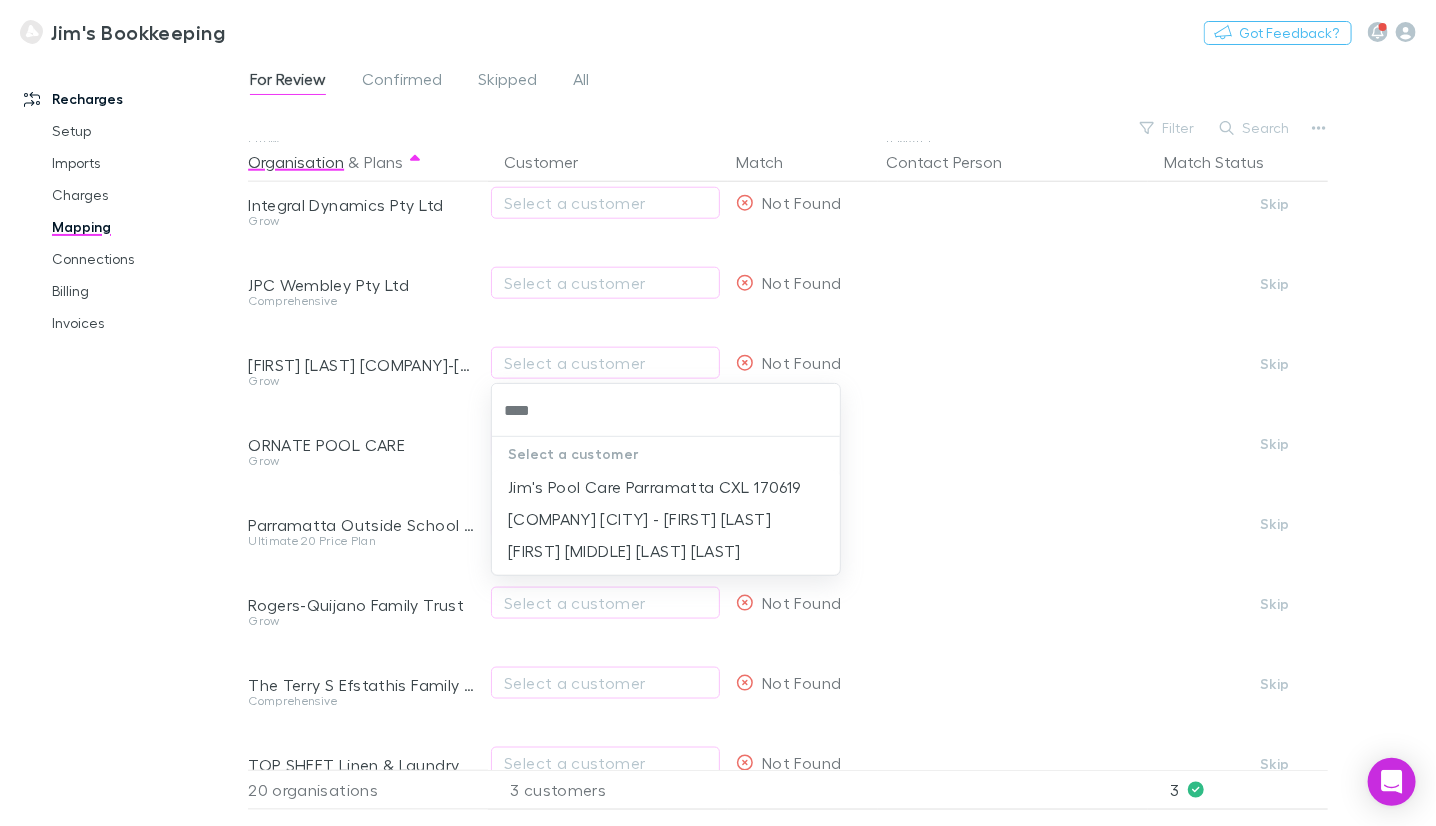 type on "****" 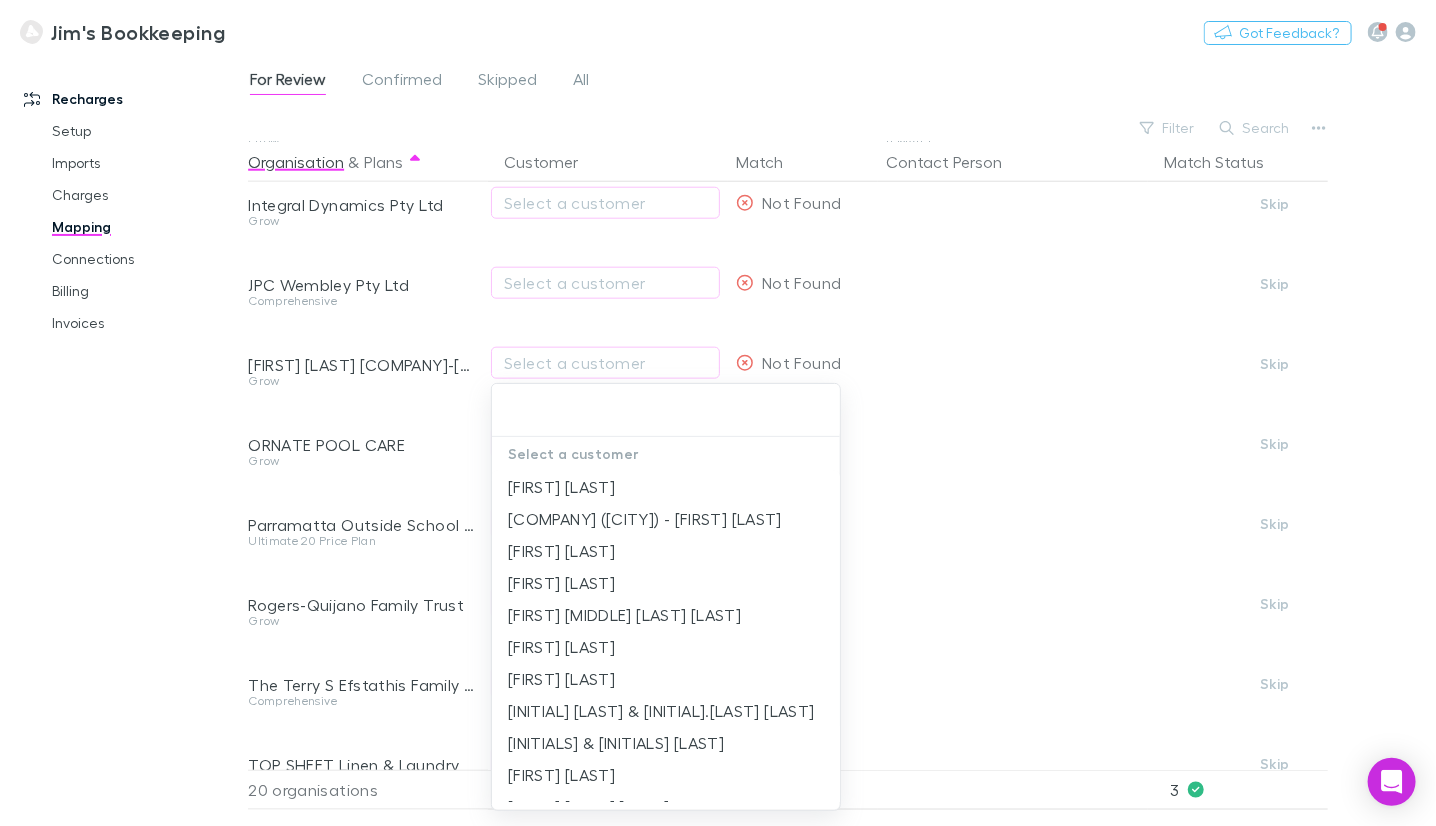click at bounding box center (718, 413) 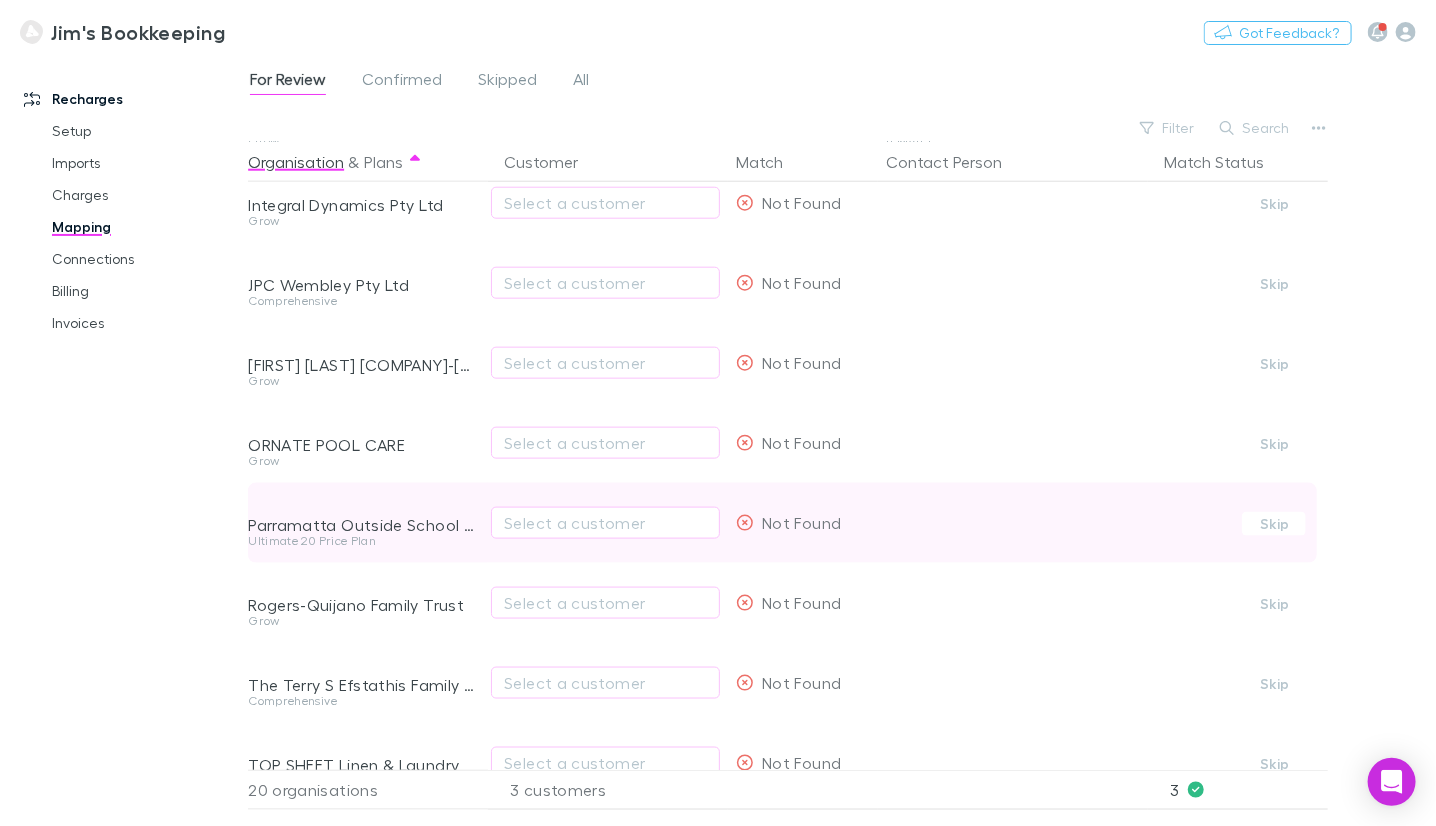 click on "Parramatta Outside School Hours Care" at bounding box center (364, 525) 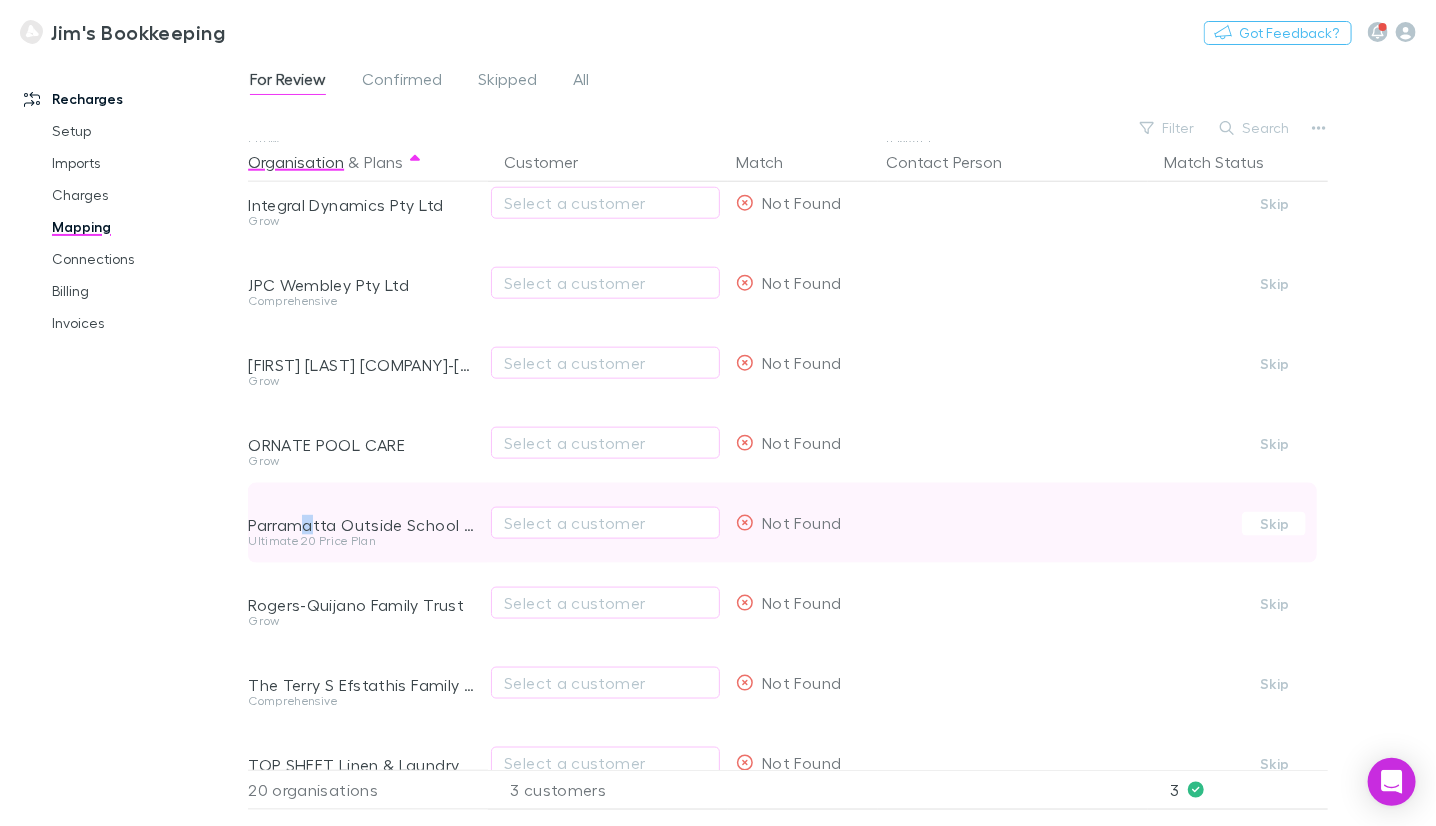 click on "Parramatta Outside School Hours Care" at bounding box center (364, 525) 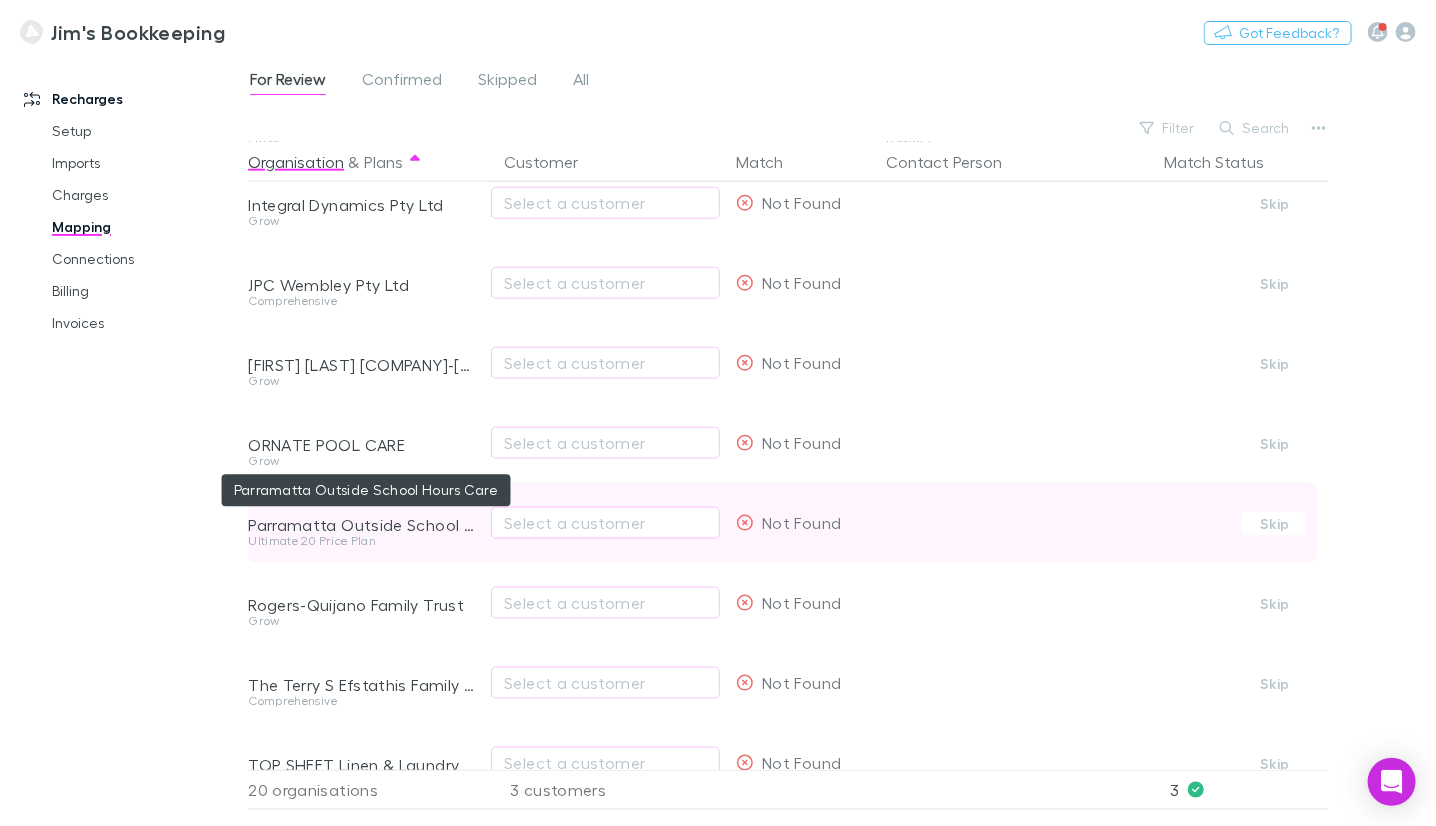 drag, startPoint x: 328, startPoint y: 522, endPoint x: 337, endPoint y: 527, distance: 10.29563 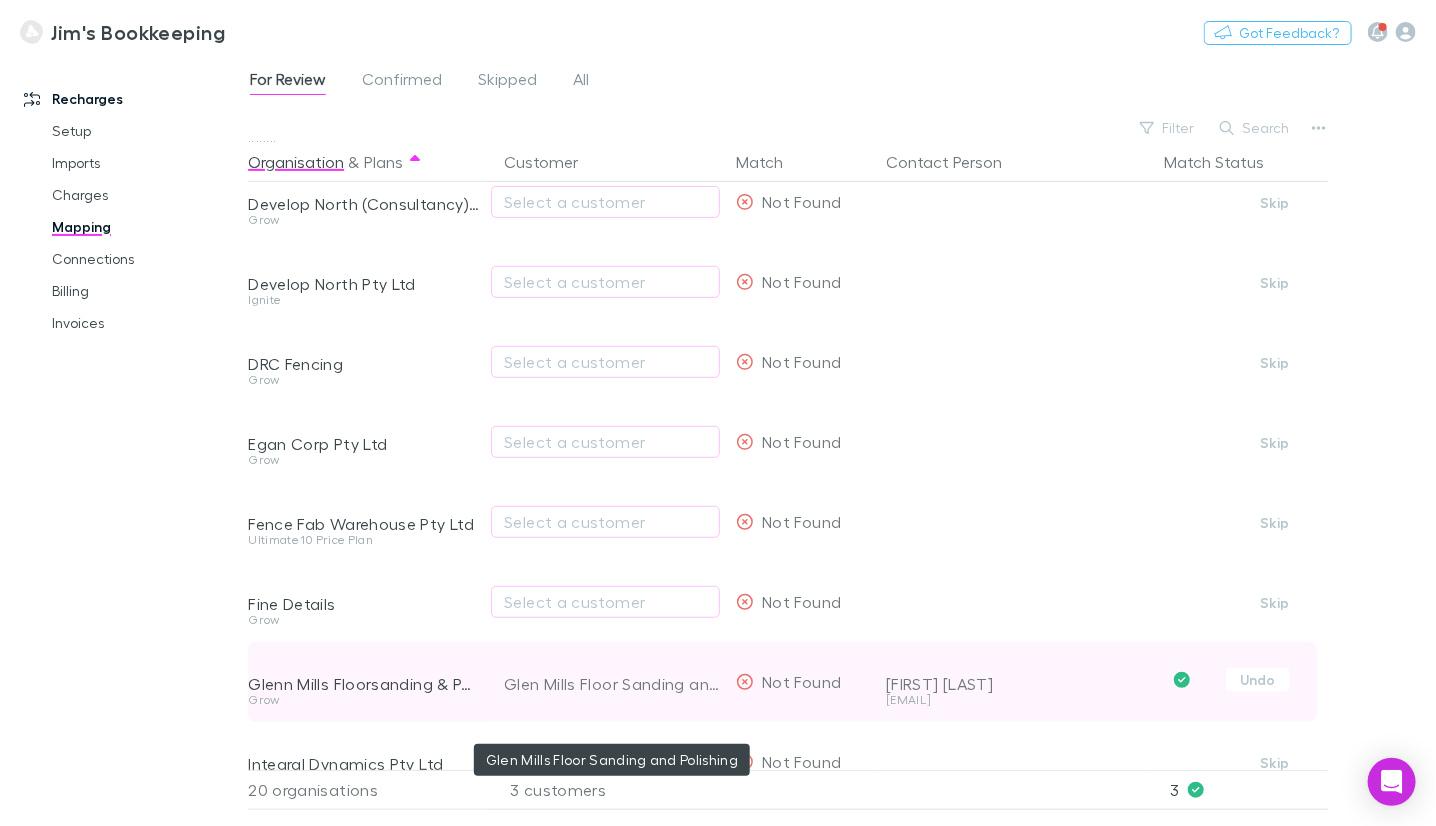 scroll, scrollTop: 328, scrollLeft: 0, axis: vertical 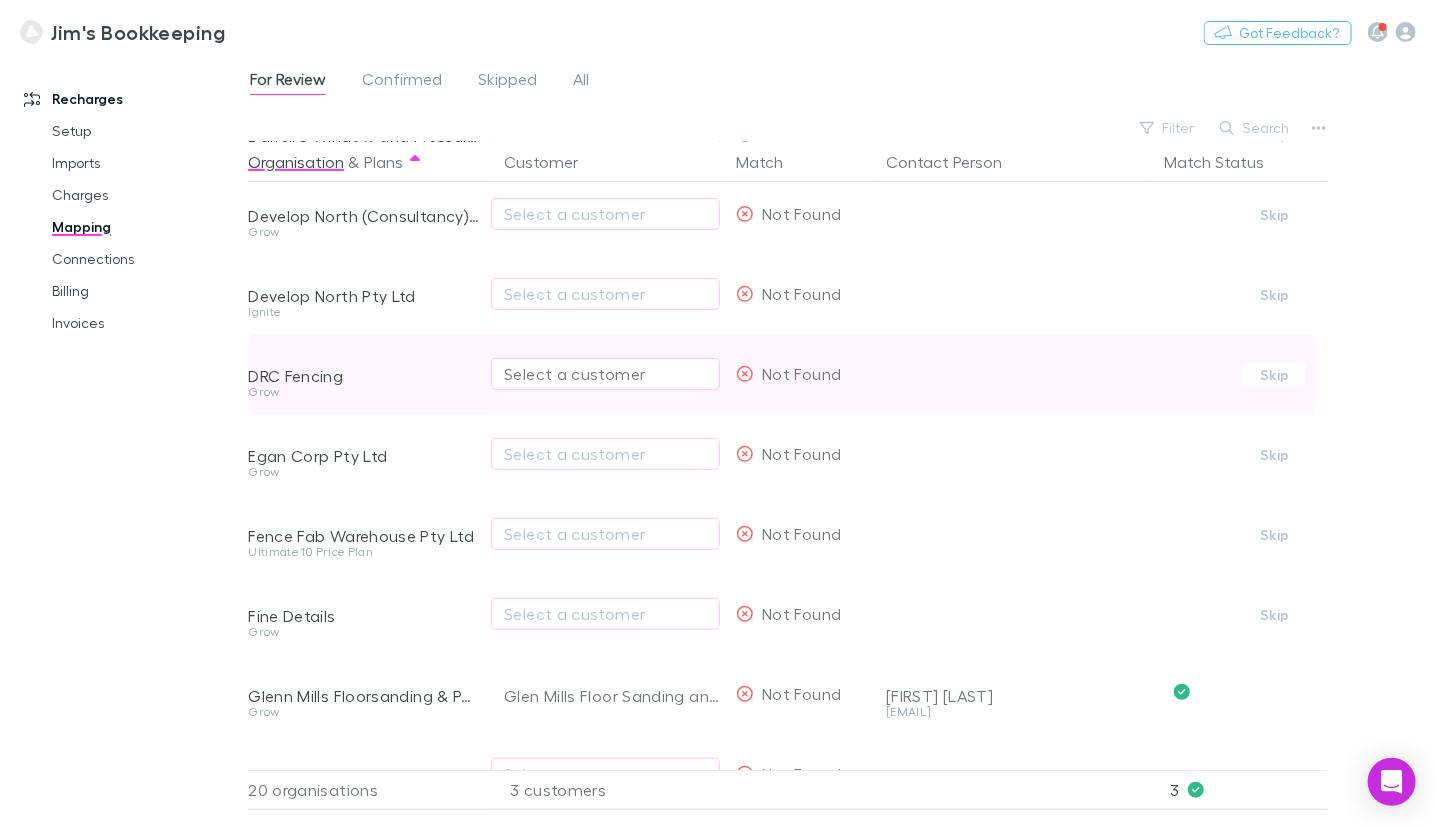click on "Select a customer" at bounding box center [605, 374] 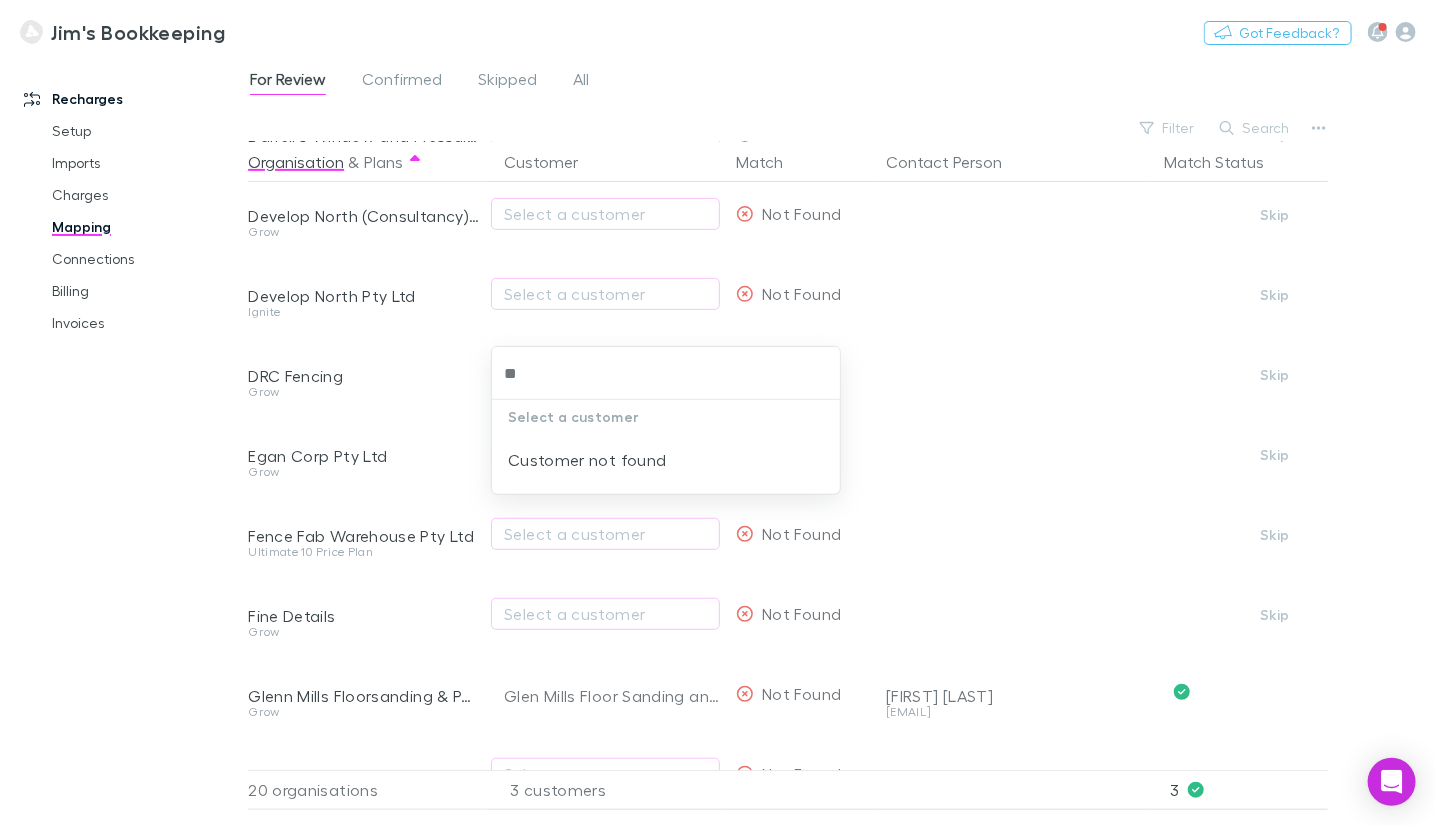 type on "*" 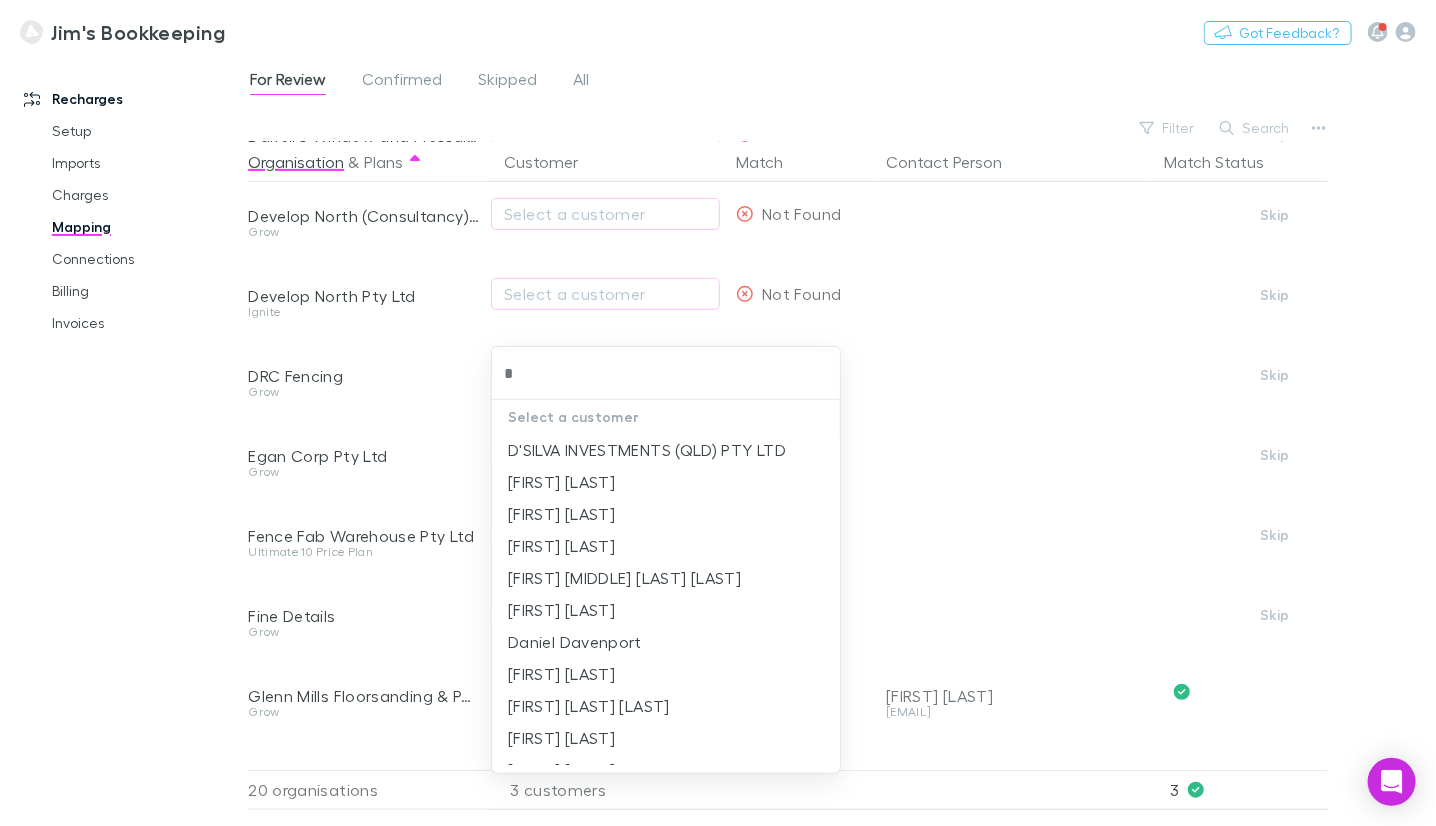 type 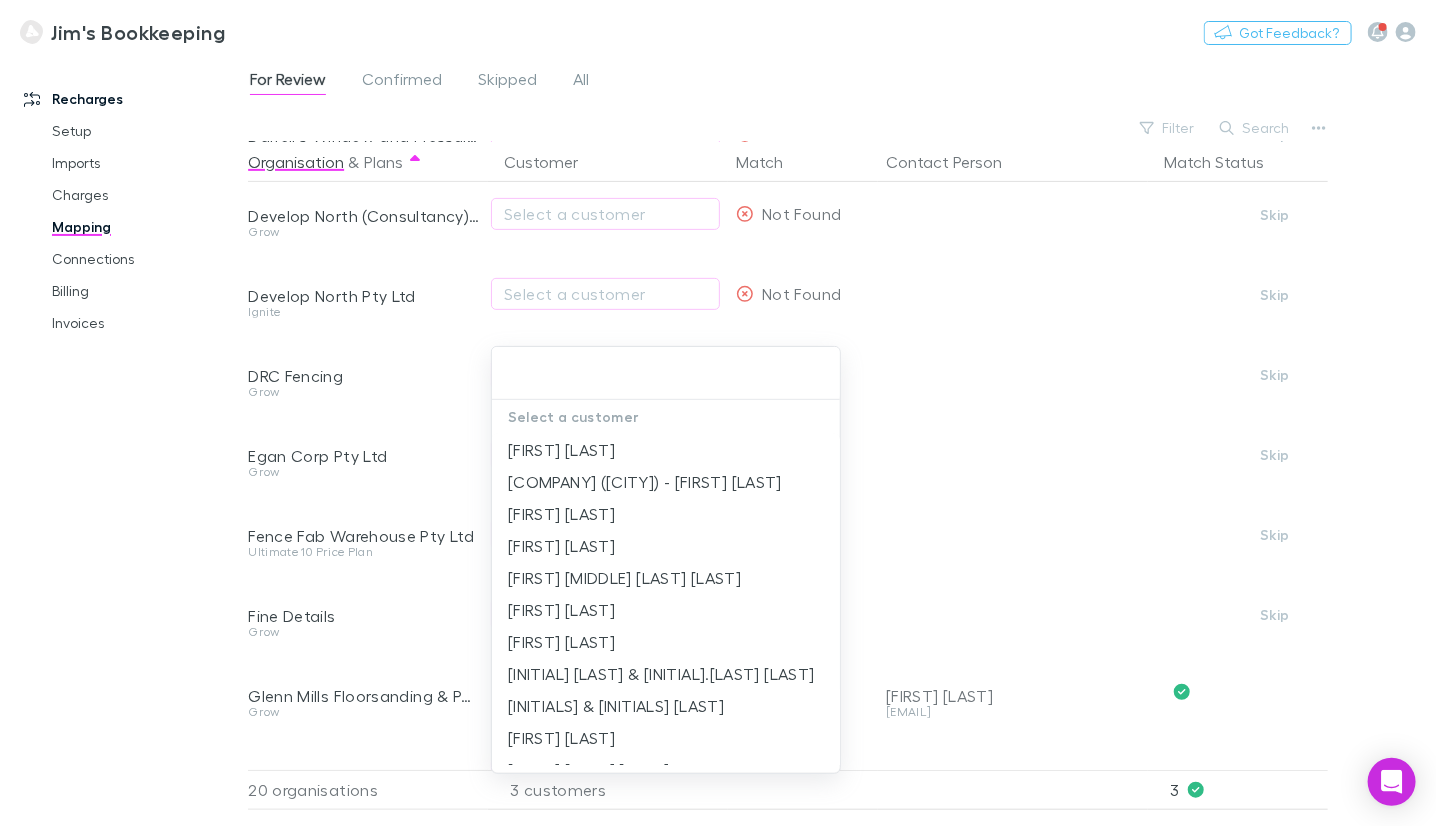 click at bounding box center (718, 413) 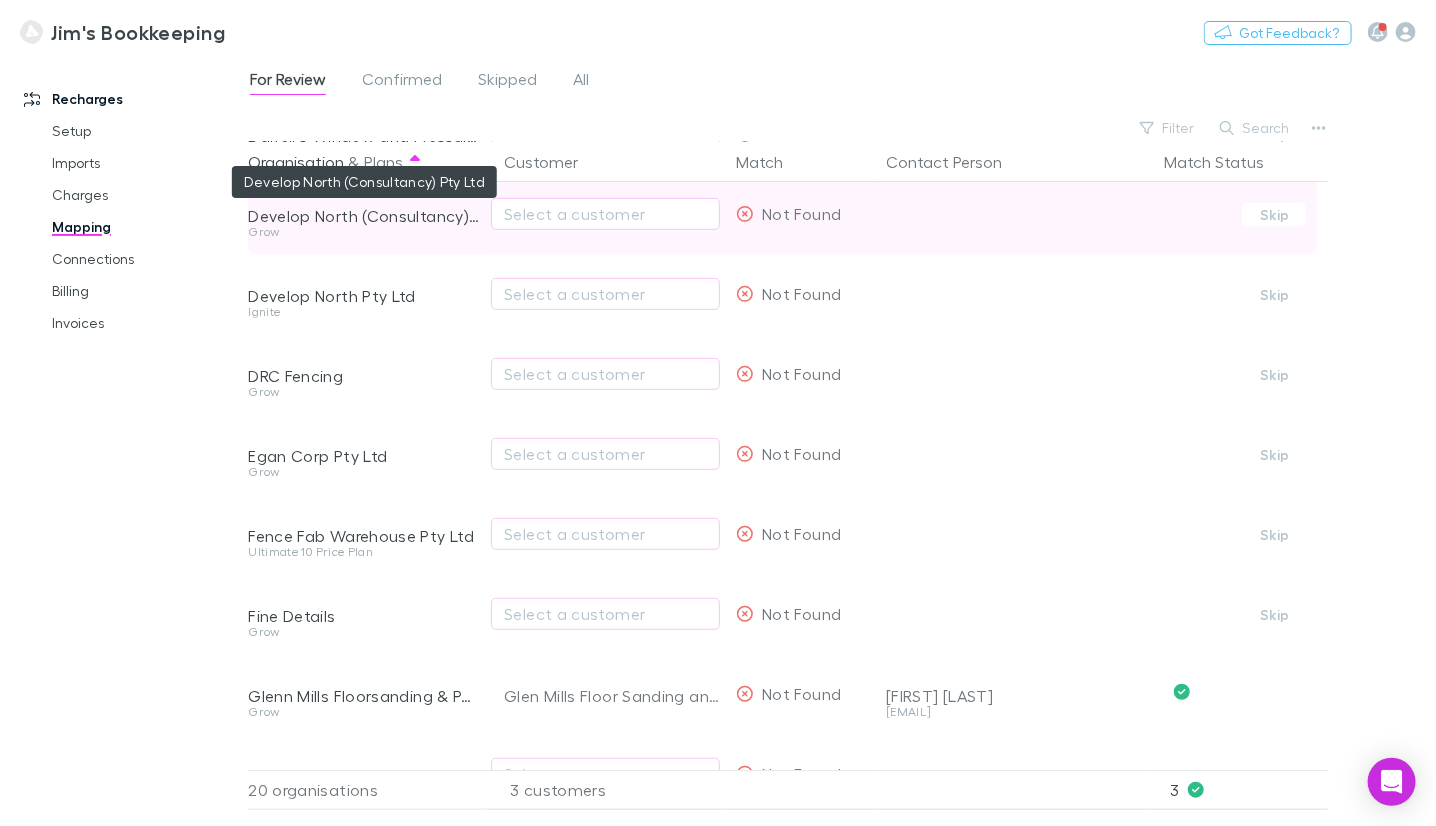 click on "Develop North (Consultancy) Pty Ltd" at bounding box center (364, 216) 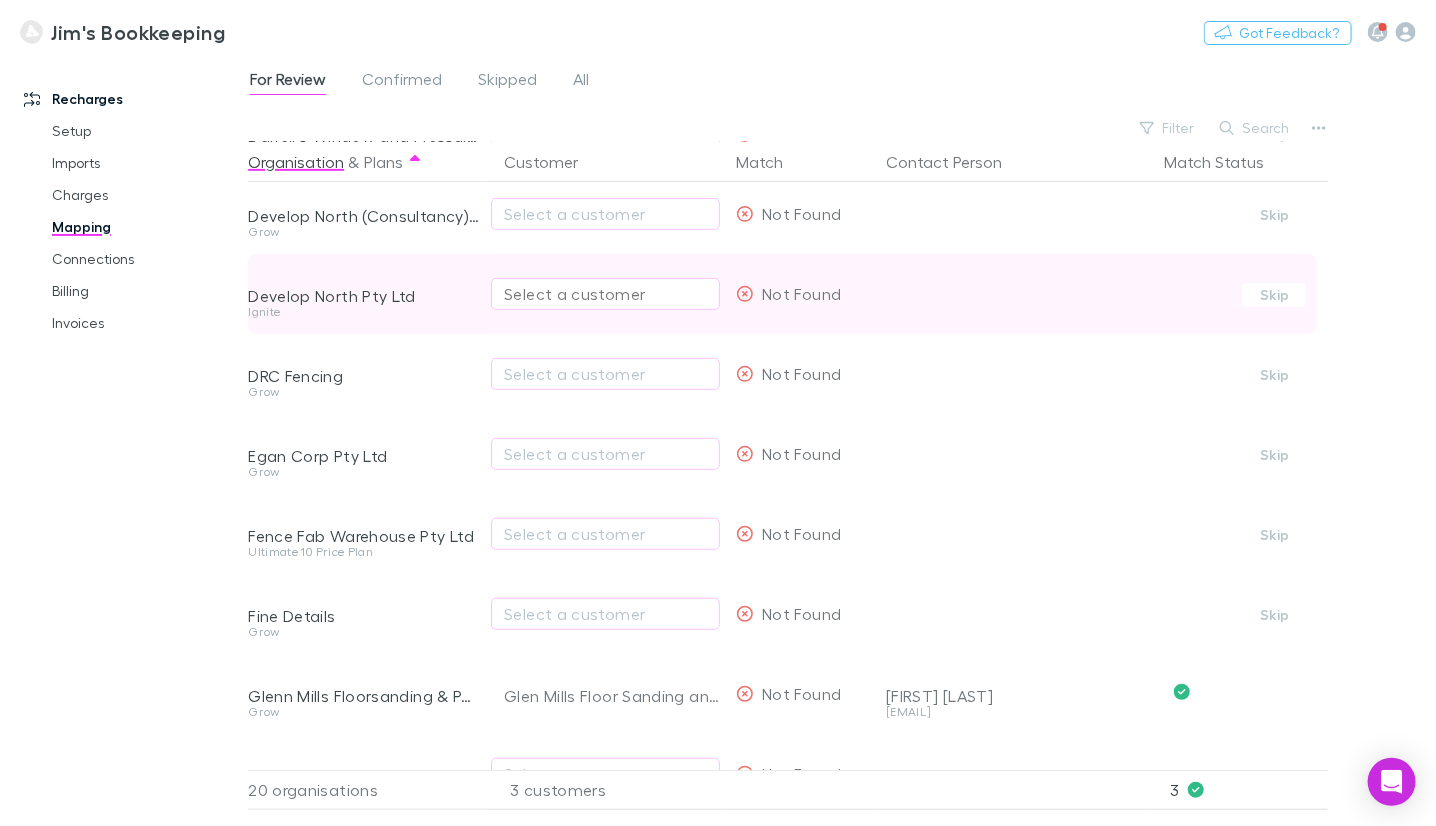 click on "Select a customer" at bounding box center [605, 294] 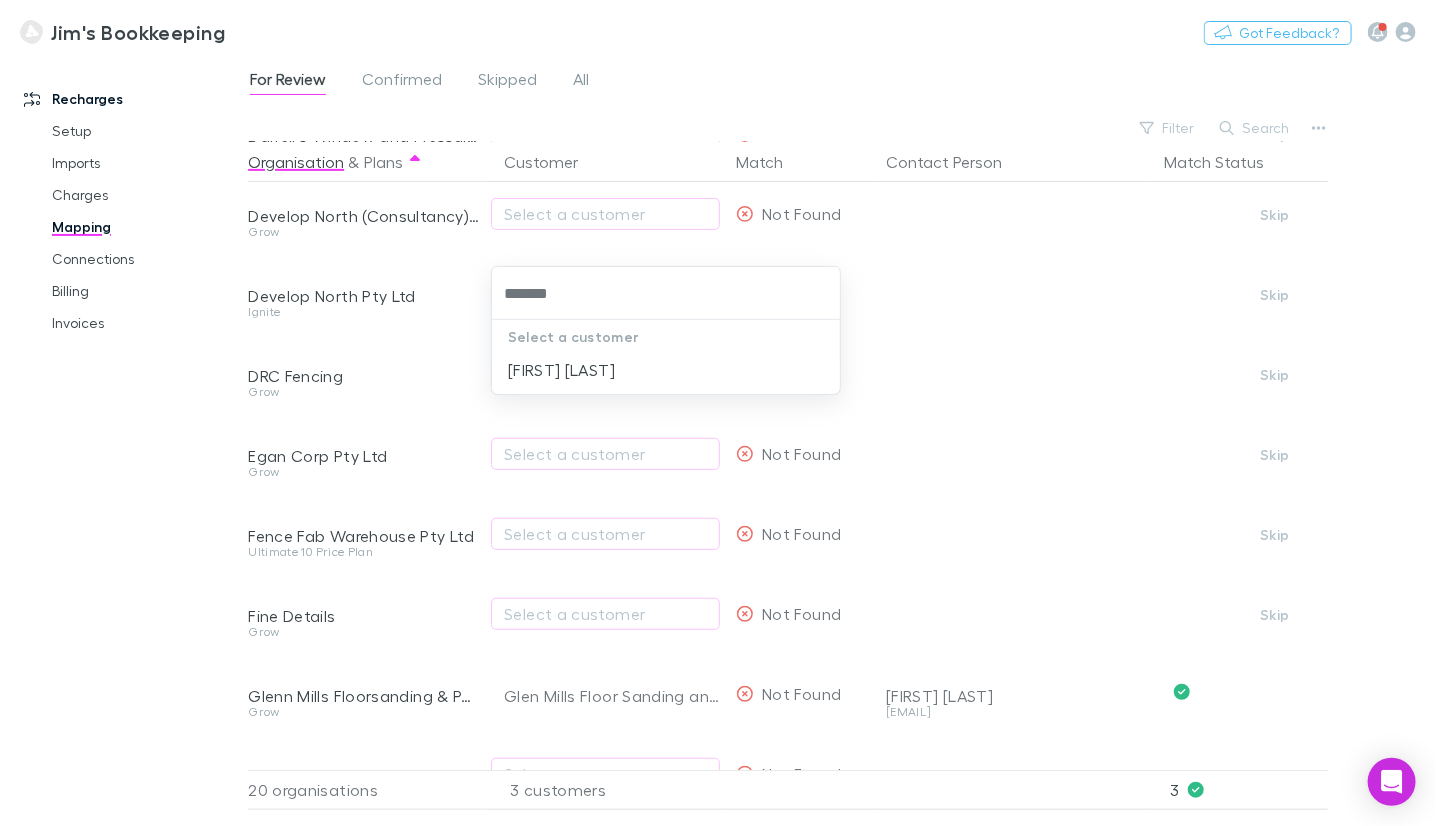 type on "*******" 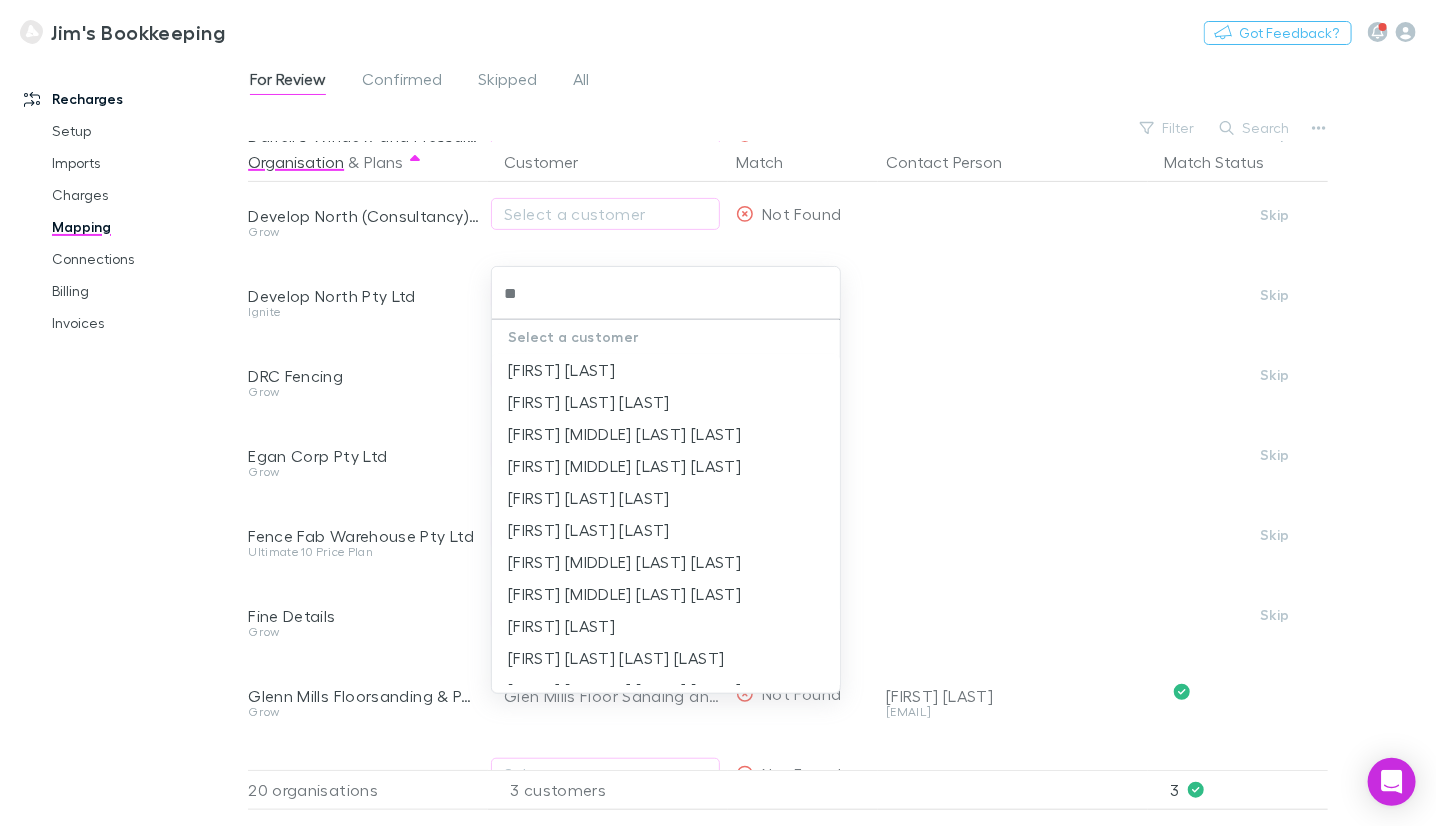 type on "*" 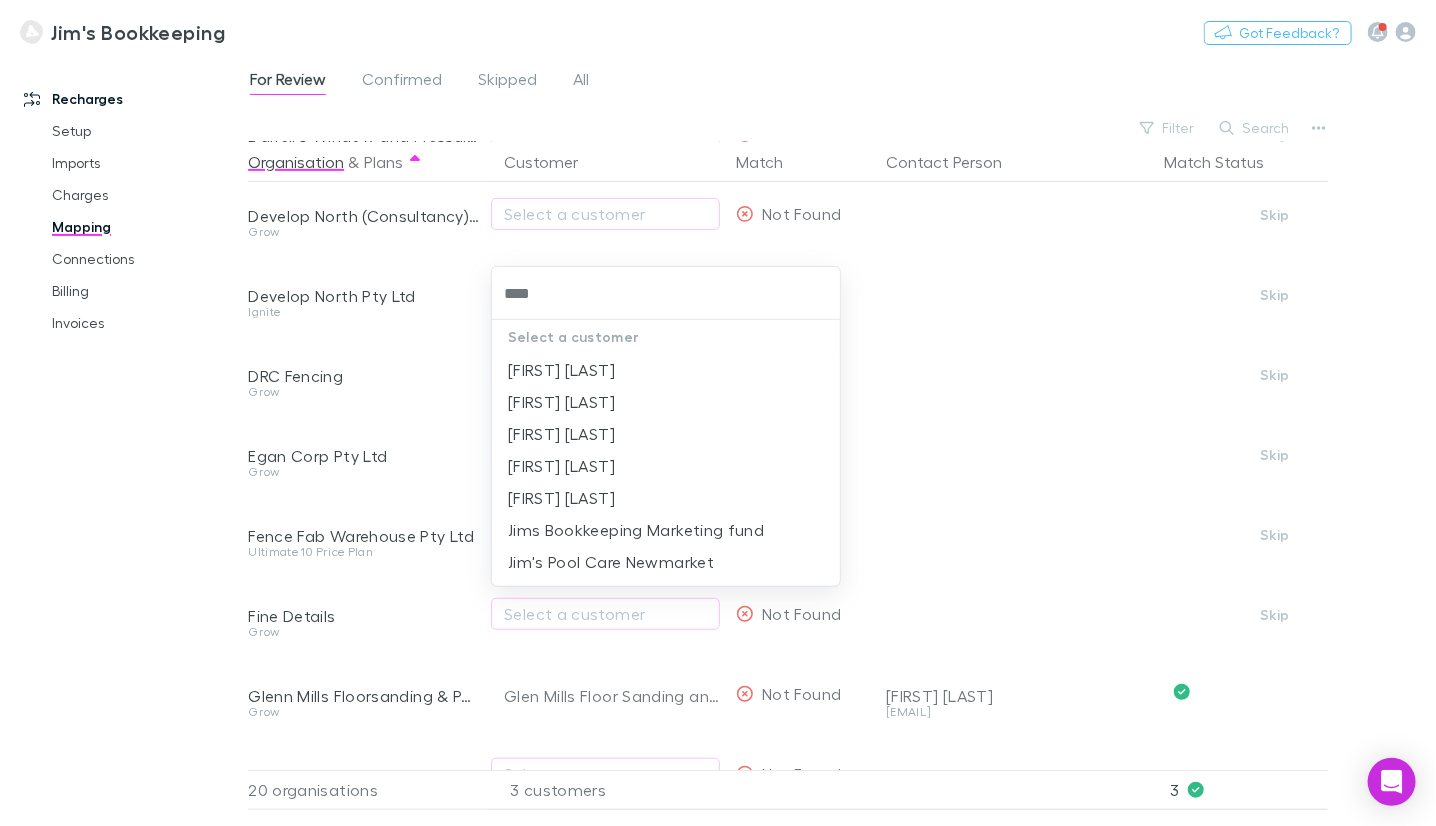 type on "****" 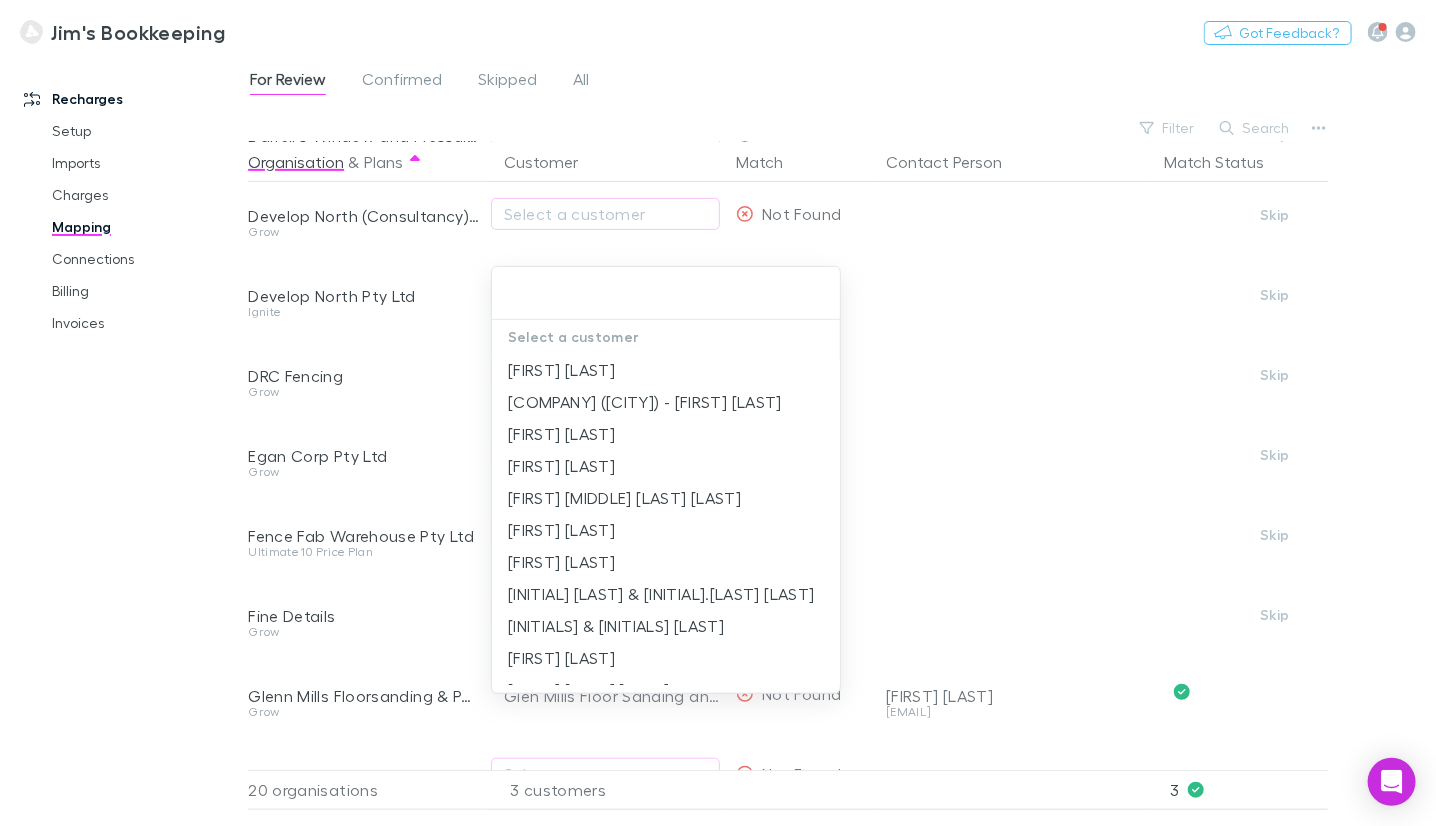 paste on "**********" 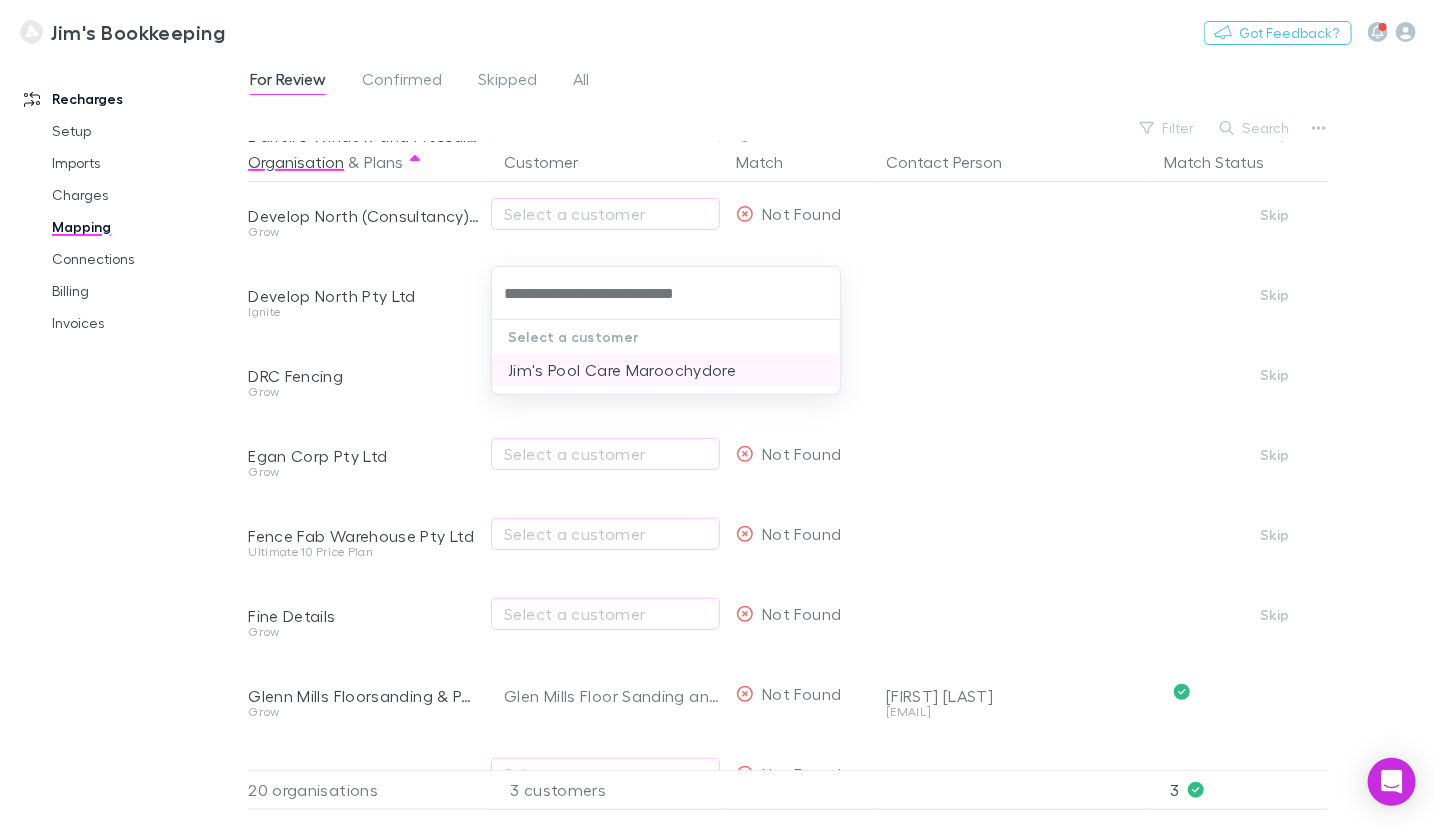 click on "Jim's Pool Care Maroochydore" at bounding box center (666, 370) 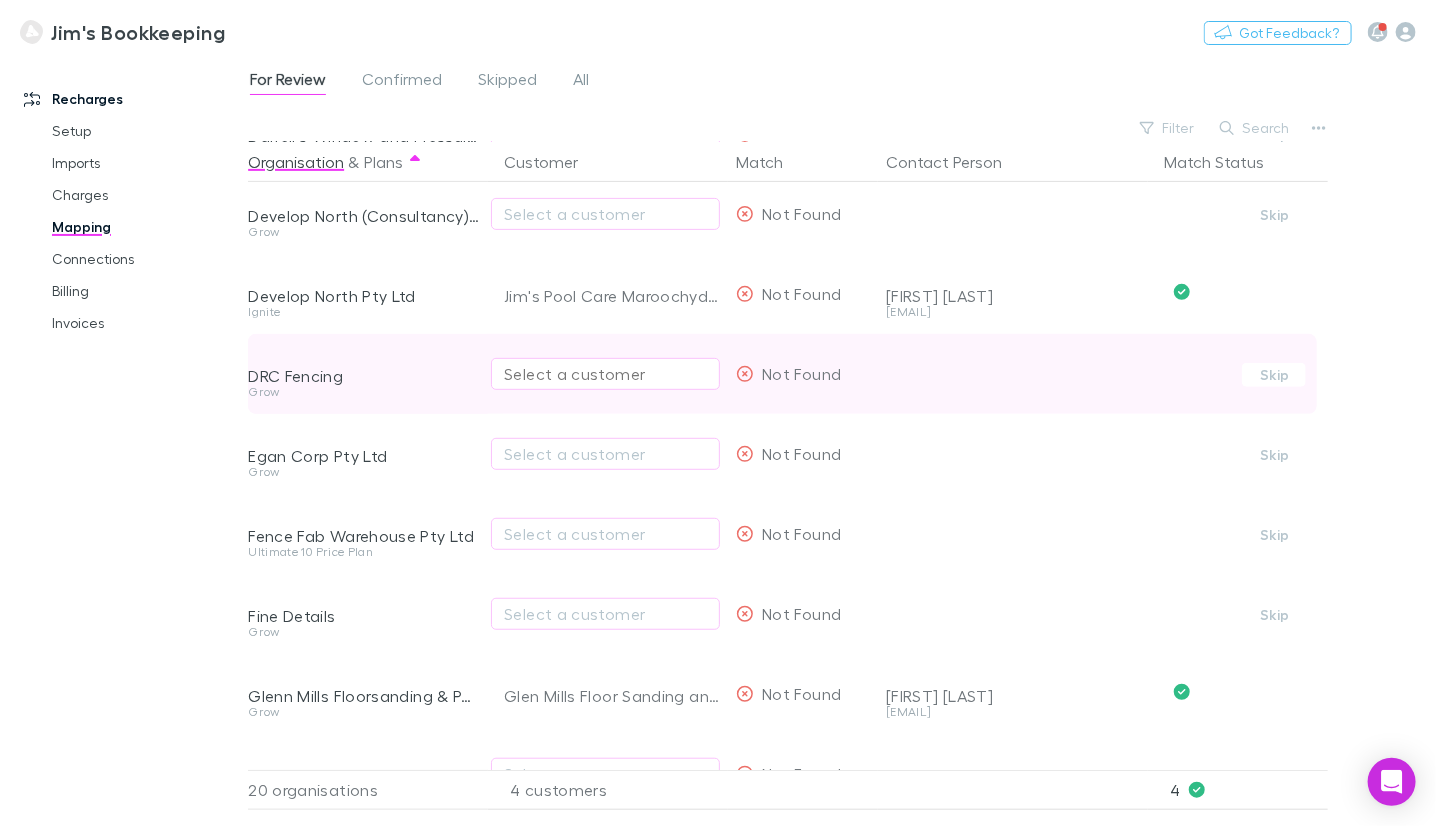 click on "Select a customer" at bounding box center (605, 374) 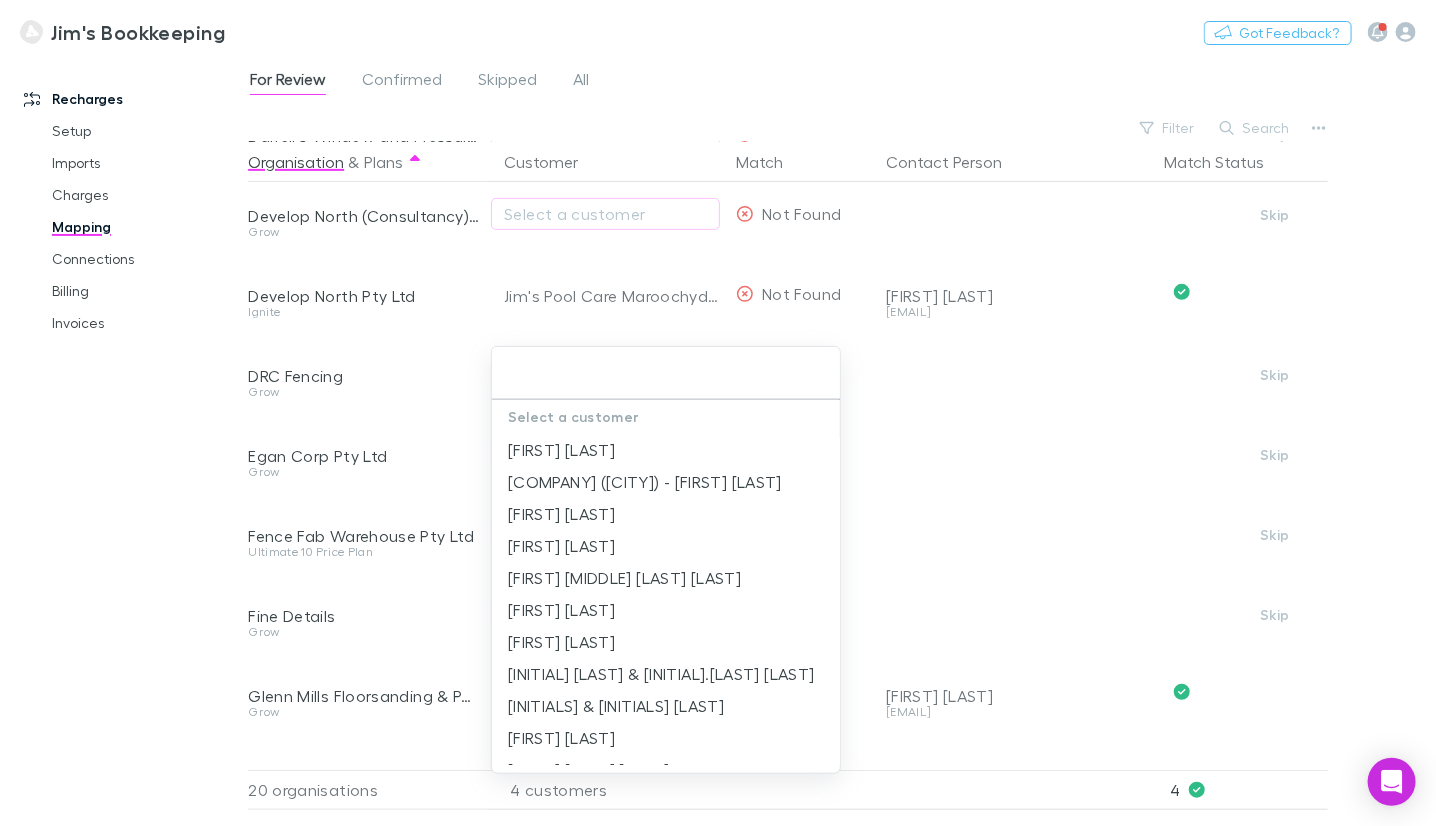 click at bounding box center [666, 373] 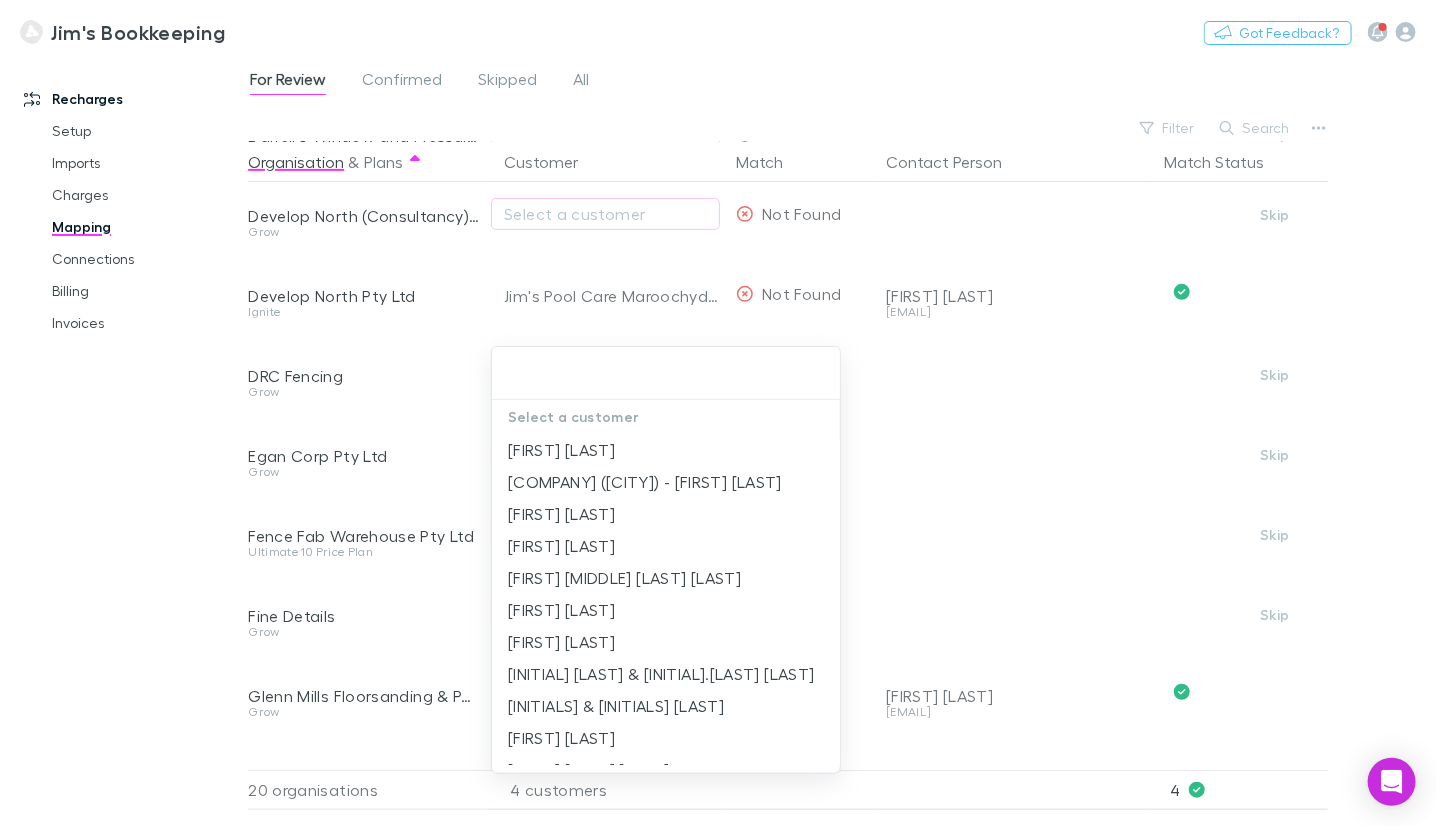 drag, startPoint x: 372, startPoint y: 380, endPoint x: 242, endPoint y: 379, distance: 130.00385 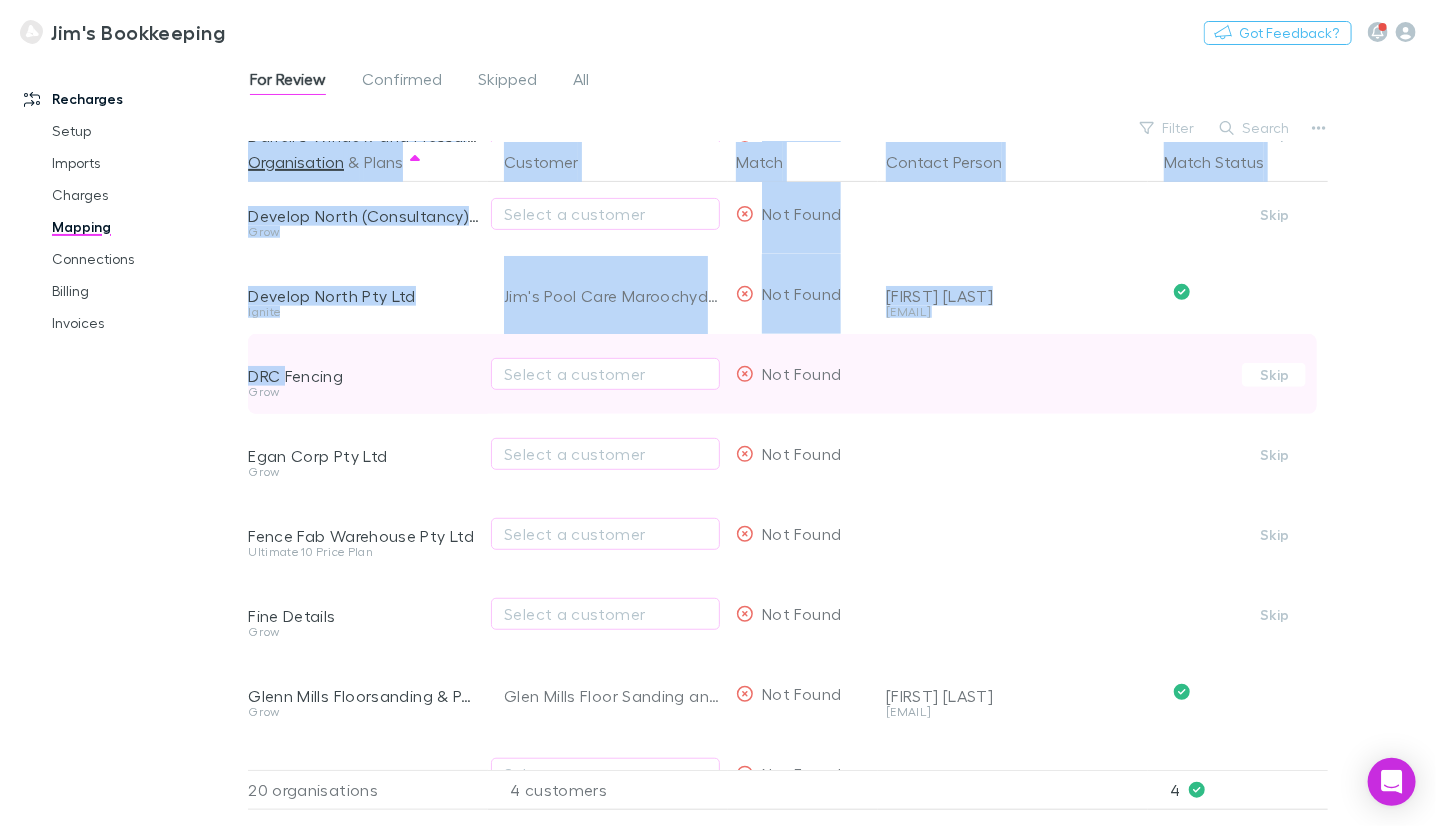 drag, startPoint x: 238, startPoint y: 378, endPoint x: 296, endPoint y: 378, distance: 58 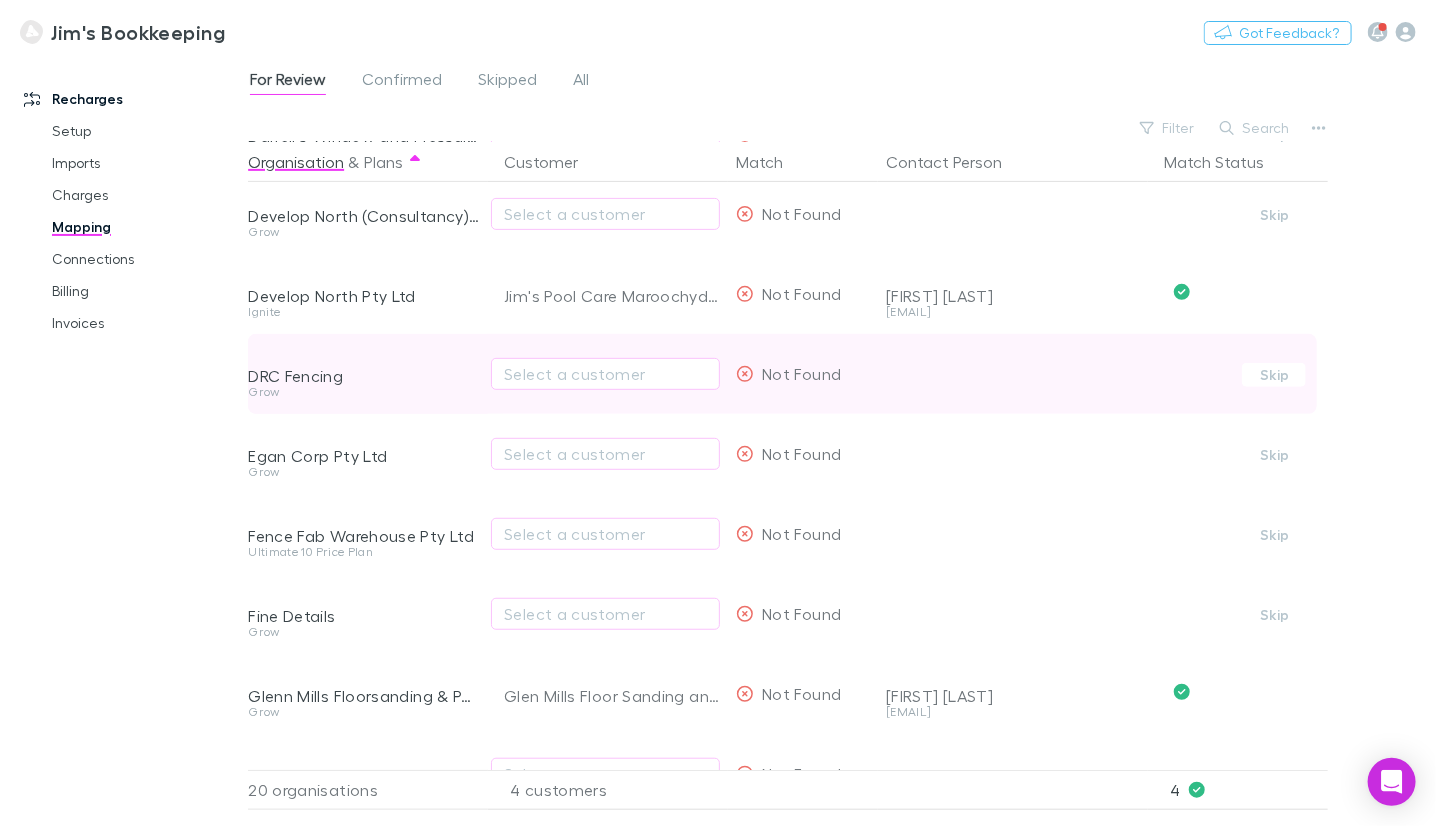 click on "DRC Fencing" at bounding box center (364, 376) 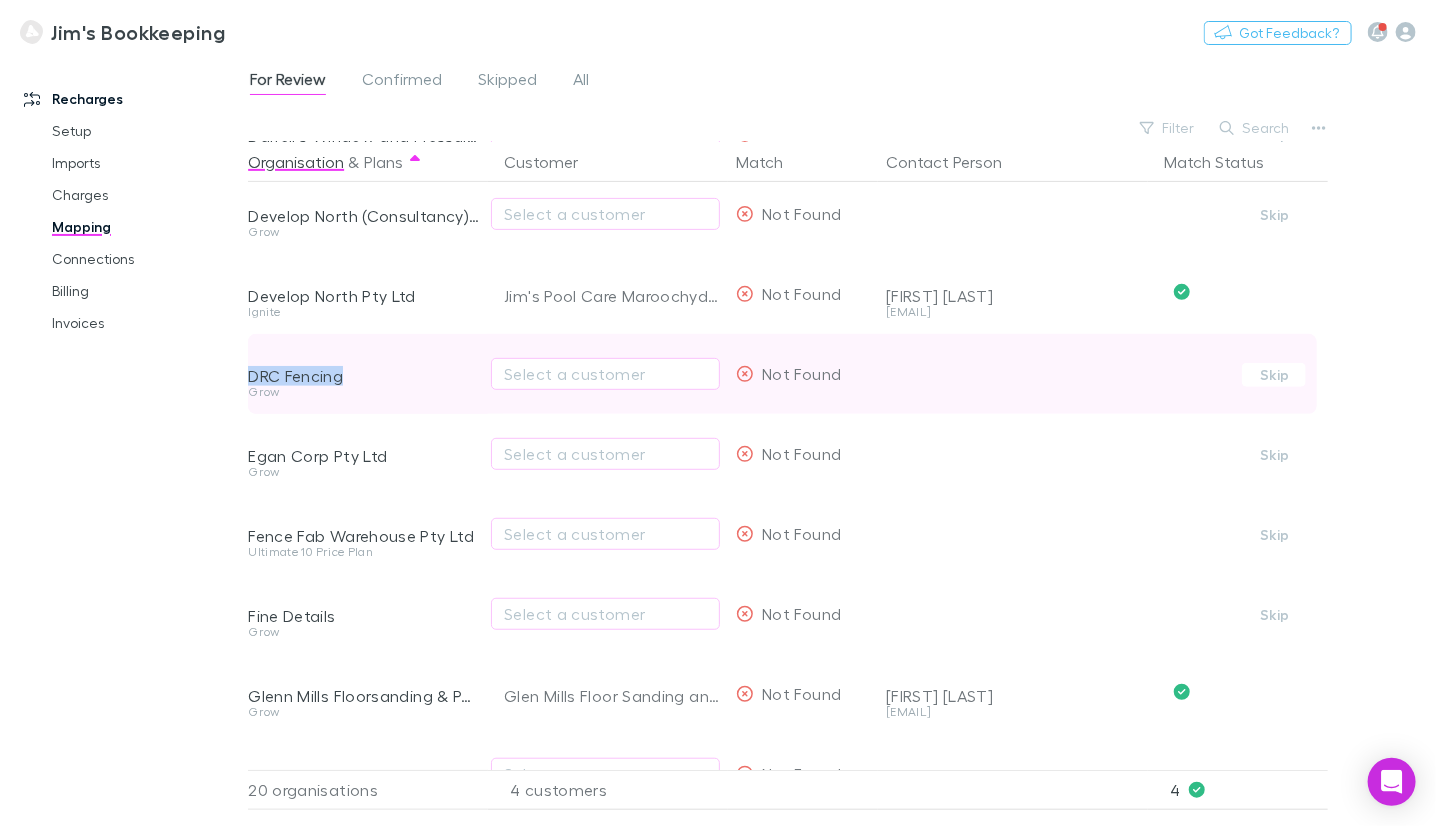 drag, startPoint x: 364, startPoint y: 385, endPoint x: 255, endPoint y: 383, distance: 109.01835 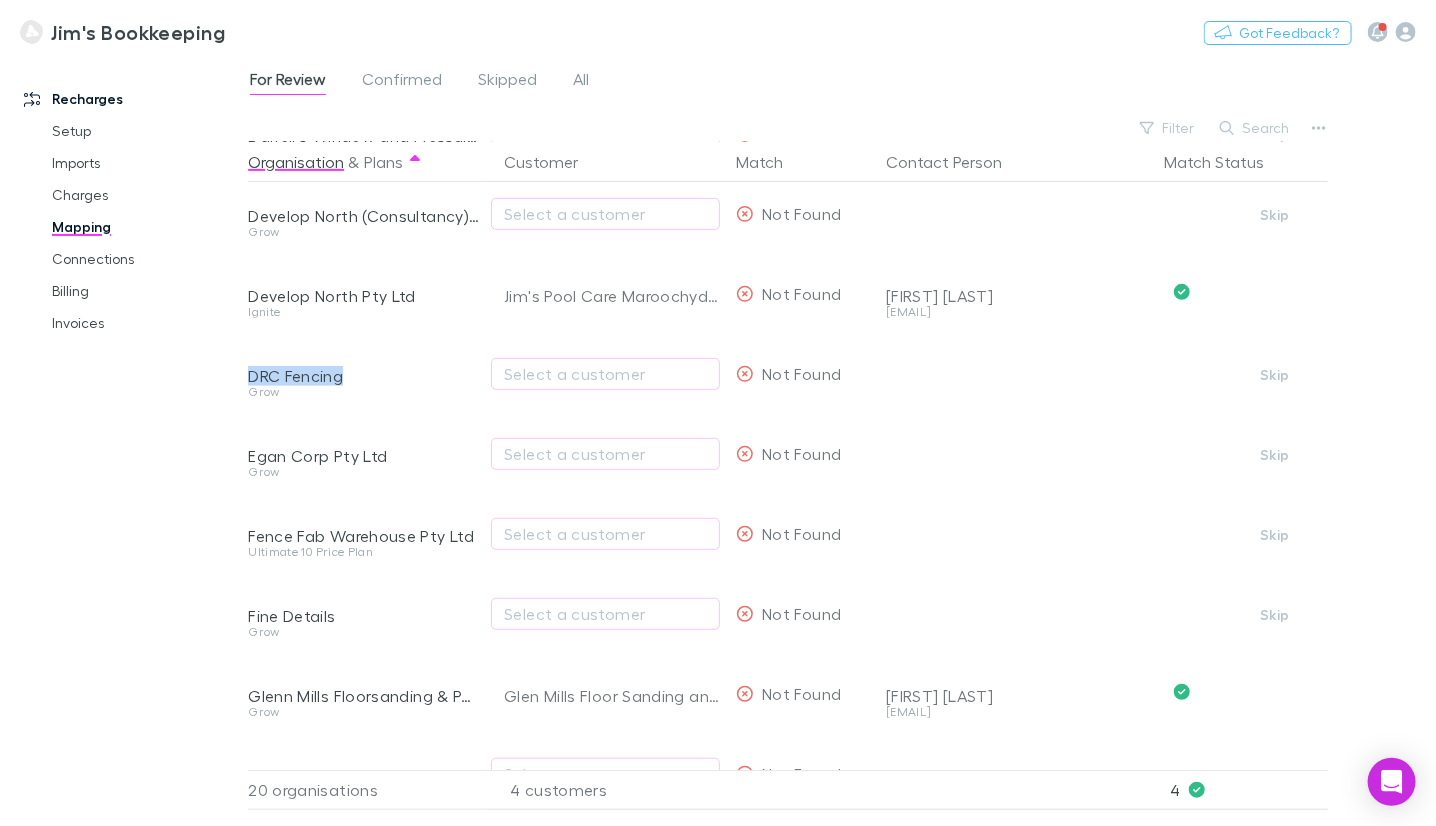 copy on "DRC Fencing" 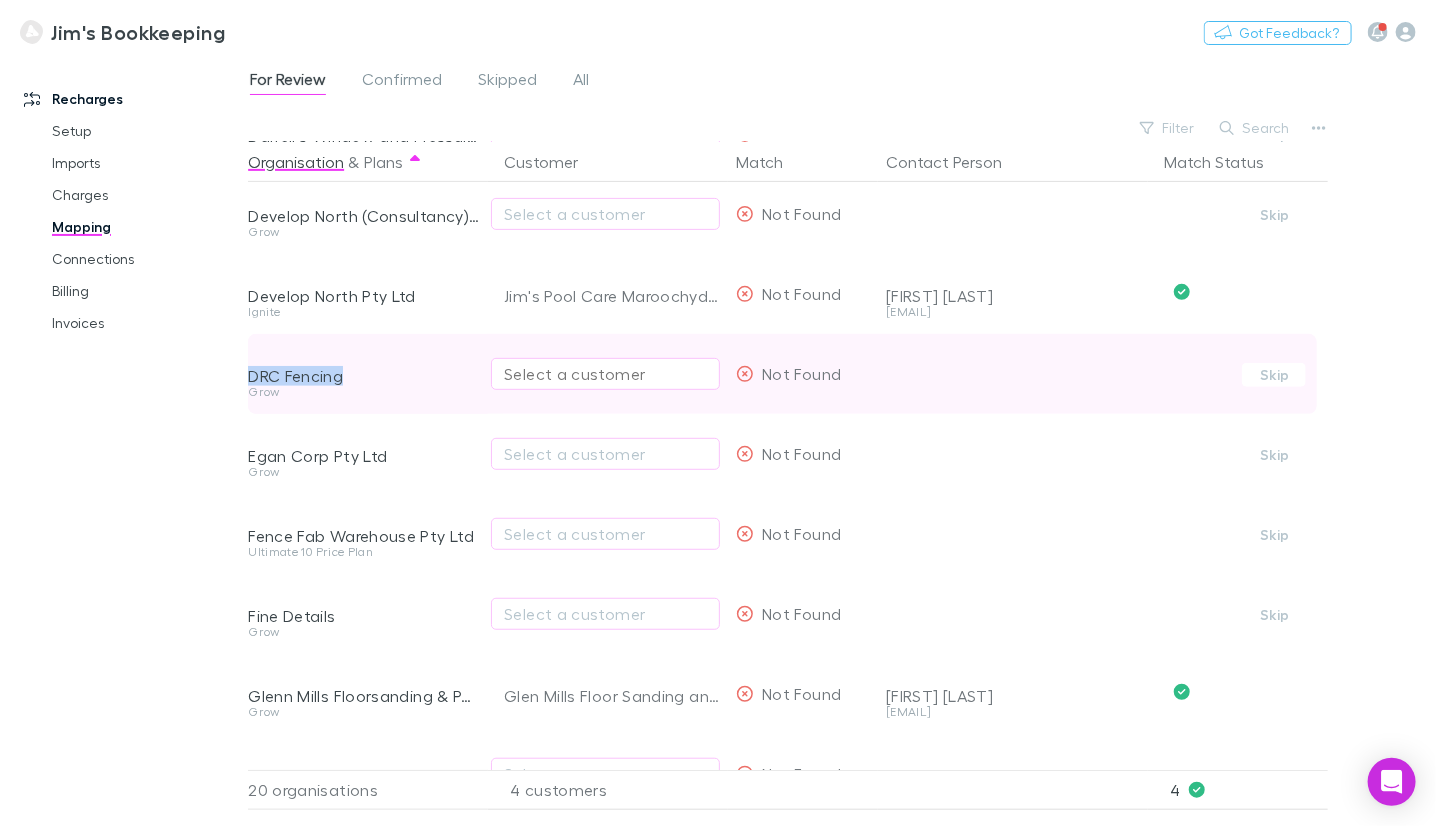 click on "Select a customer" at bounding box center [605, 374] 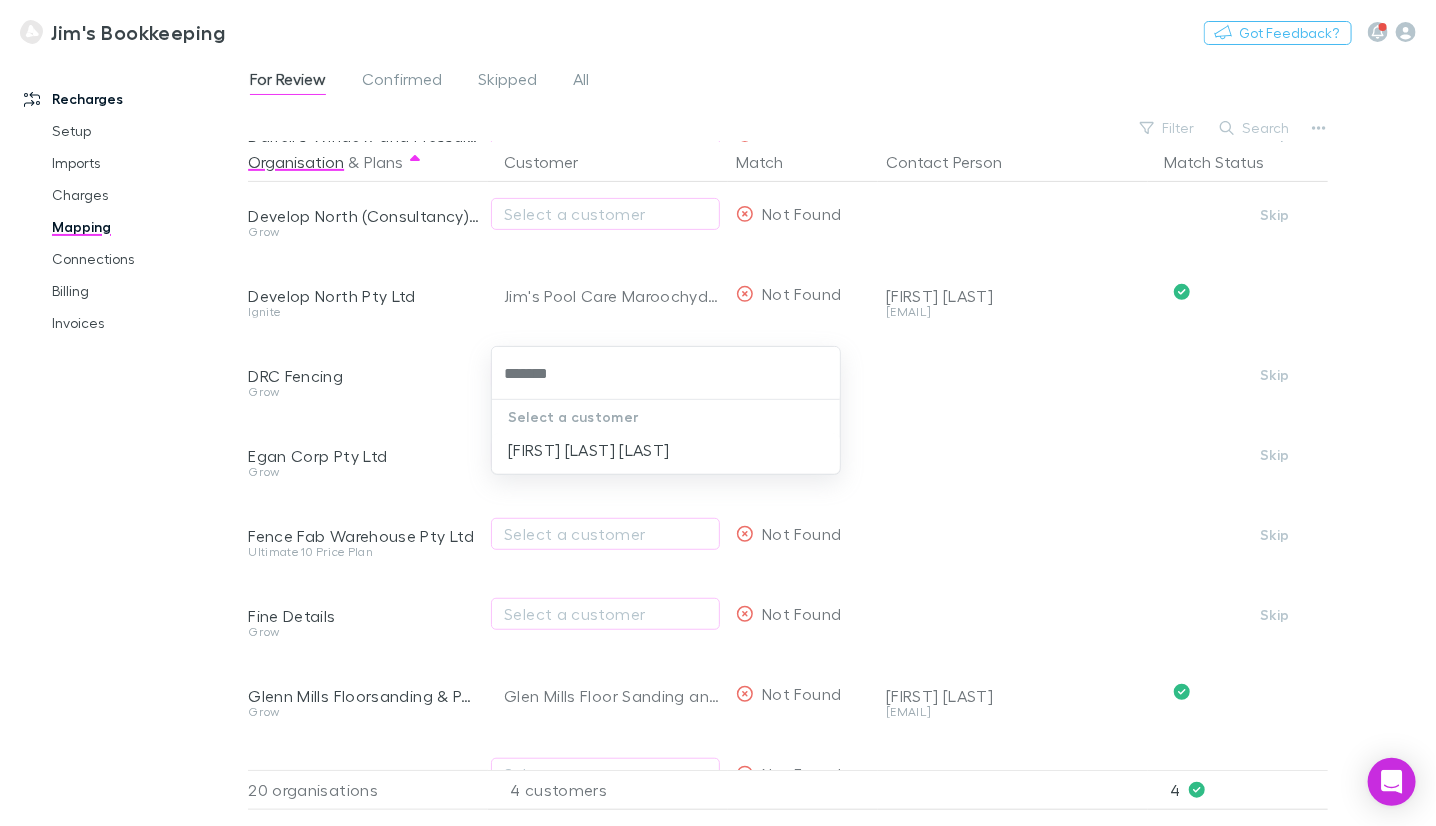 type on "*******" 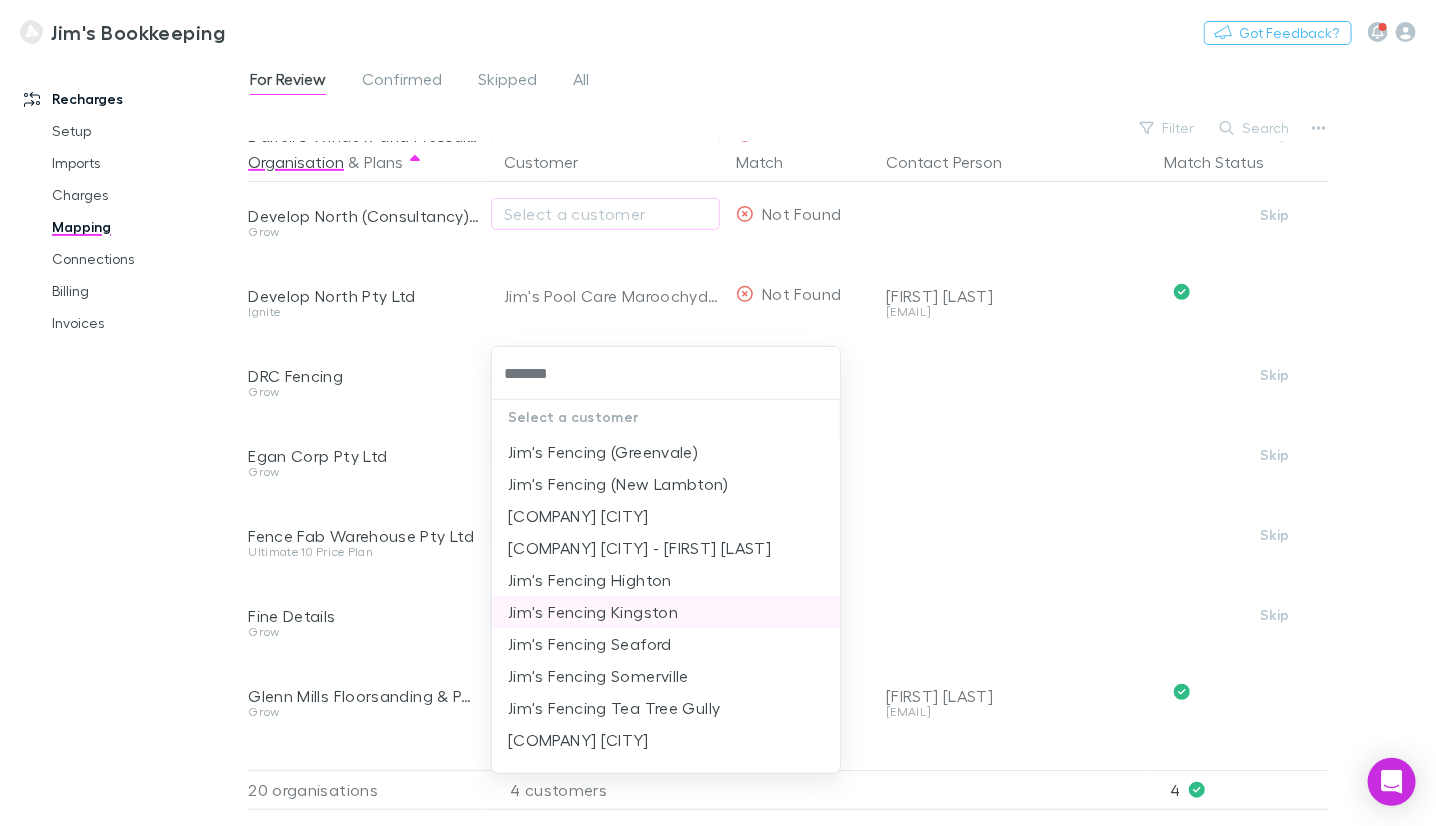 scroll, scrollTop: 141, scrollLeft: 0, axis: vertical 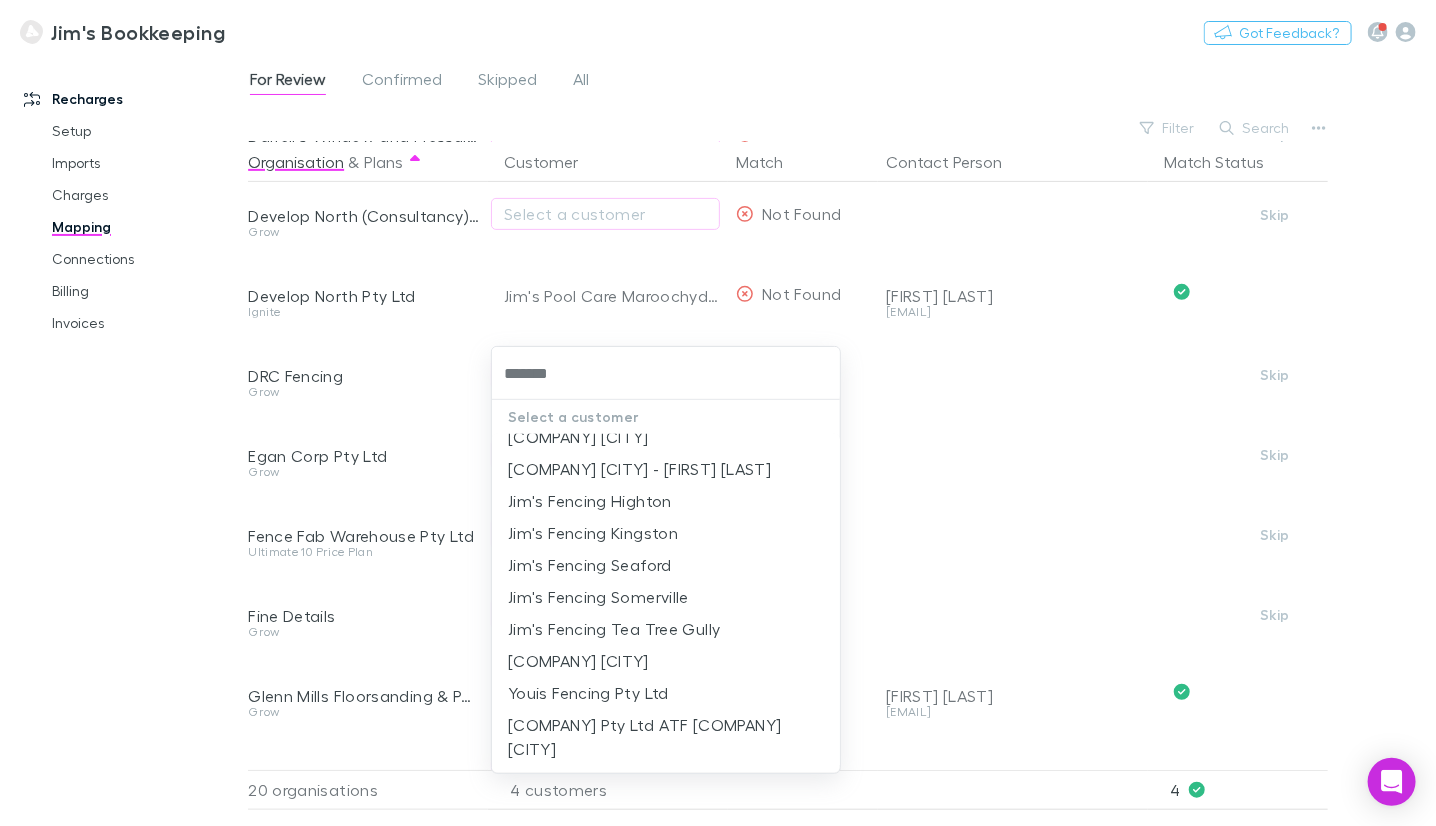 type on "*******" 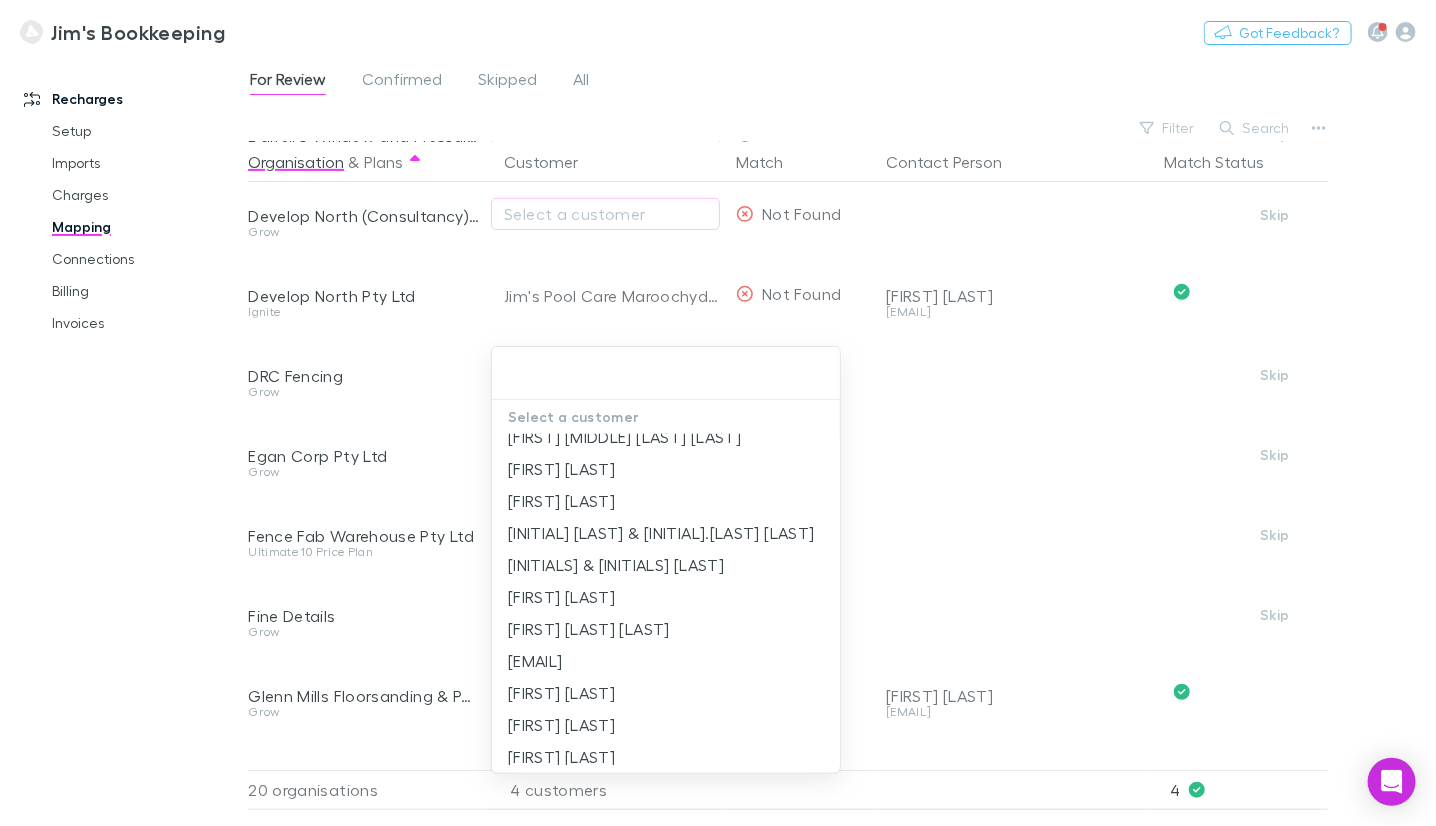 scroll, scrollTop: 0, scrollLeft: 0, axis: both 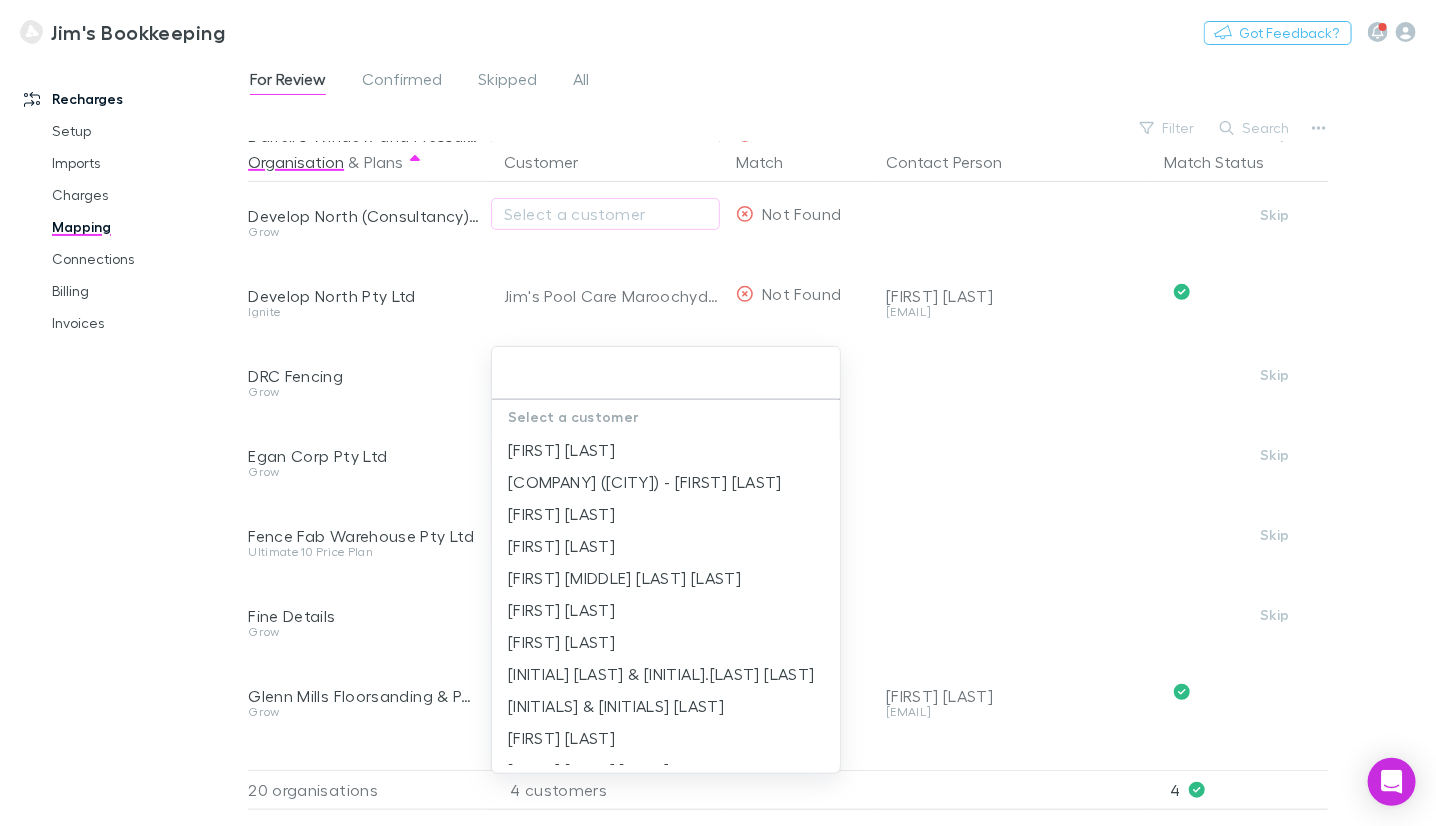 paste on "**********" 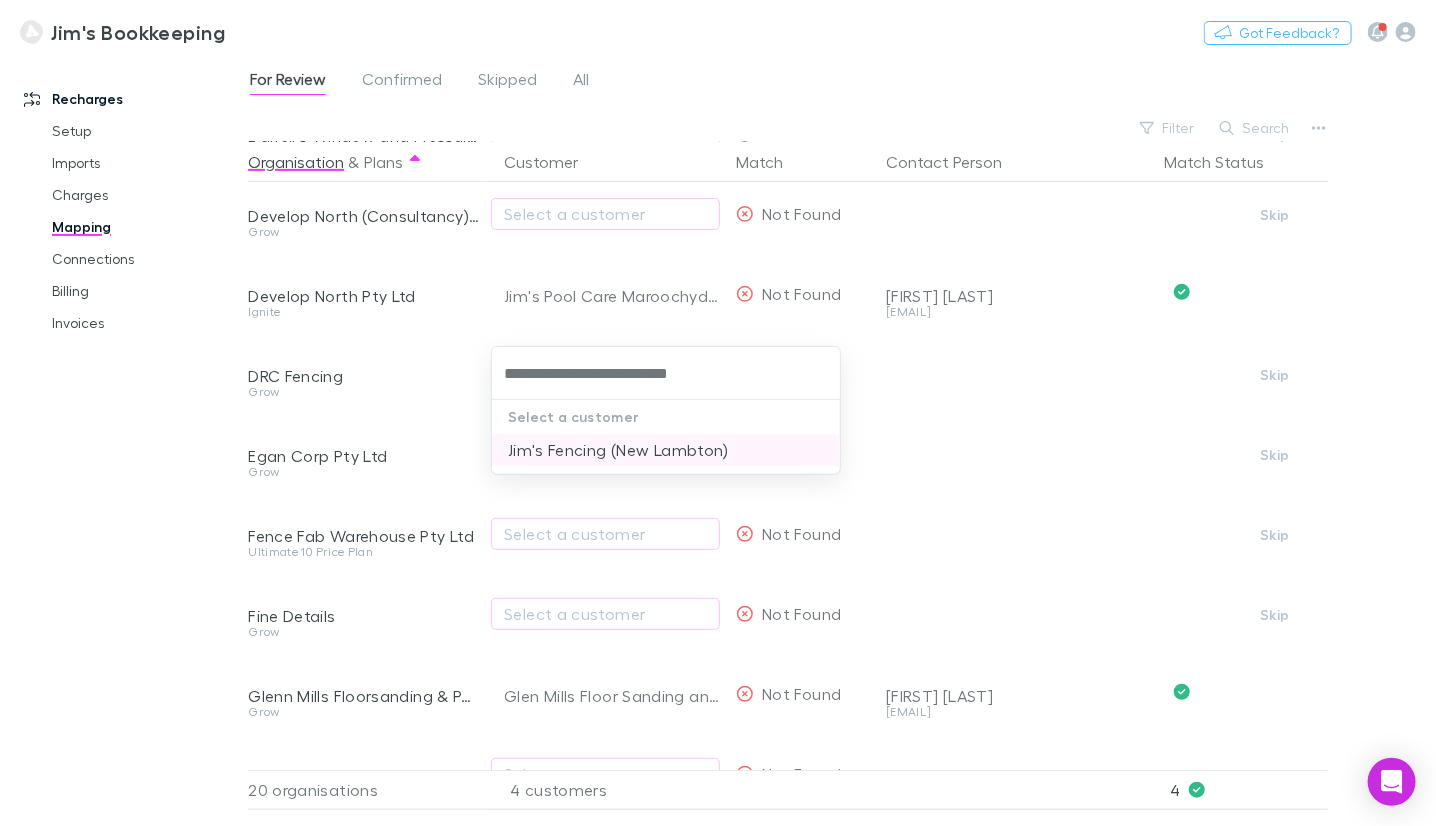 click on "Jim's Fencing (New Lambton)" at bounding box center (666, 450) 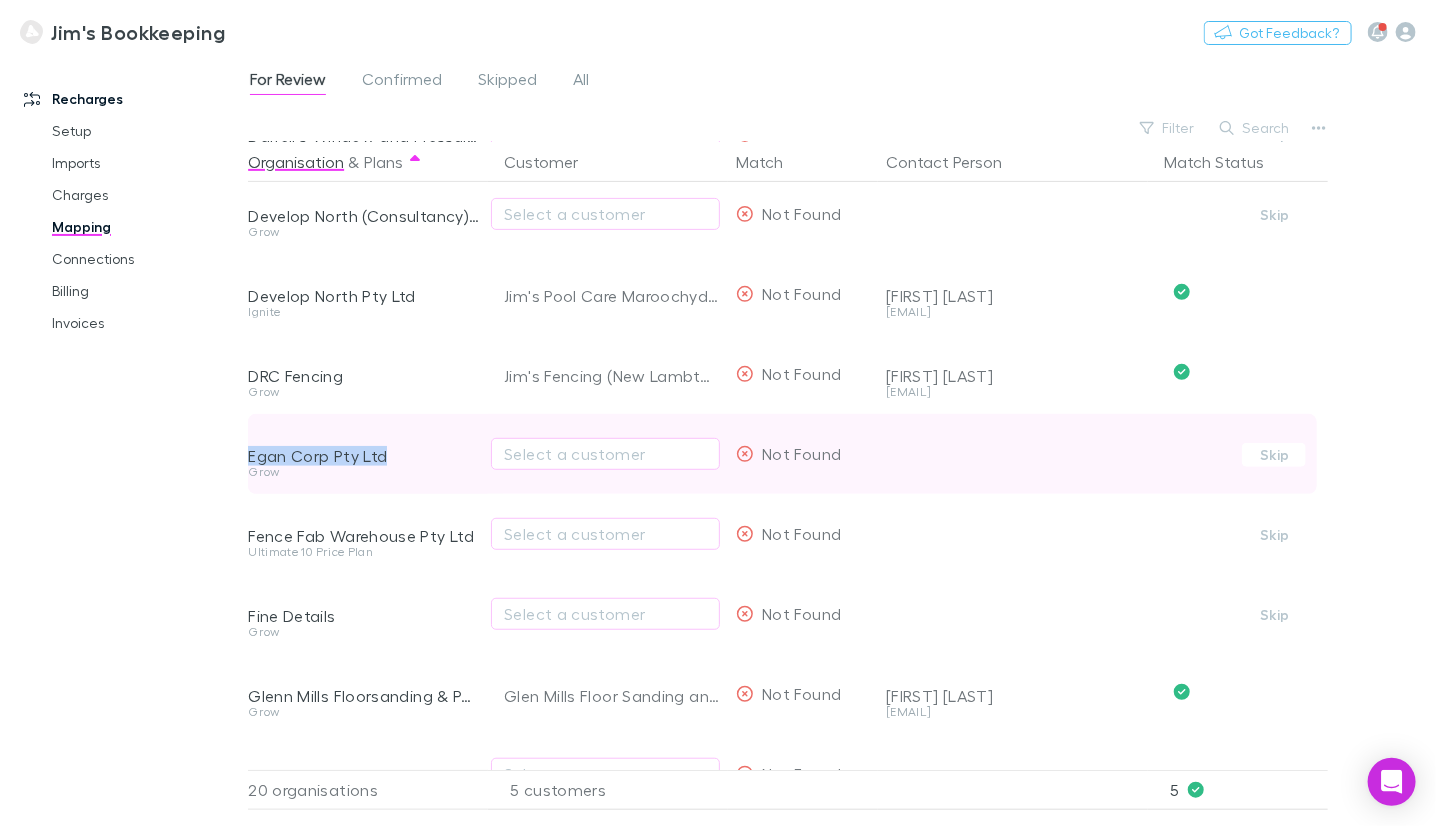 drag, startPoint x: 402, startPoint y: 465, endPoint x: 247, endPoint y: 459, distance: 155.11609 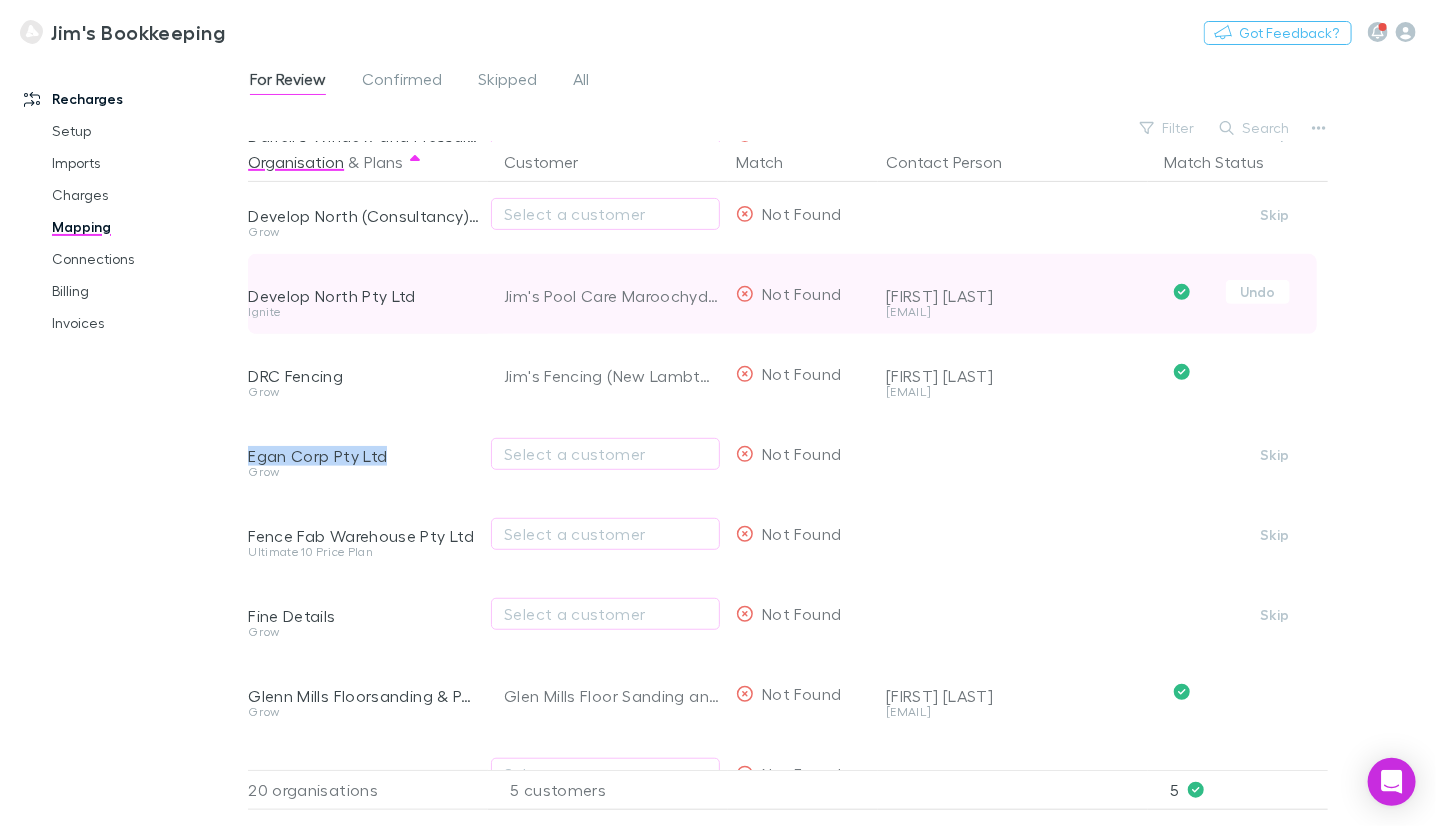 copy on "Egan Corp Pty Ltd" 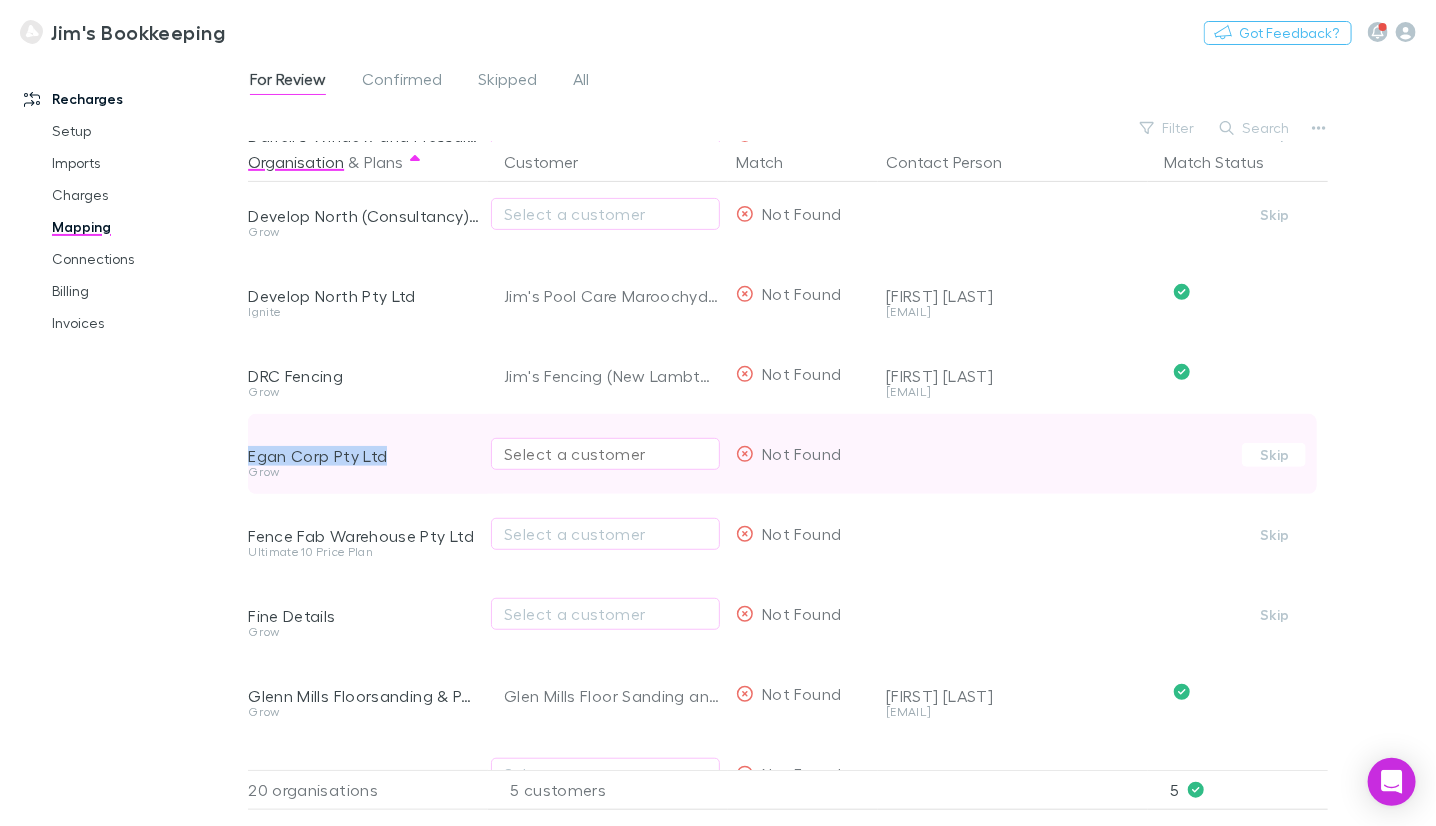 click on "Select a customer" at bounding box center (605, 454) 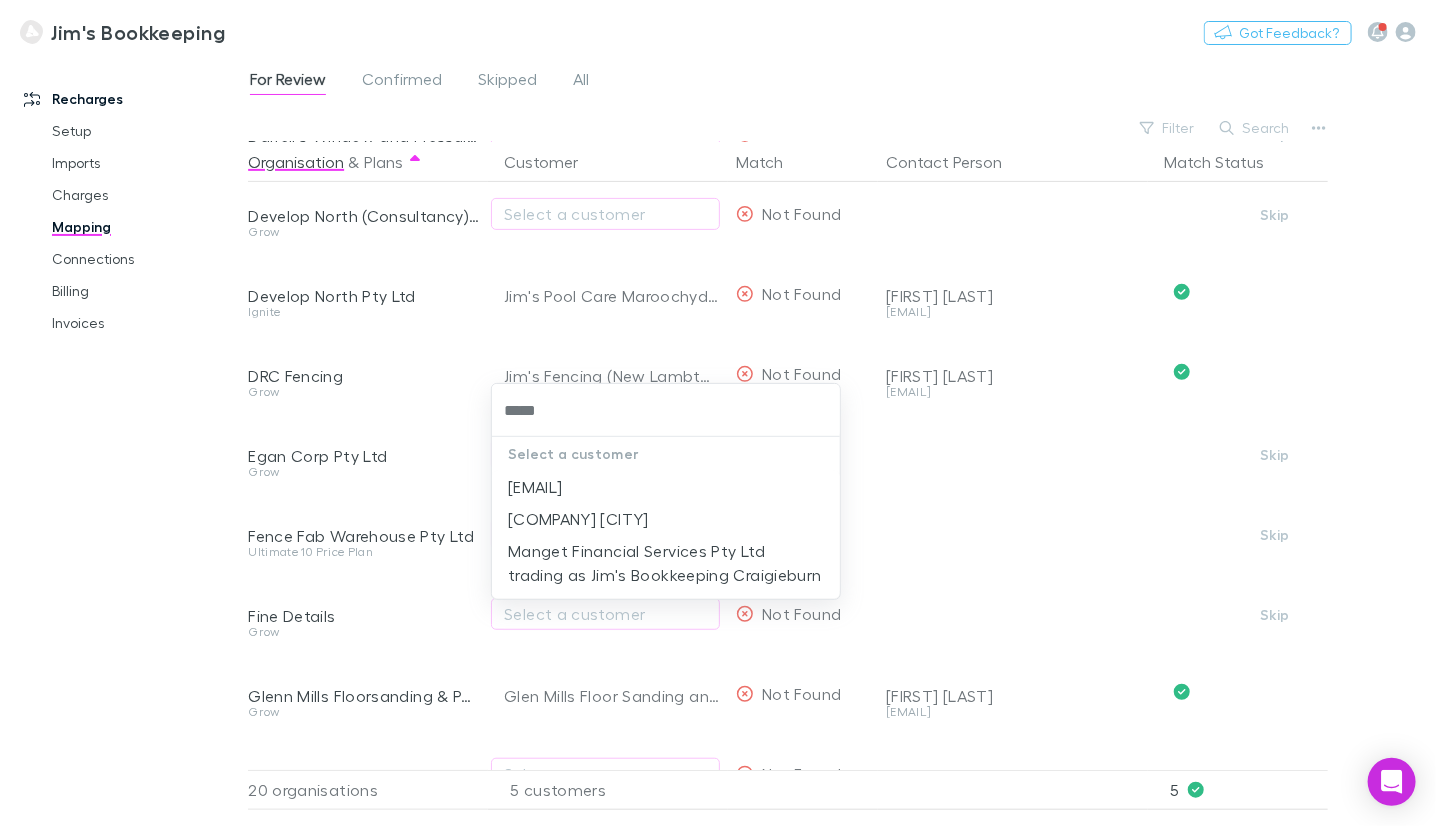 type on "*****" 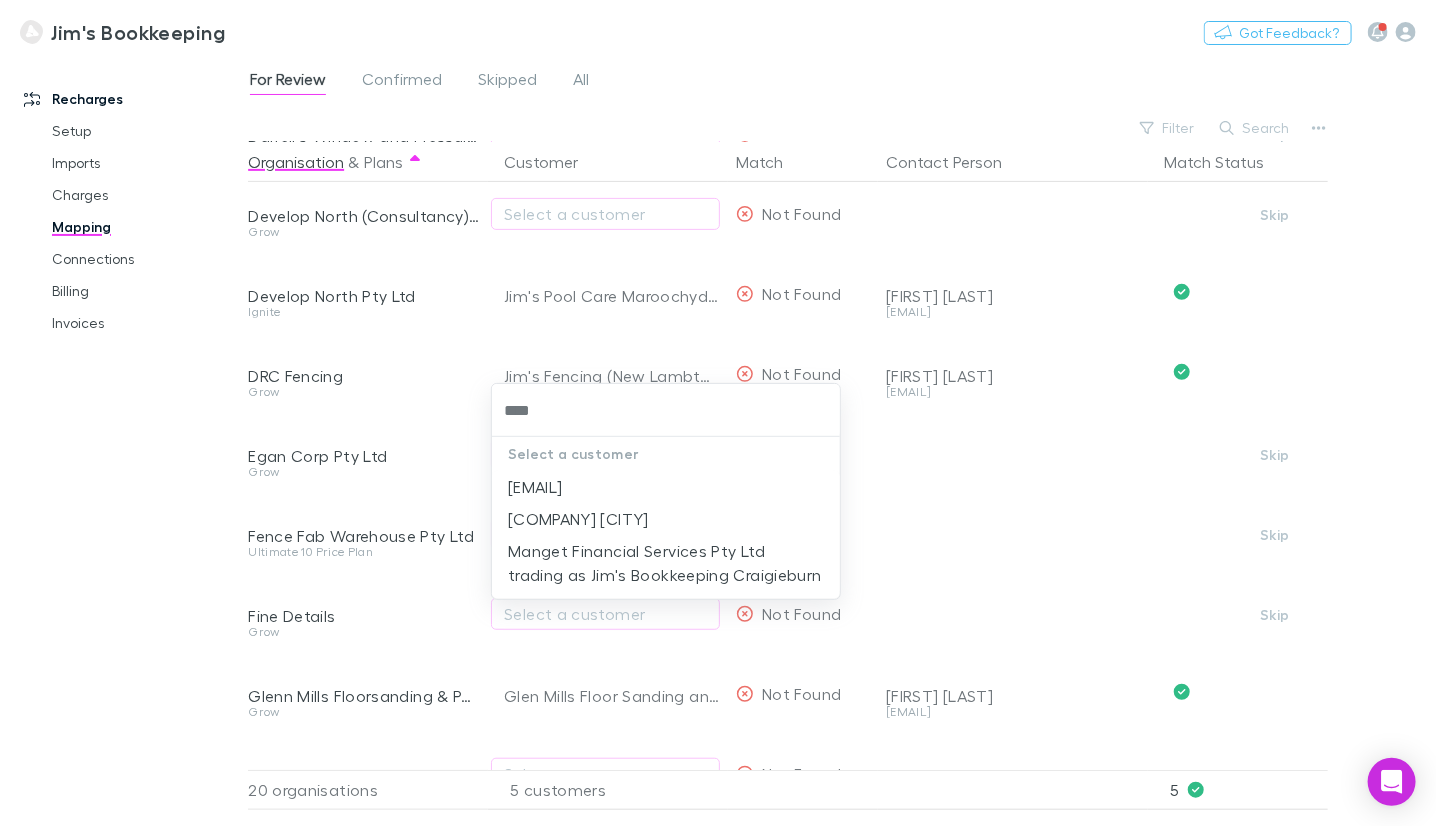 type on "****" 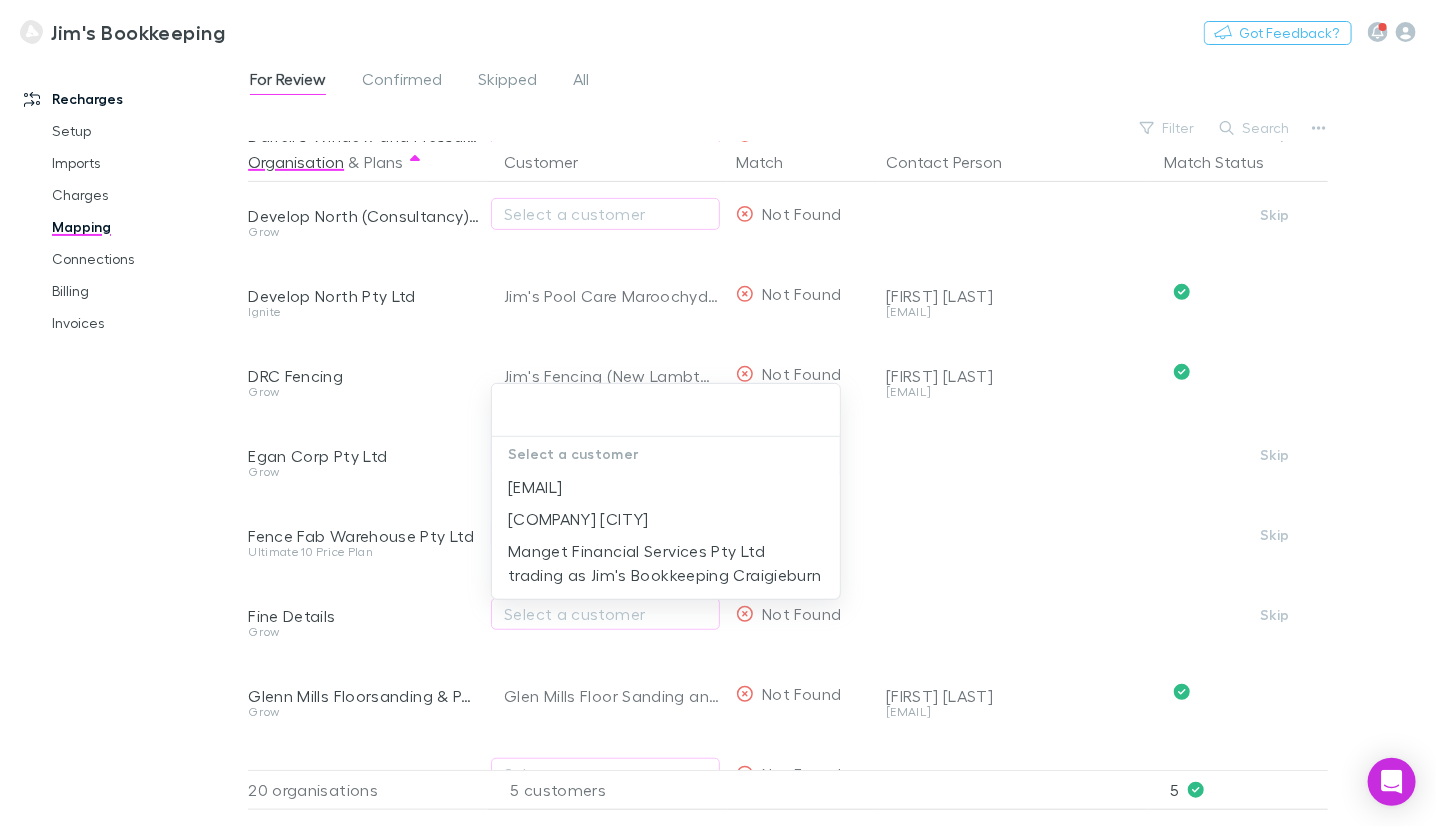 click at bounding box center (718, 413) 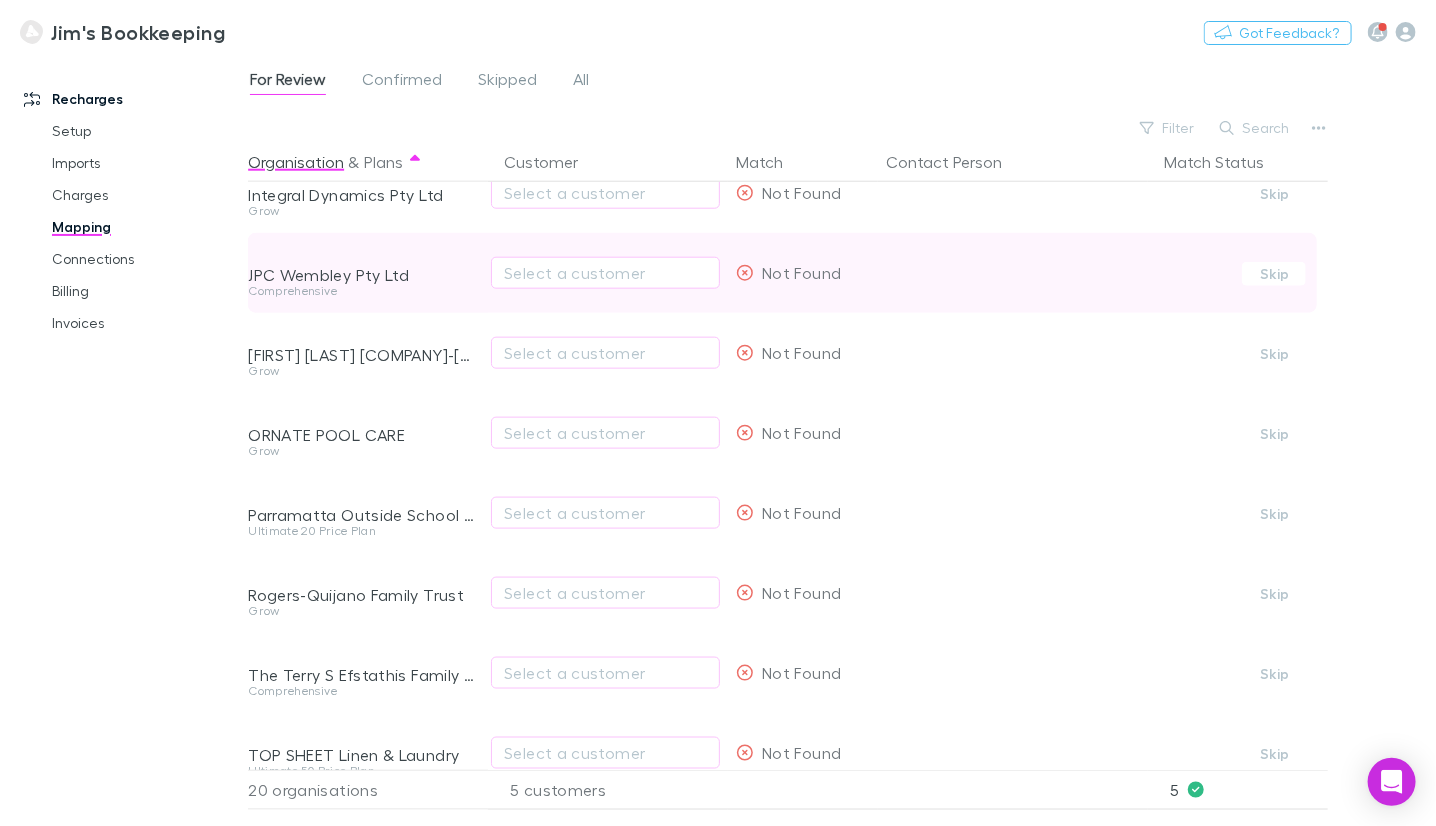 scroll, scrollTop: 1028, scrollLeft: 0, axis: vertical 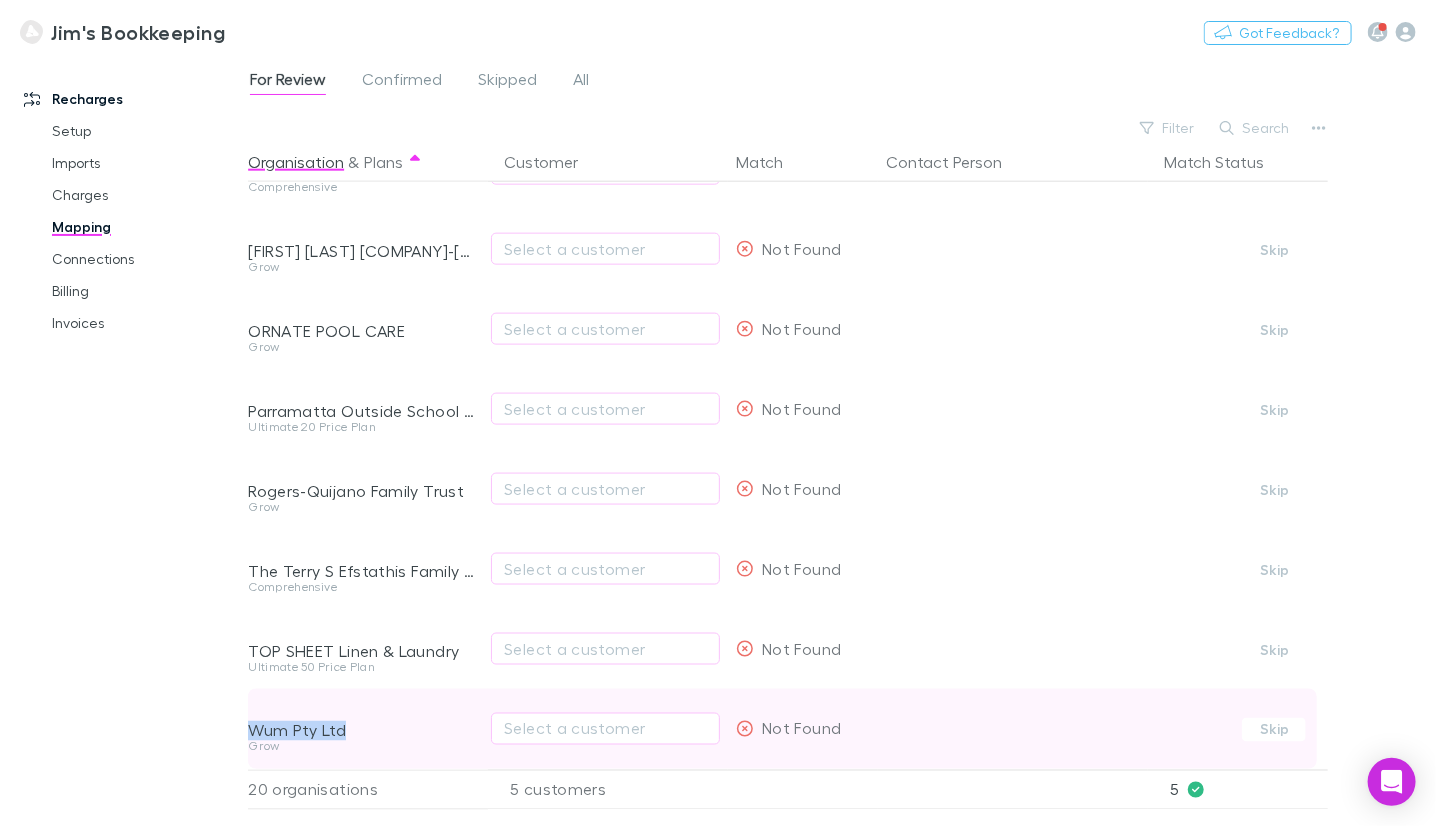 drag, startPoint x: 357, startPoint y: 713, endPoint x: 250, endPoint y: 724, distance: 107.563934 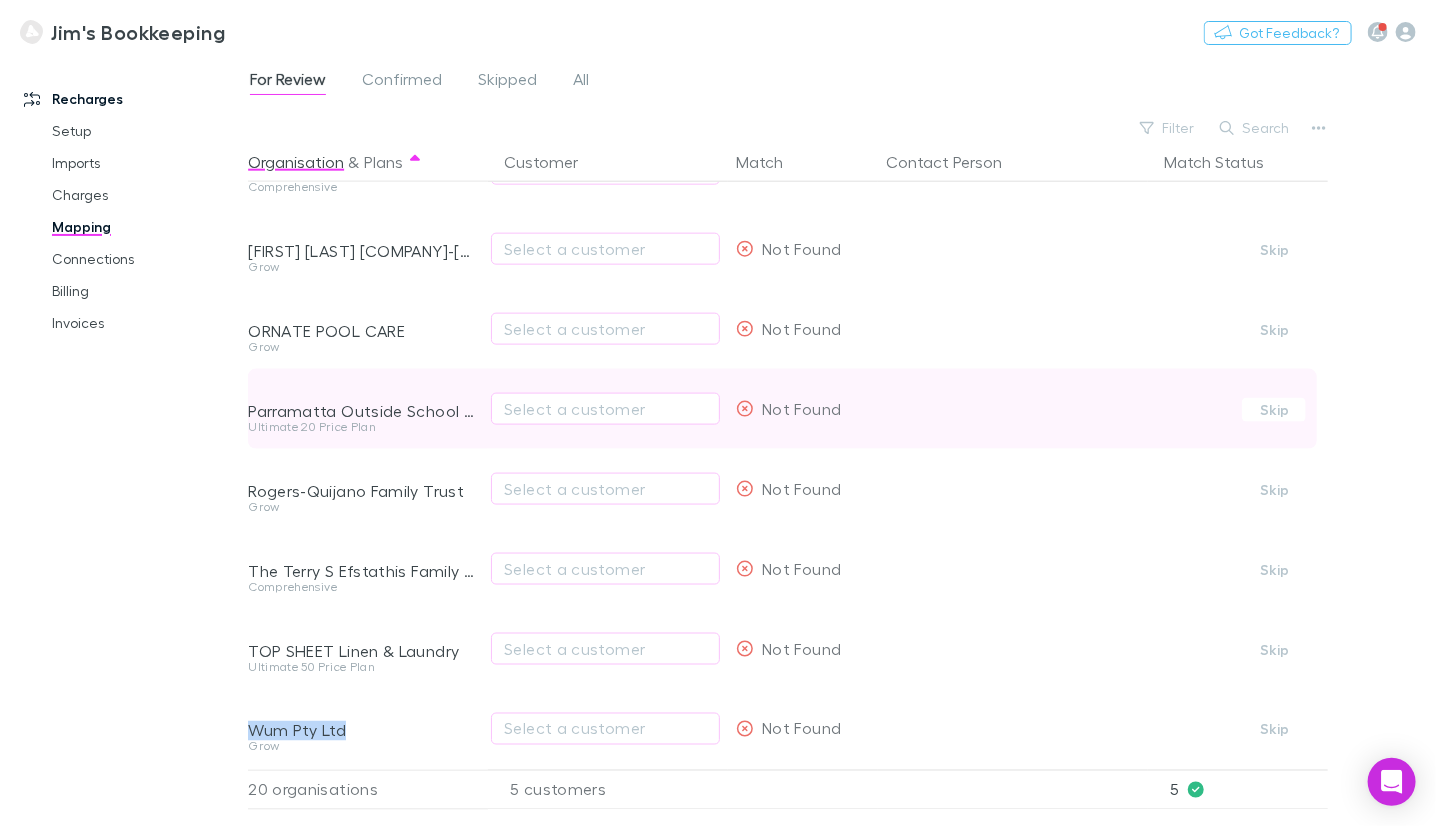 copy on "Wum Pty Ltd" 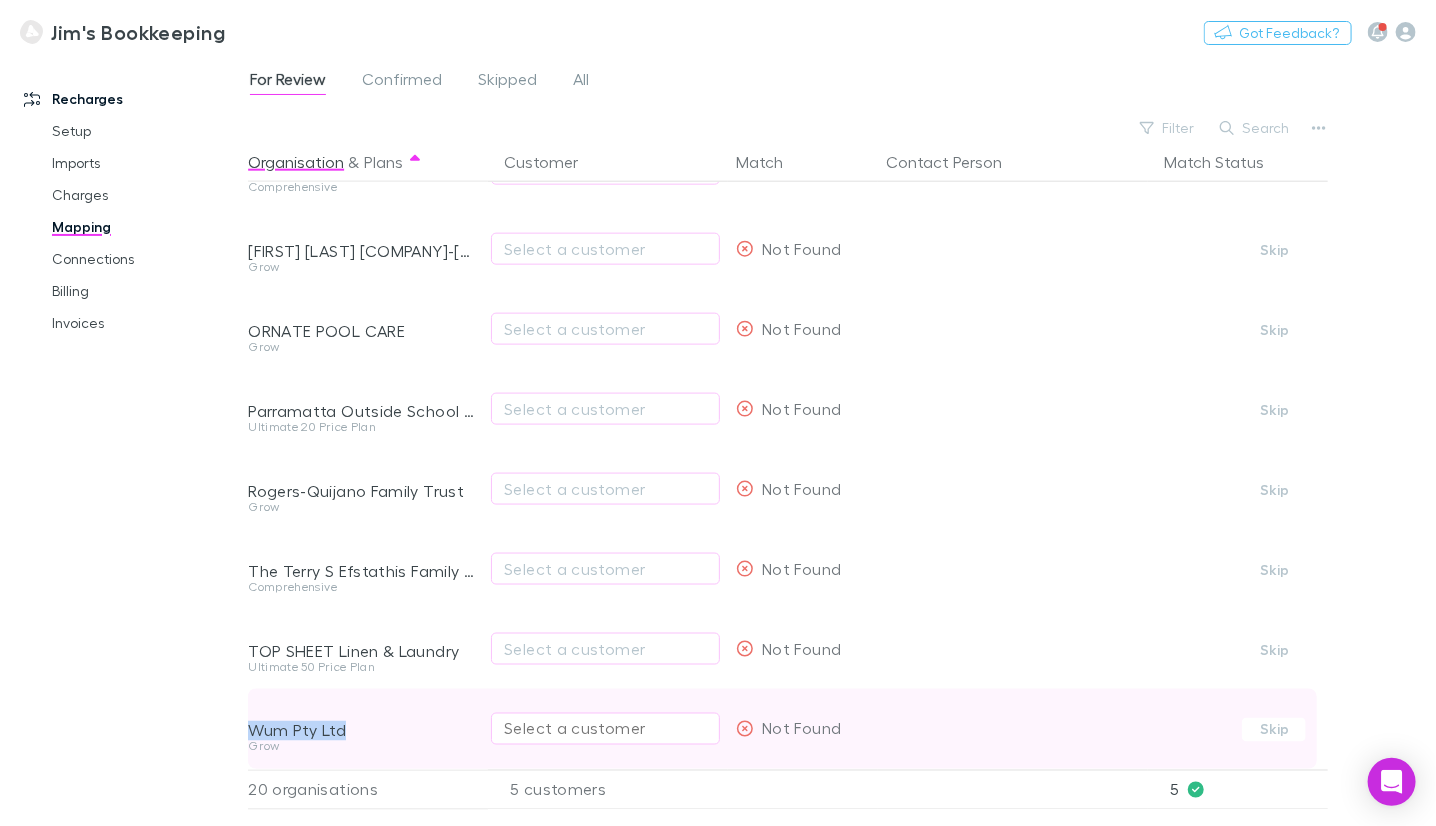 click on "Select a customer" at bounding box center (605, 729) 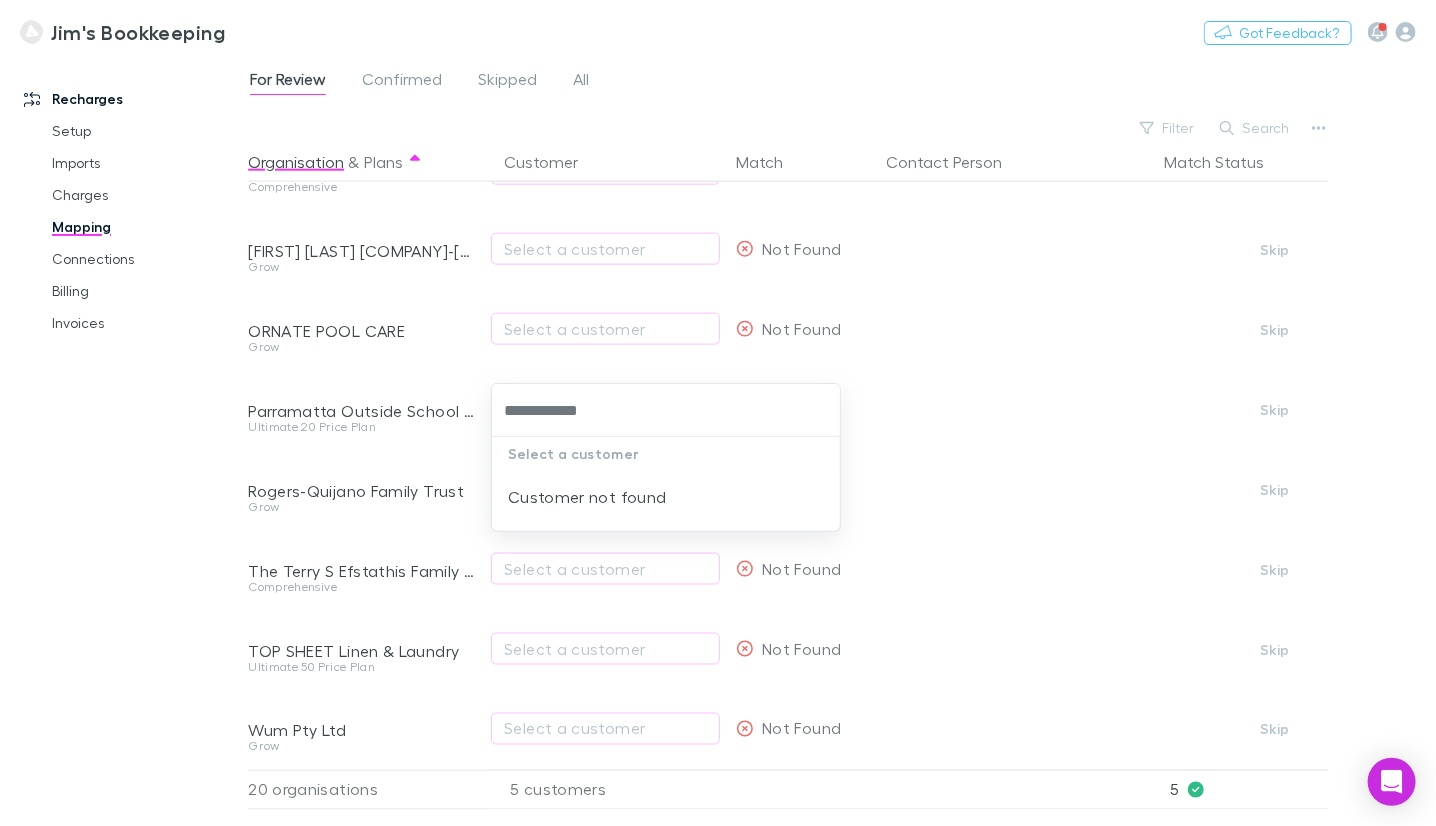 type on "**********" 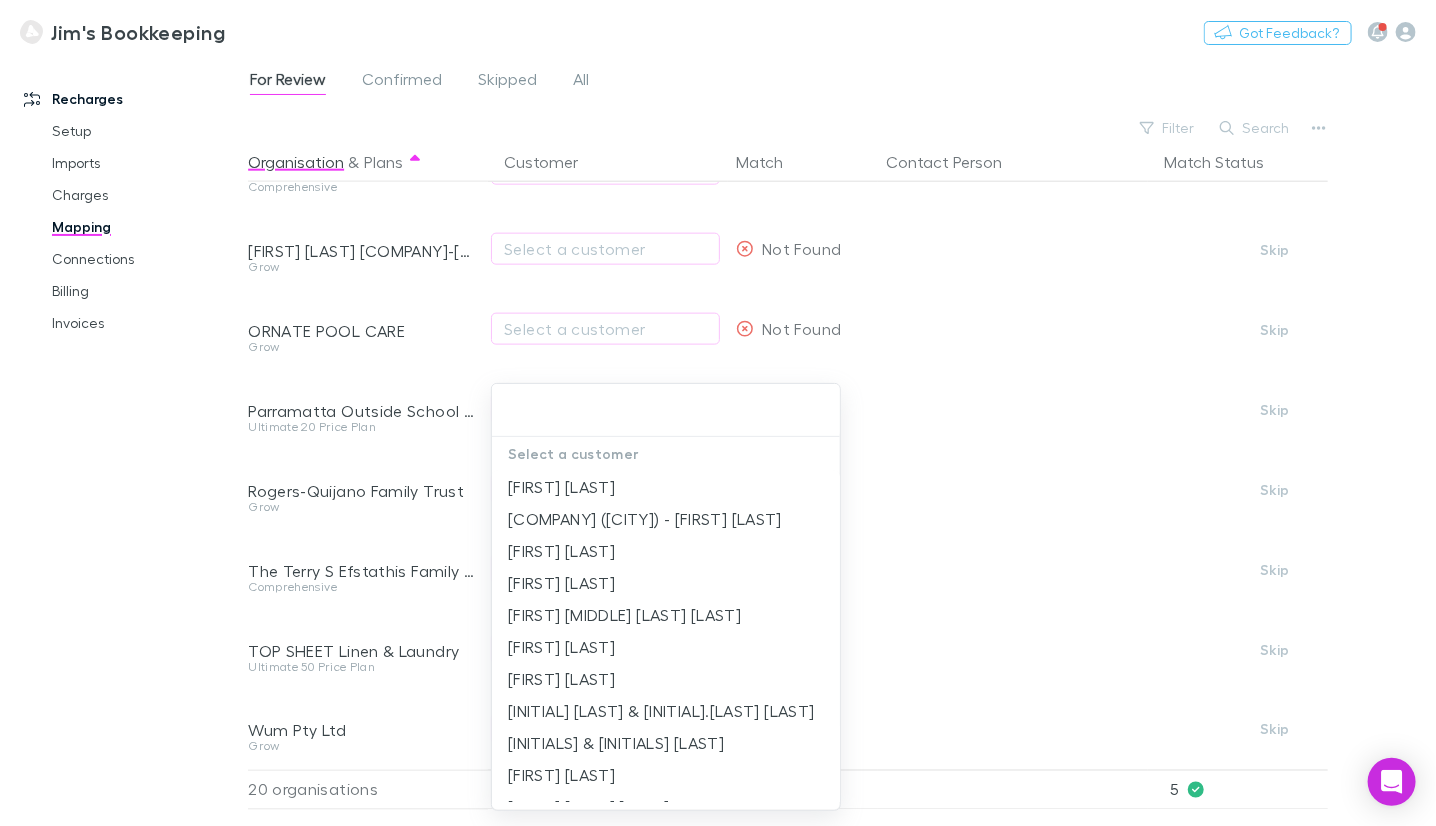 click at bounding box center (718, 413) 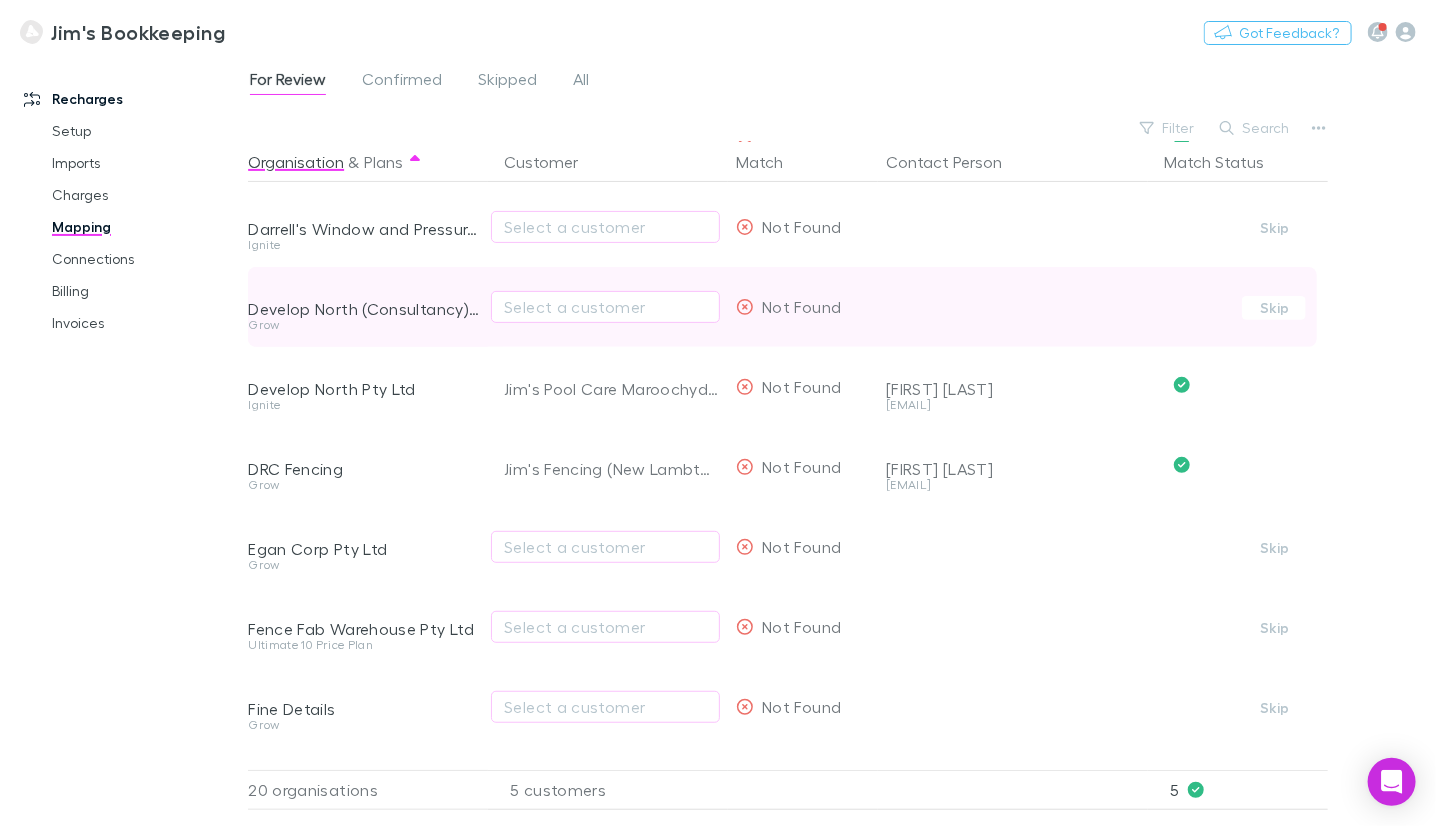 scroll, scrollTop: 600, scrollLeft: 0, axis: vertical 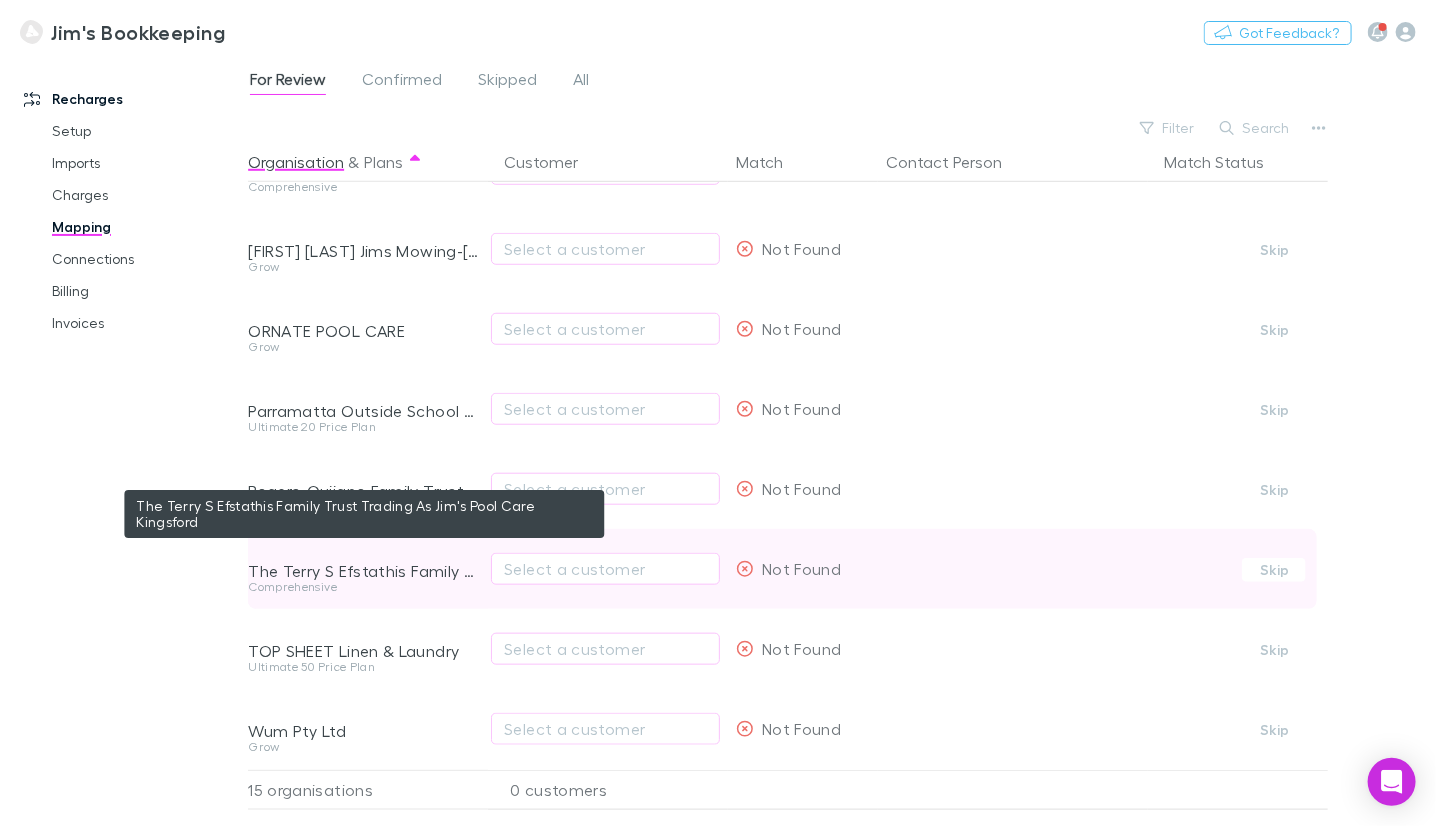 click on "The Terry S Efstathis Family Trust Trading As Jim's Pool Care Kingsford" at bounding box center (364, 571) 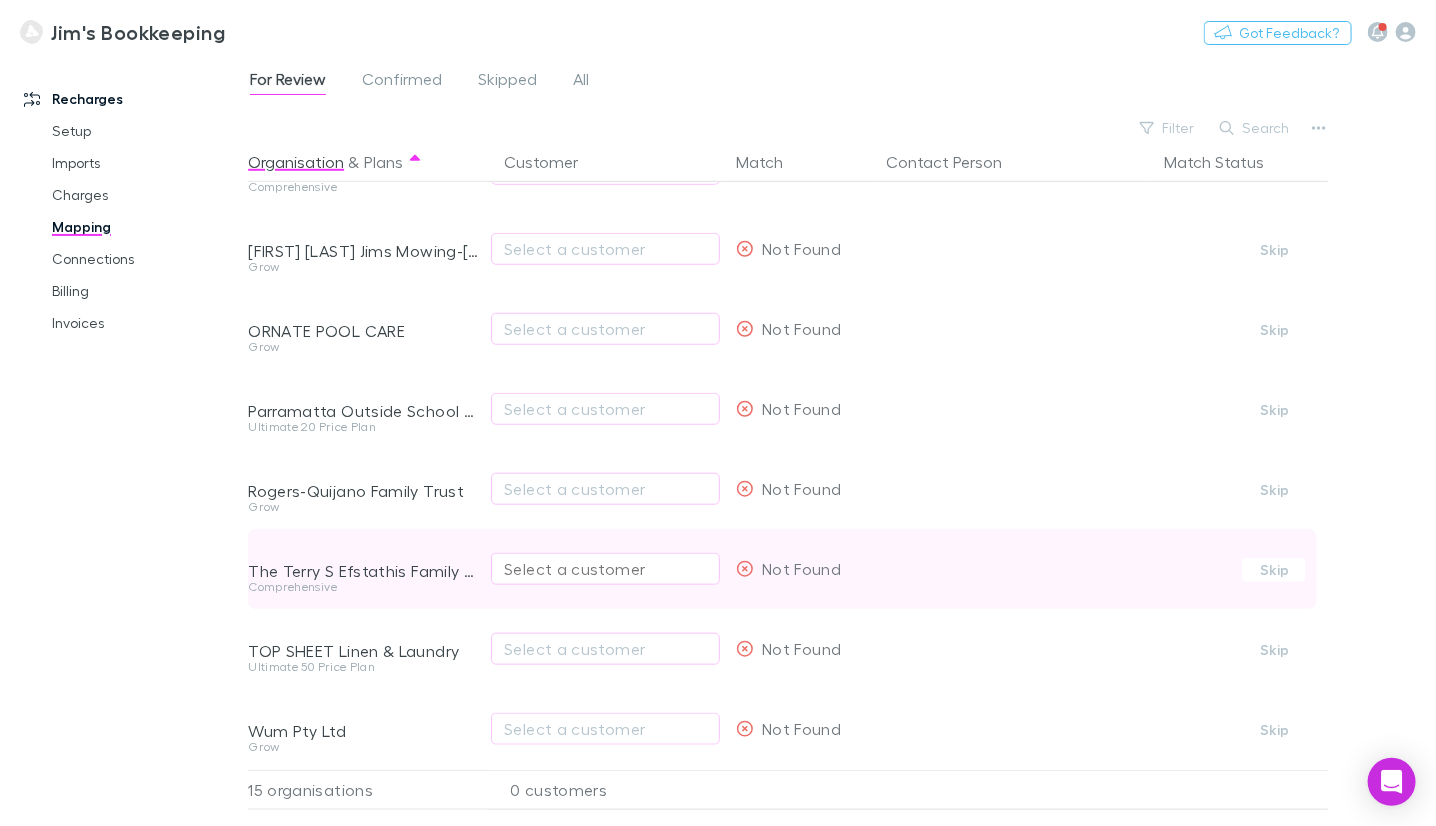 click on "Select a customer" at bounding box center (605, 569) 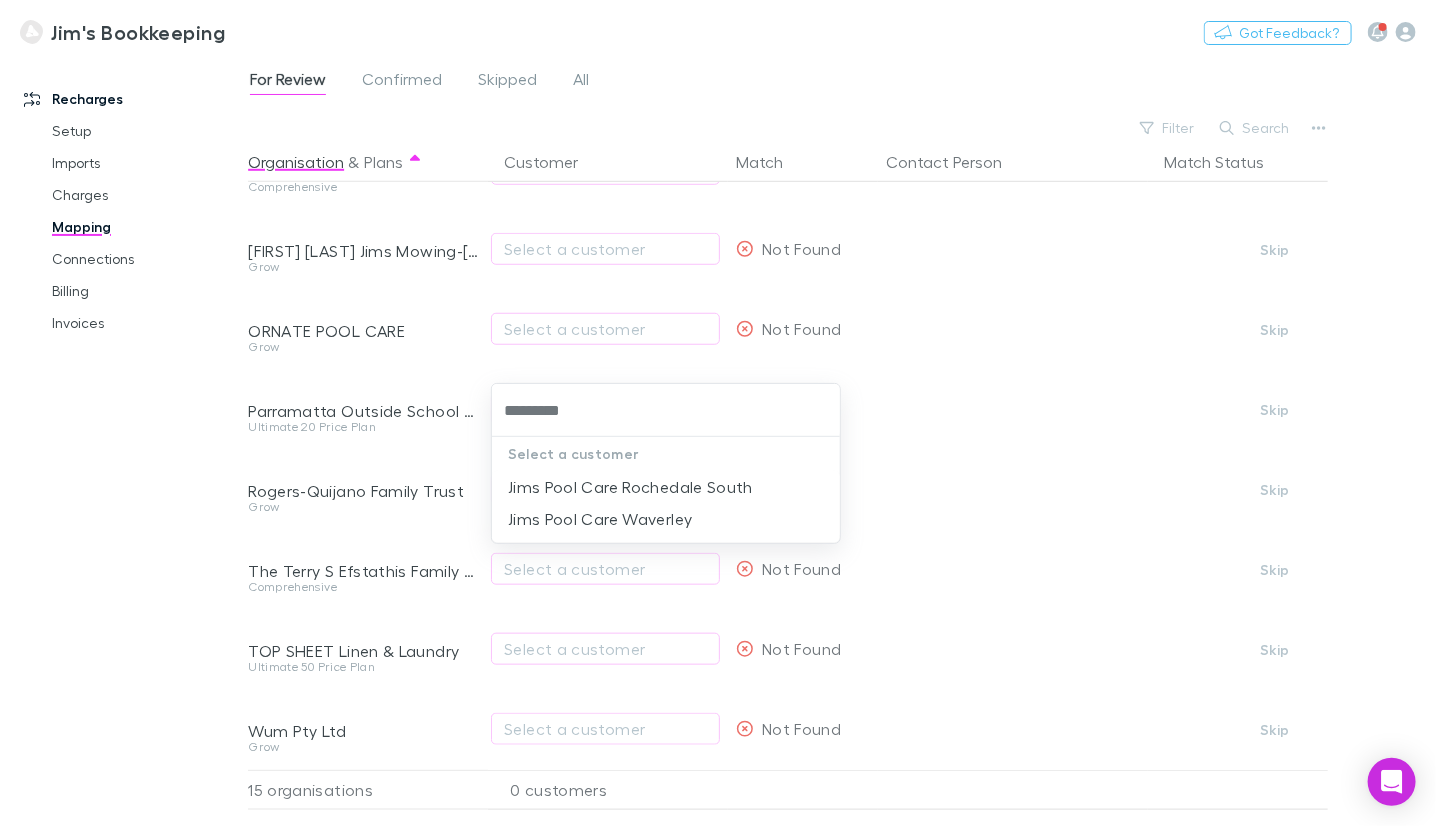 type on "*********" 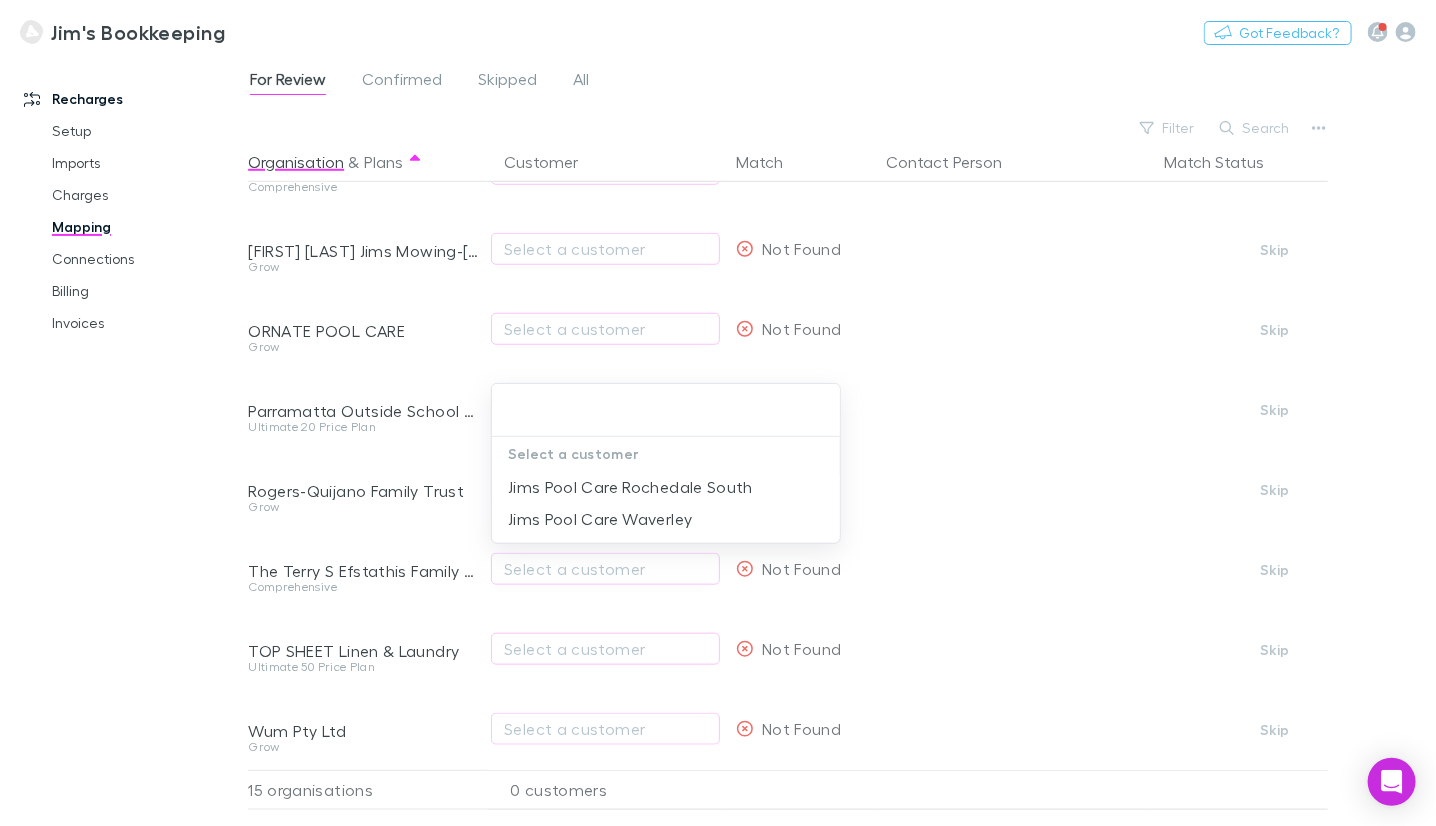 click at bounding box center (718, 413) 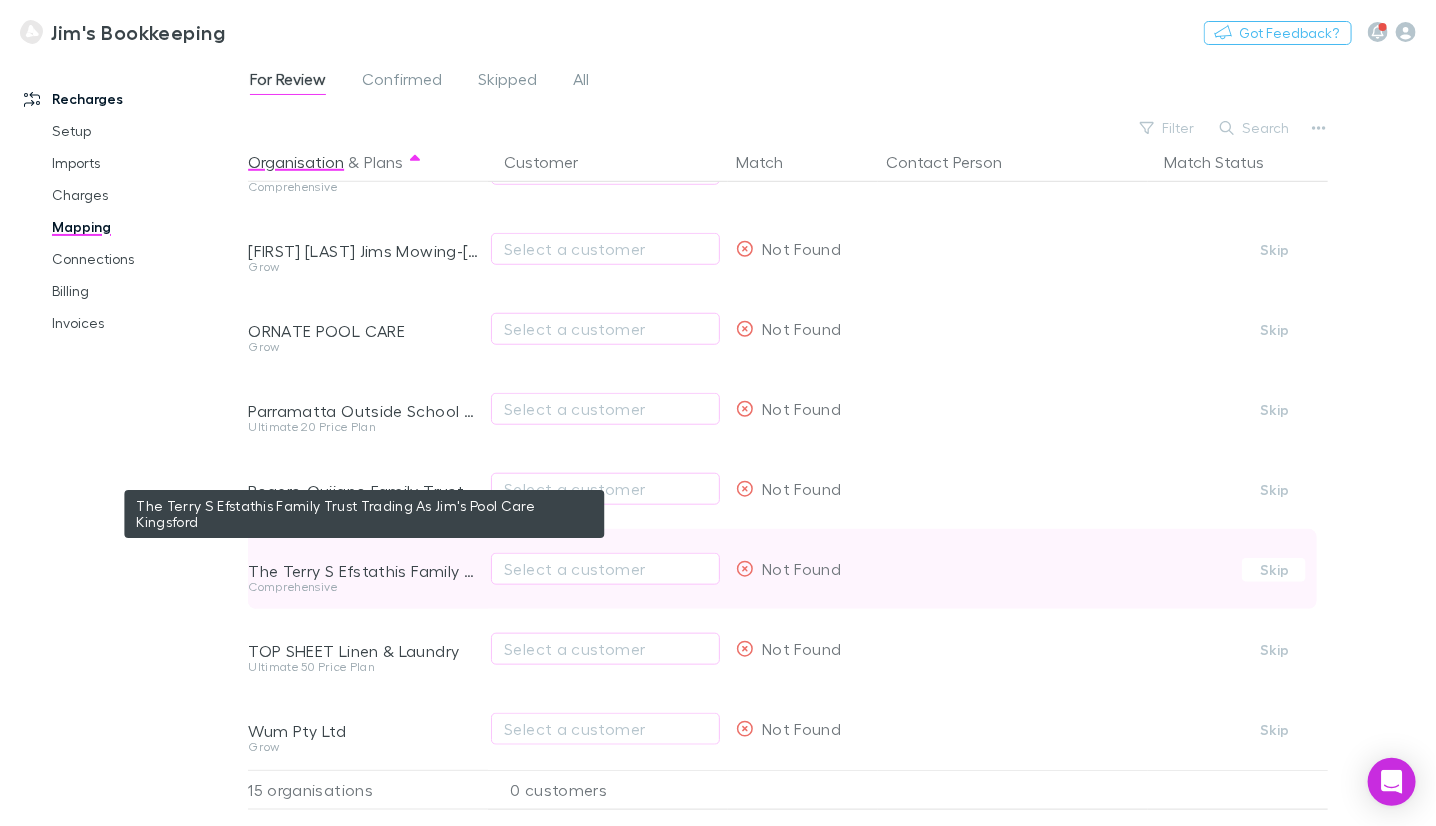 click on "The Terry S Efstathis Family Trust Trading As Jim's Pool Care Kingsford" at bounding box center [364, 571] 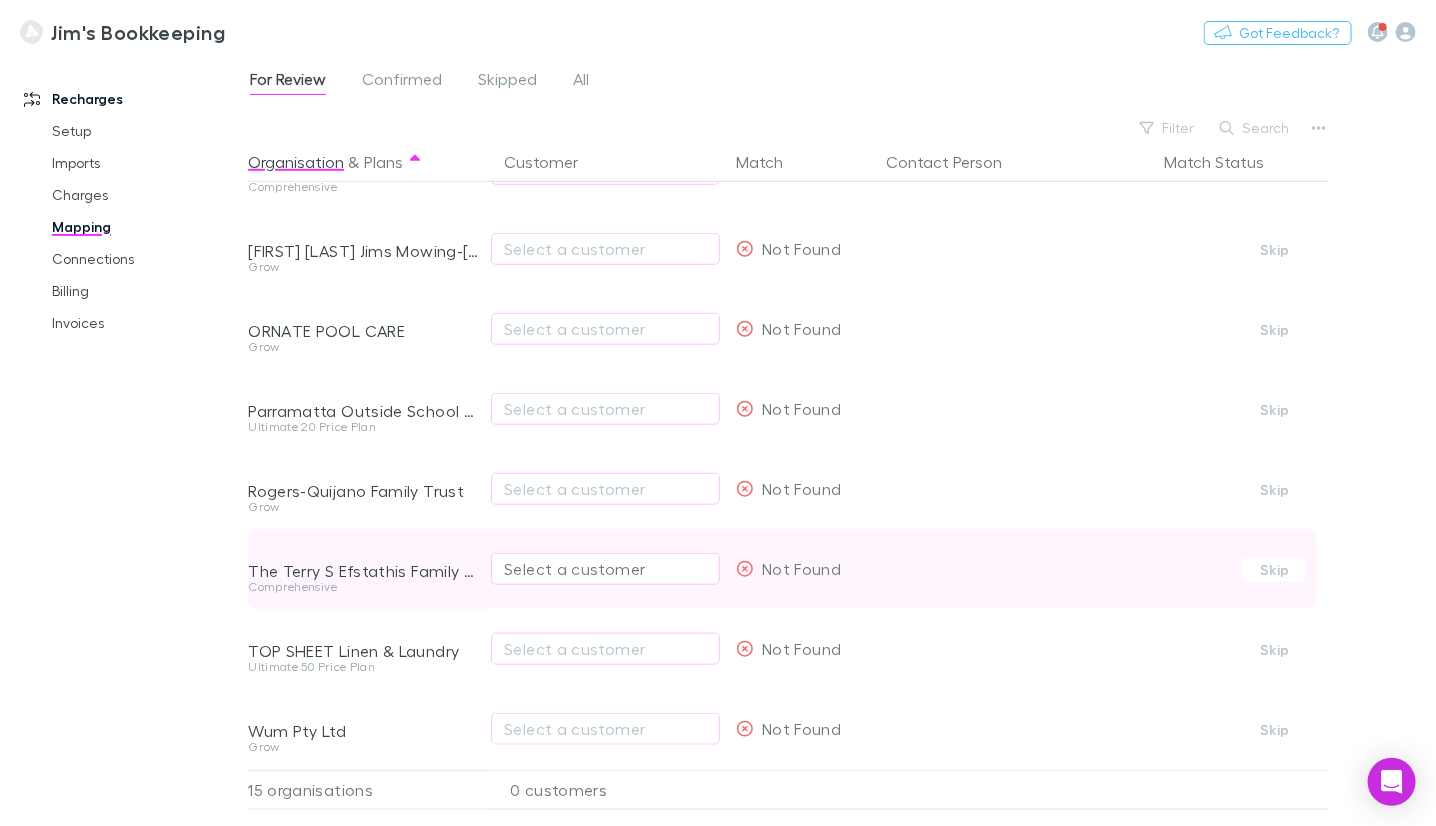 click on "Select a customer" at bounding box center [605, 569] 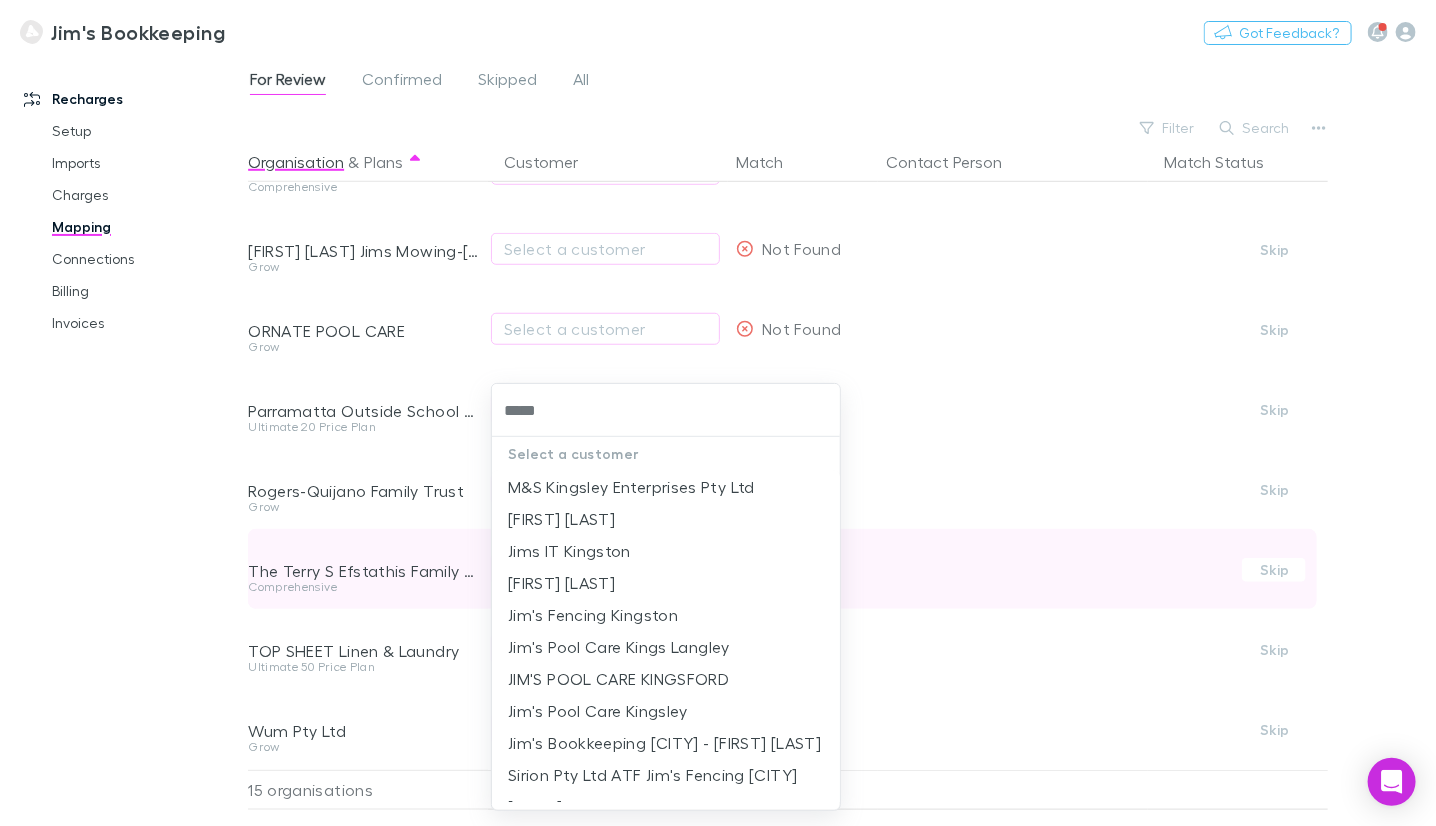 type on "******" 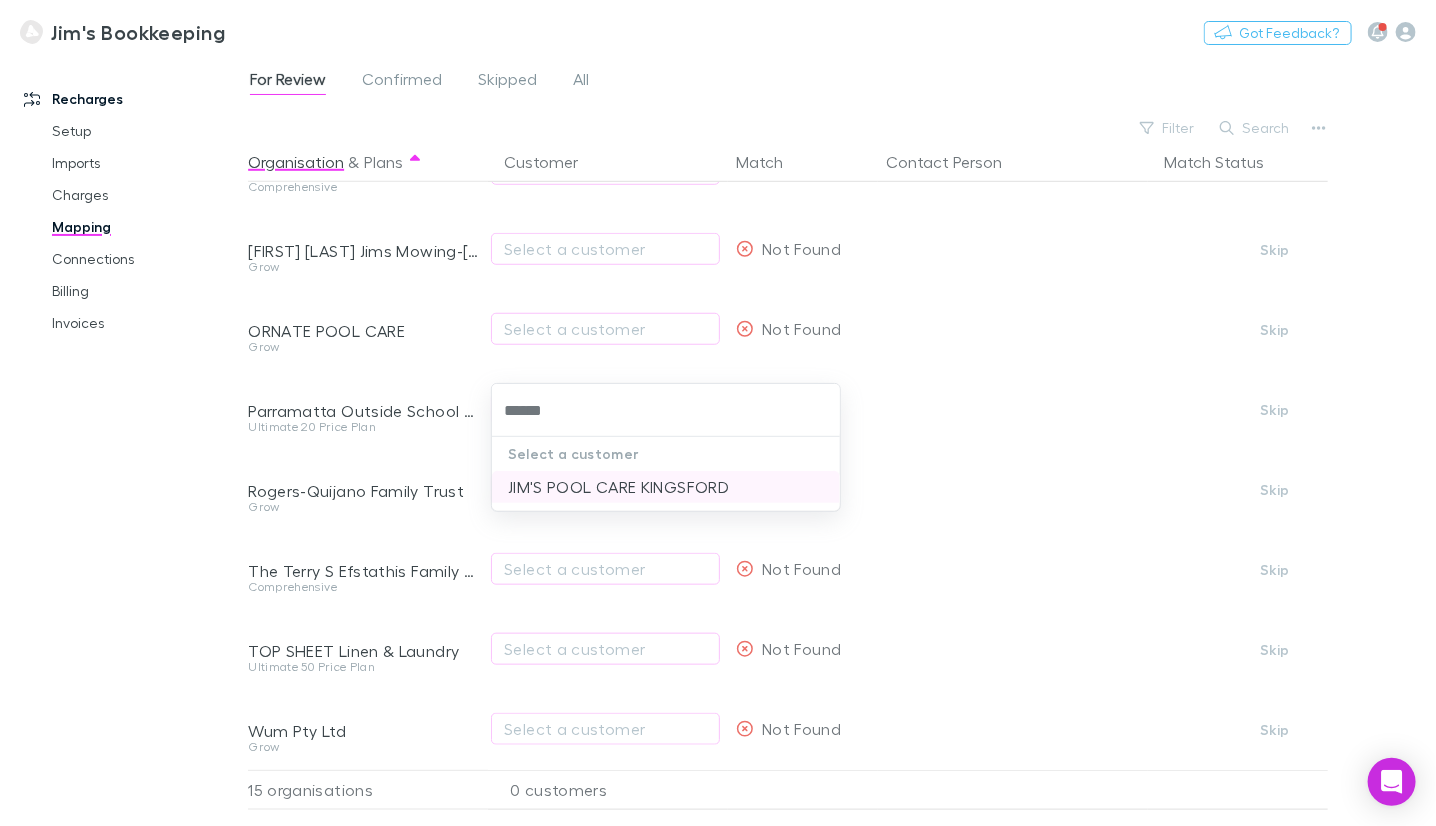 click on "JIM'S POOL CARE KINGSFORD" at bounding box center (666, 487) 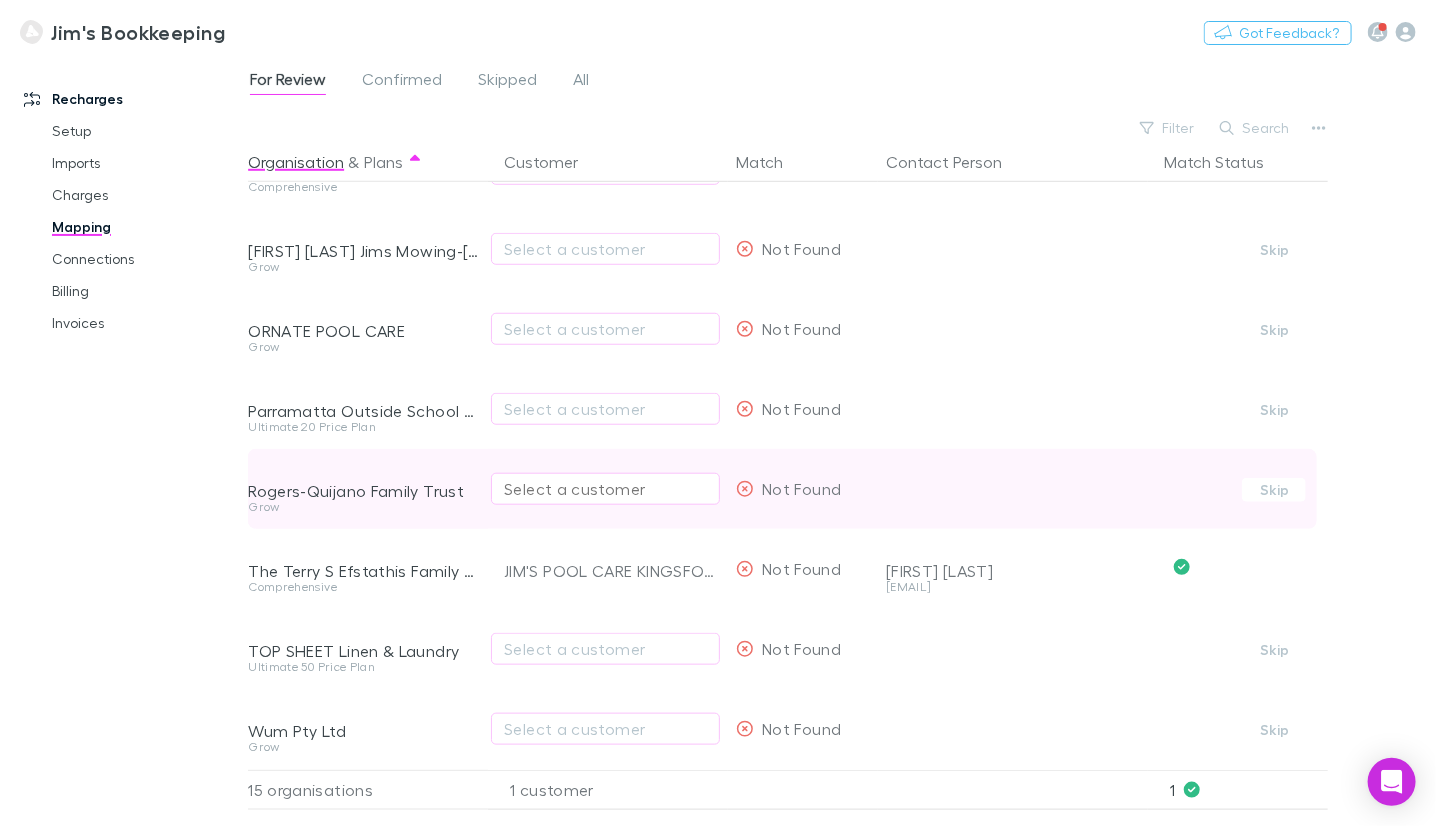 click on "Select a customer" at bounding box center (605, 489) 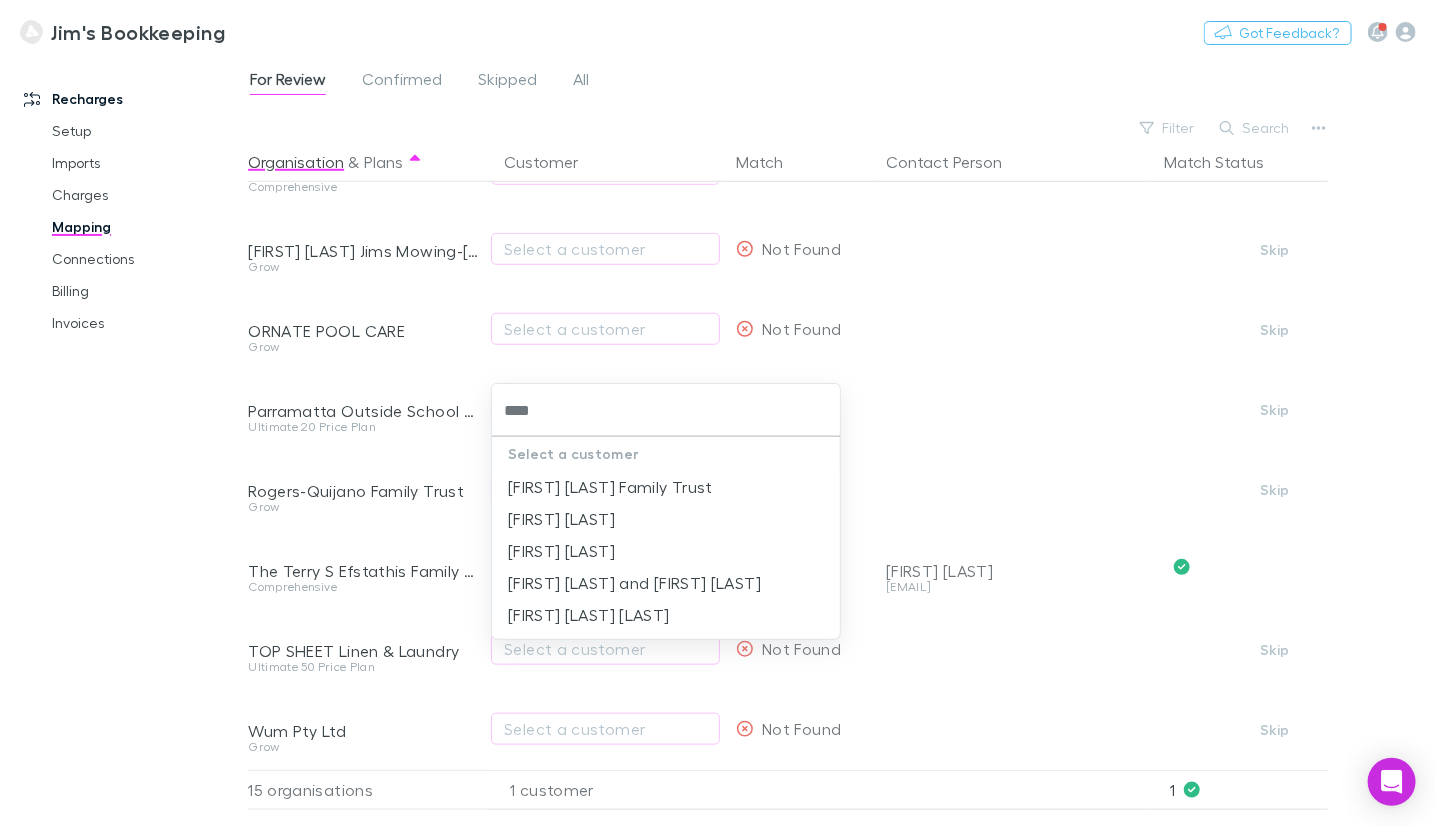 type on "*****" 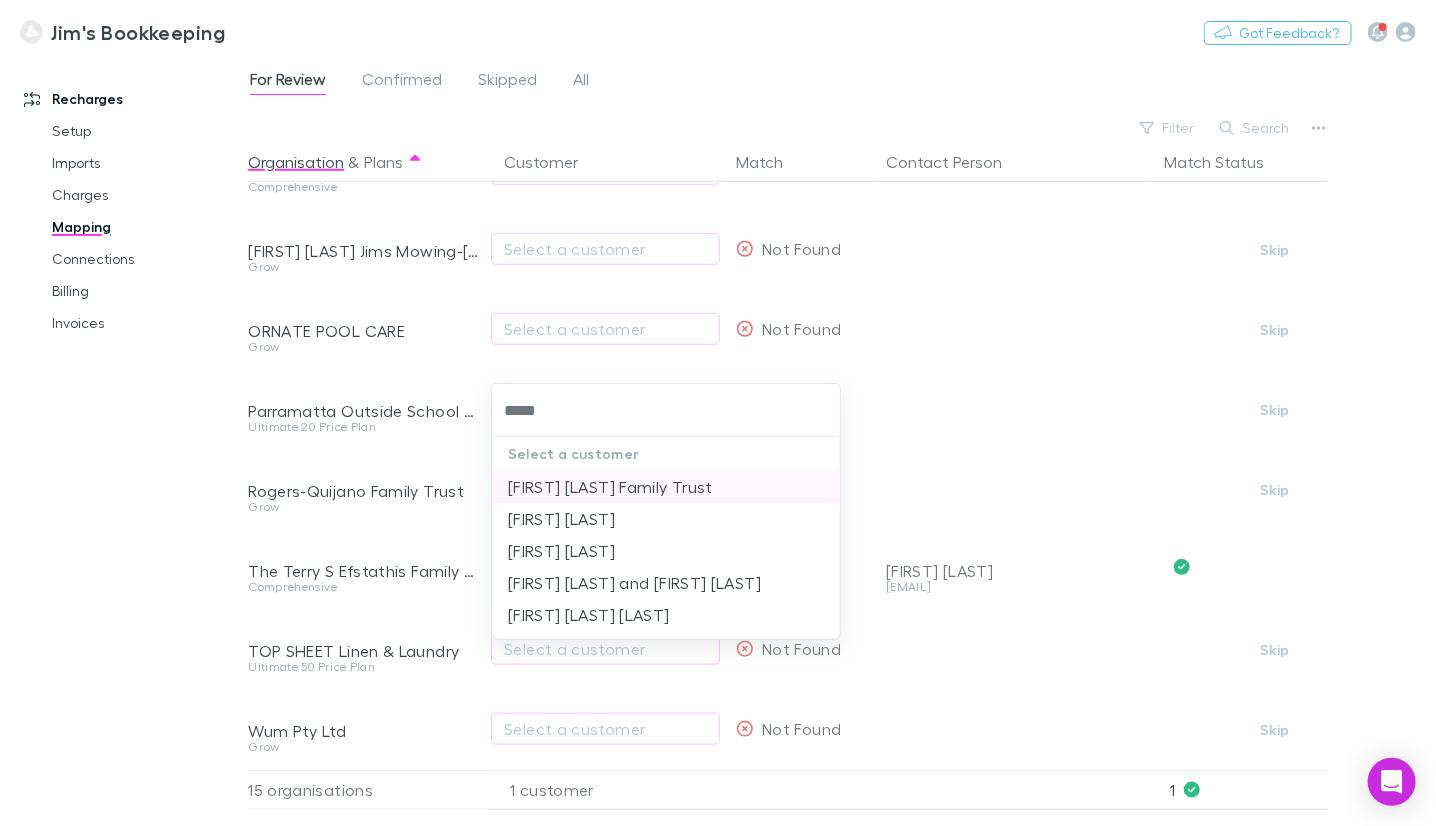 click on "Rogers Quijano Family Trust" at bounding box center [666, 487] 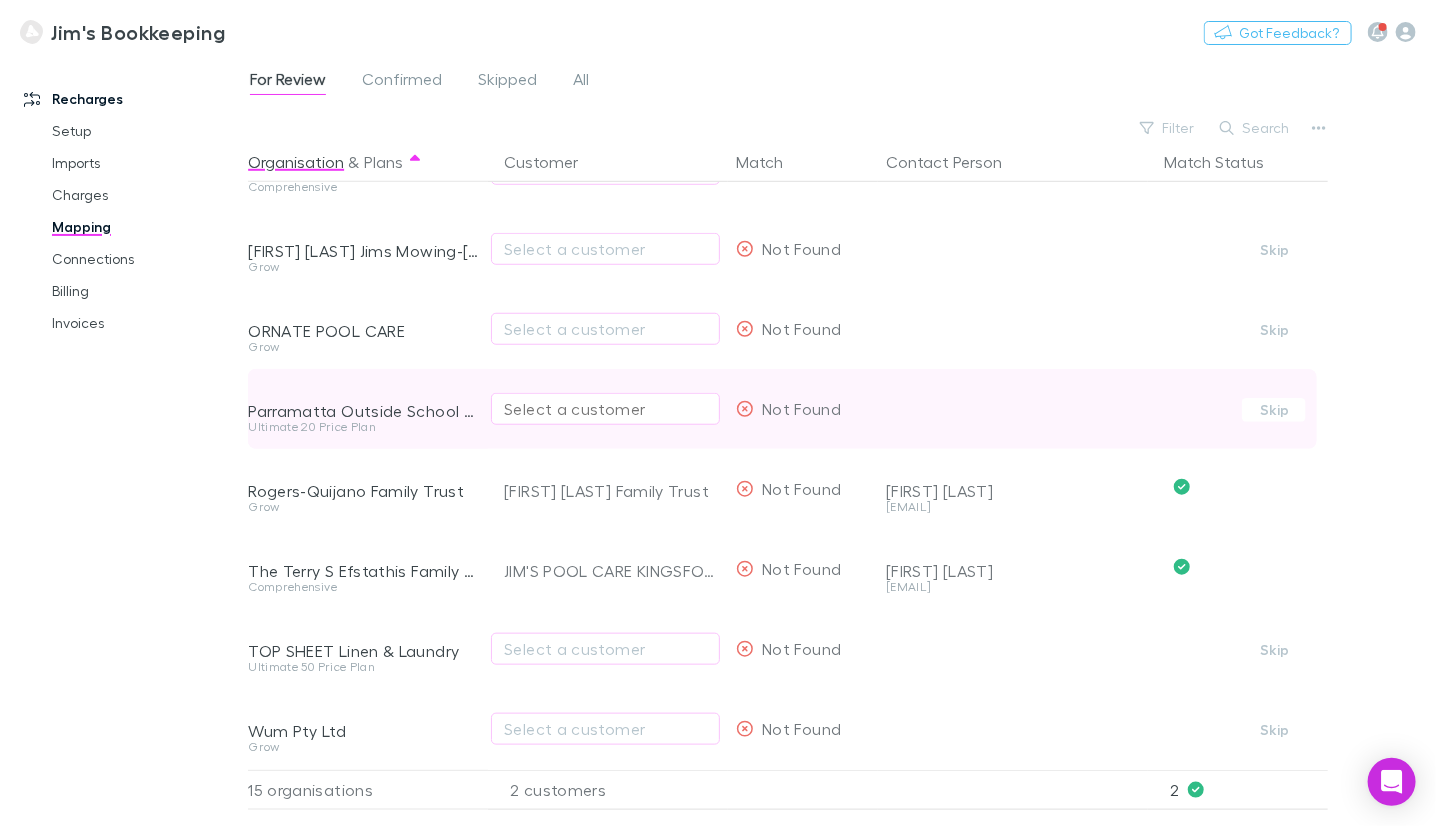 click on "Select a customer" at bounding box center (605, 409) 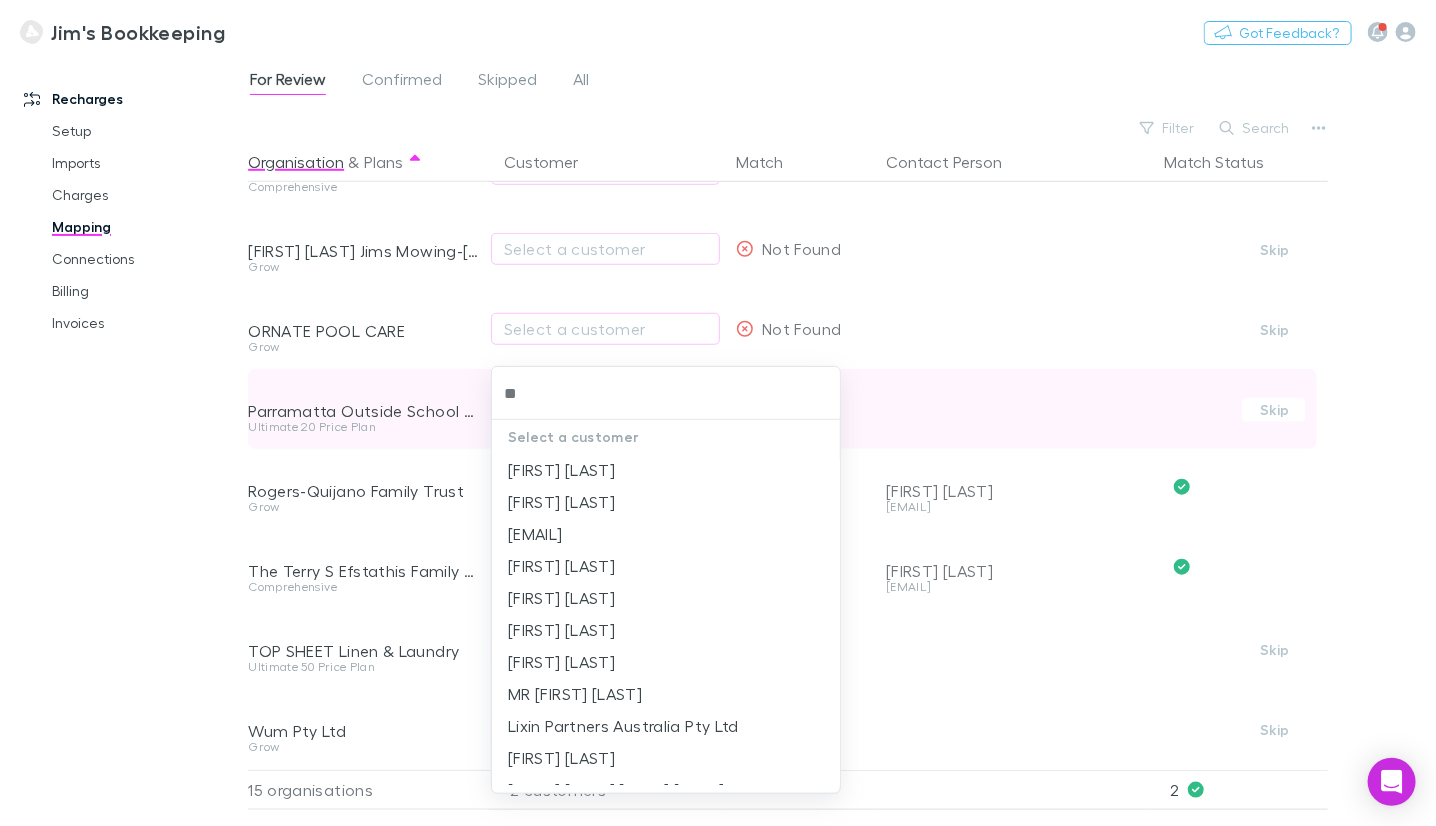 type on "*" 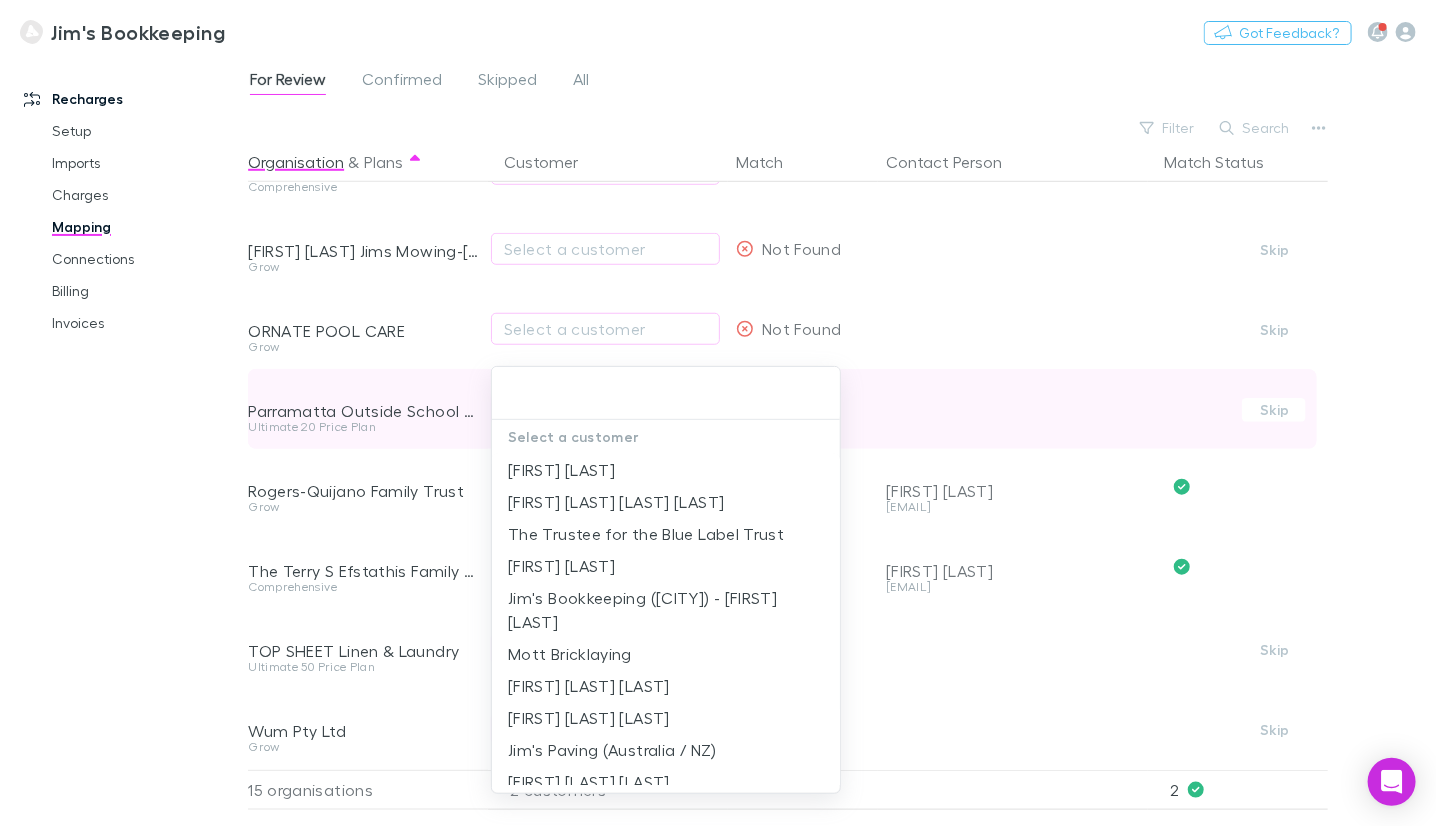 type on "*" 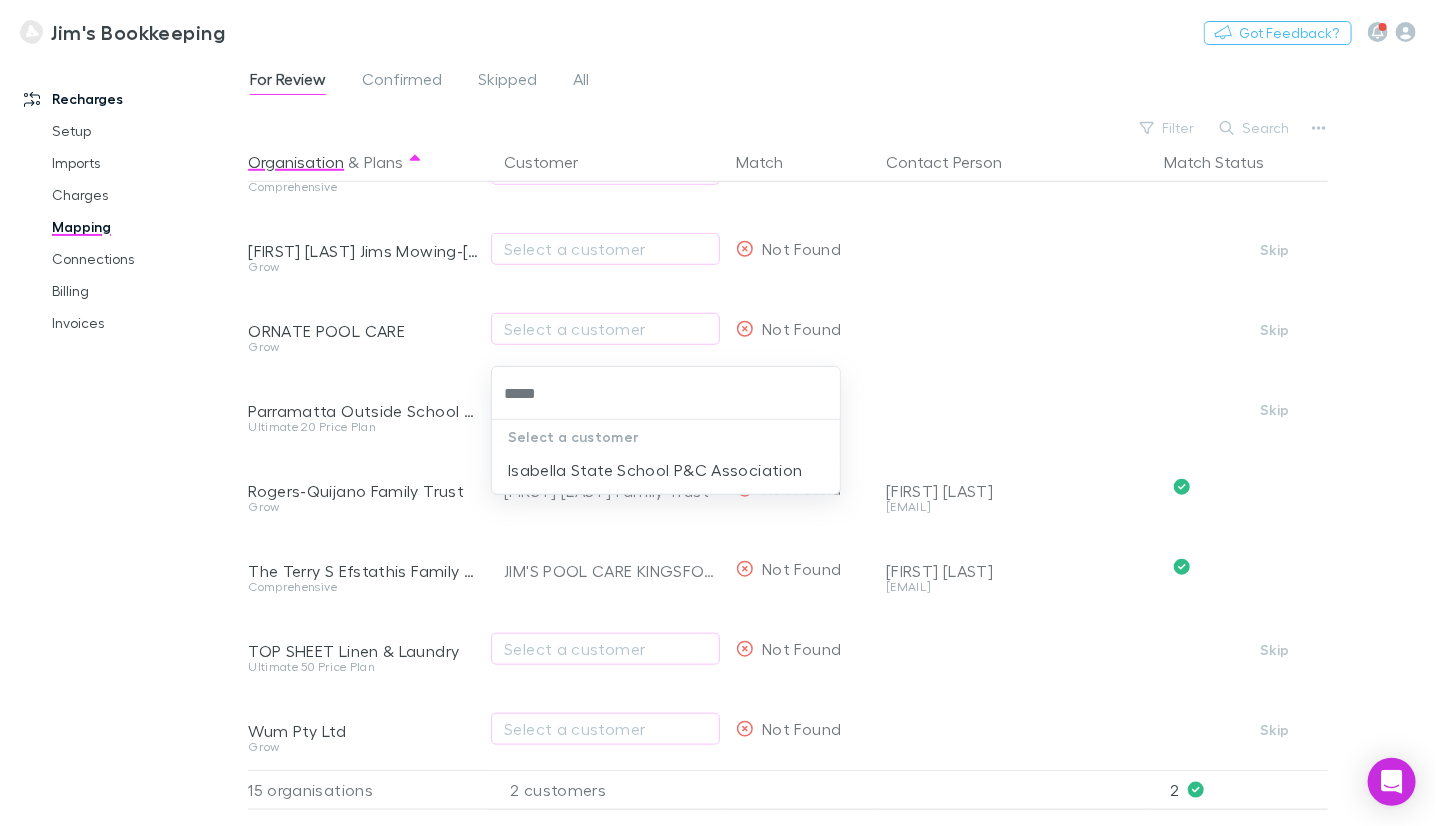 type on "*****" 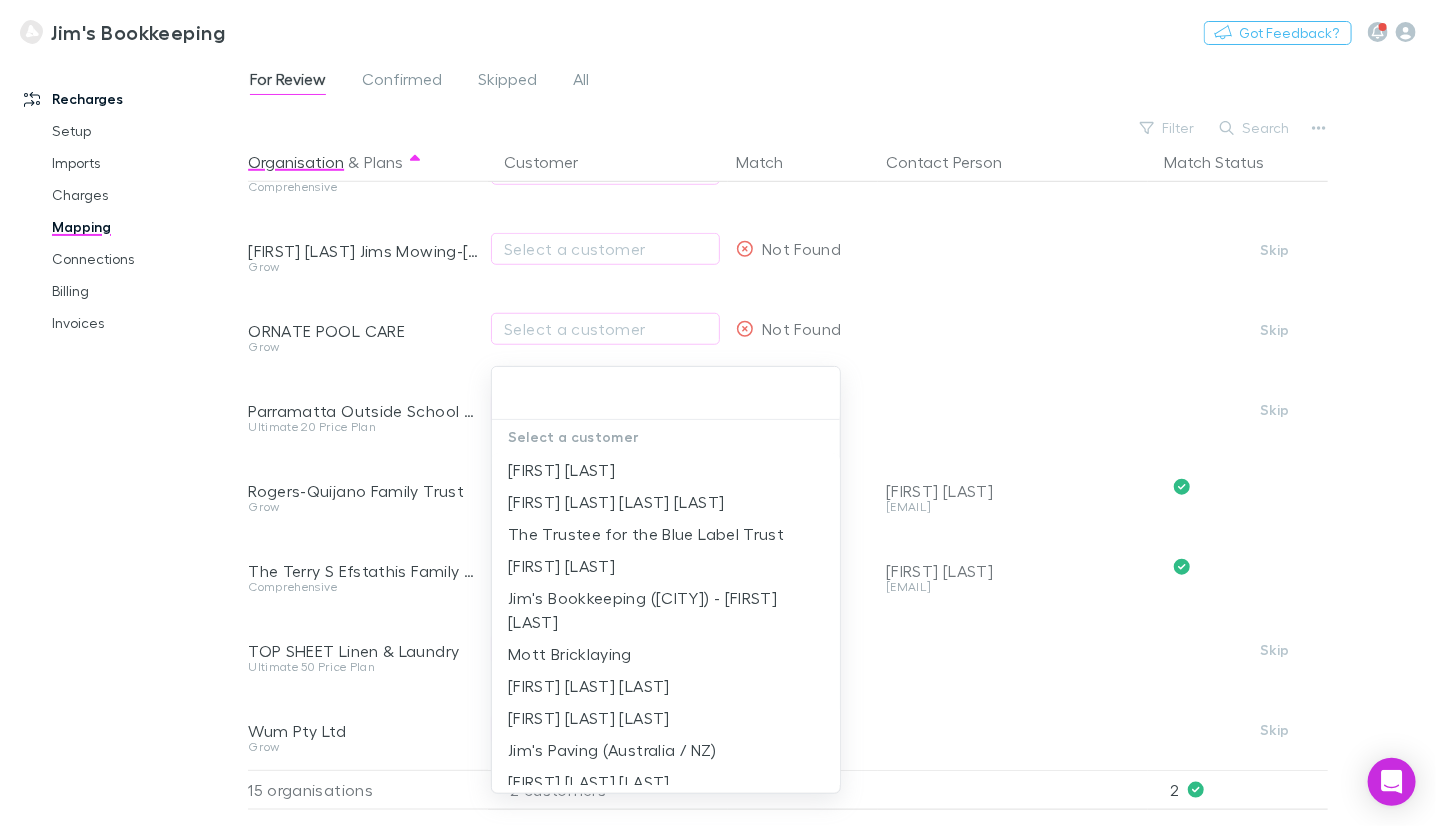 click at bounding box center [718, 413] 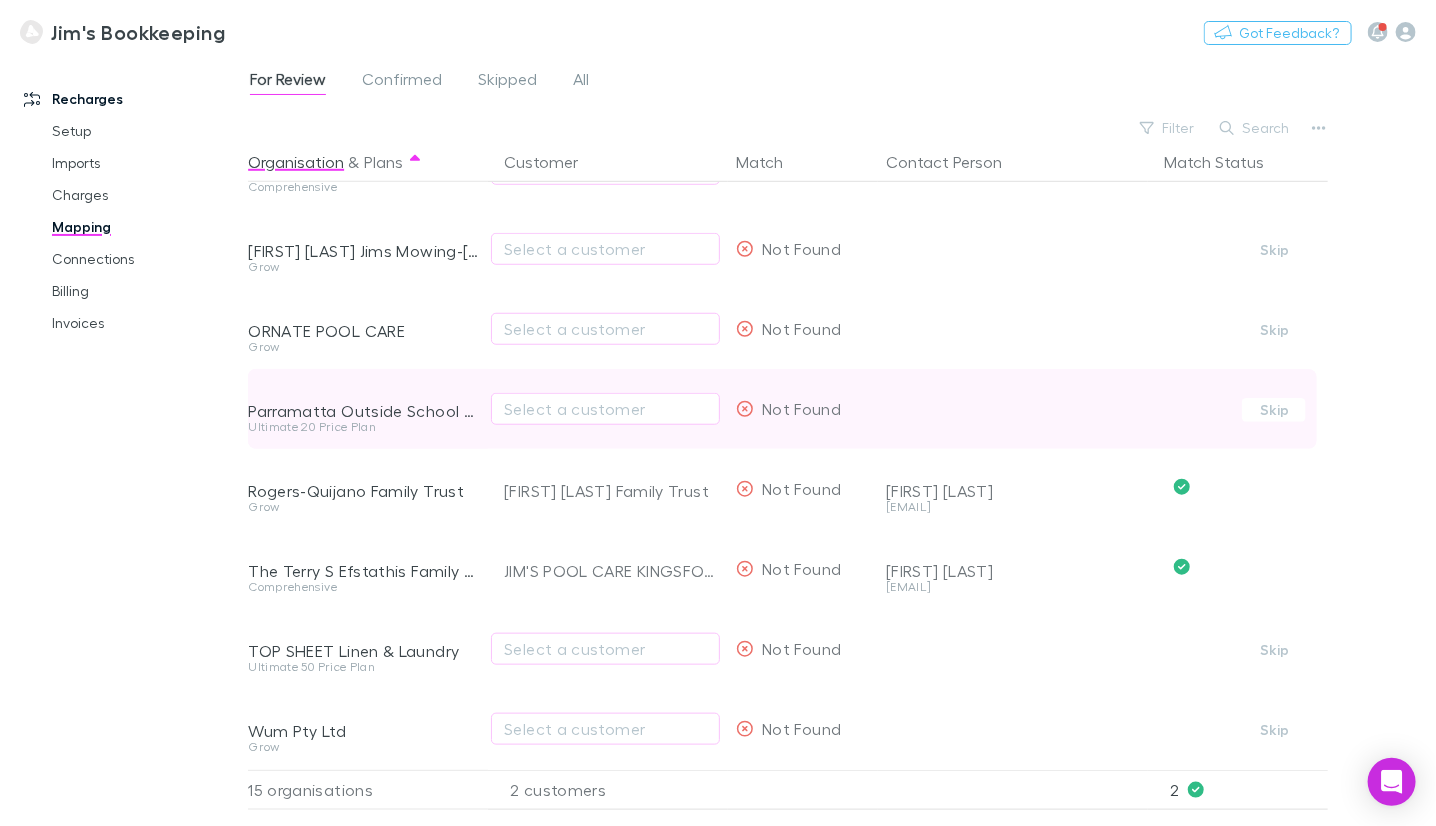 click on "Parramatta Outside School Hours Care" at bounding box center (364, 411) 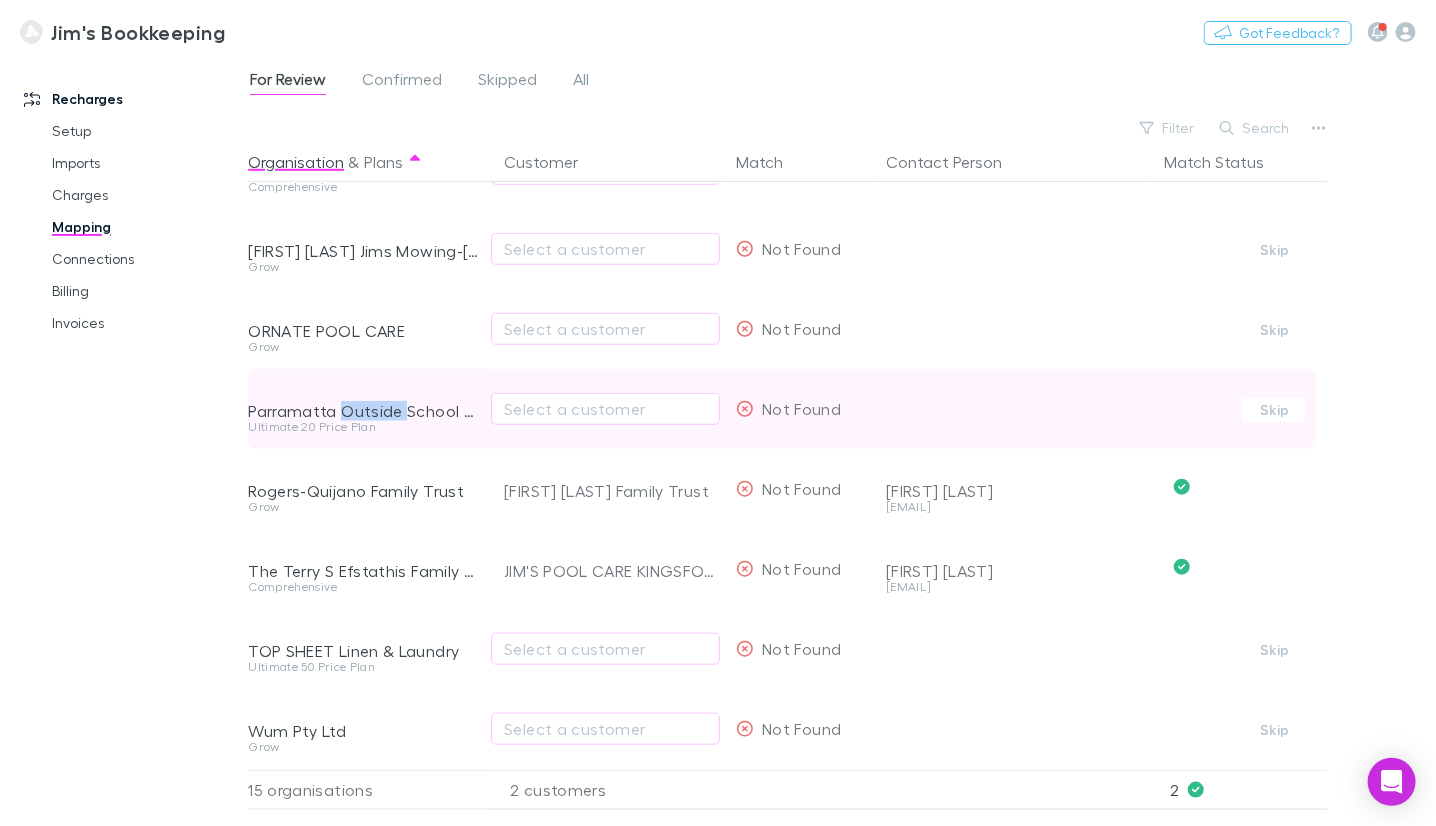 click on "Parramatta Outside School Hours Care" at bounding box center (364, 411) 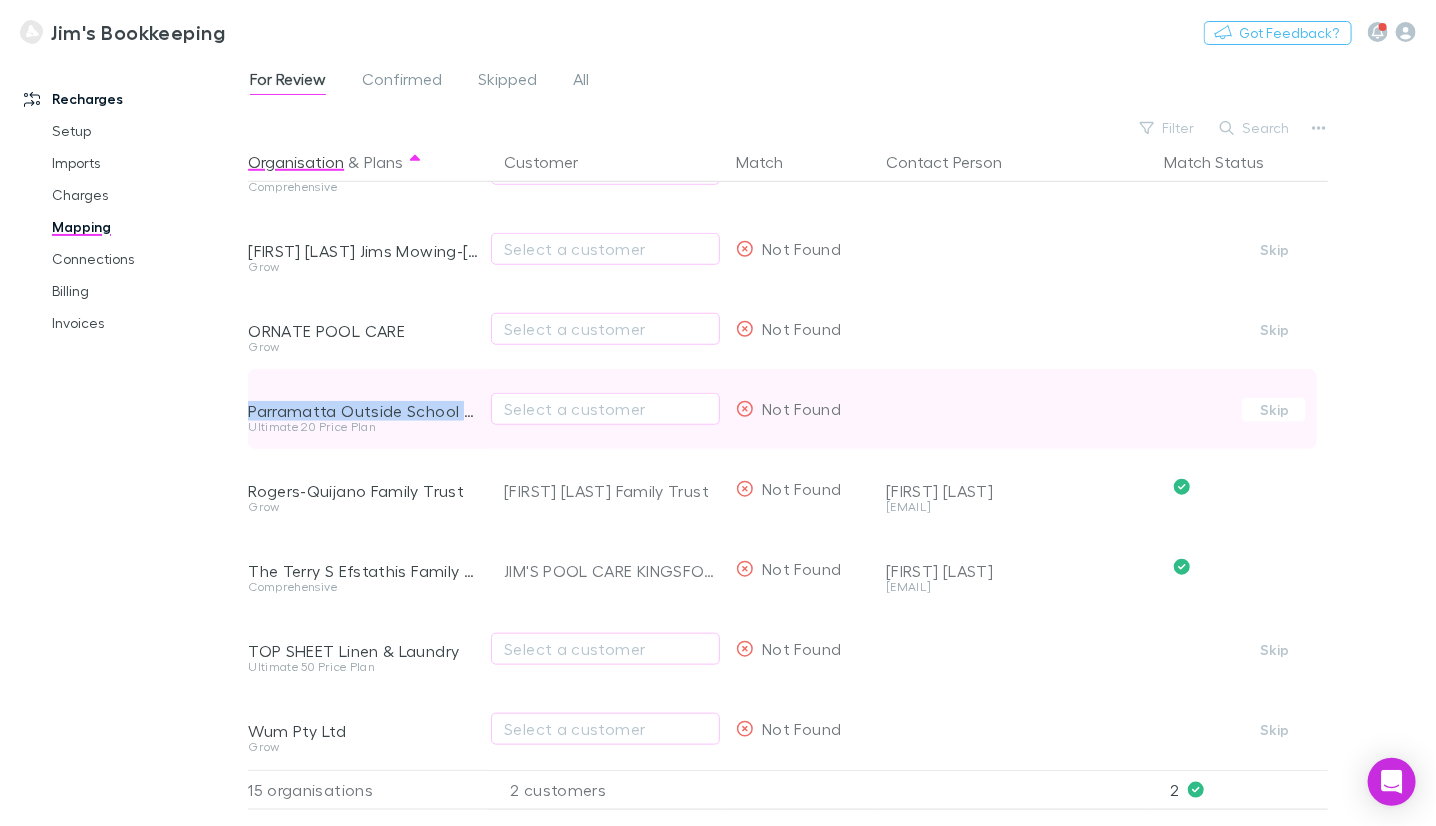click on "Parramatta Outside School Hours Care" at bounding box center [364, 411] 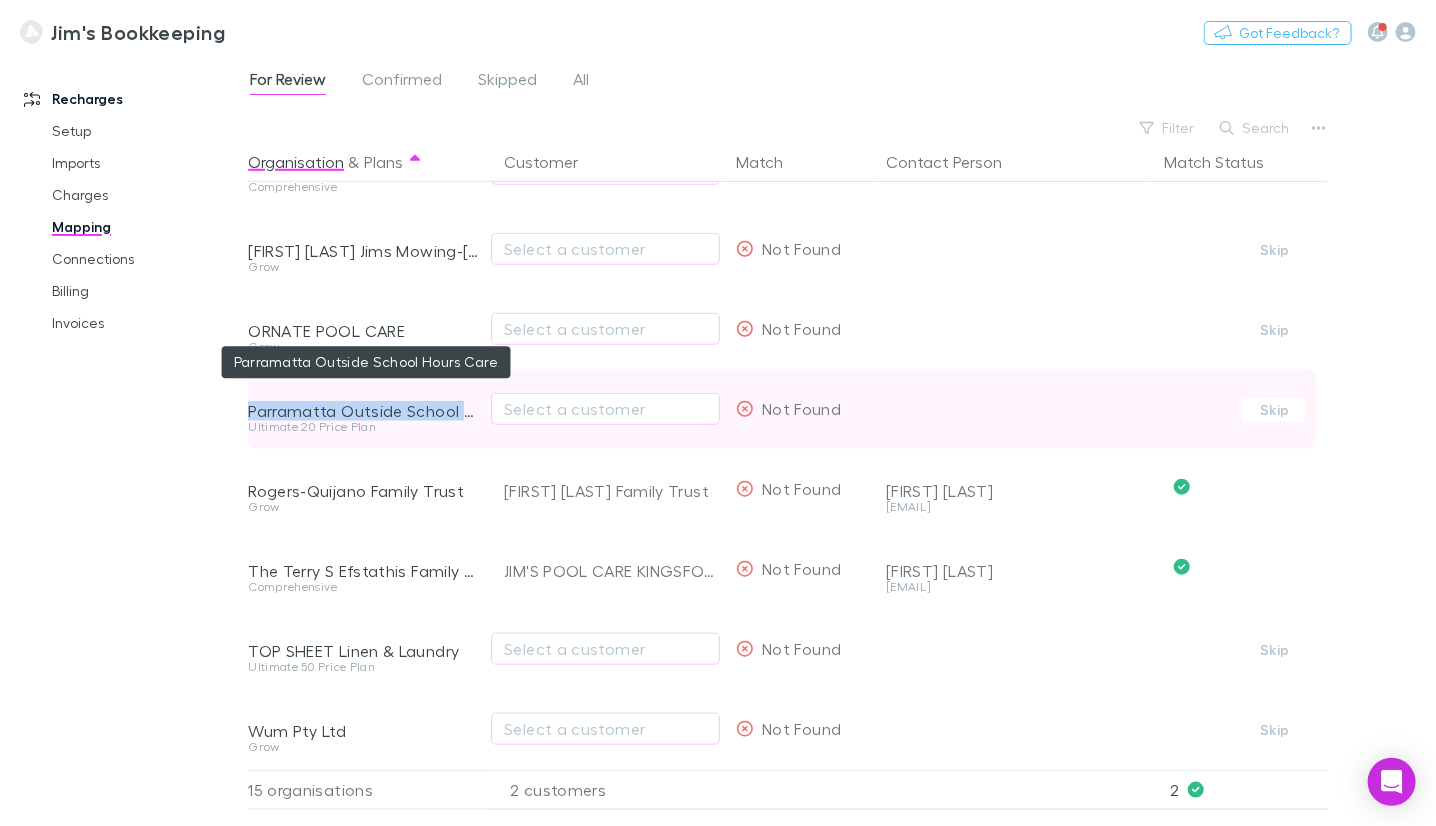 click on "Parramatta Outside School Hours Care" at bounding box center [364, 411] 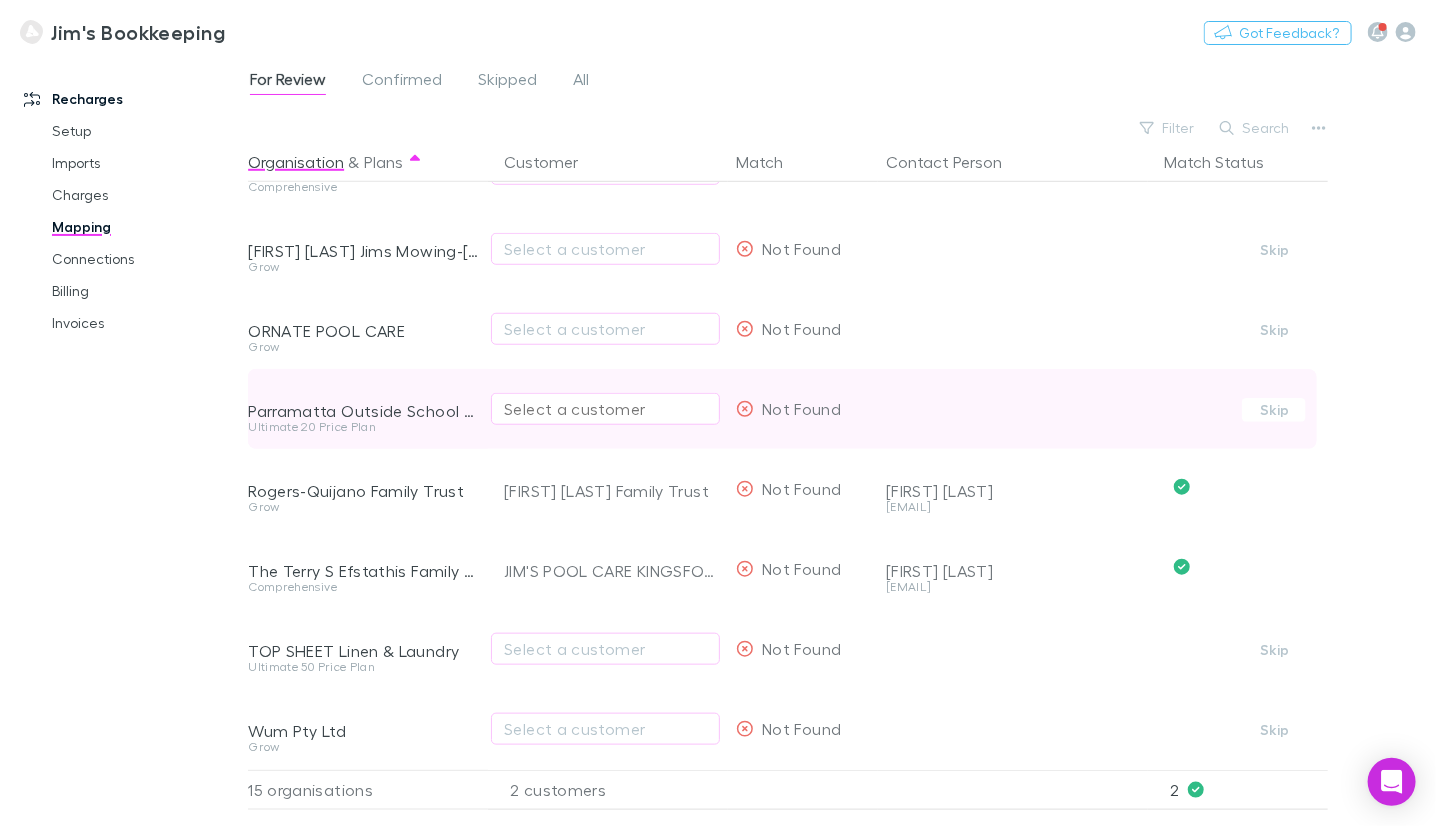 click on "Select a customer" at bounding box center (605, 409) 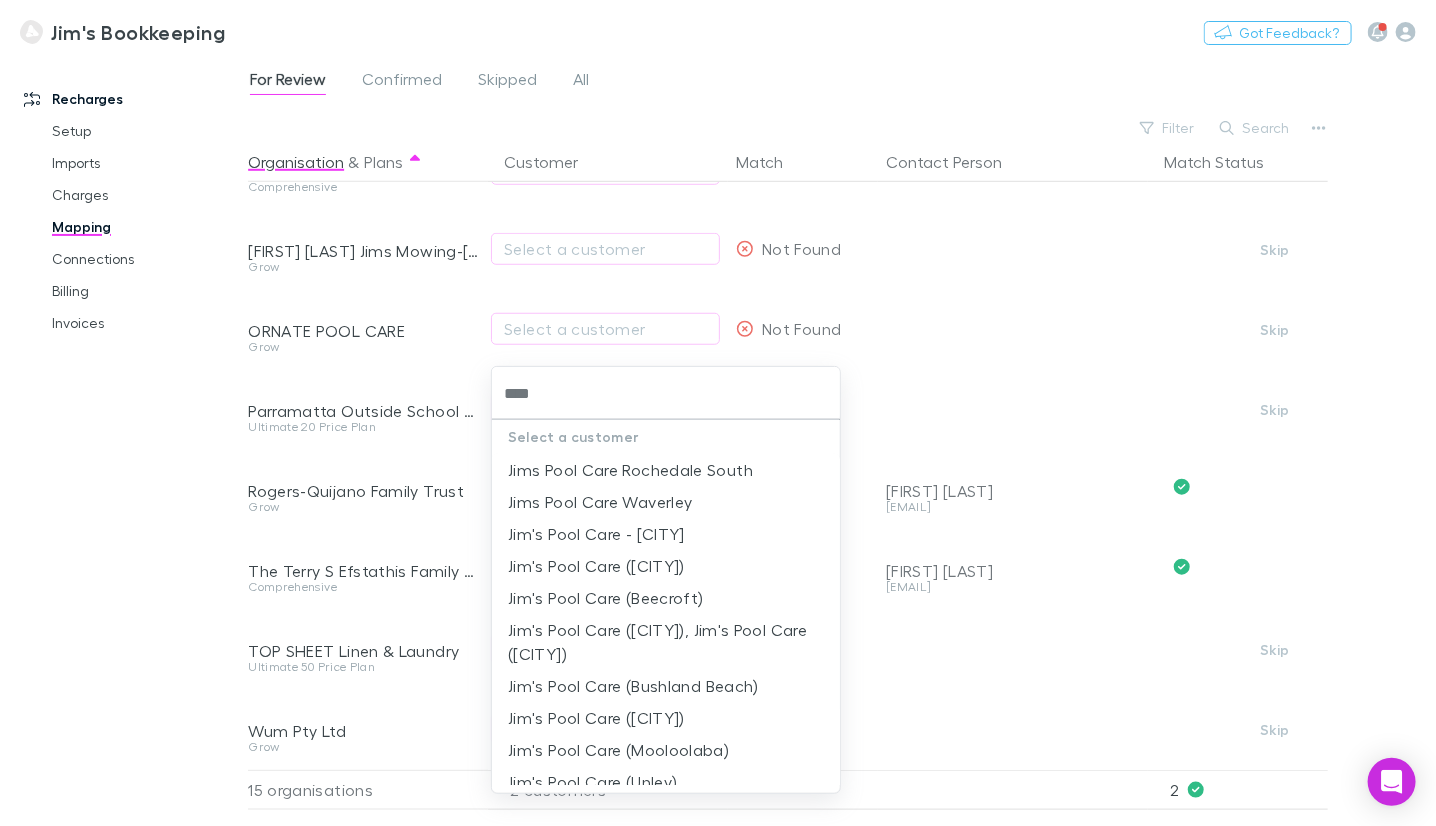 click on "****" at bounding box center [666, 393] 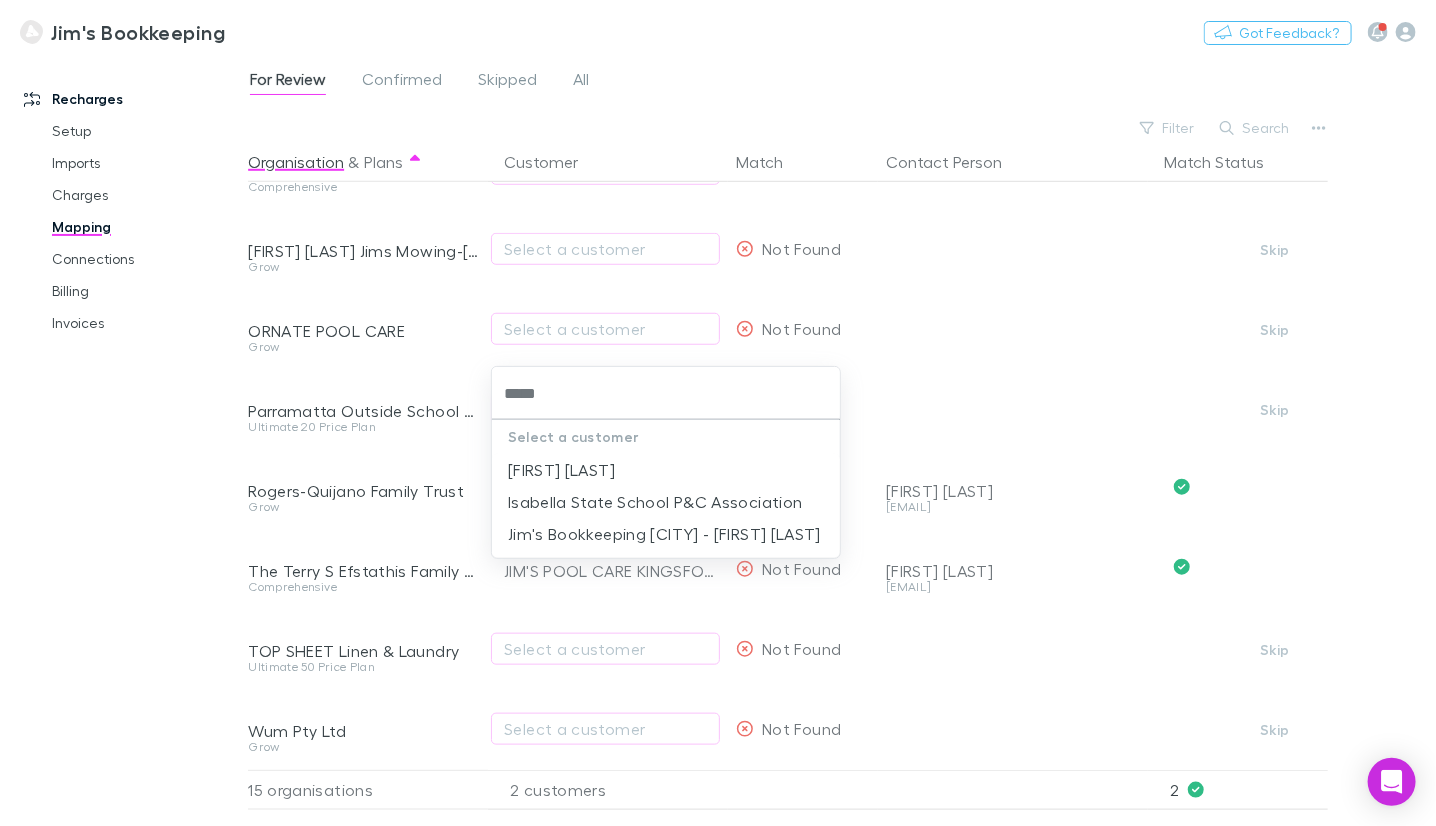 type on "******" 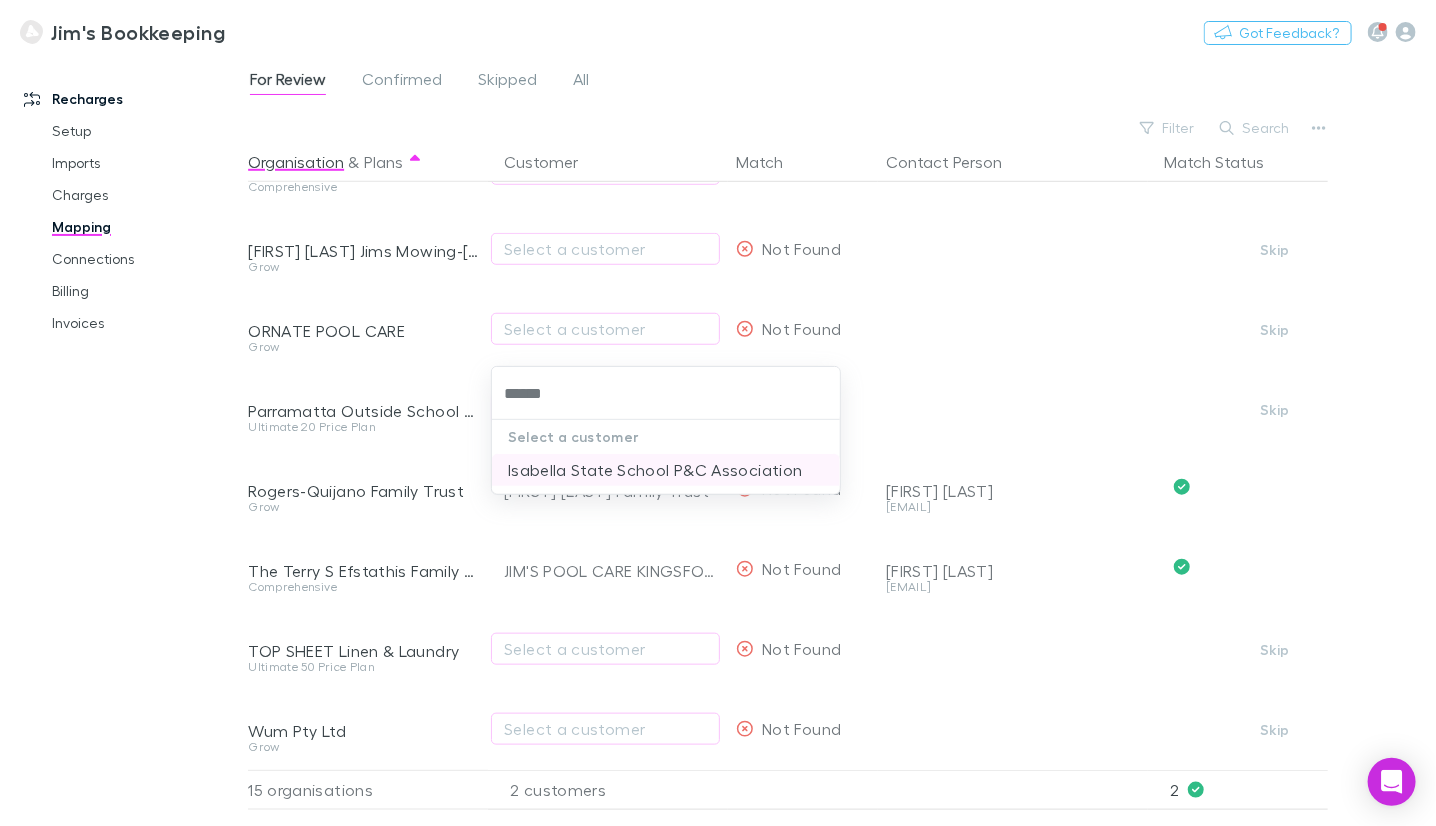 click on "Isabella State School P&C Association" at bounding box center (666, 470) 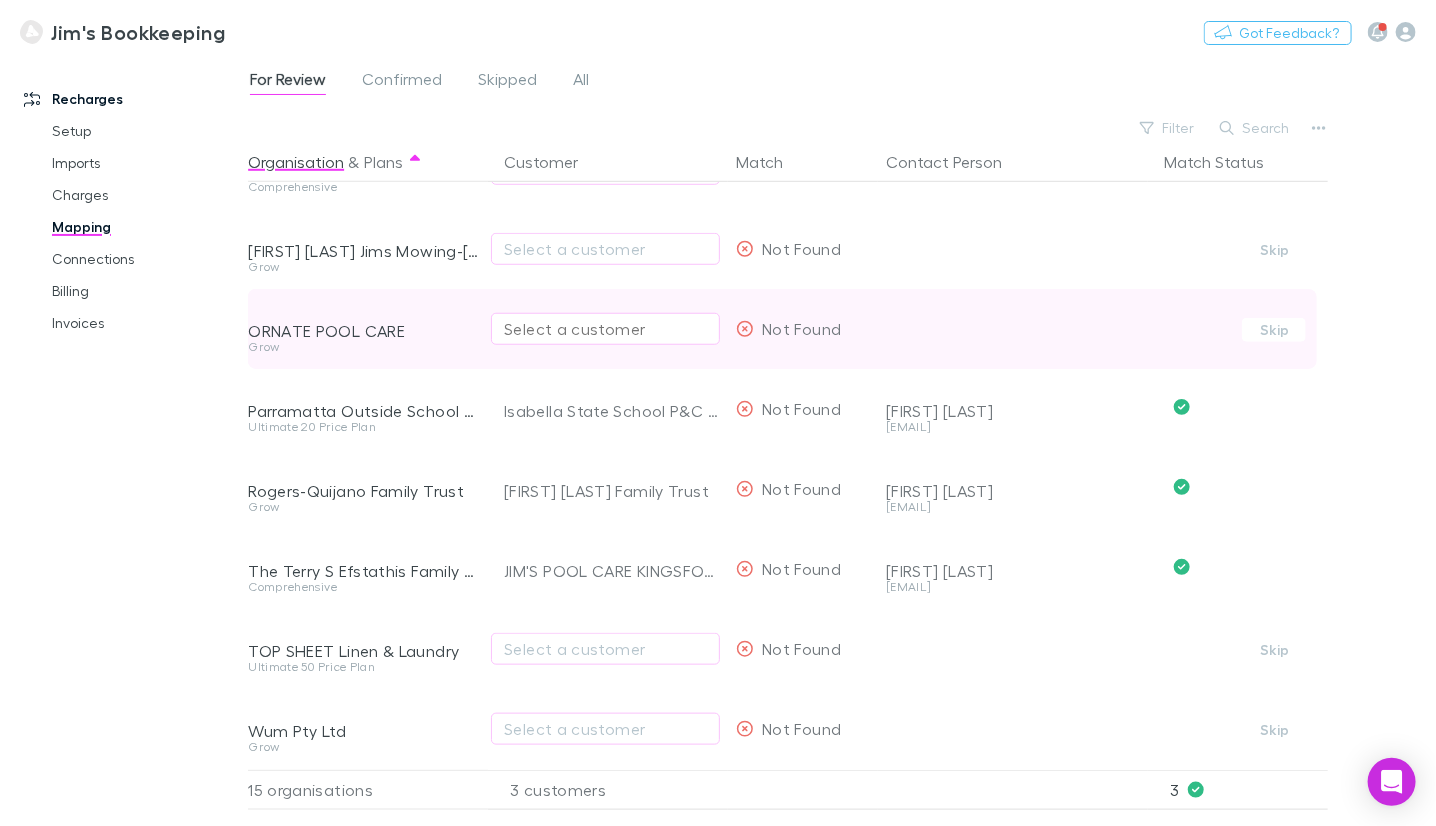 click on "Select a customer" at bounding box center (605, 329) 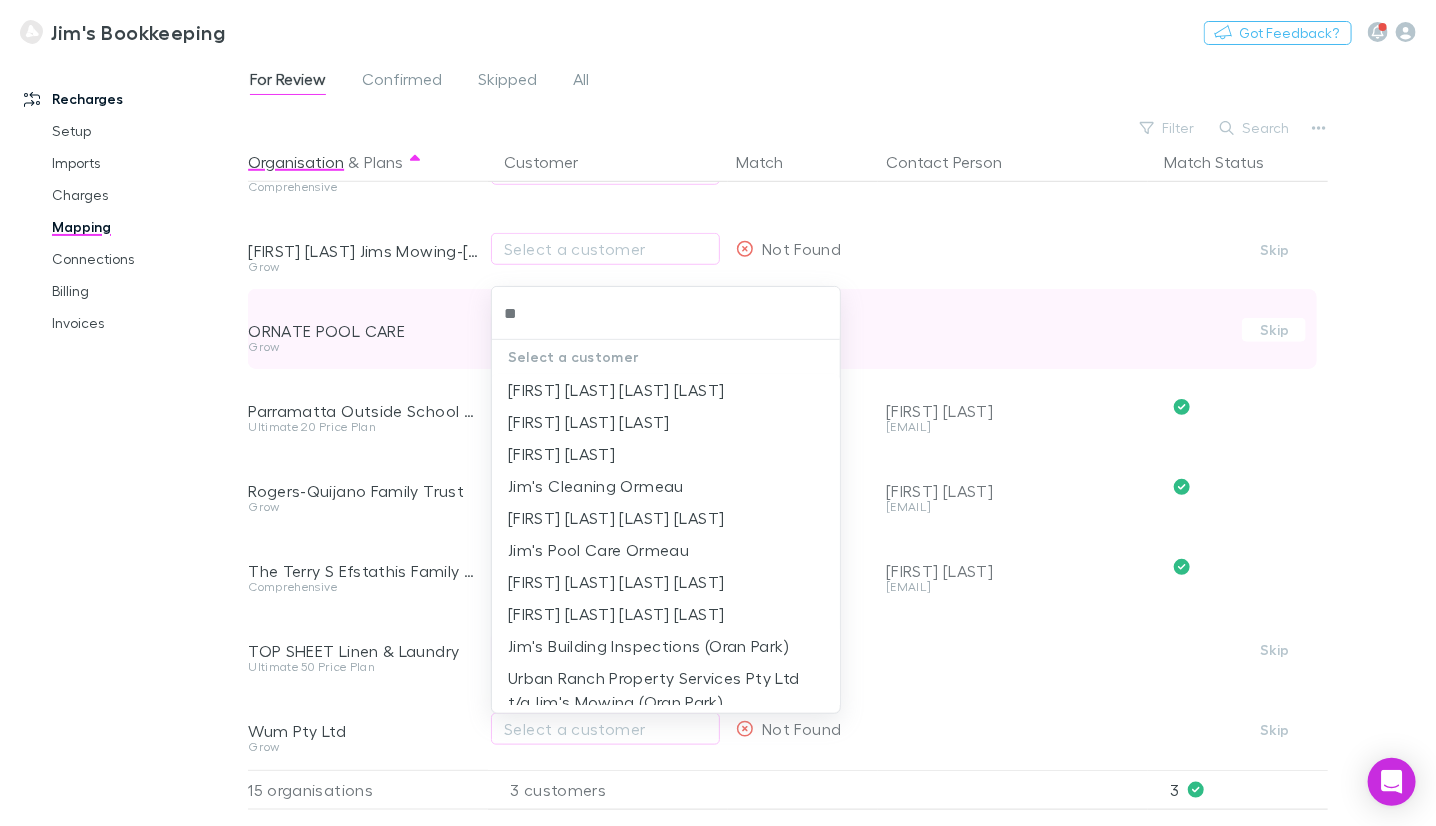 type on "*" 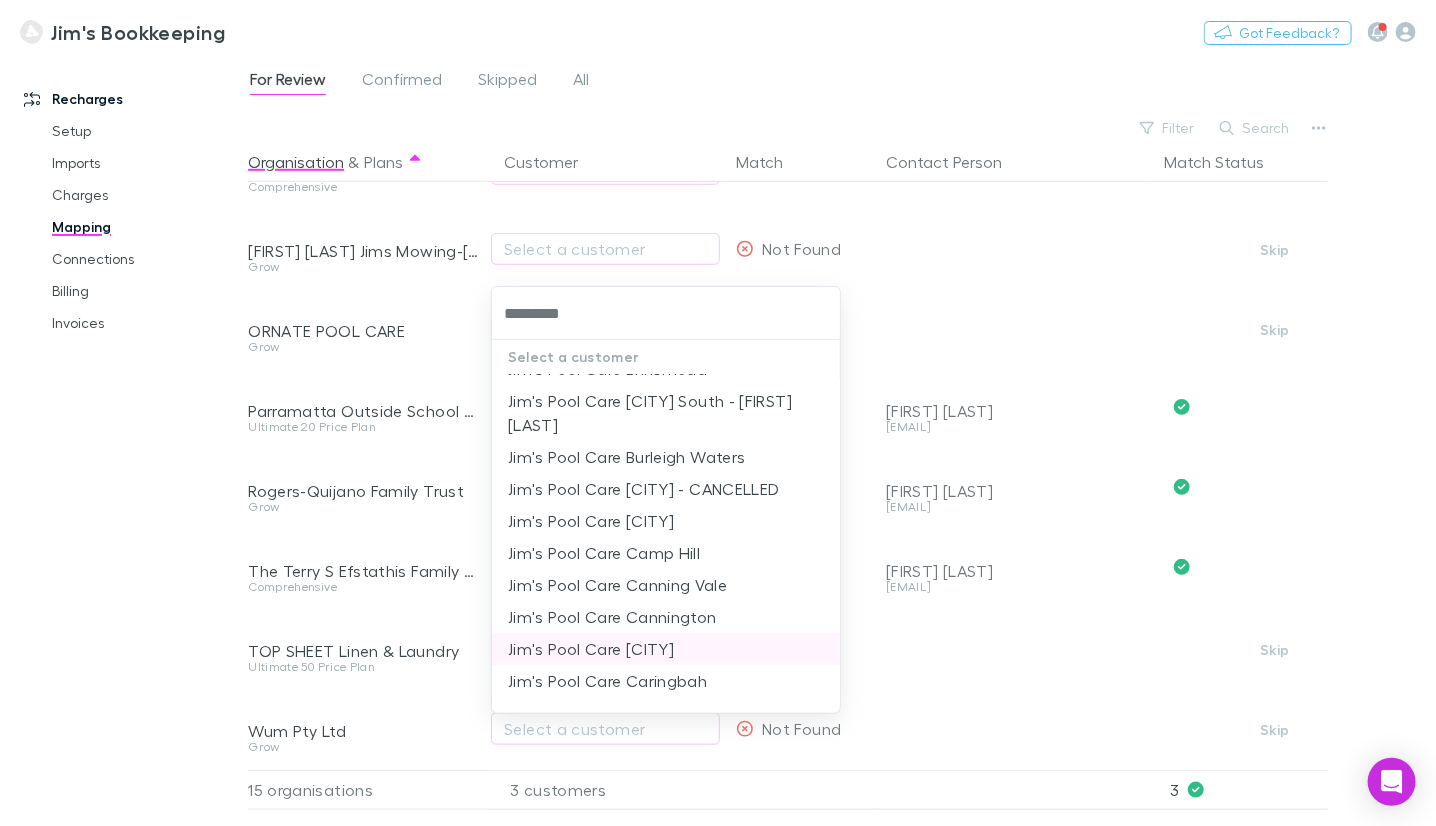 scroll, scrollTop: 699, scrollLeft: 0, axis: vertical 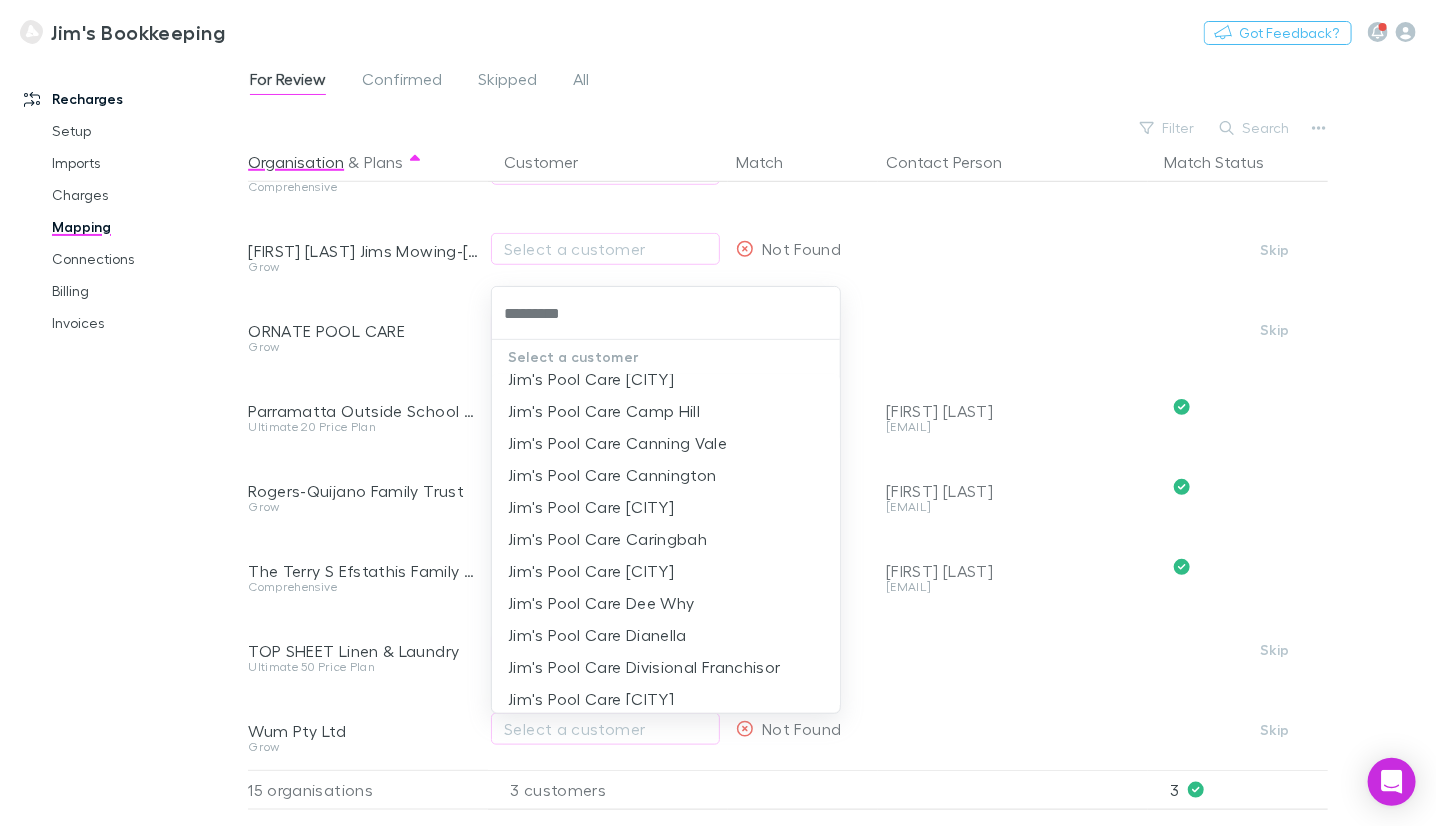 type on "*********" 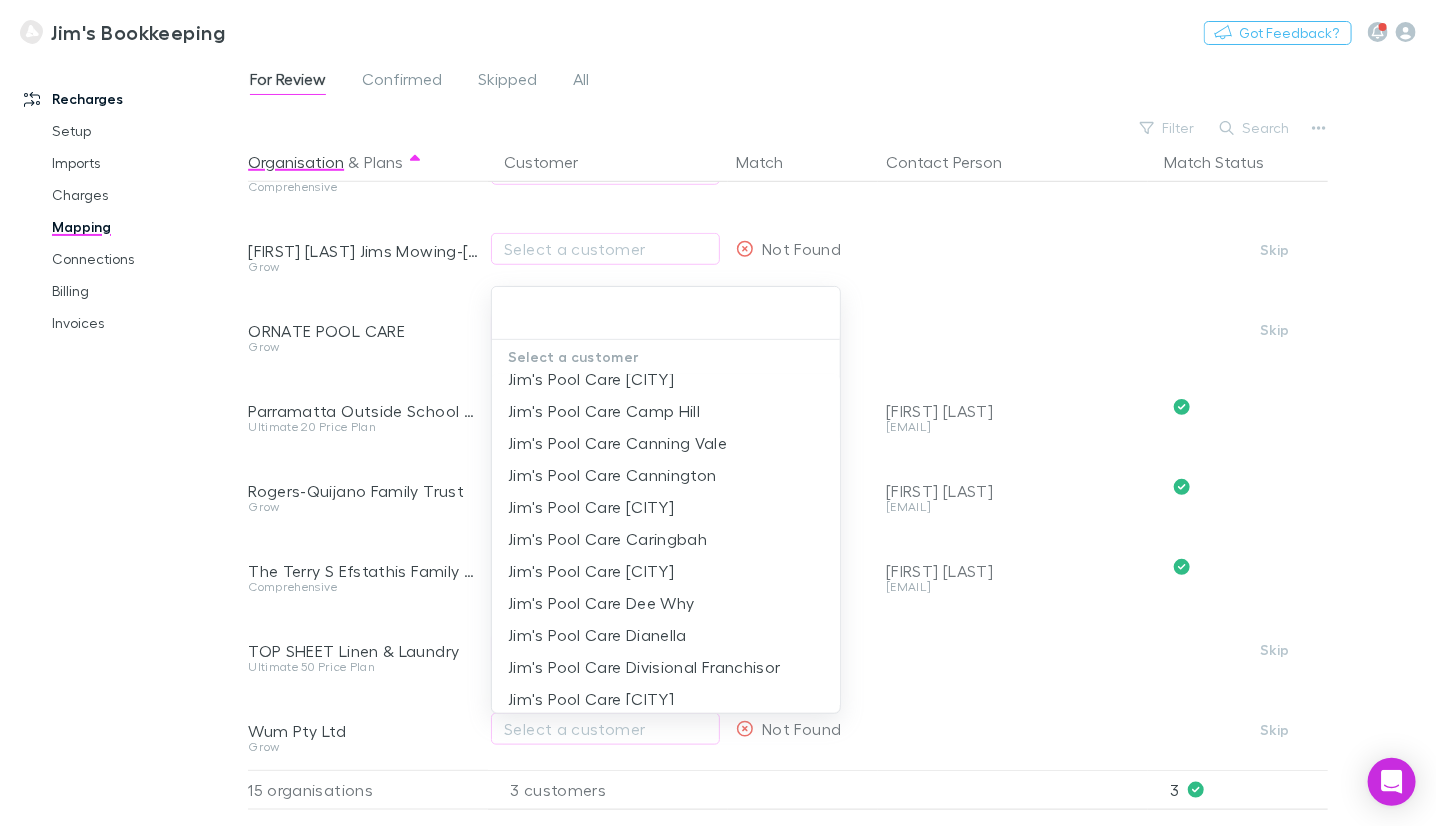 click at bounding box center (718, 413) 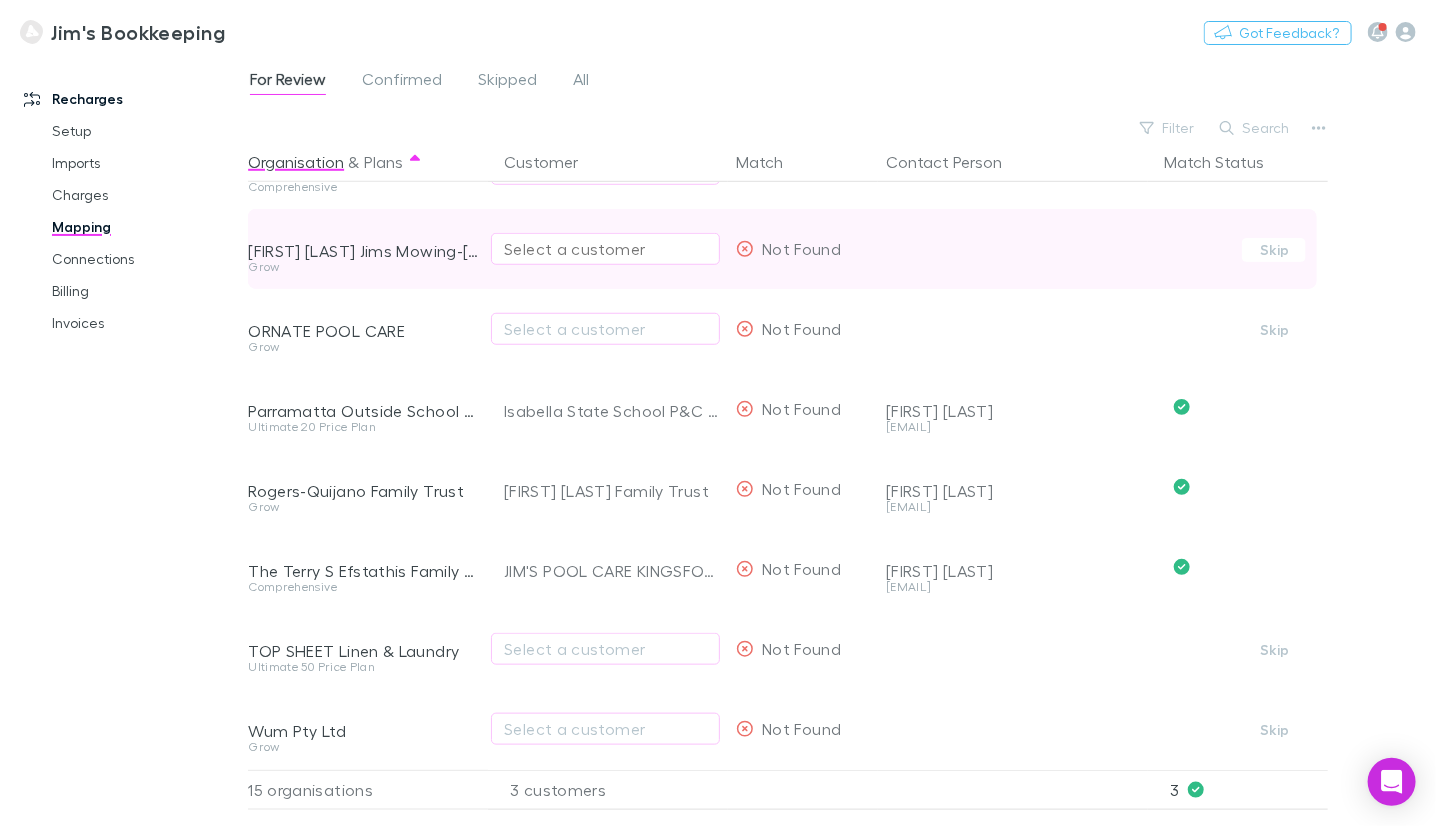 click on "Select a customer" at bounding box center (605, 249) 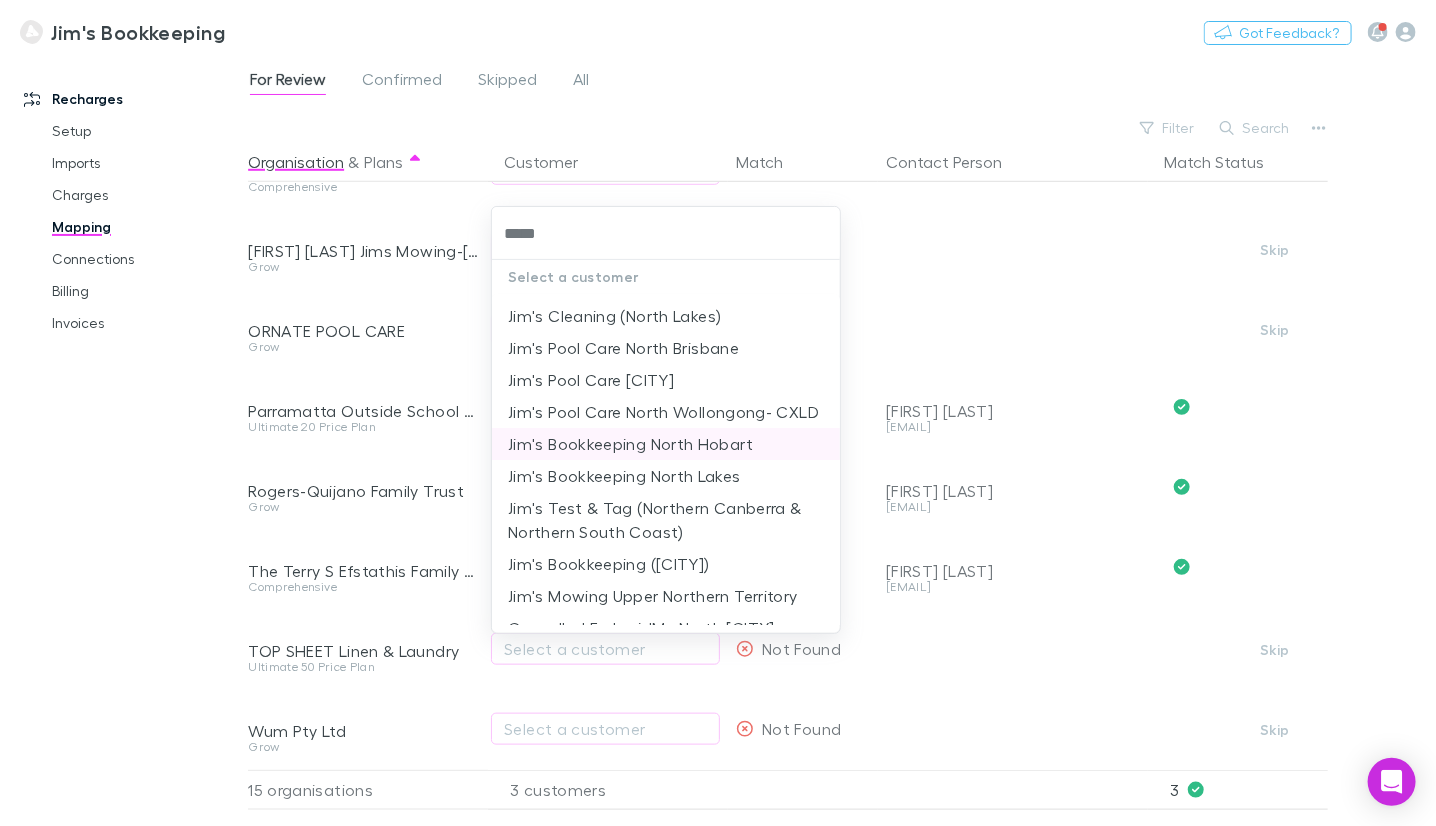 scroll, scrollTop: 5, scrollLeft: 0, axis: vertical 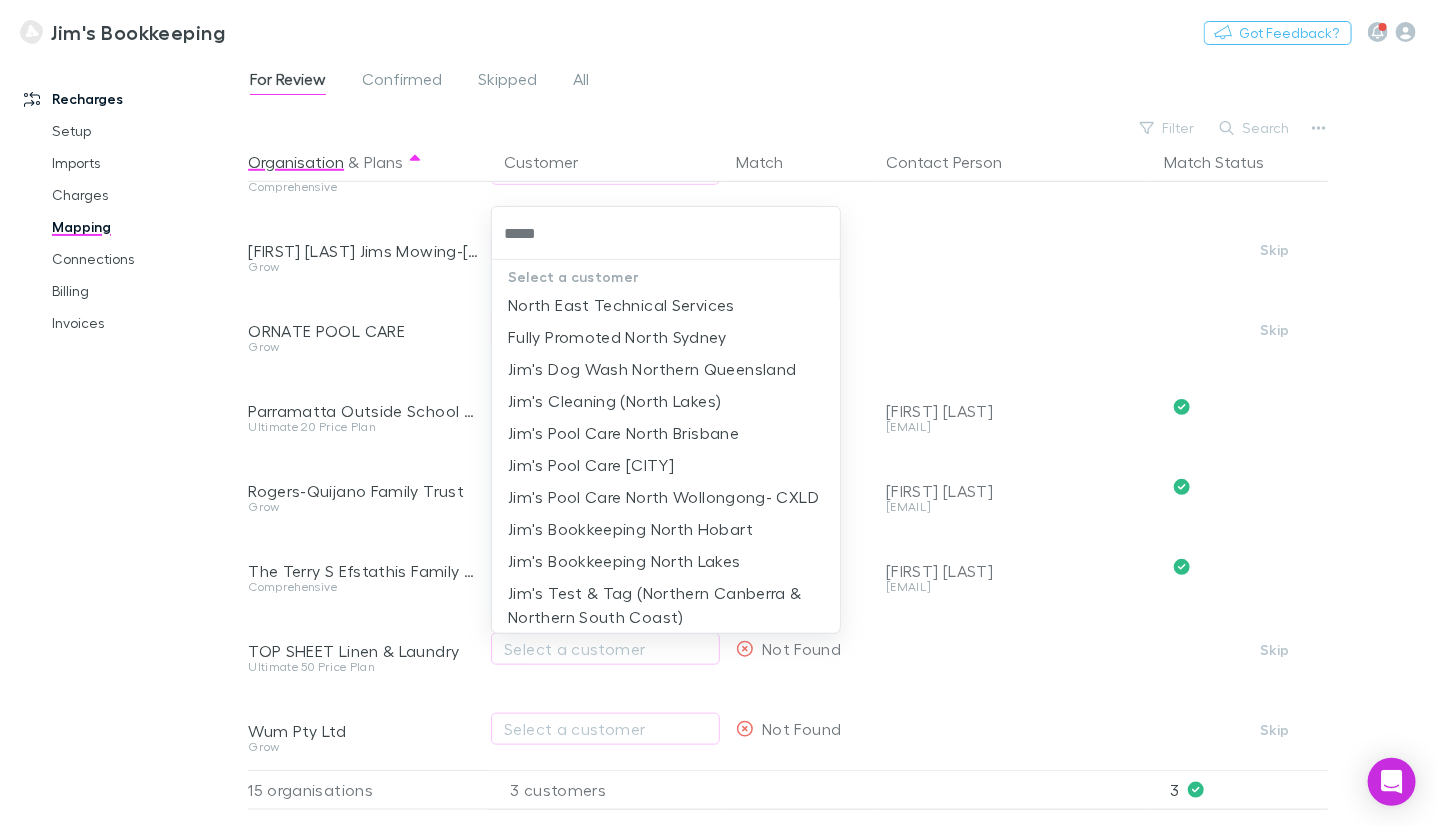 type on "*****" 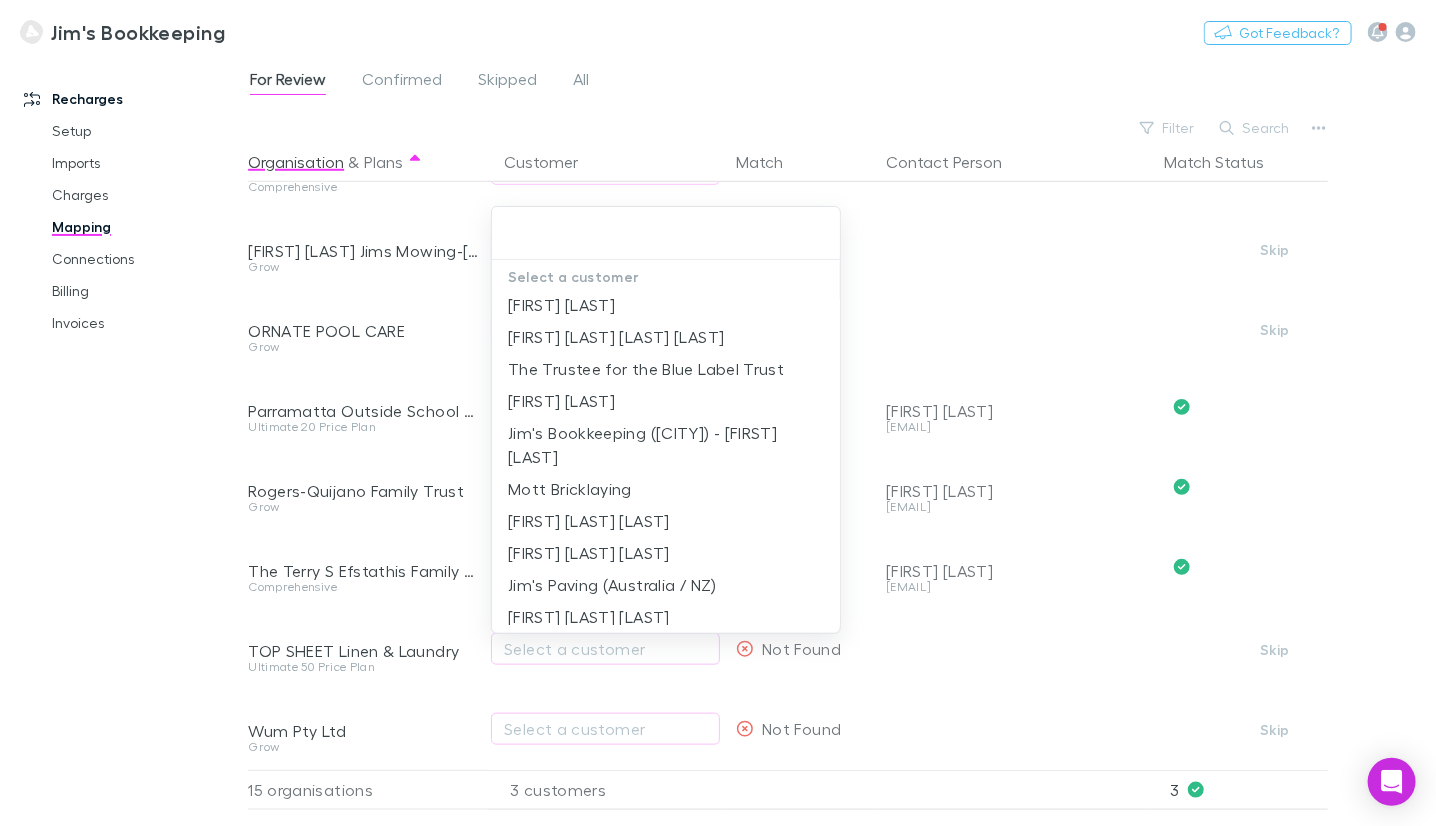 scroll, scrollTop: 0, scrollLeft: 0, axis: both 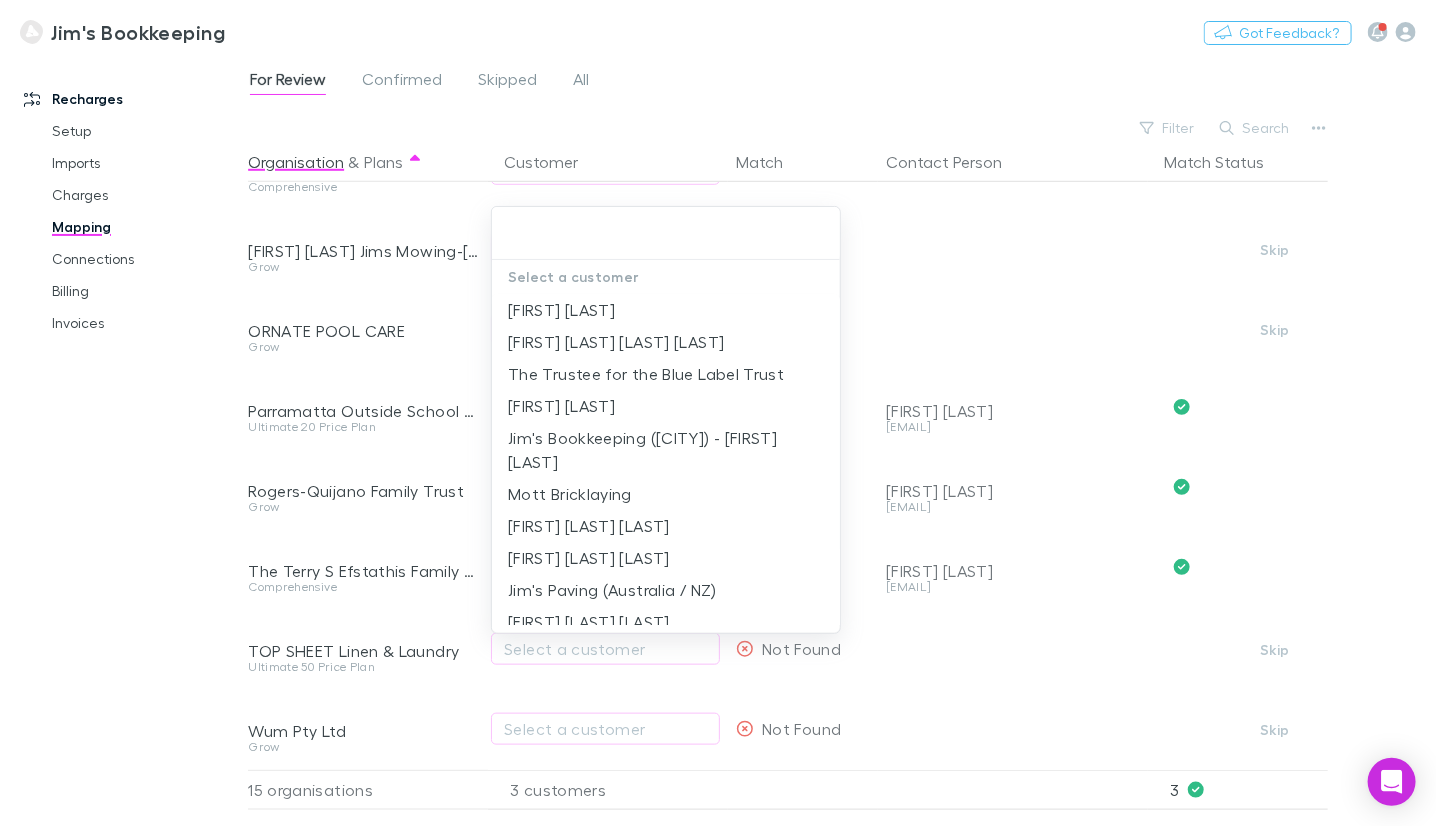 click at bounding box center (718, 413) 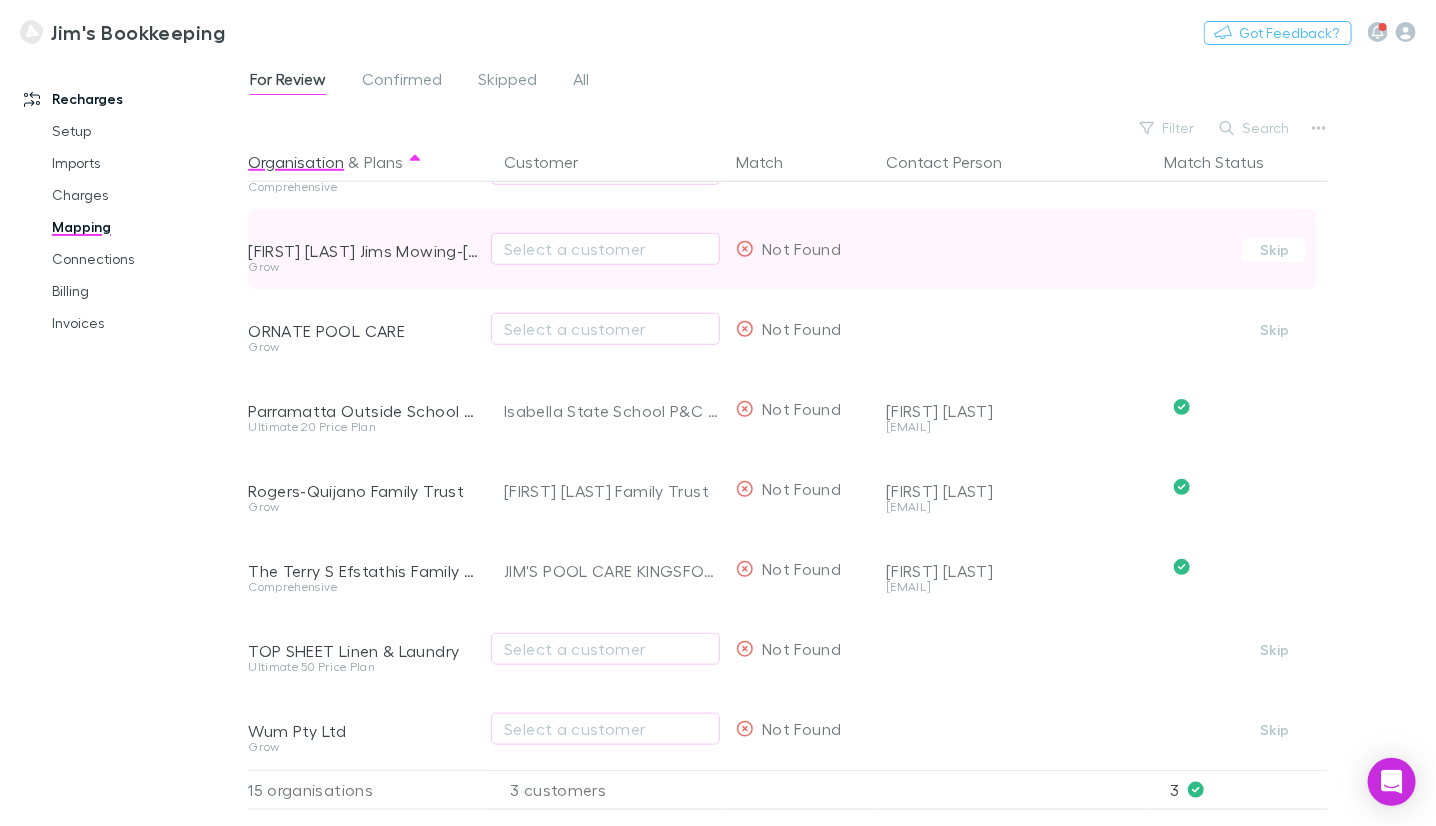 click on "Memz Yavuzcan Jims Mowing-Coburg North" at bounding box center (364, 251) 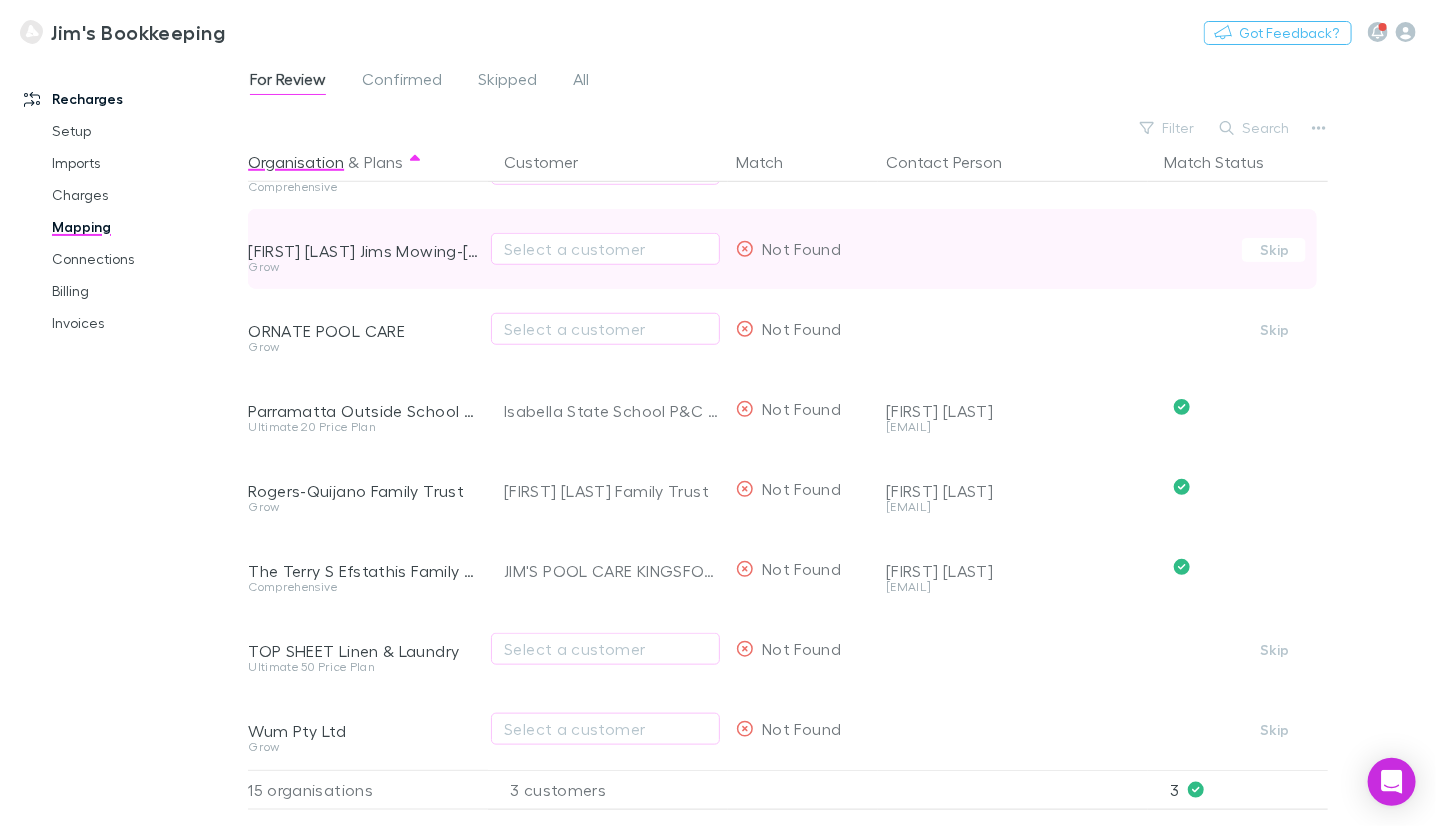 drag, startPoint x: 271, startPoint y: 253, endPoint x: 310, endPoint y: 235, distance: 42.953465 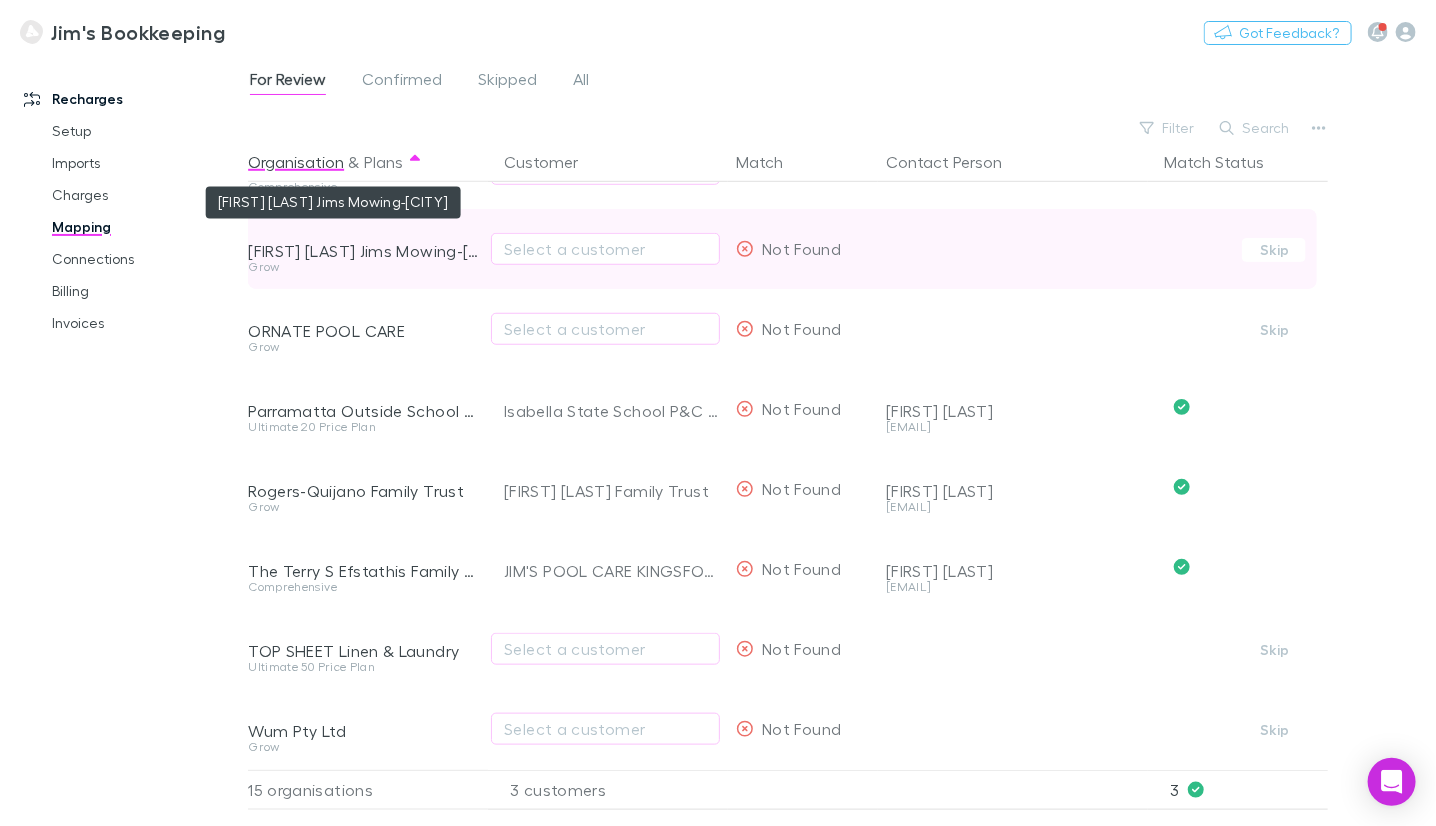 click on "Memz Yavuzcan Jims Mowing-Coburg North" at bounding box center [364, 251] 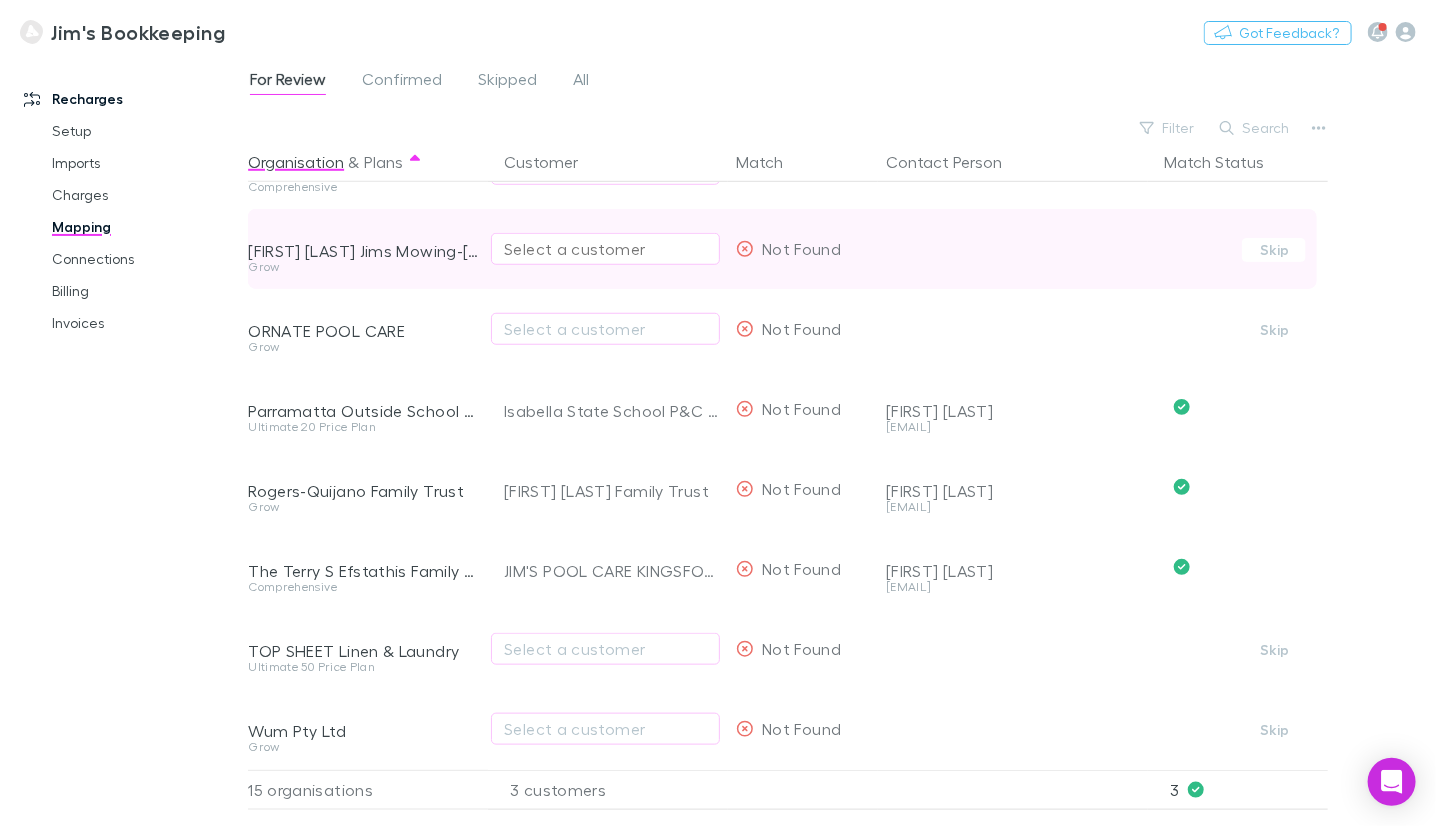 click on "Select a customer" at bounding box center [605, 249] 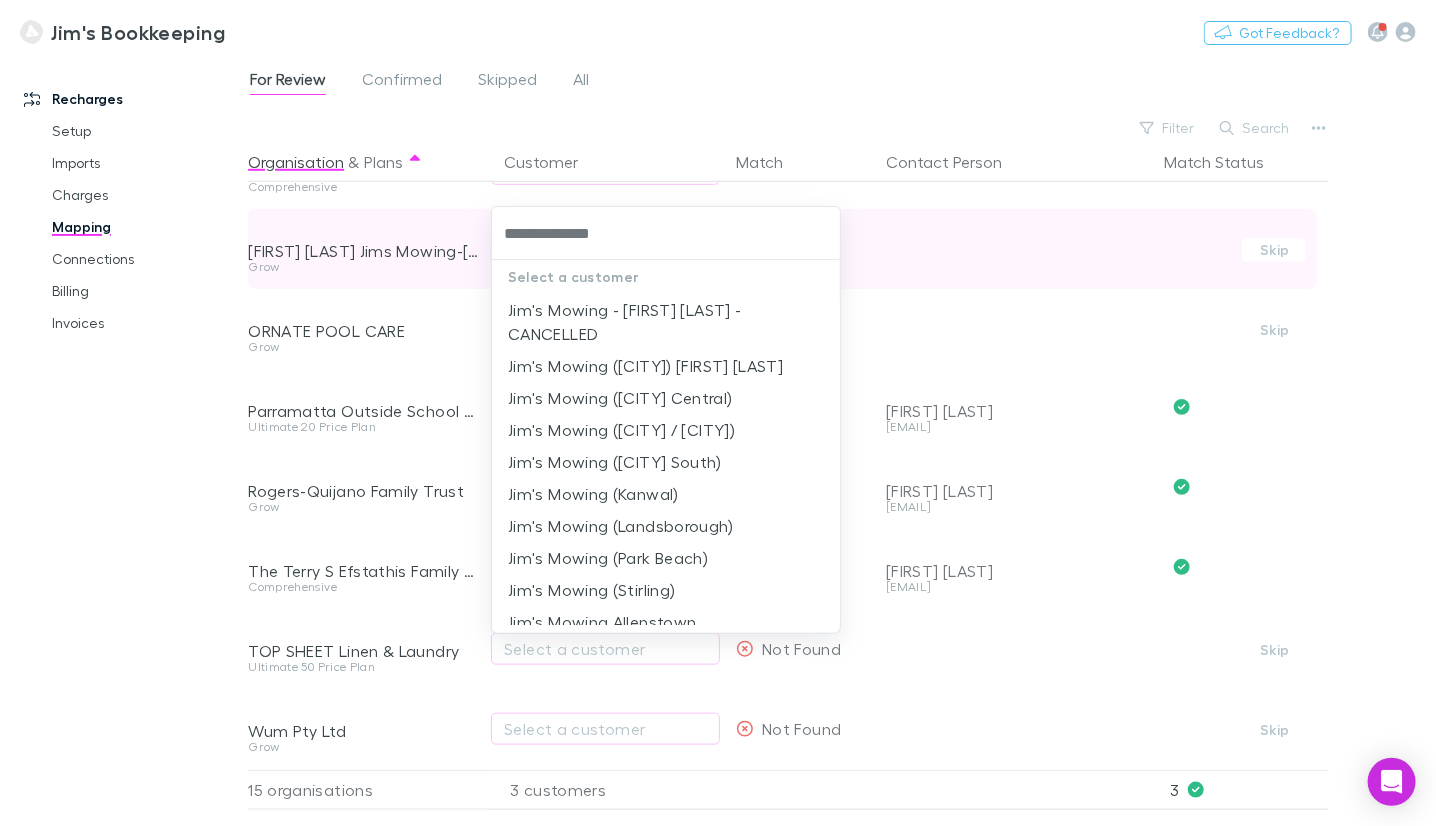type on "**********" 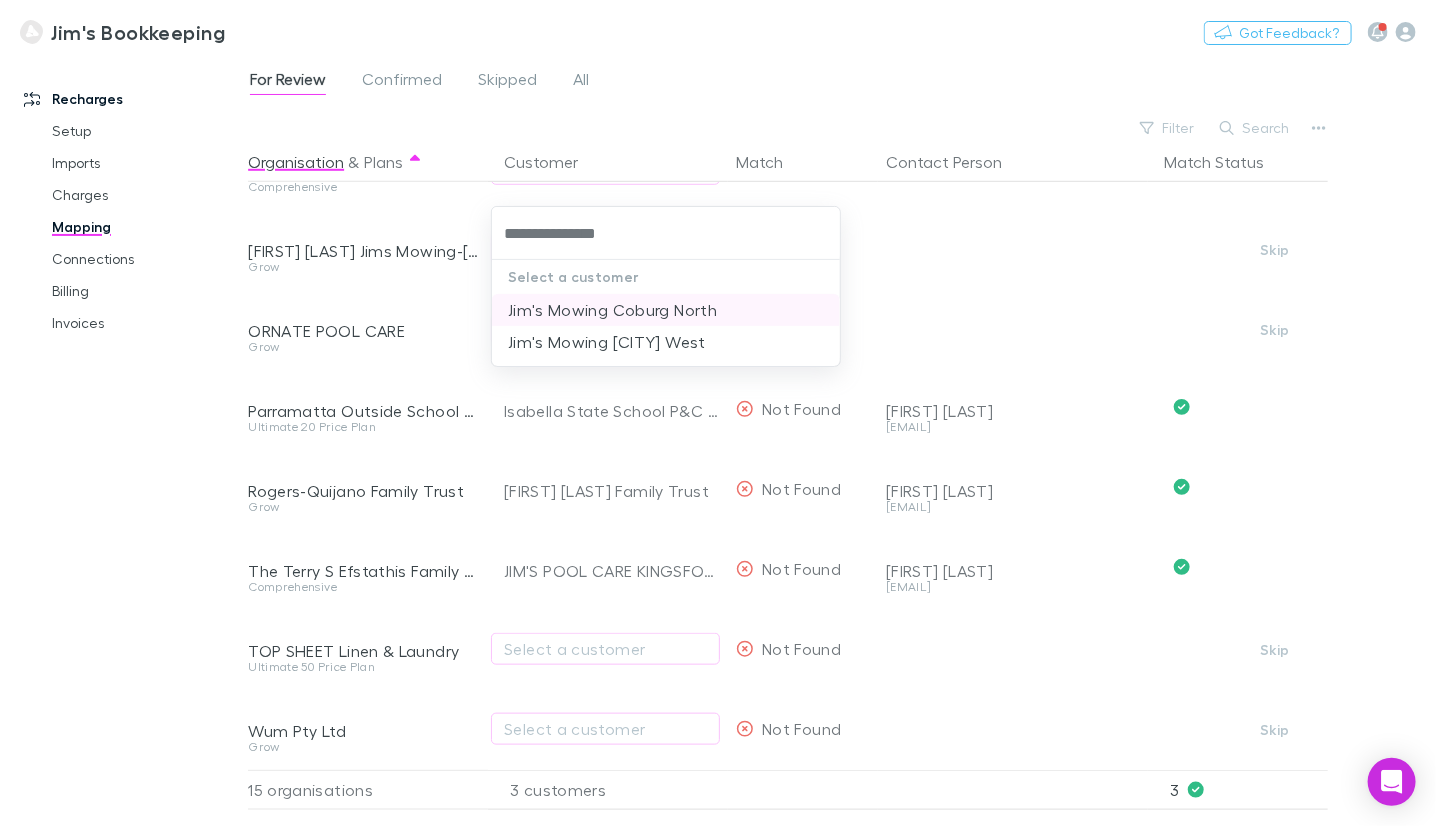 click on "Jim's Mowing Coburg North" at bounding box center [666, 310] 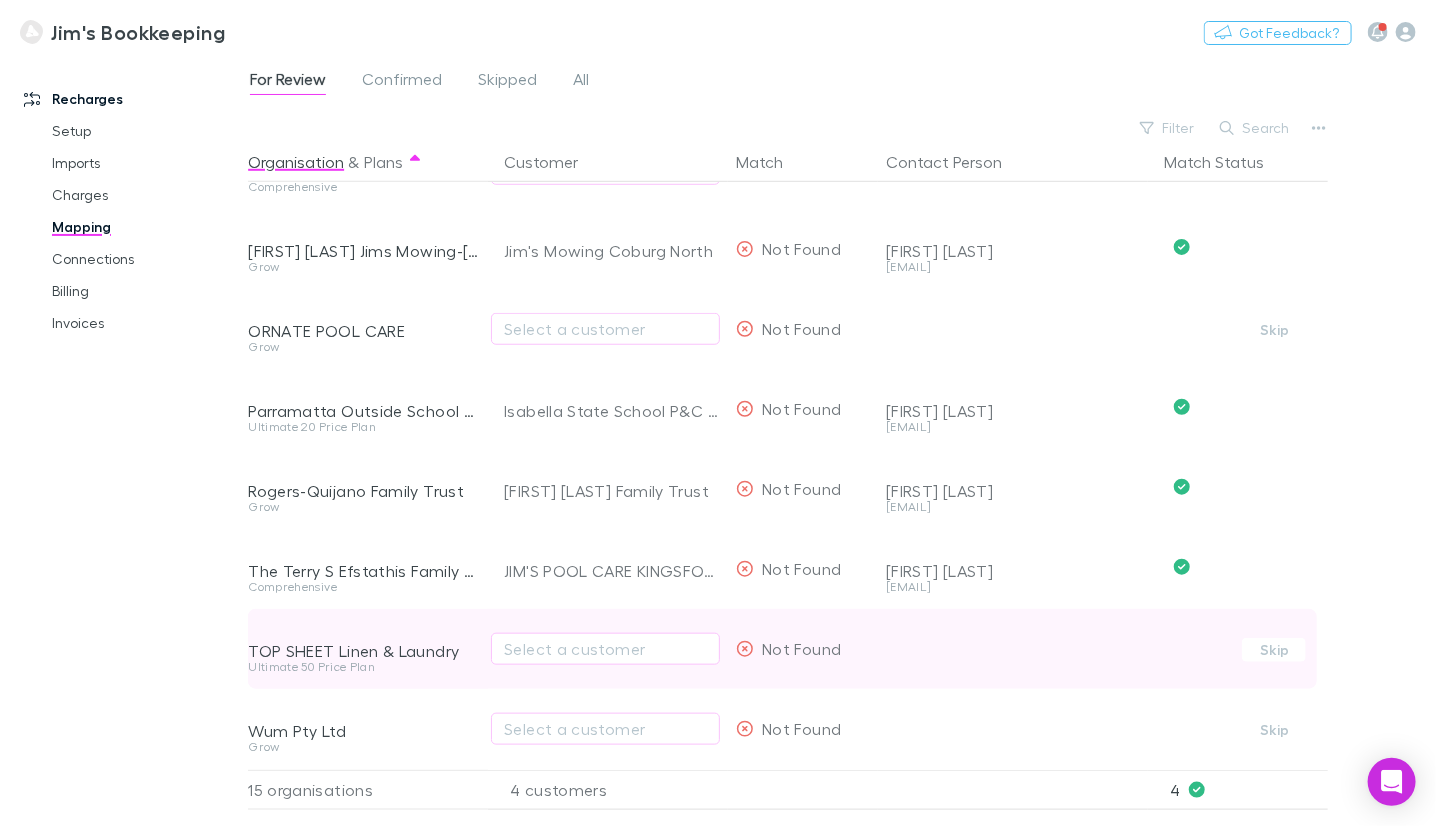click on "Select a customer" at bounding box center [605, 649] 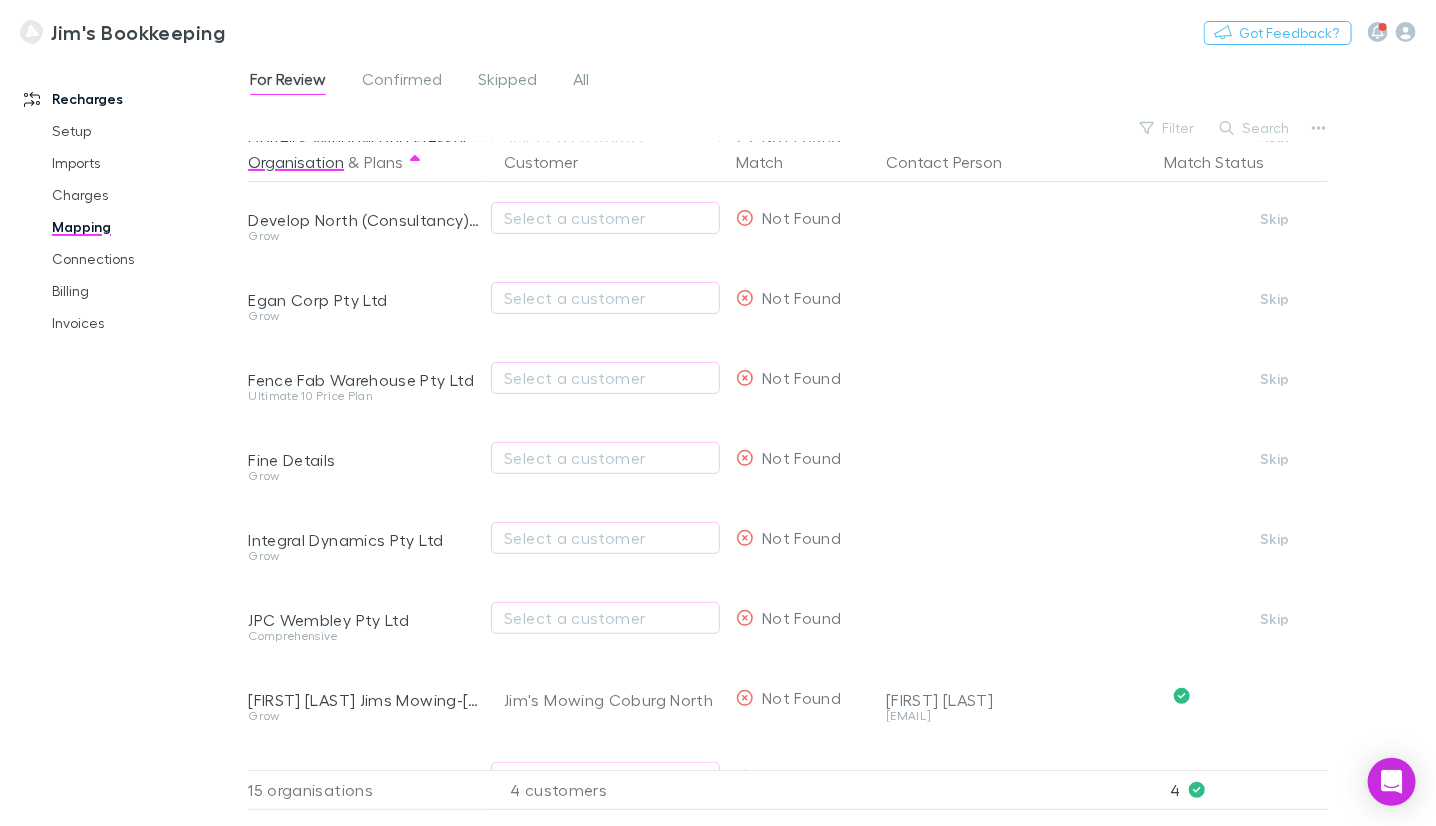 scroll, scrollTop: 0, scrollLeft: 0, axis: both 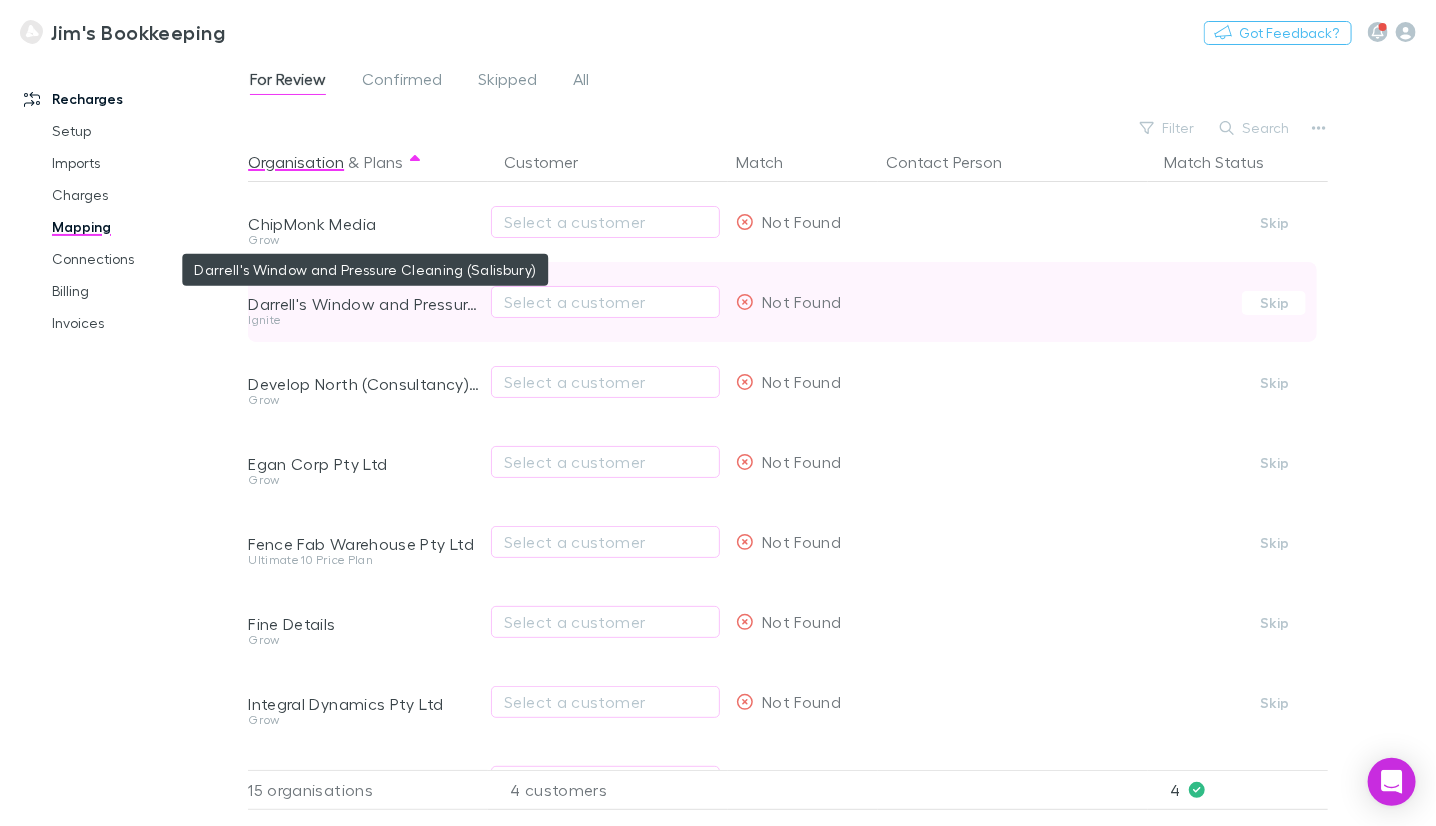 click on "Darrell's Window and Pressure Cleaning (Salisbury)" at bounding box center (364, 304) 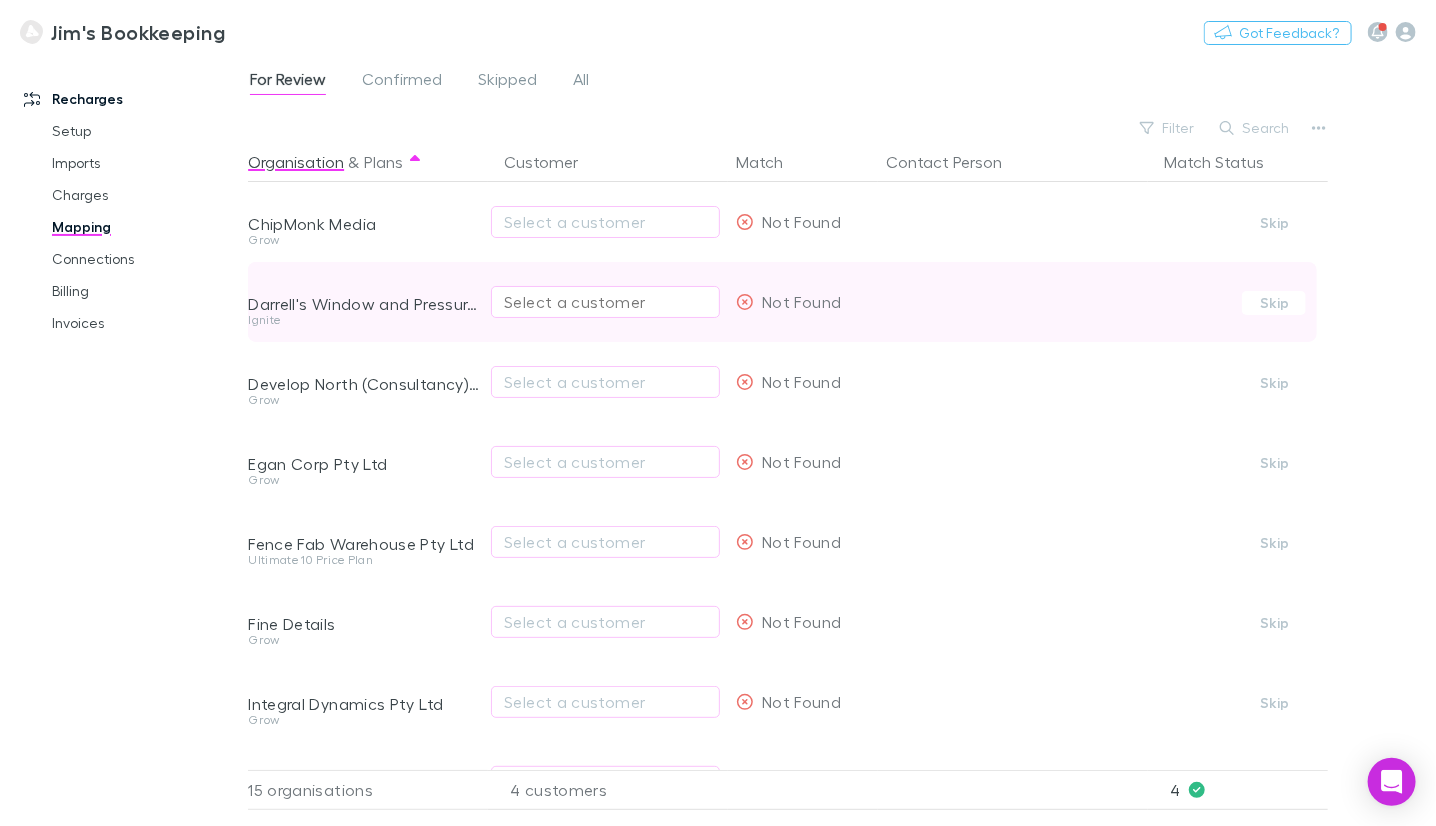 click on "Select a customer" at bounding box center [605, 302] 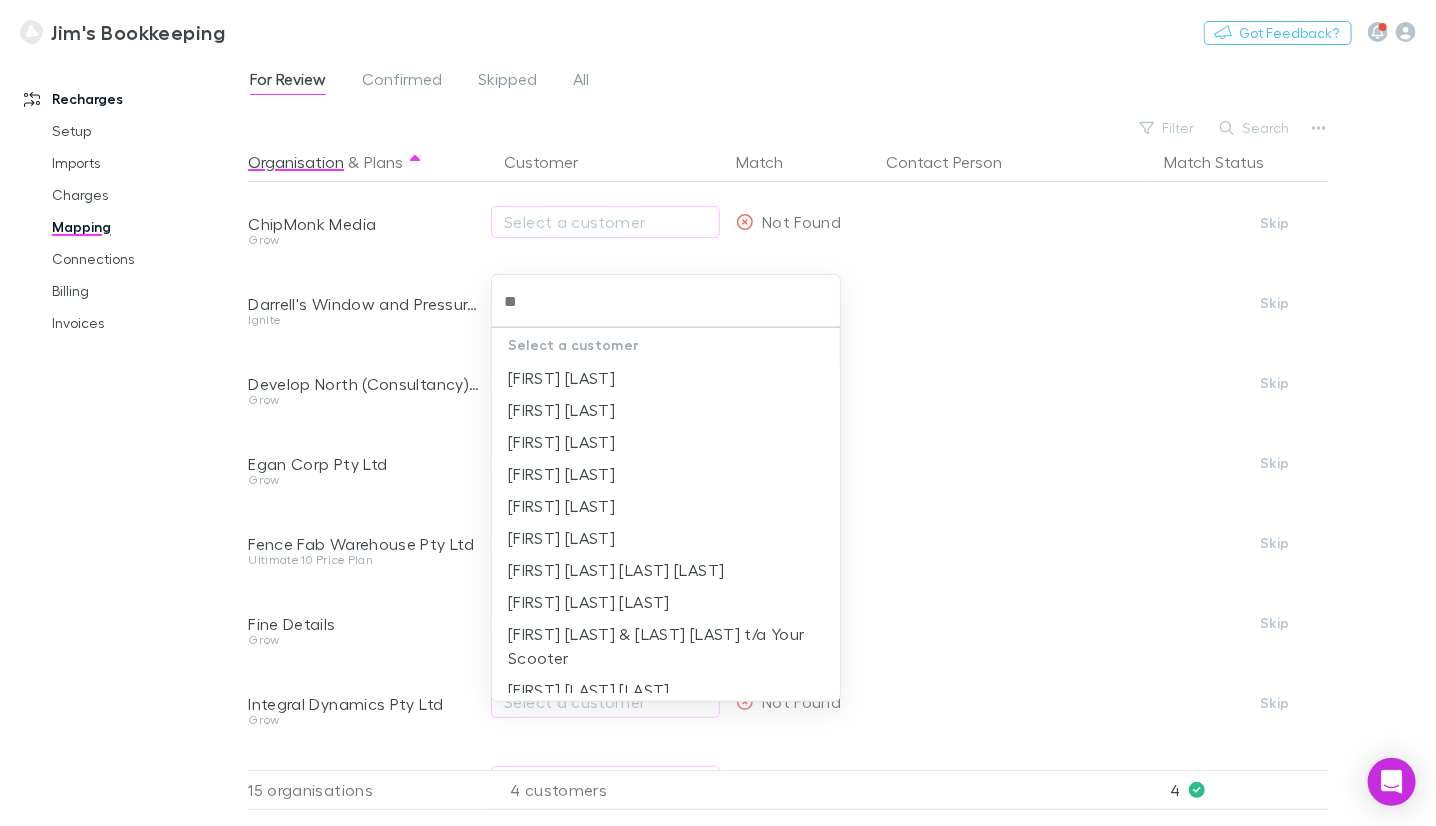 type on "*" 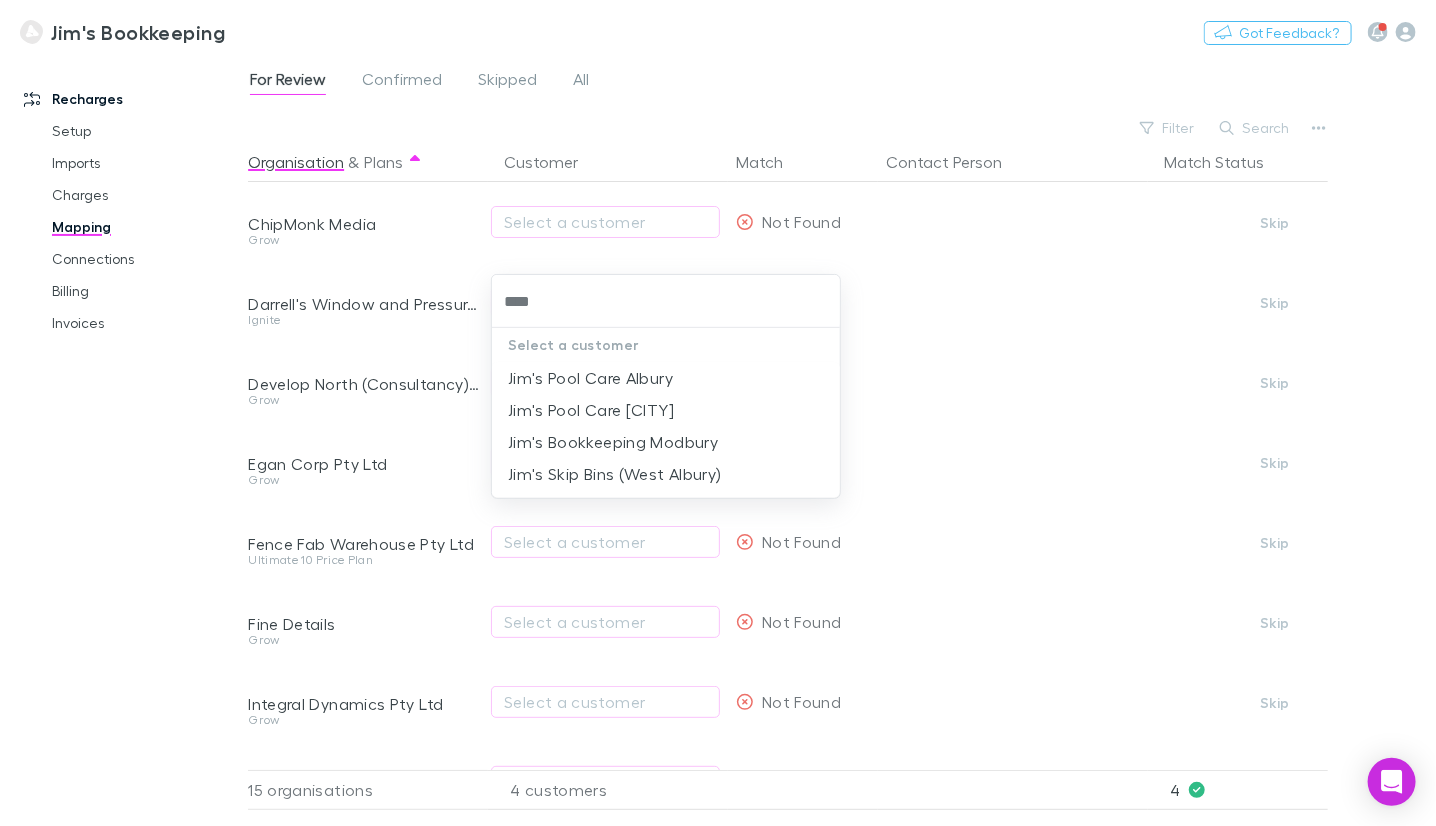 type on "****" 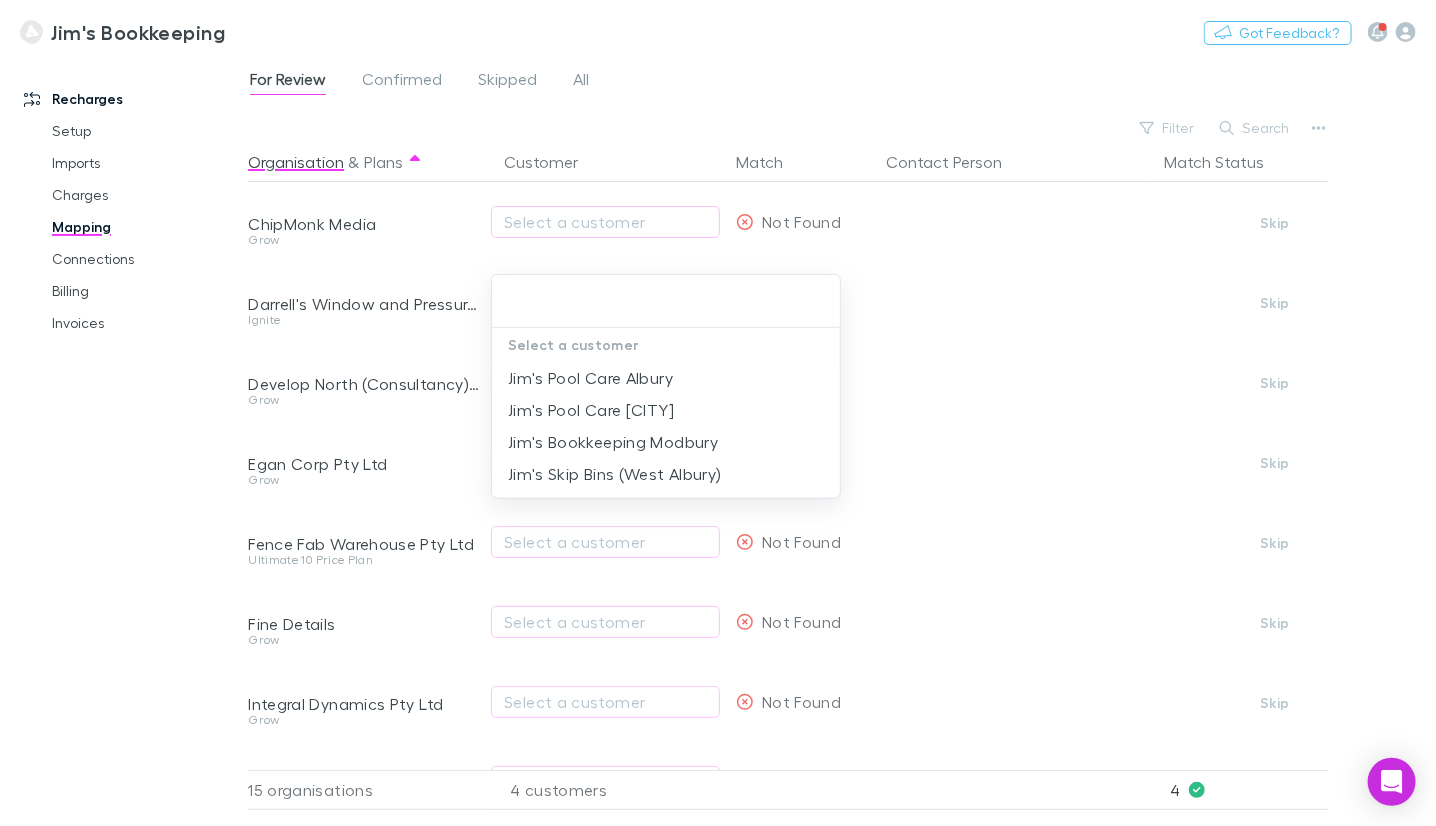 click at bounding box center (718, 413) 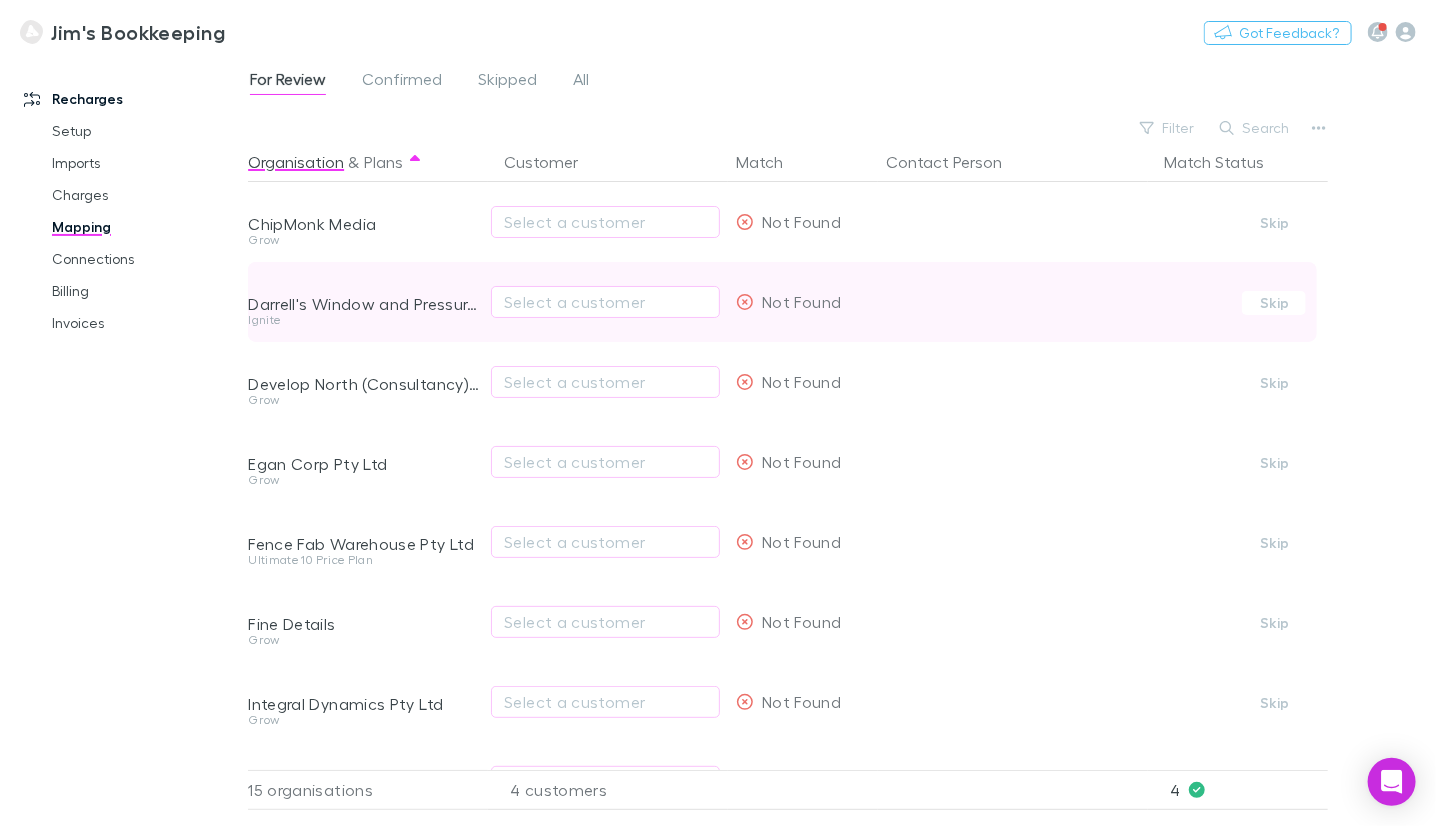 click on "Darrell's Window and Pressure Cleaning (Salisbury)" at bounding box center (364, 304) 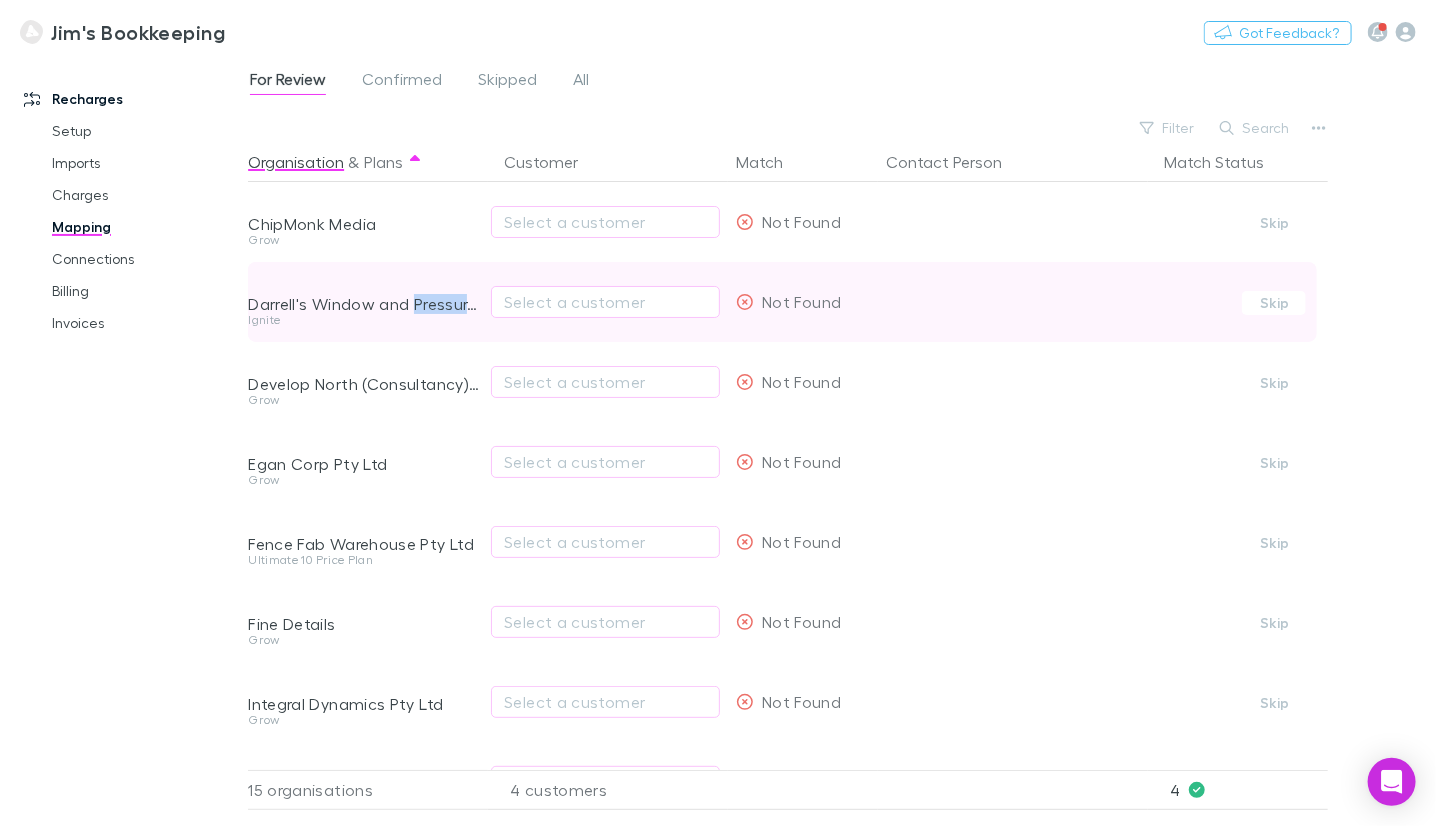 click on "Darrell's Window and Pressure Cleaning (Salisbury)" at bounding box center (364, 304) 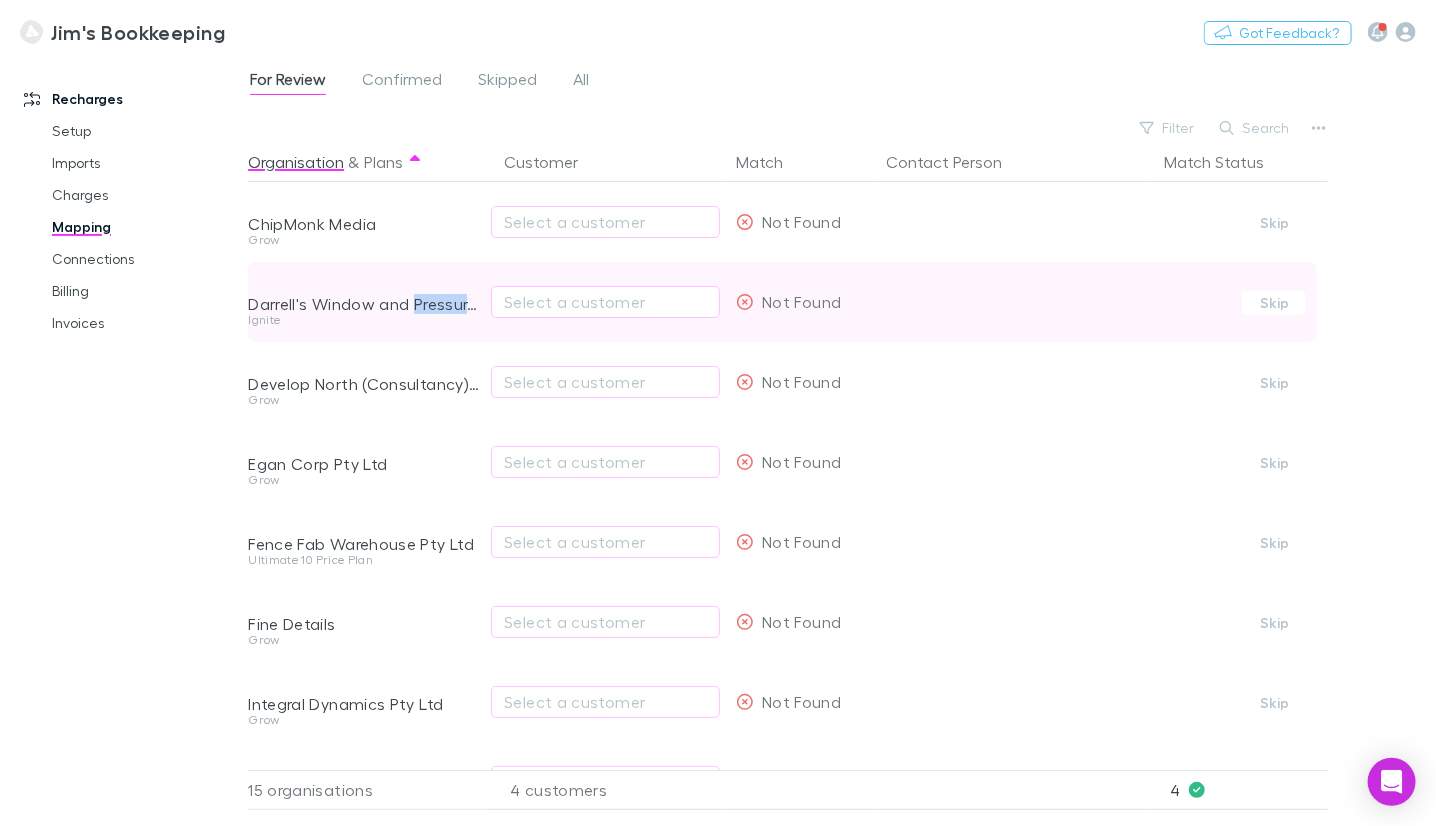click on "Darrell's Window and Pressure Cleaning (Salisbury)" at bounding box center (364, 304) 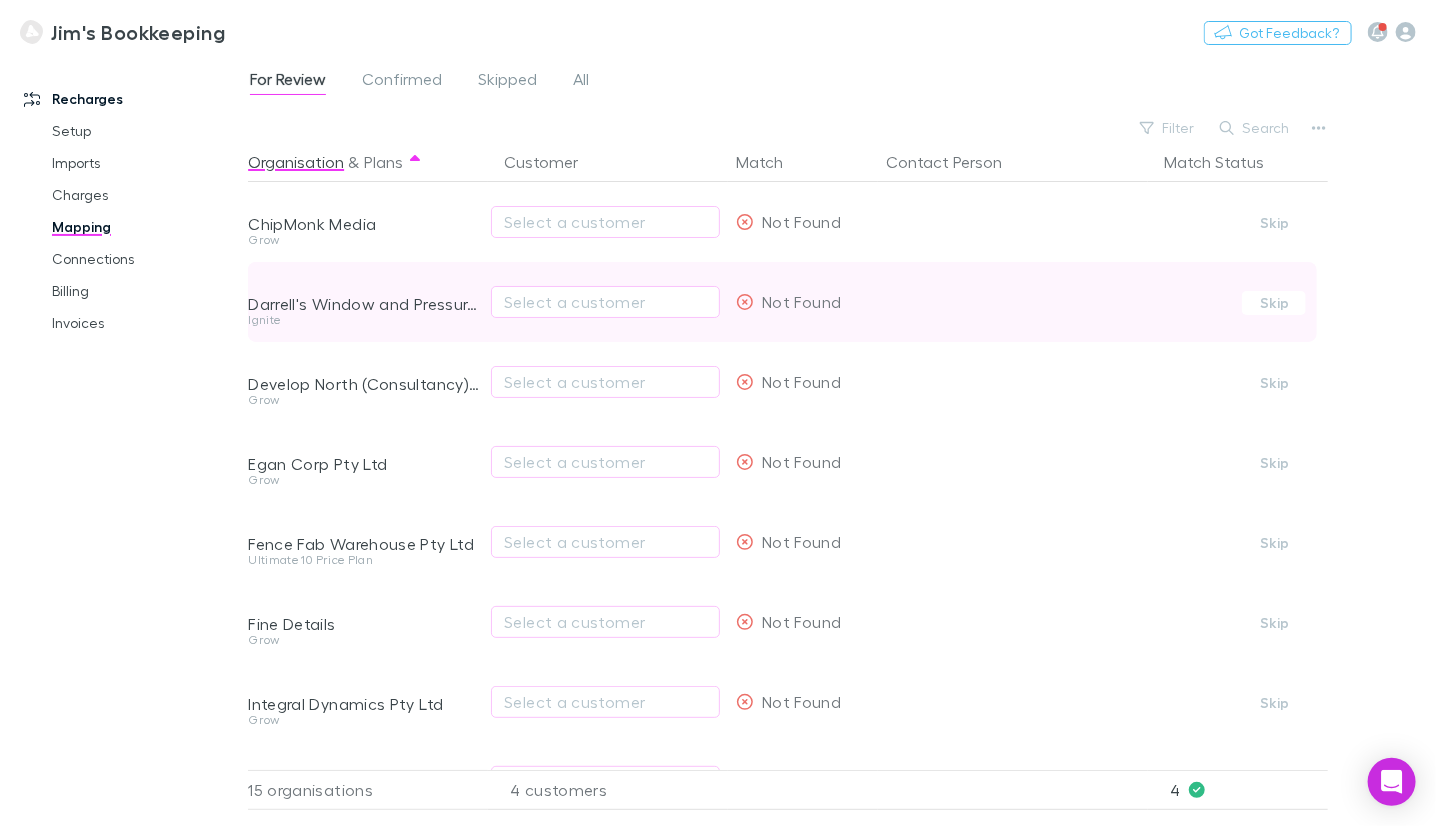 click on "Darrell's Window and Pressure Cleaning (Salisbury)" at bounding box center [364, 304] 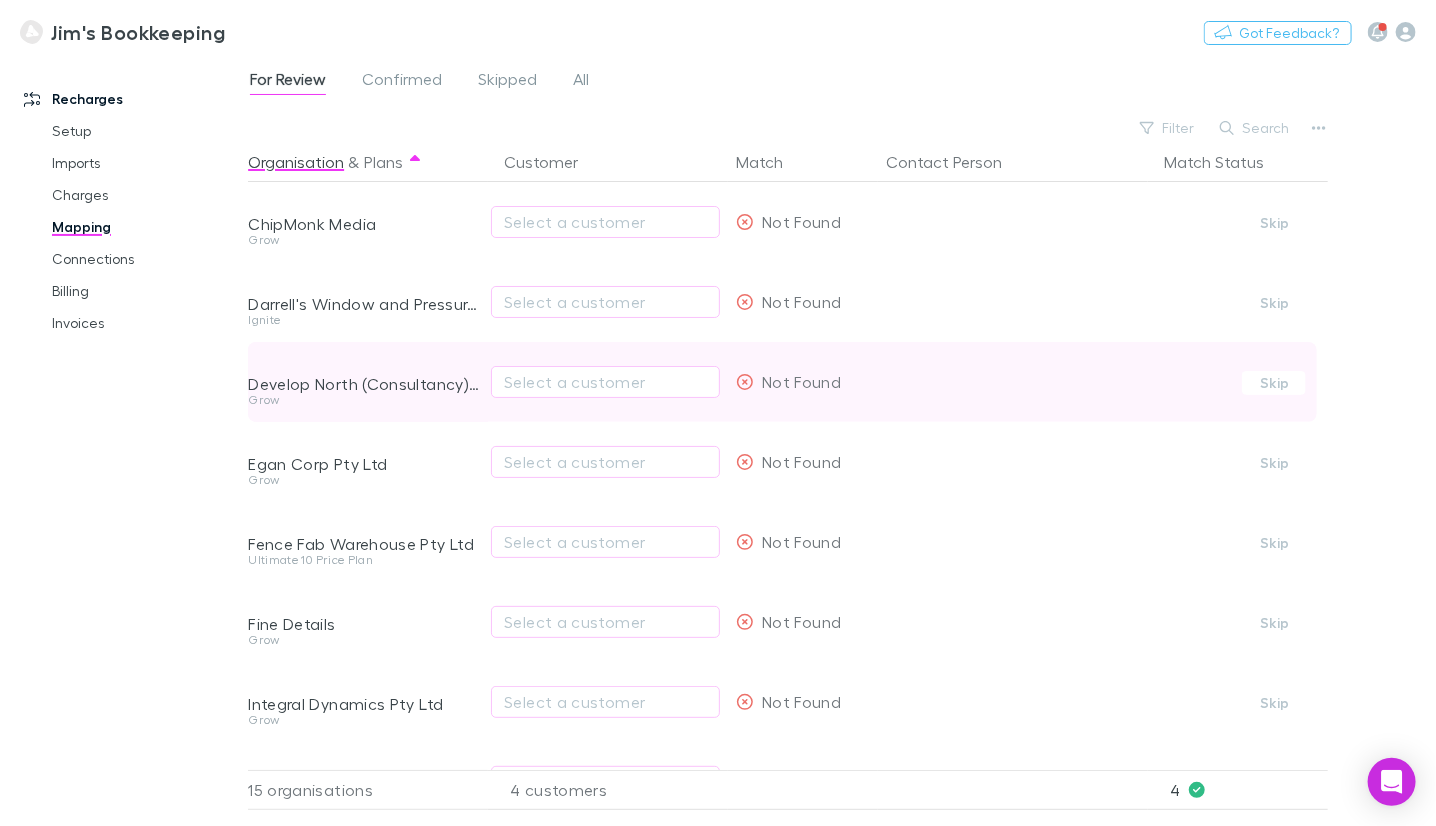 click on "Develop North (Consultancy) Pty Ltd" at bounding box center [364, 368] 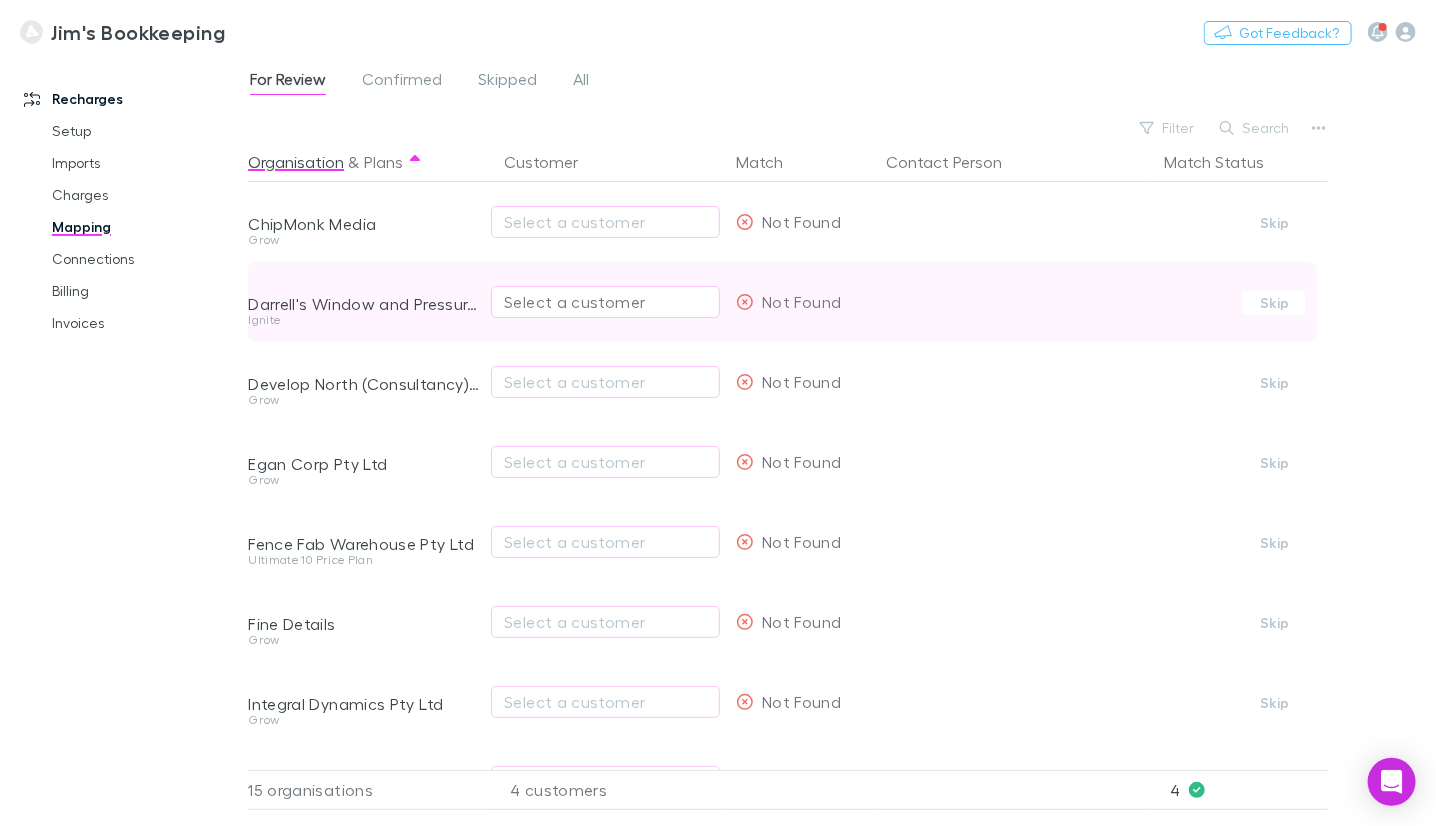 click on "Select a customer" at bounding box center [605, 302] 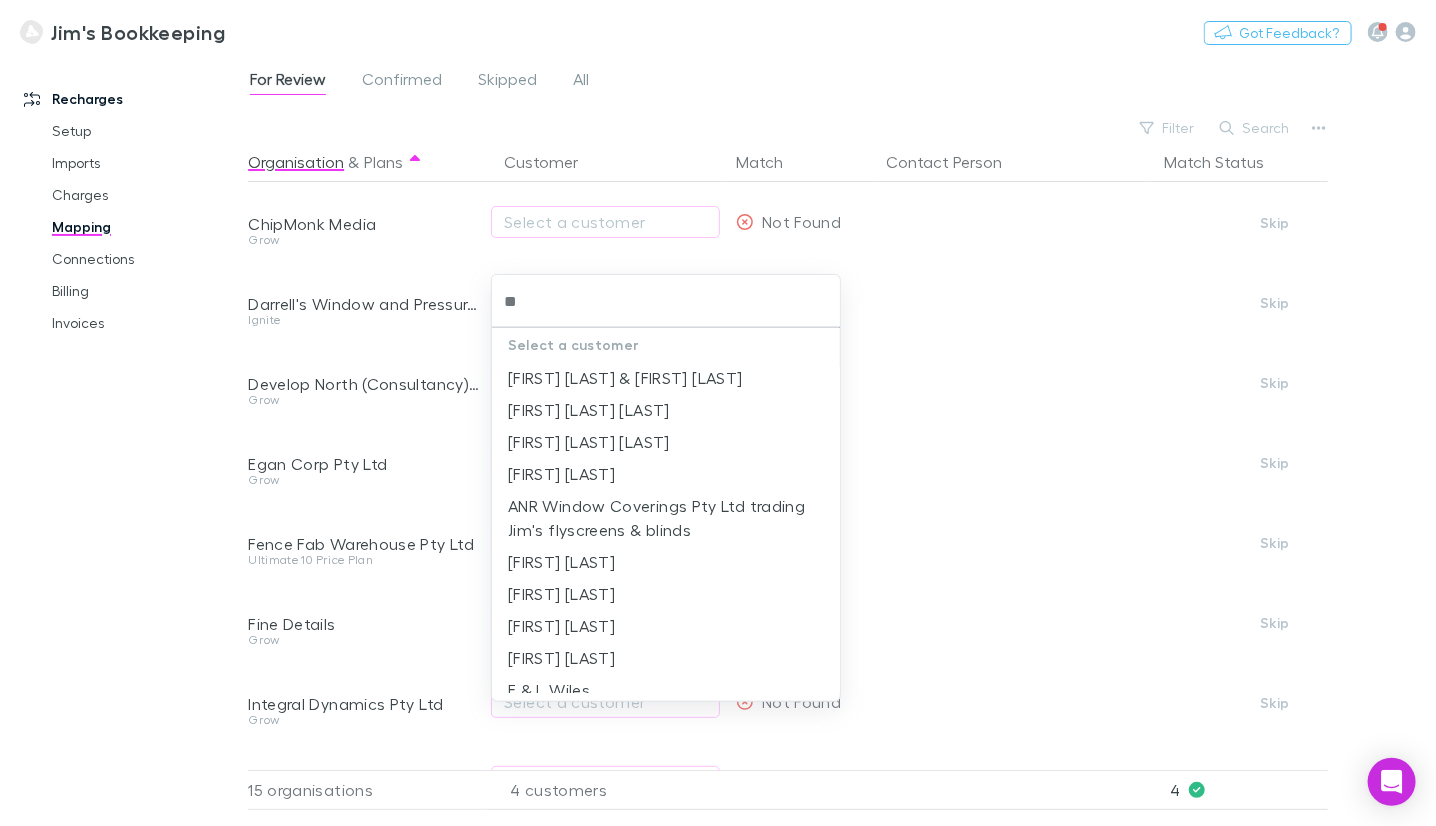 type on "*" 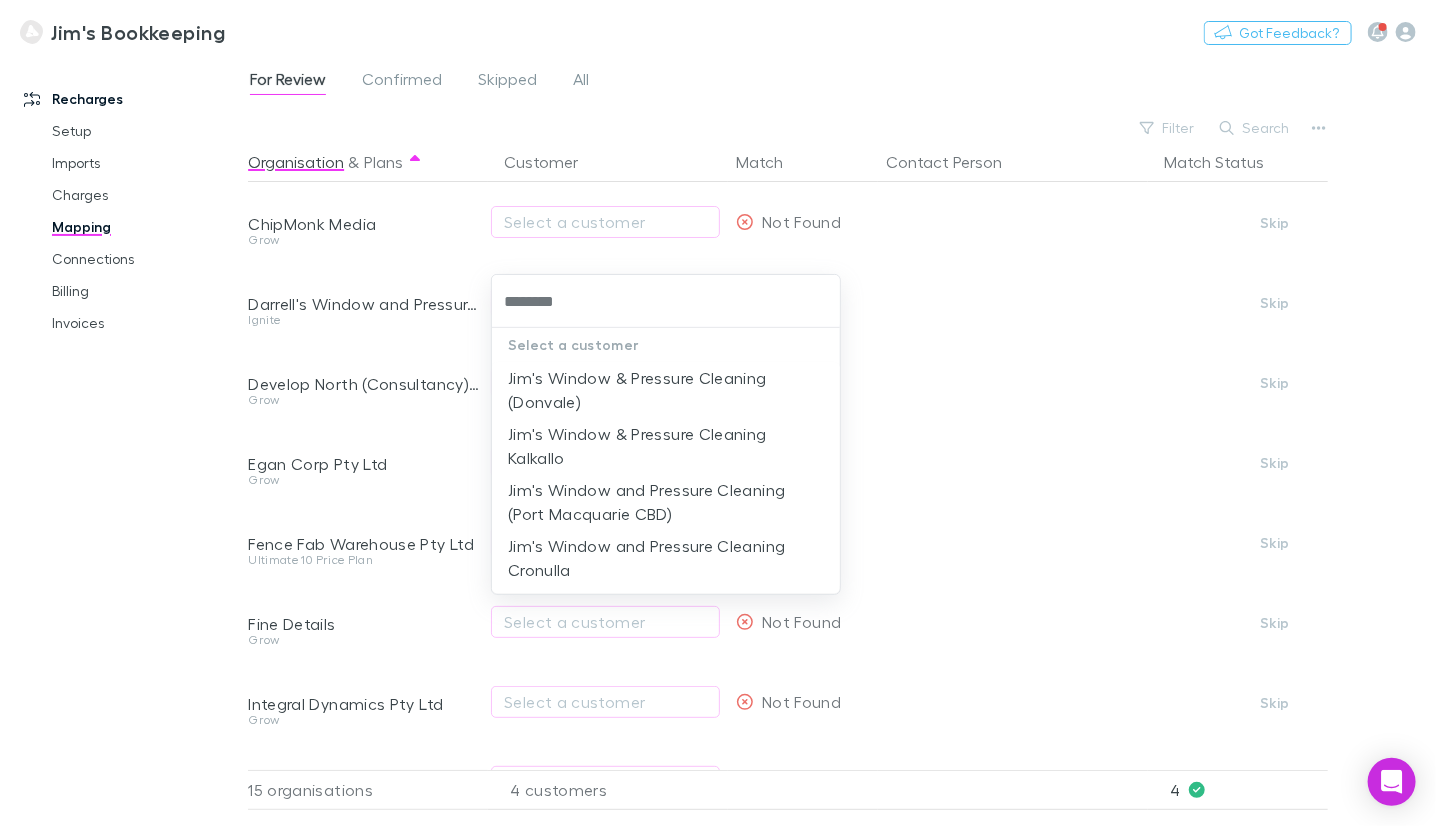type on "********" 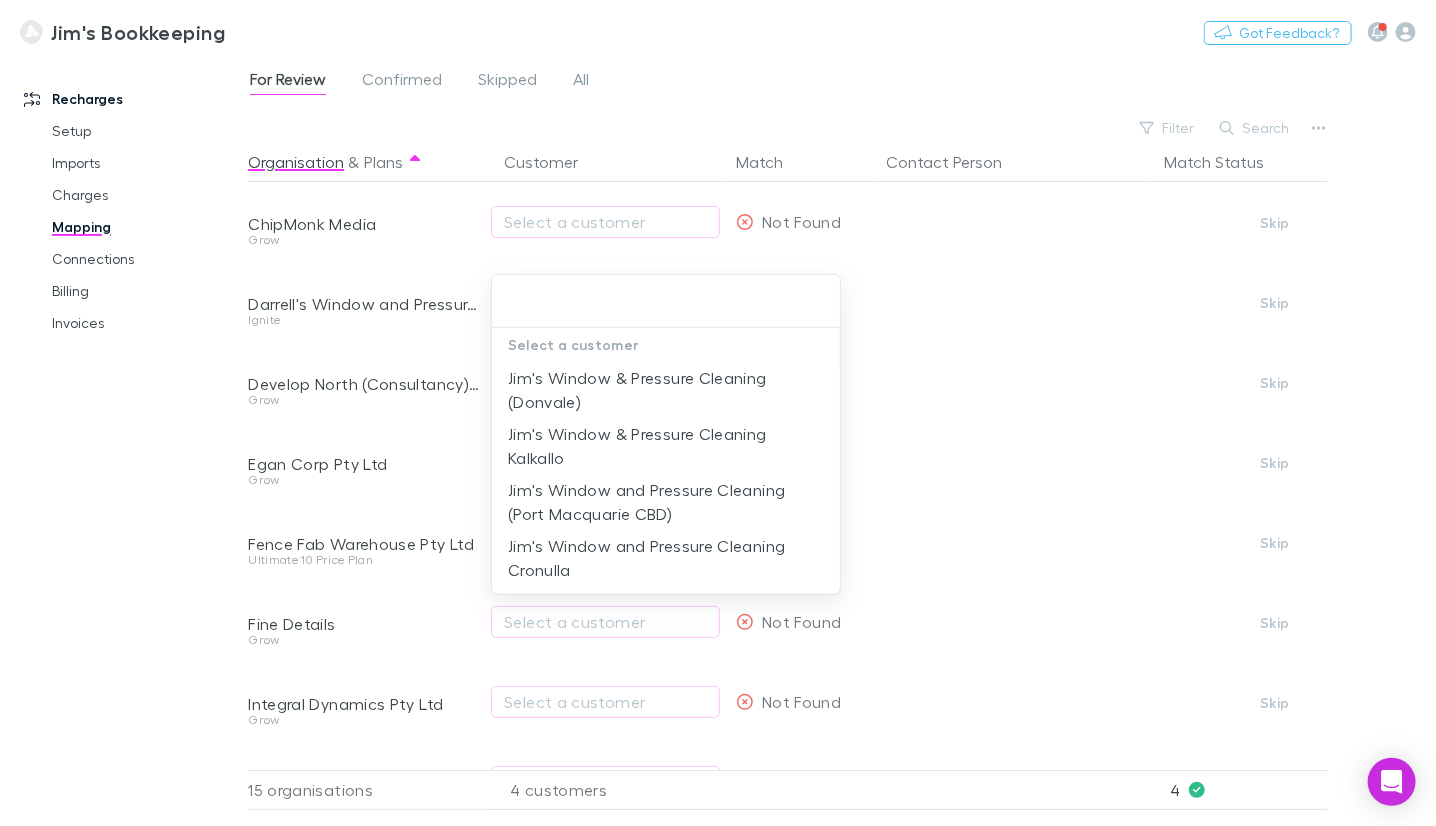 click at bounding box center [718, 413] 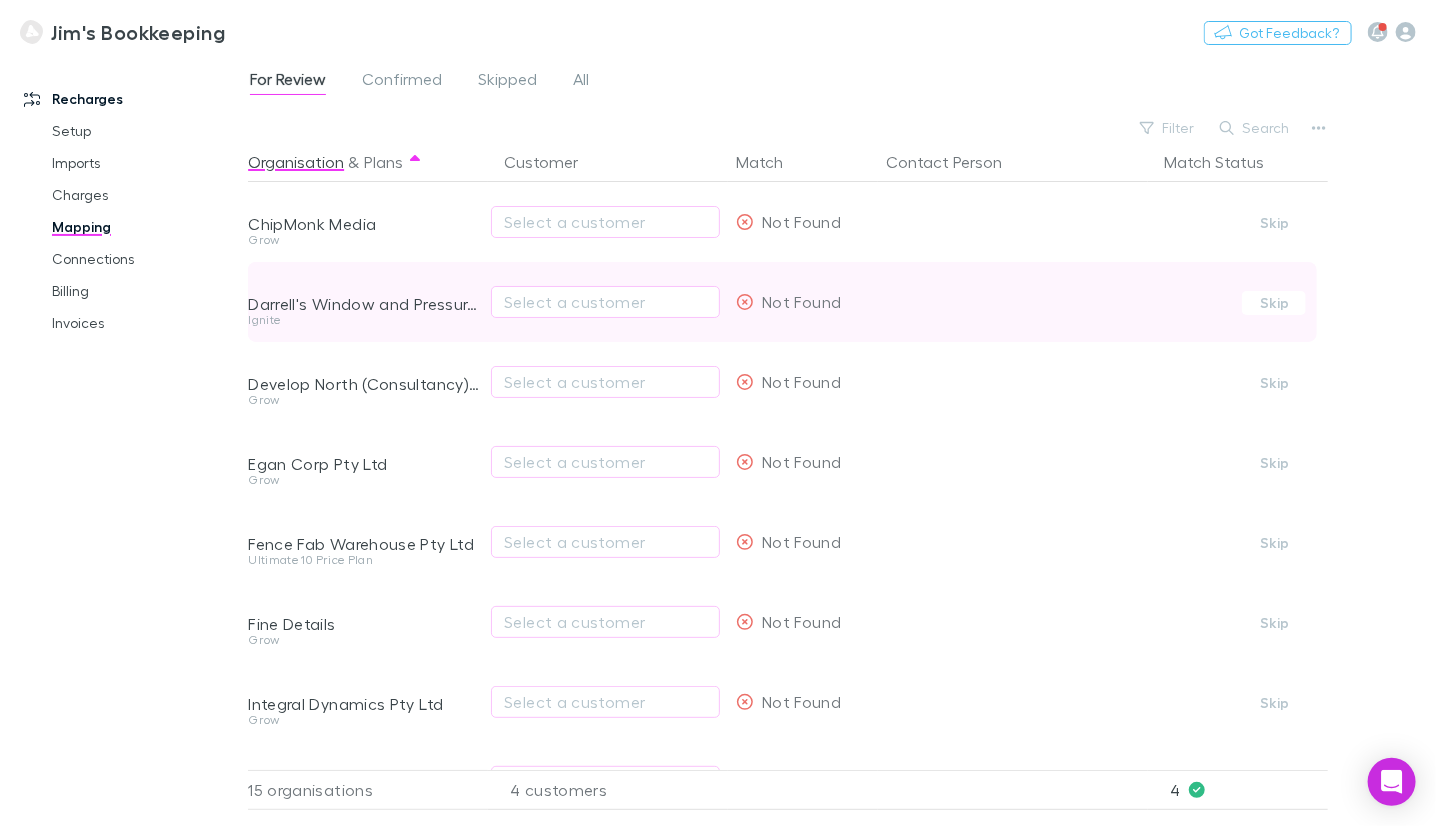 click on "Darrell's Window and Pressure Cleaning (Salisbury)" at bounding box center [364, 304] 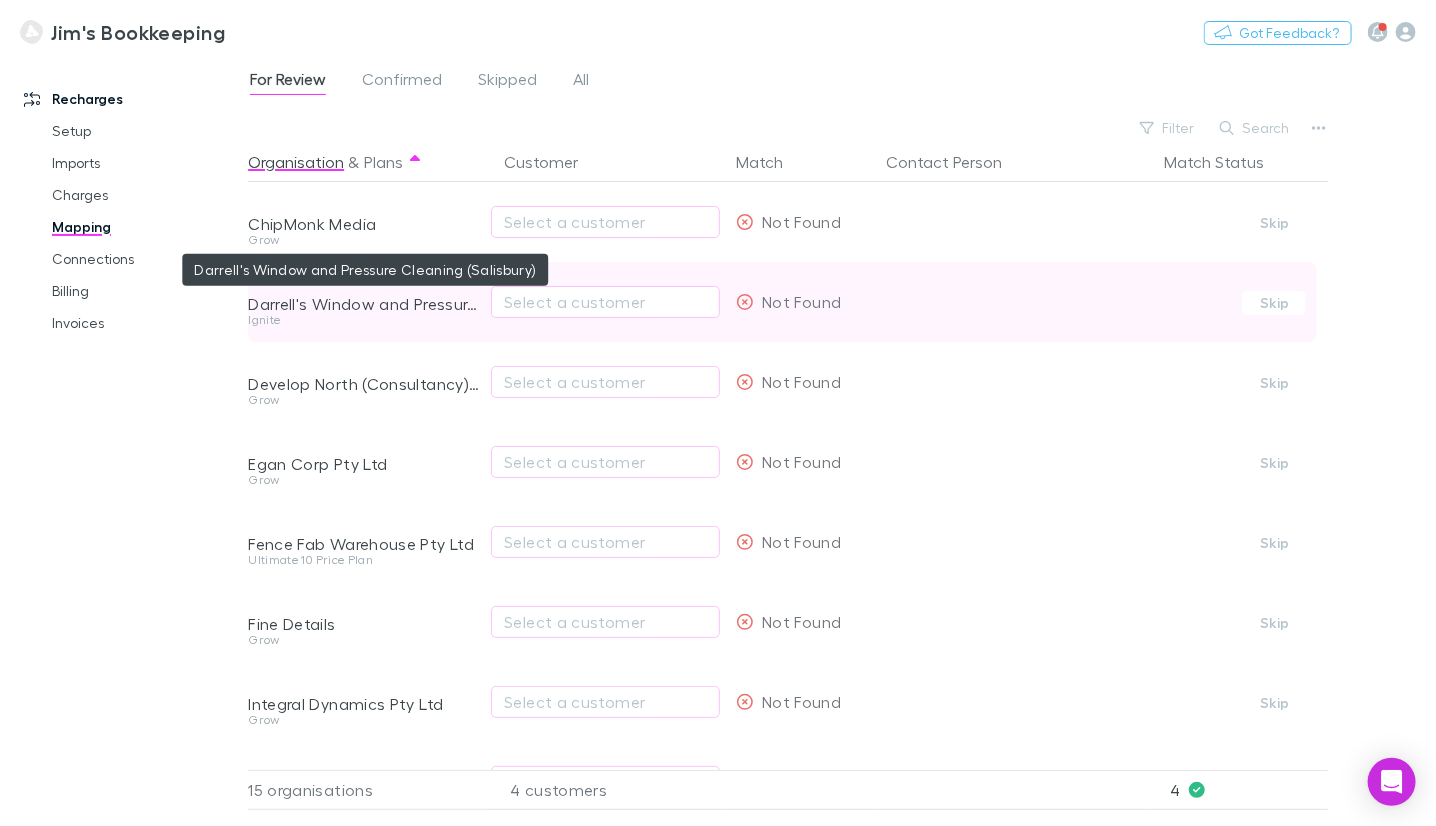 click on "Darrell's Window and Pressure Cleaning (Salisbury)" at bounding box center [364, 304] 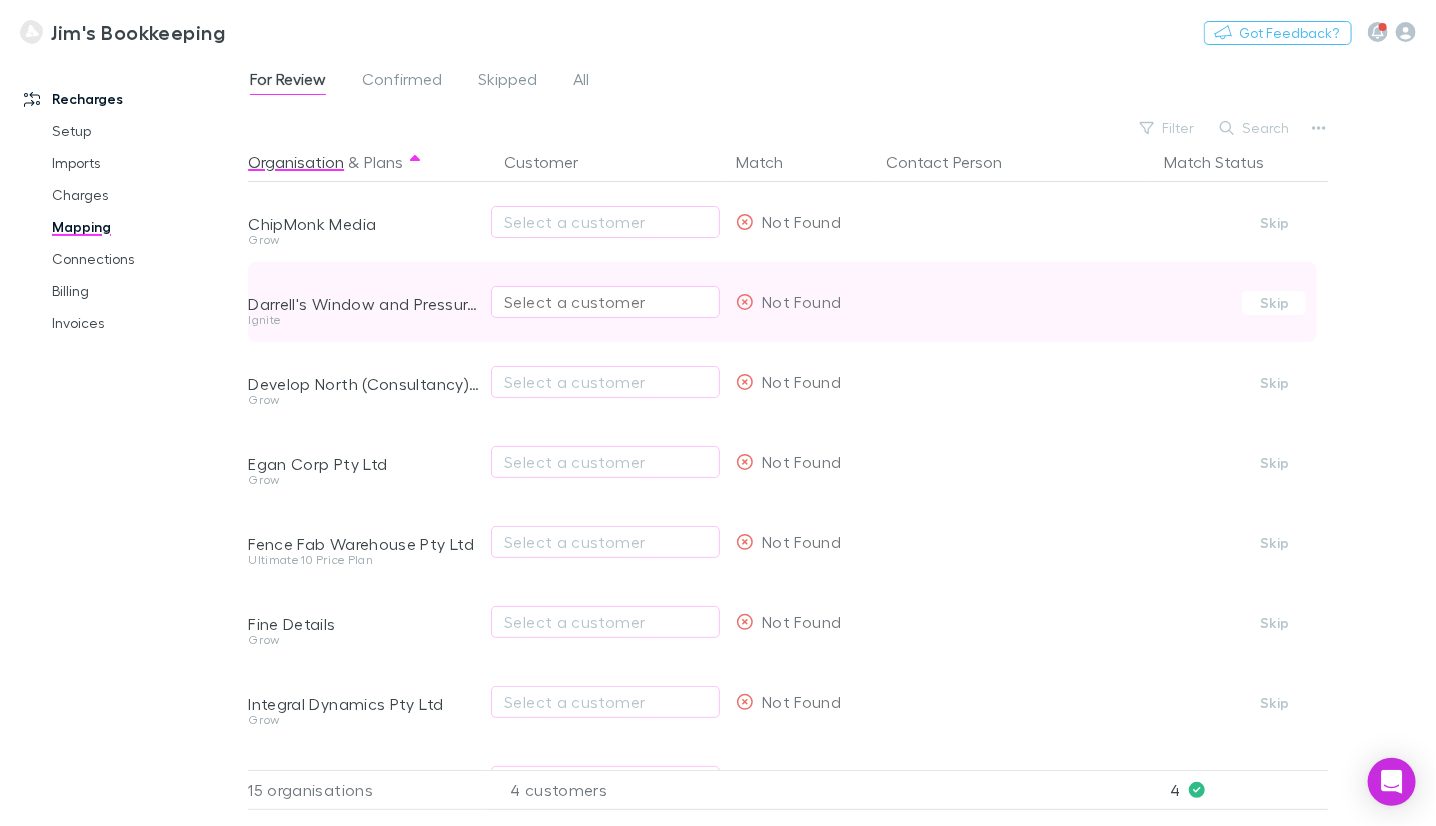 click on "Select a customer" at bounding box center [605, 302] 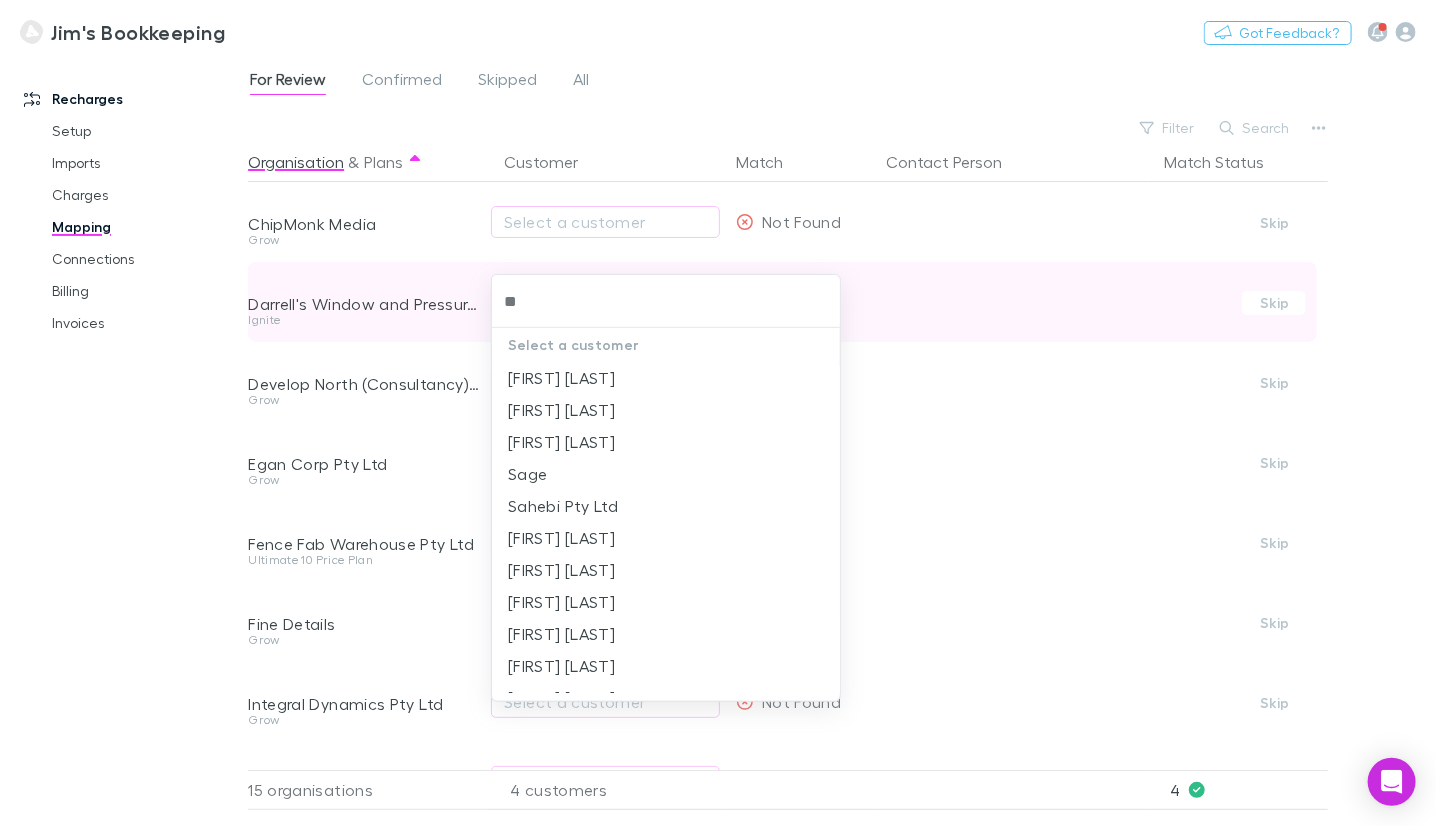 type on "*" 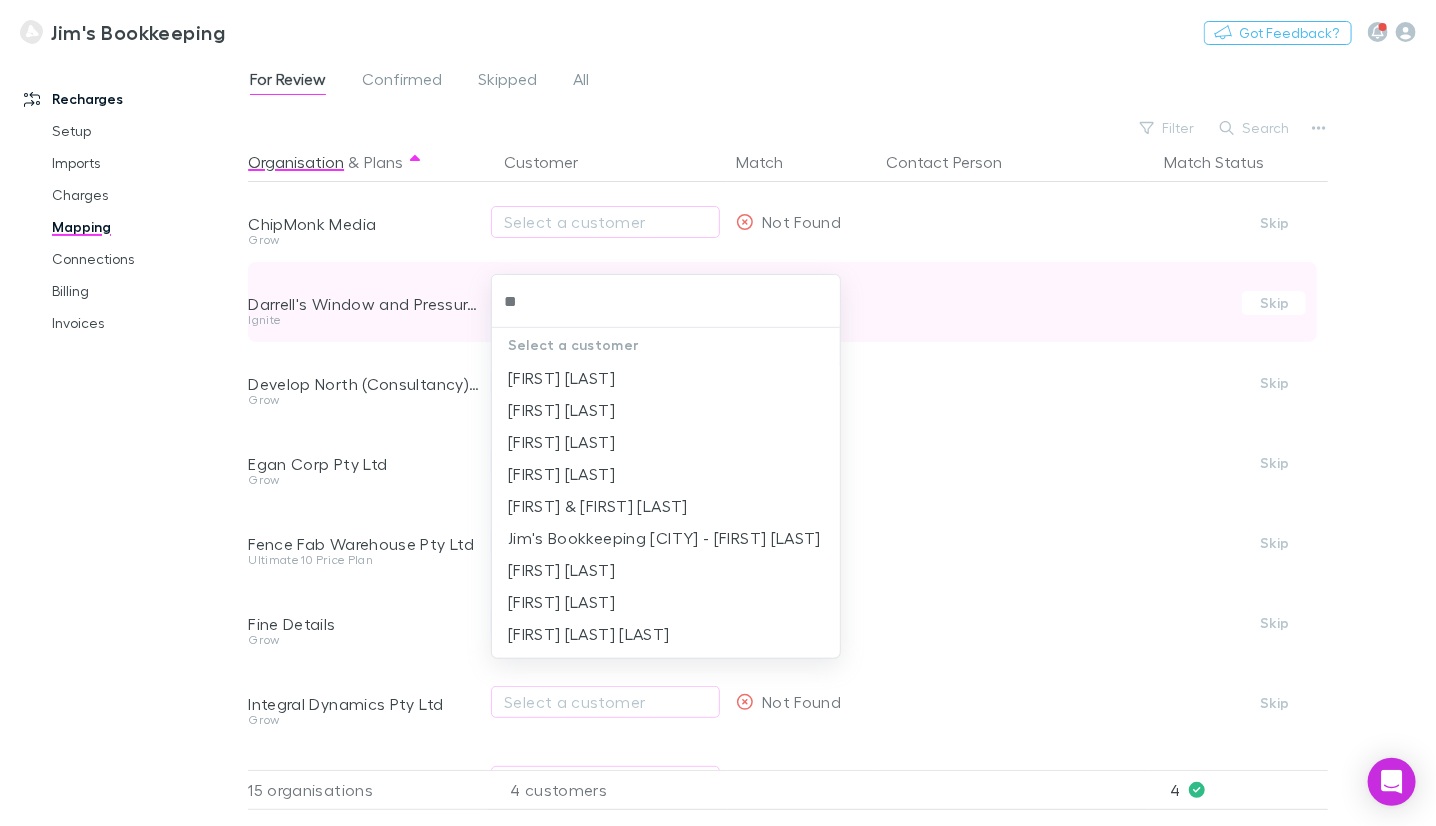 type on "*" 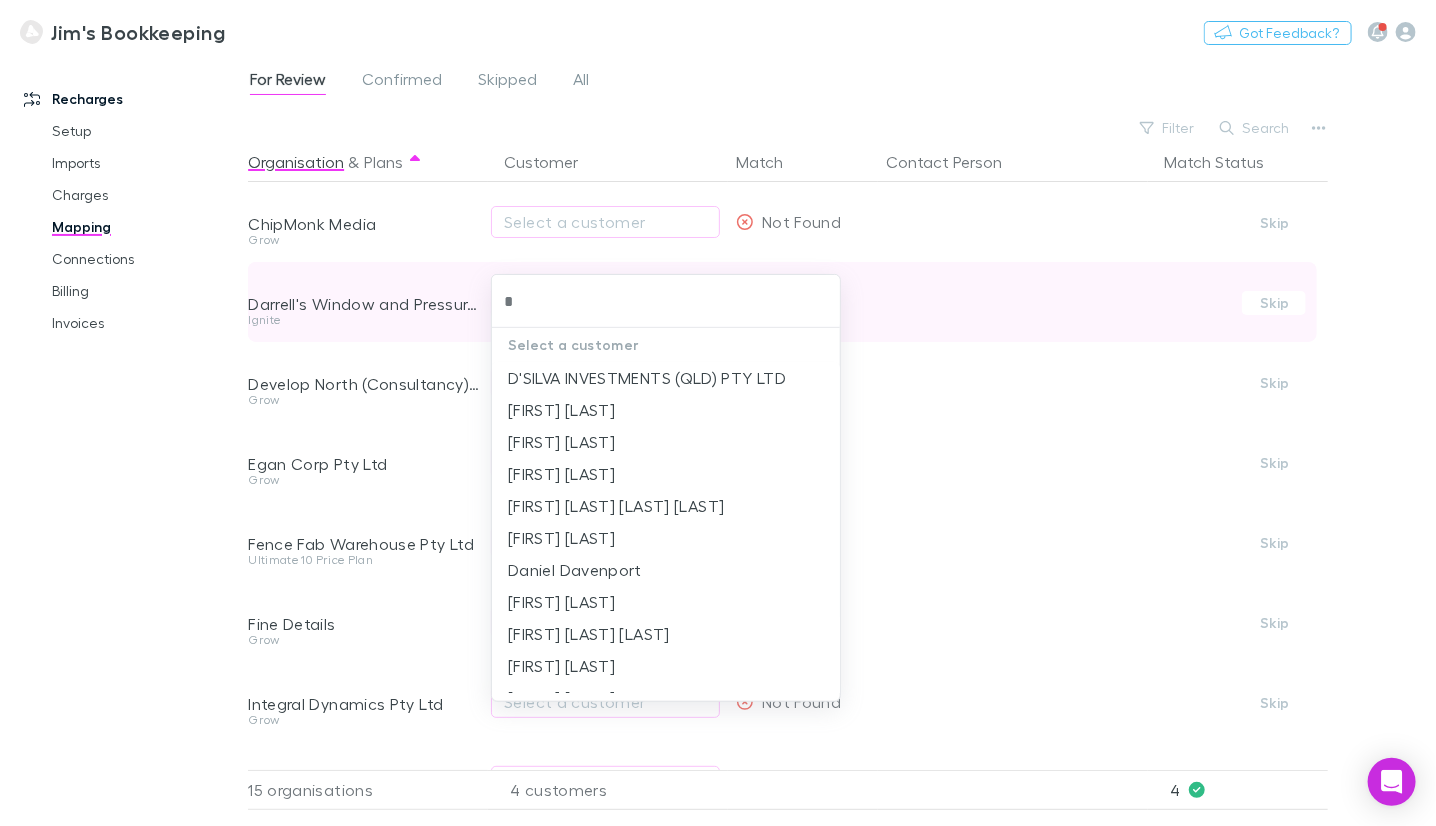 type 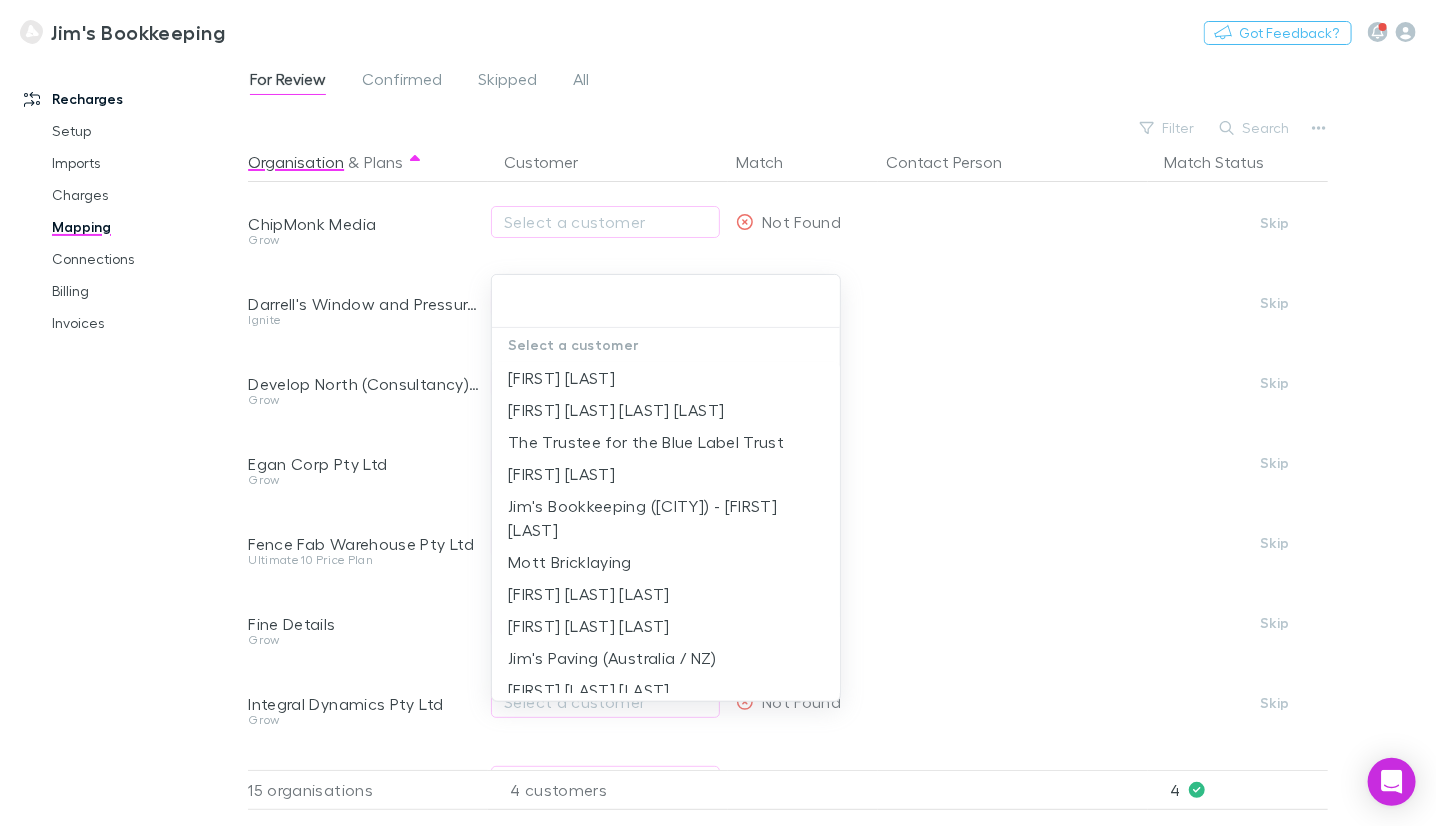click at bounding box center (718, 413) 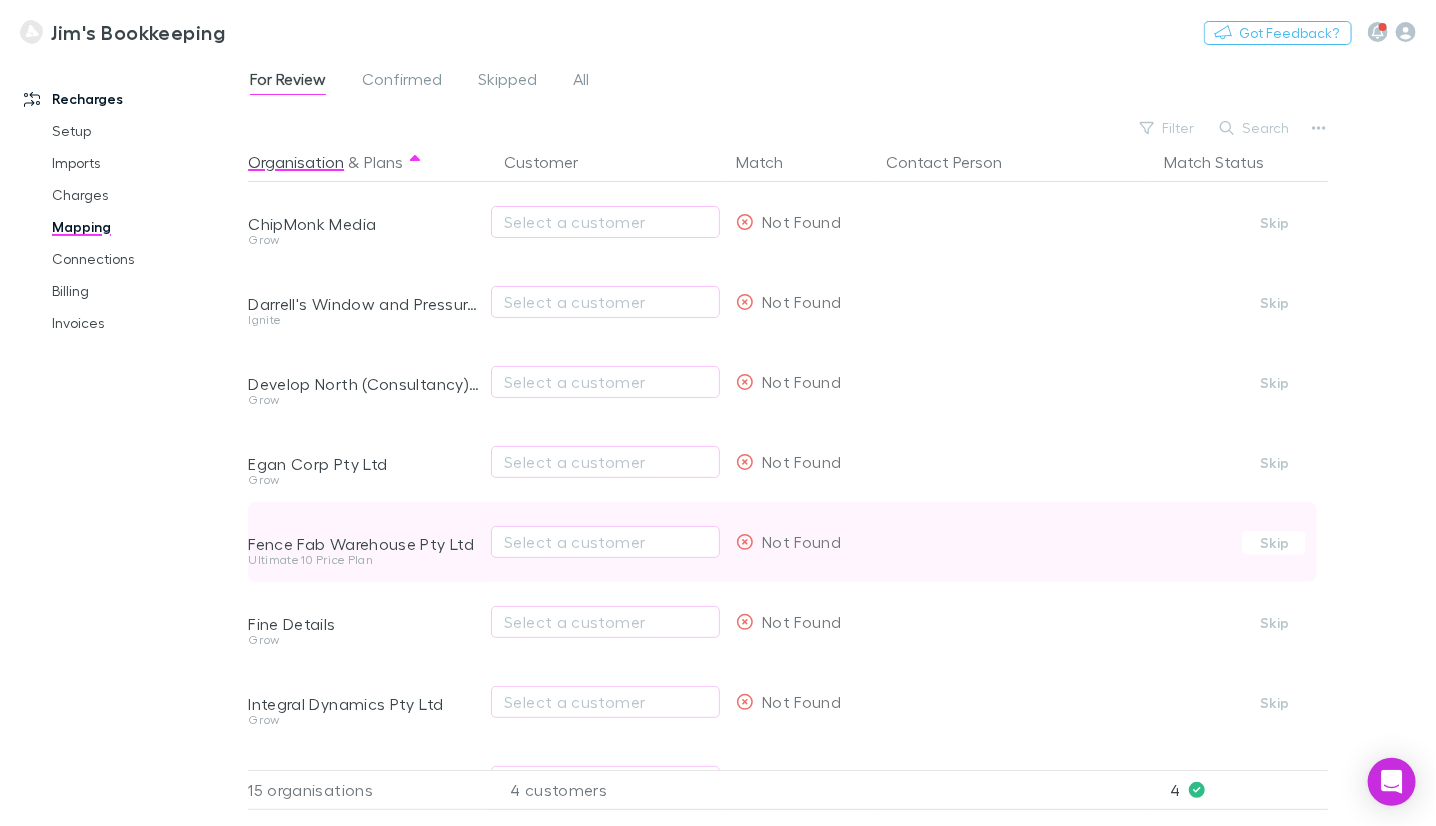 click on "Fence Fab Warehouse Pty Ltd" at bounding box center (364, 544) 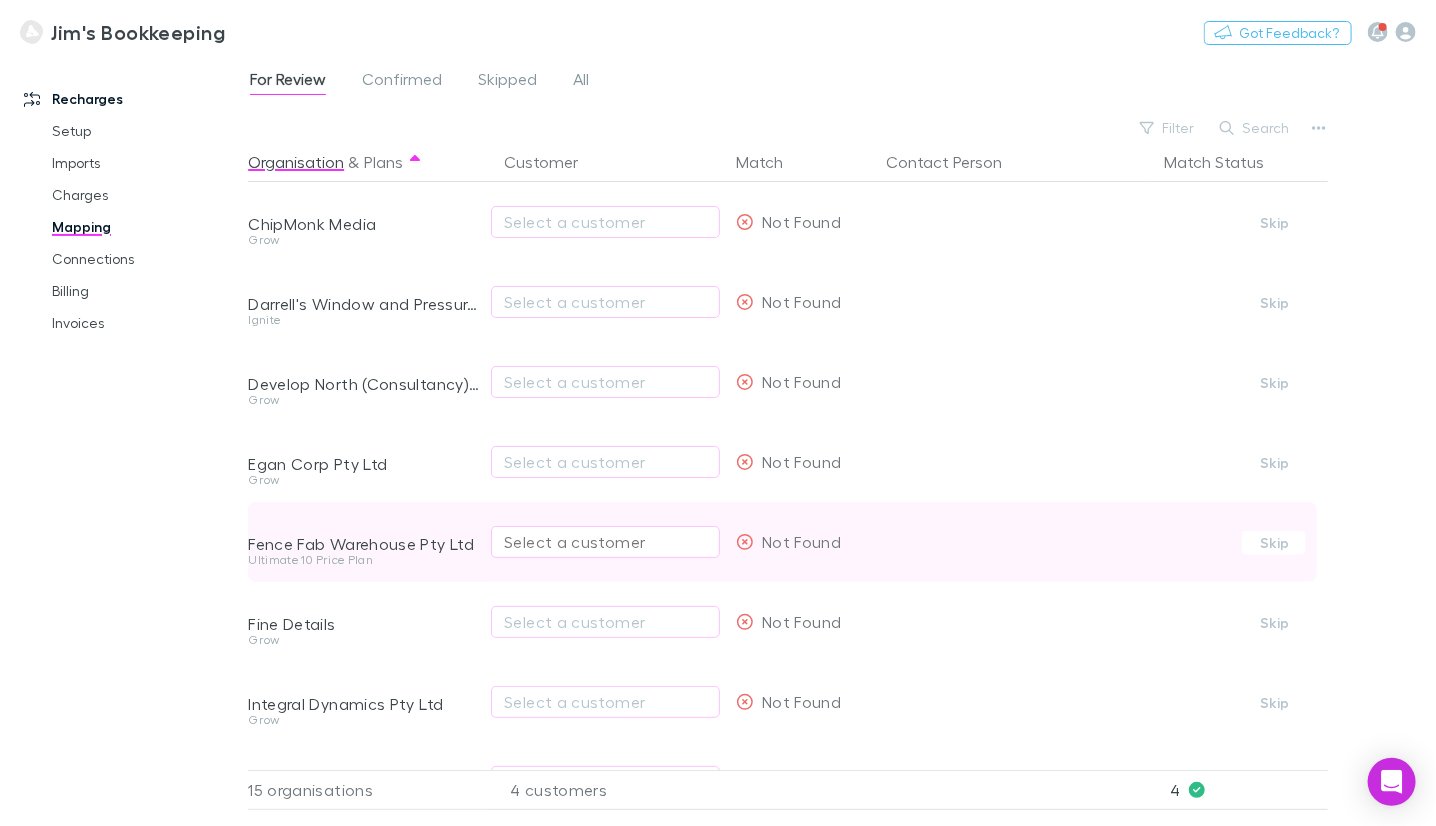 click on "Select a customer" at bounding box center [605, 542] 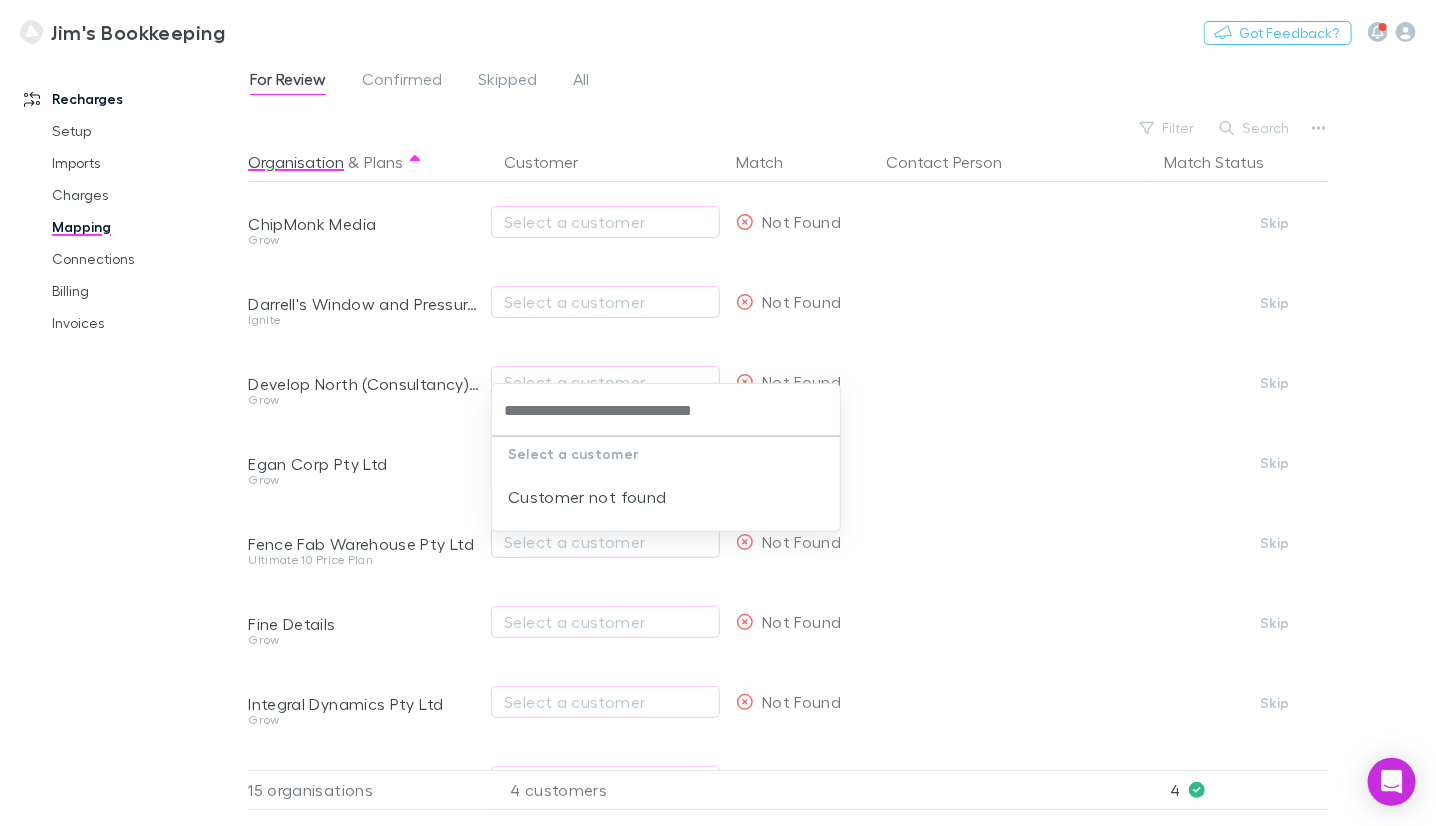 click on "**********" at bounding box center [666, 410] 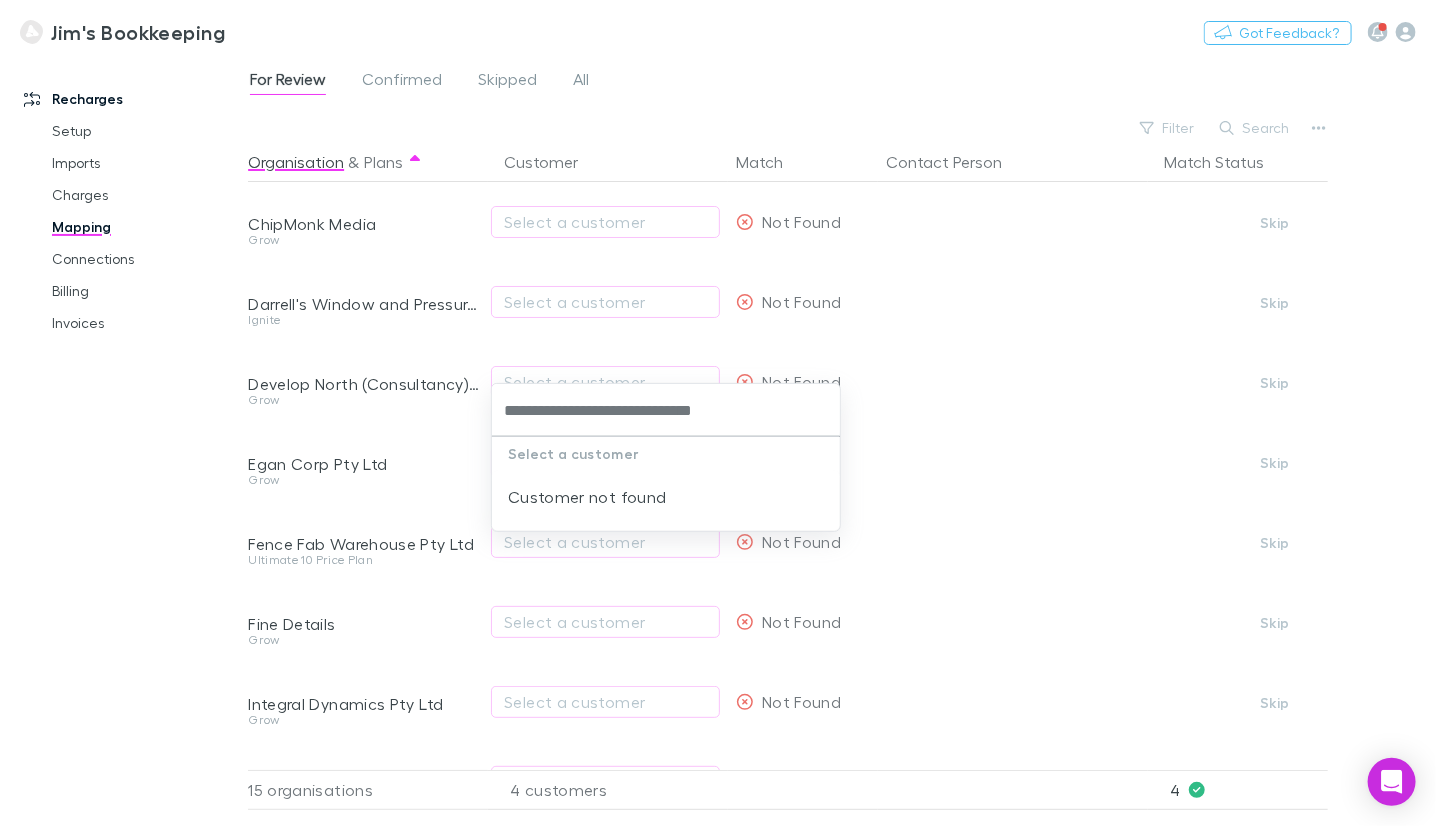 click on "**********" at bounding box center (666, 410) 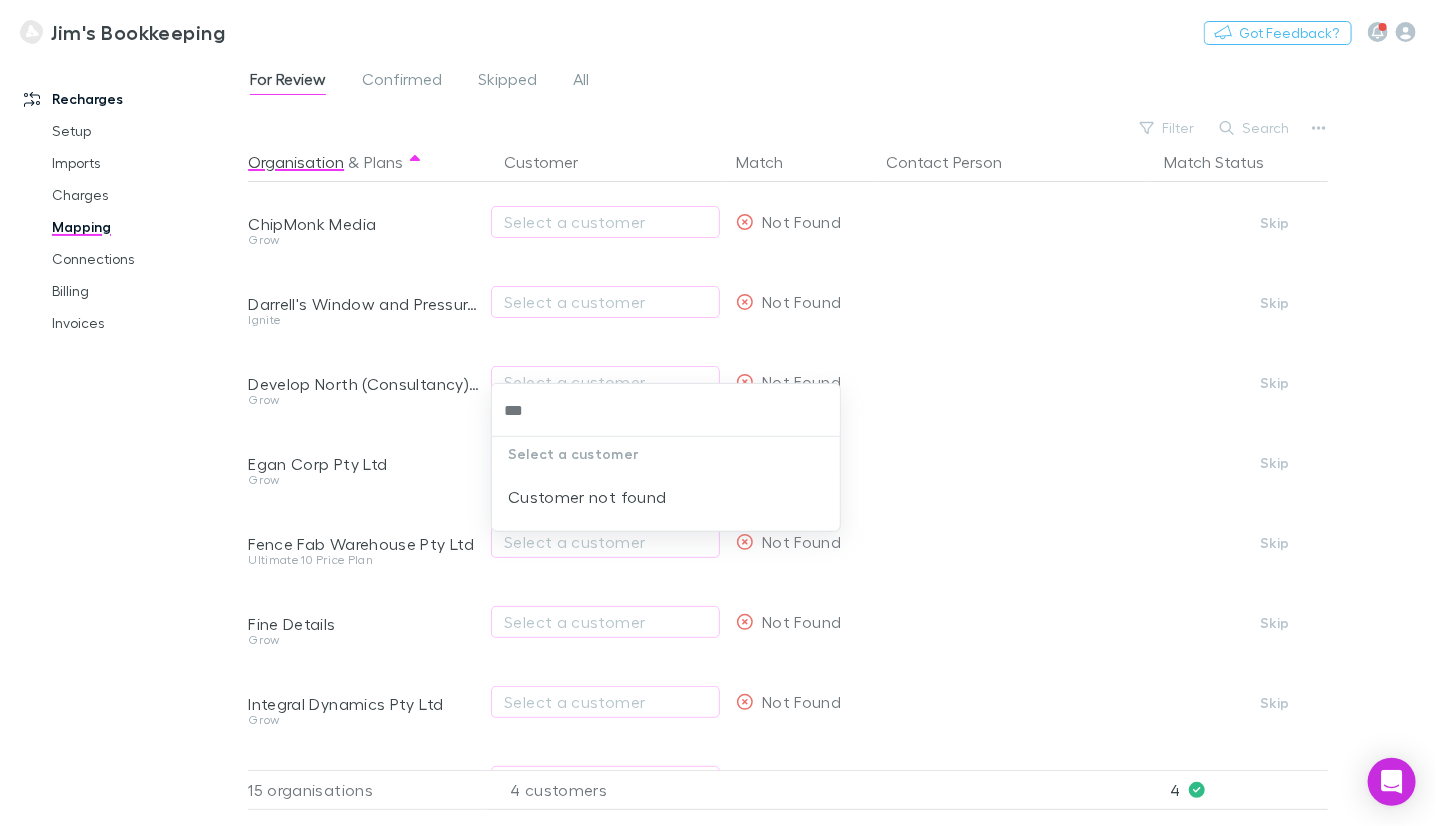 type on "*" 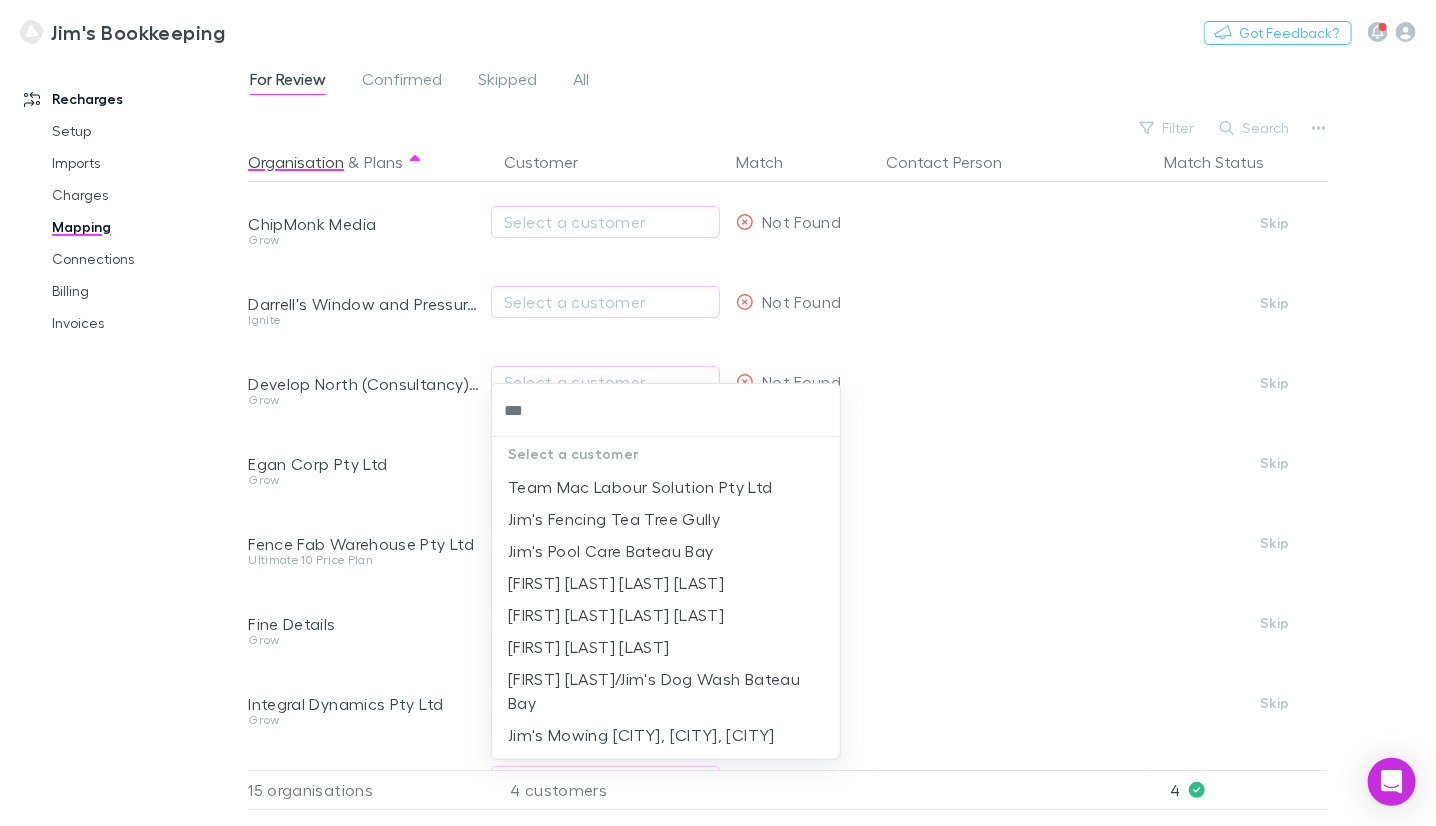 type on "***" 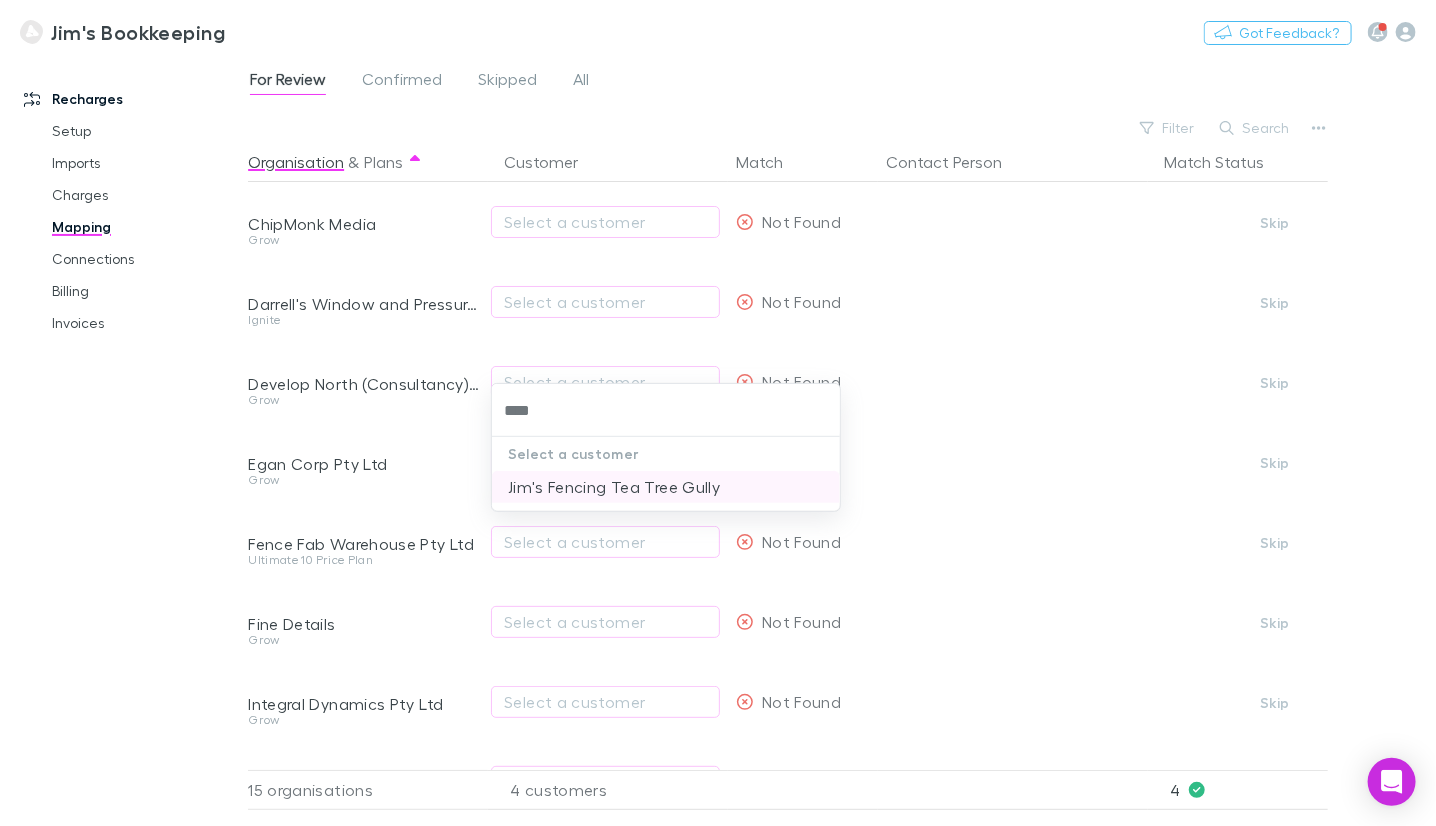 click on "Jim's Fencing Tea Tree Gully" at bounding box center [666, 487] 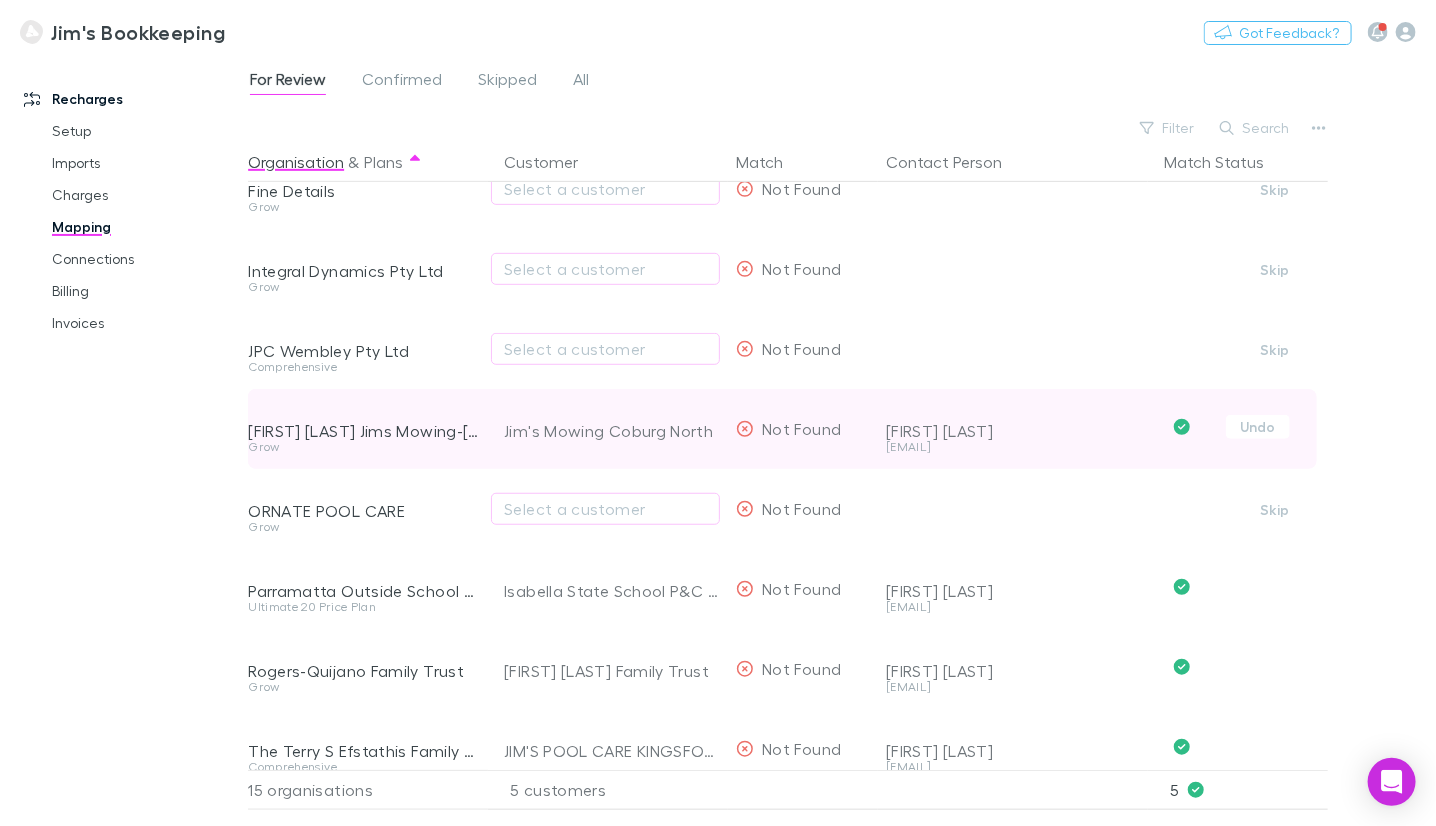 scroll, scrollTop: 399, scrollLeft: 0, axis: vertical 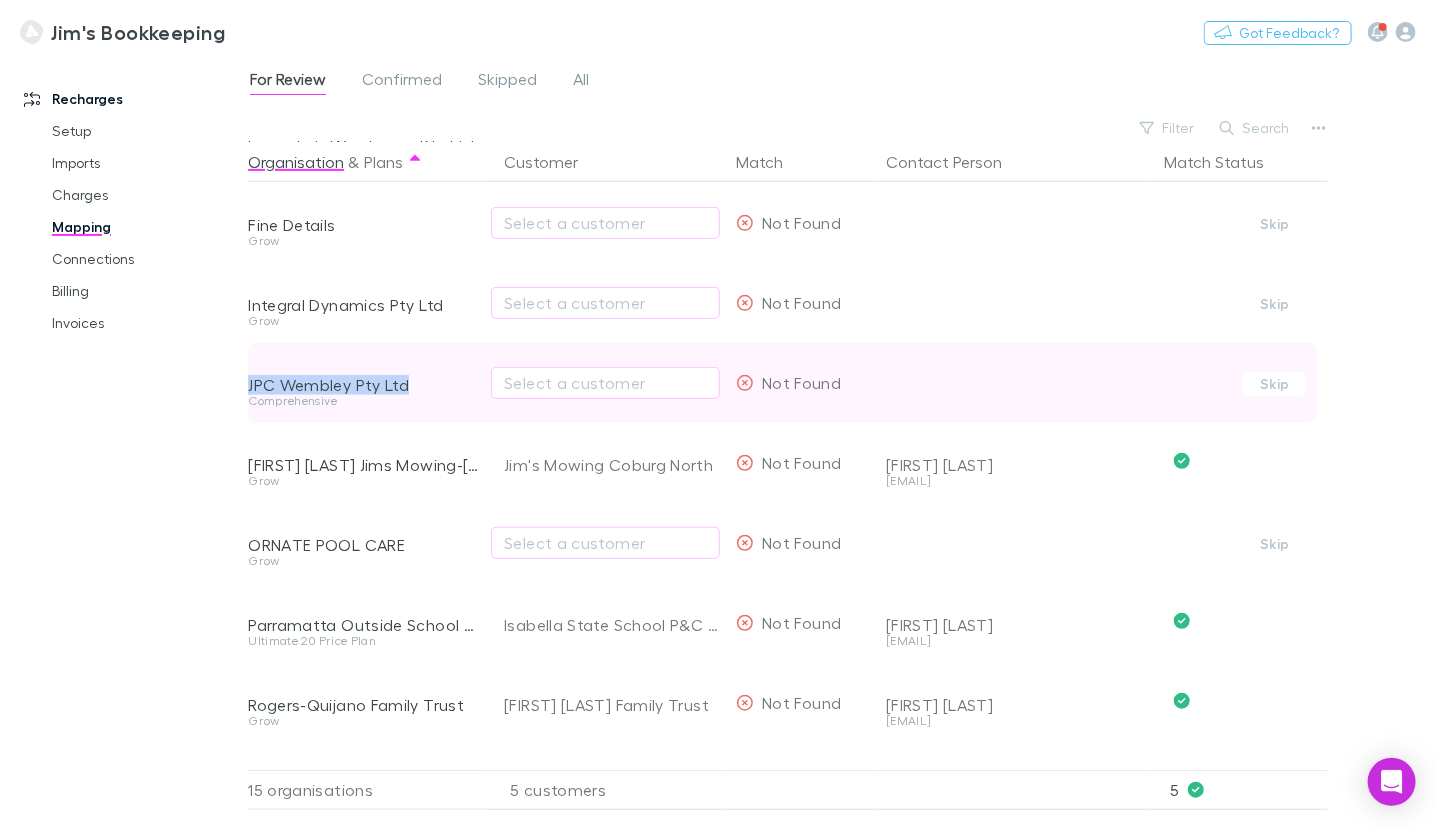 drag, startPoint x: 421, startPoint y: 388, endPoint x: 250, endPoint y: 393, distance: 171.07309 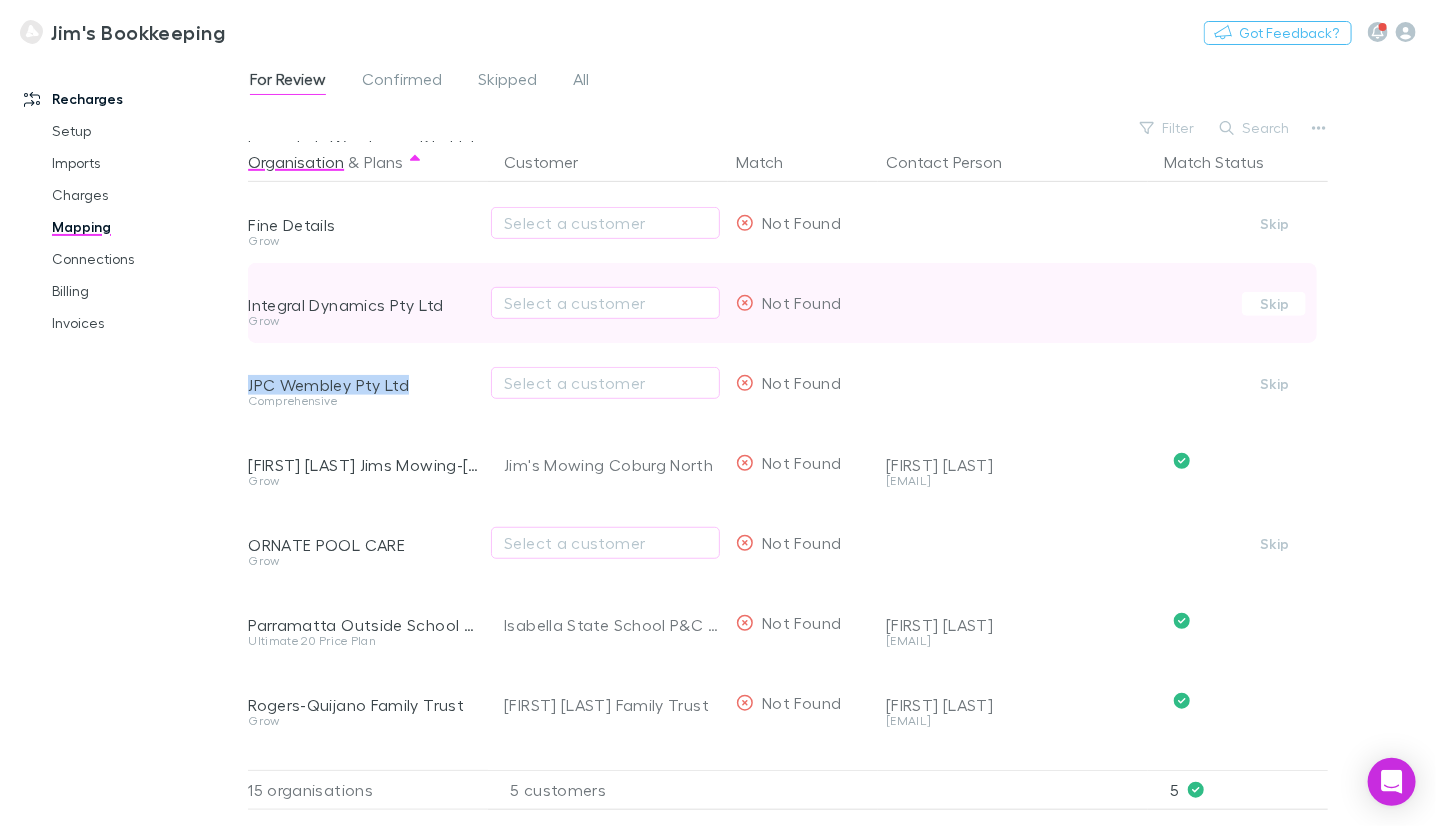 copy on "JPC Wembley Pty Ltd" 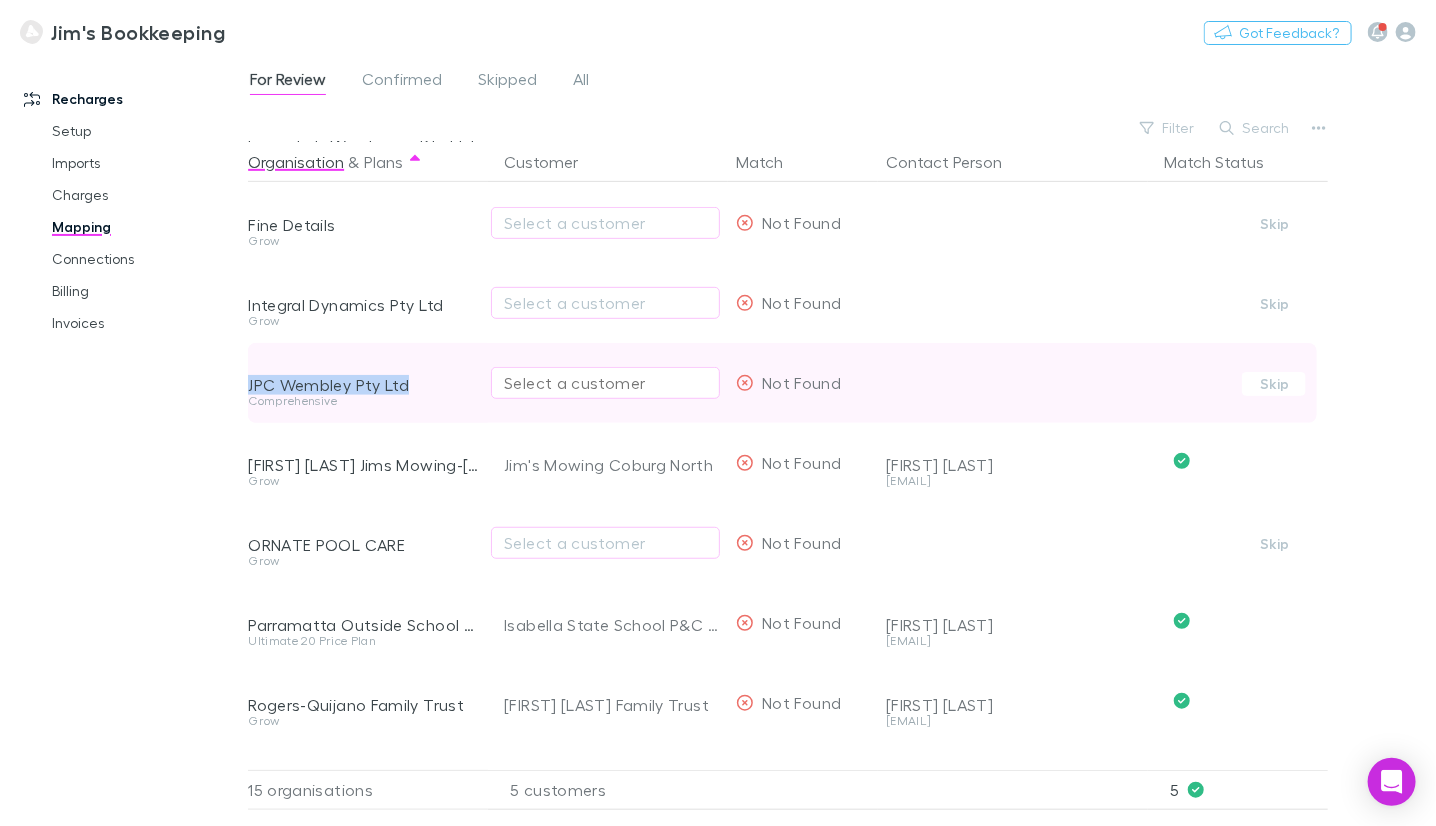 click on "Select a customer" at bounding box center (605, 383) 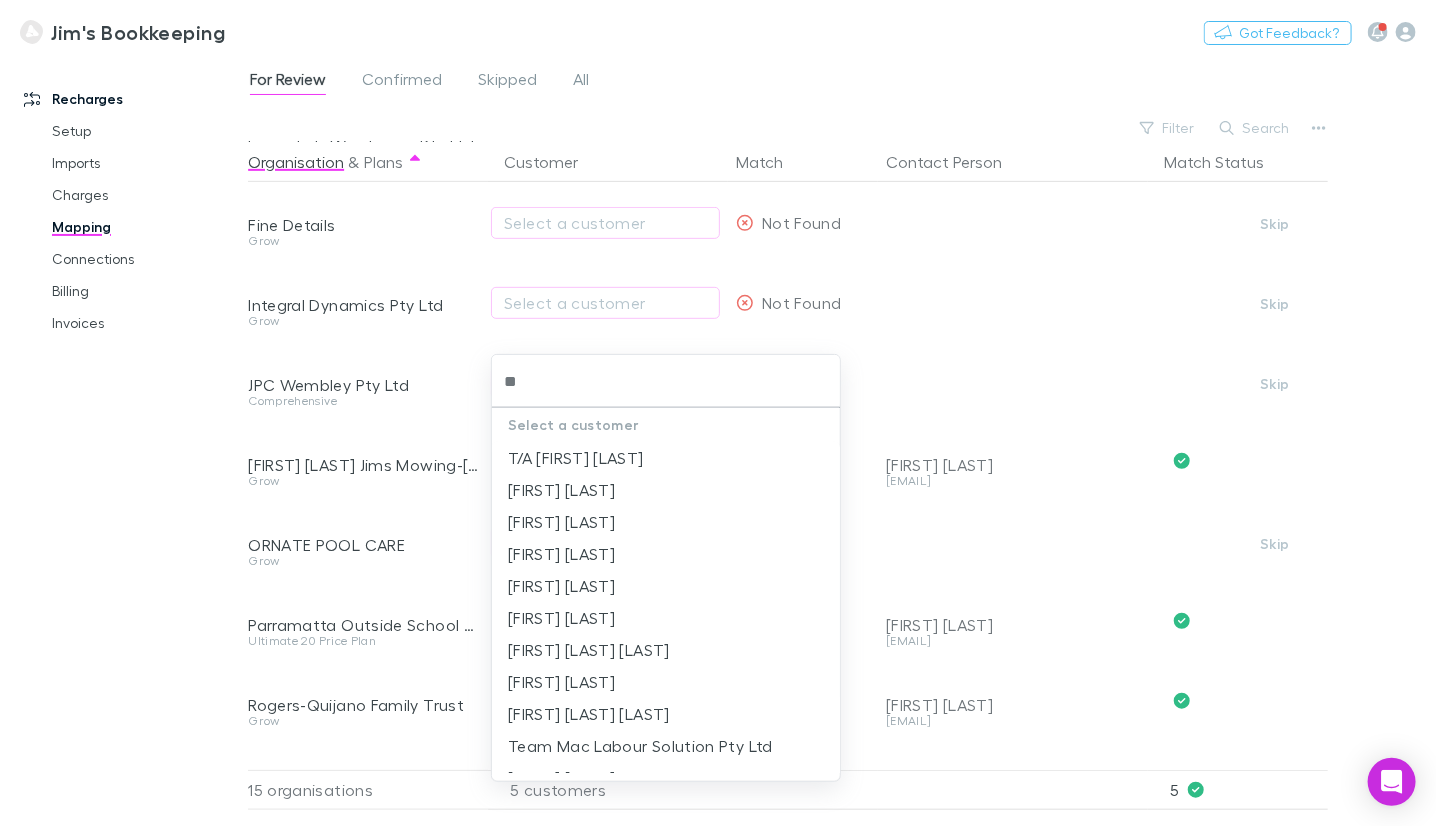 type on "*" 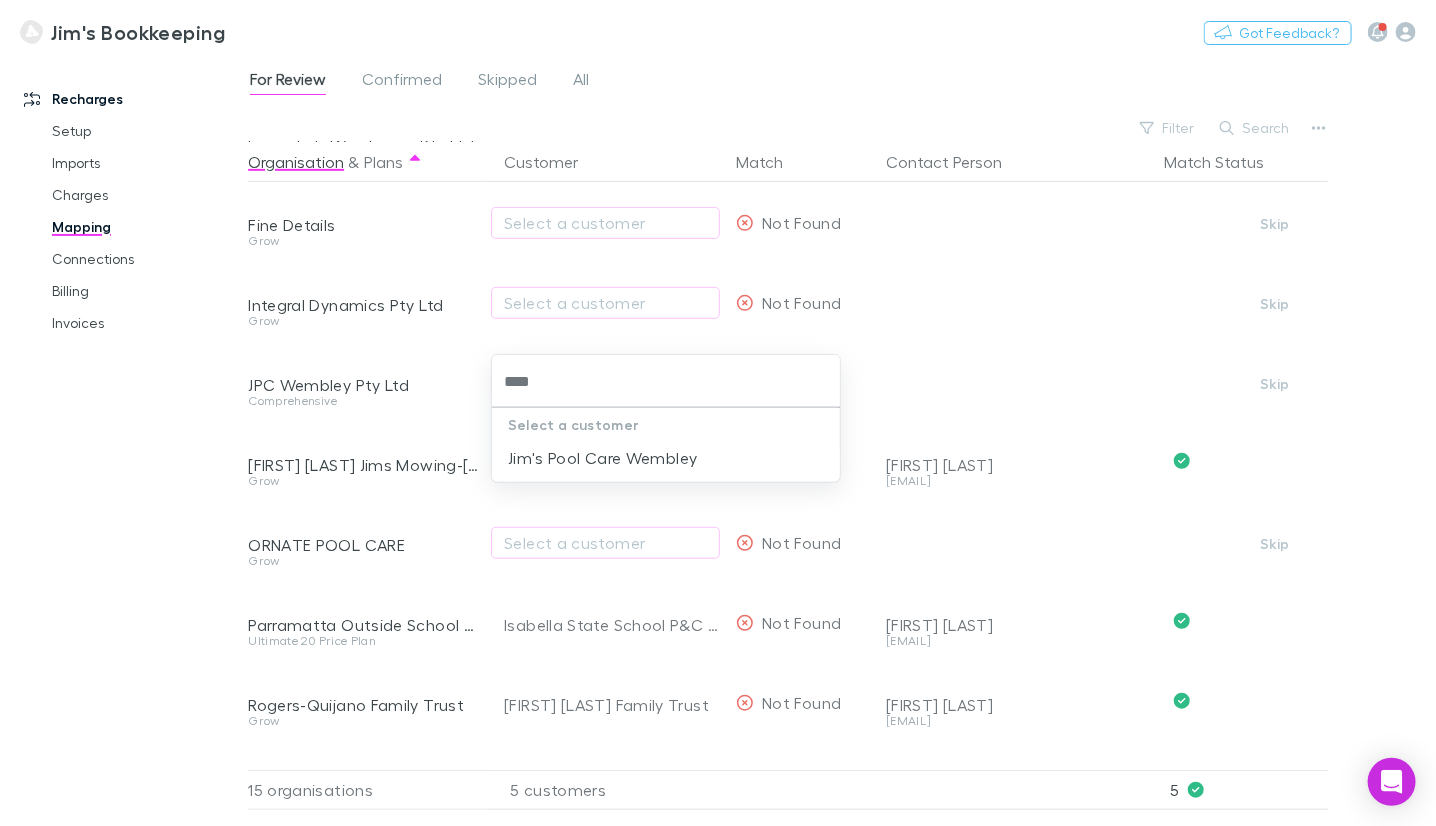 type on "*****" 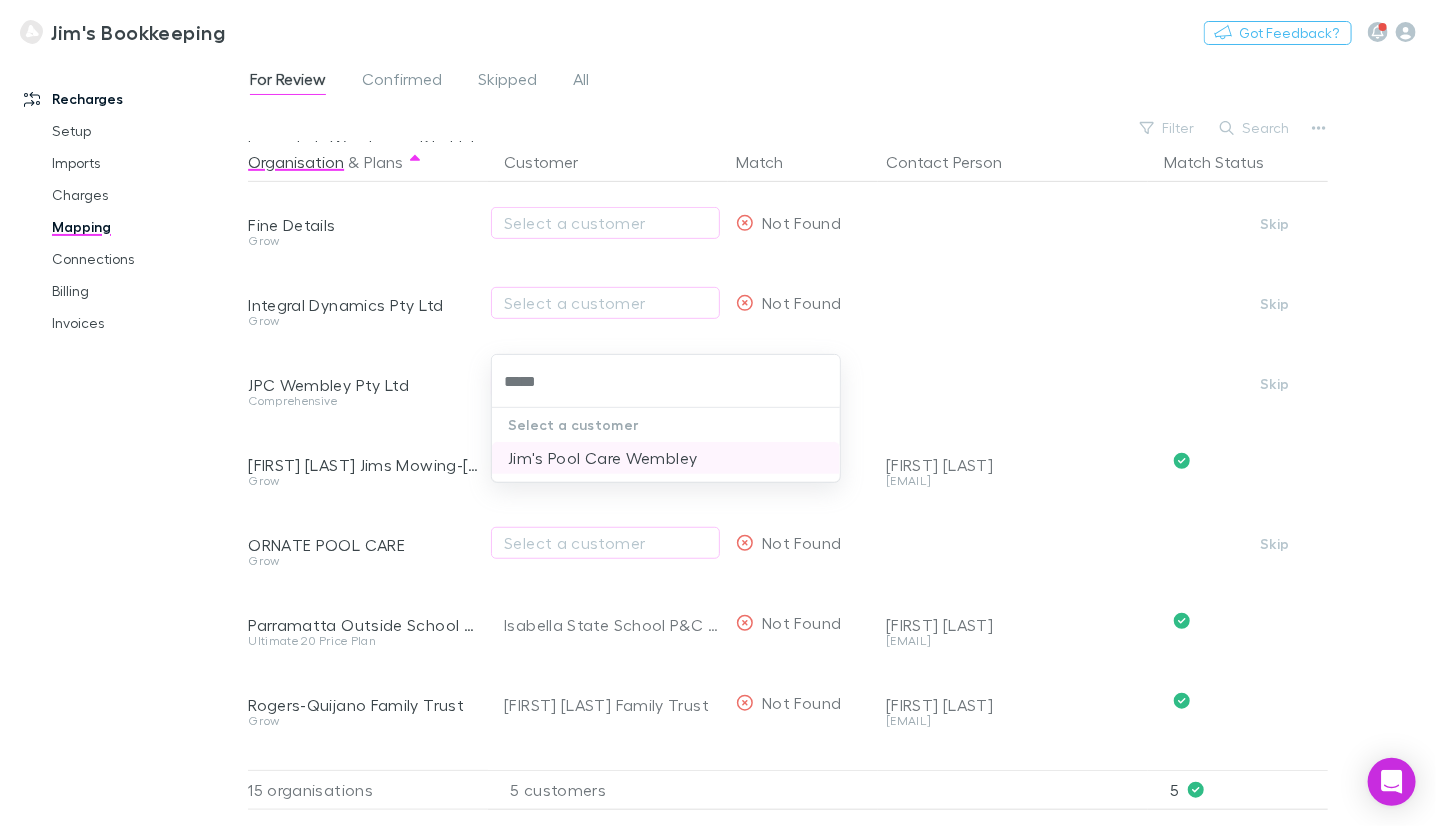 click on "Jim's Pool Care Wembley" at bounding box center [666, 458] 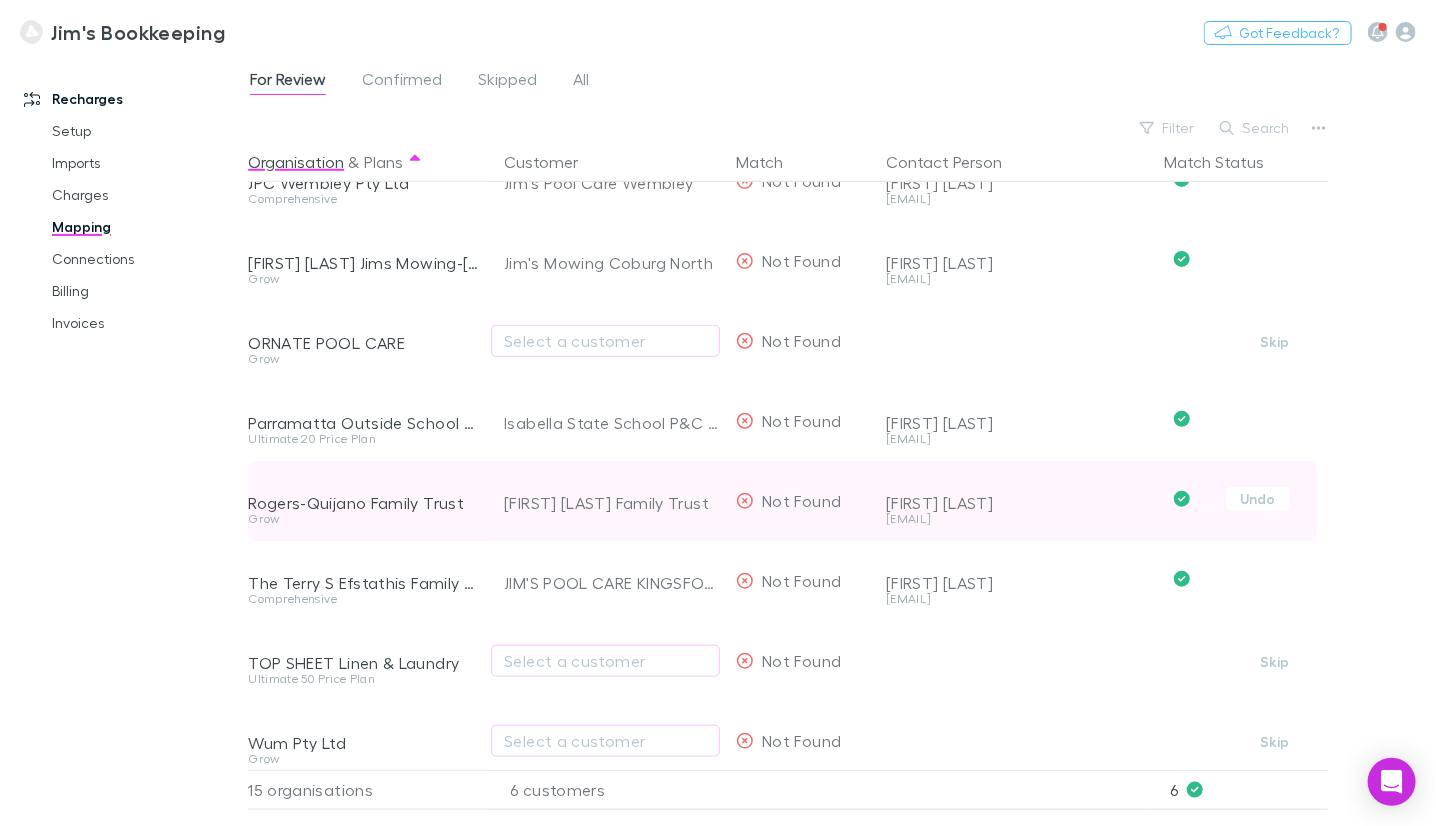 scroll, scrollTop: 628, scrollLeft: 0, axis: vertical 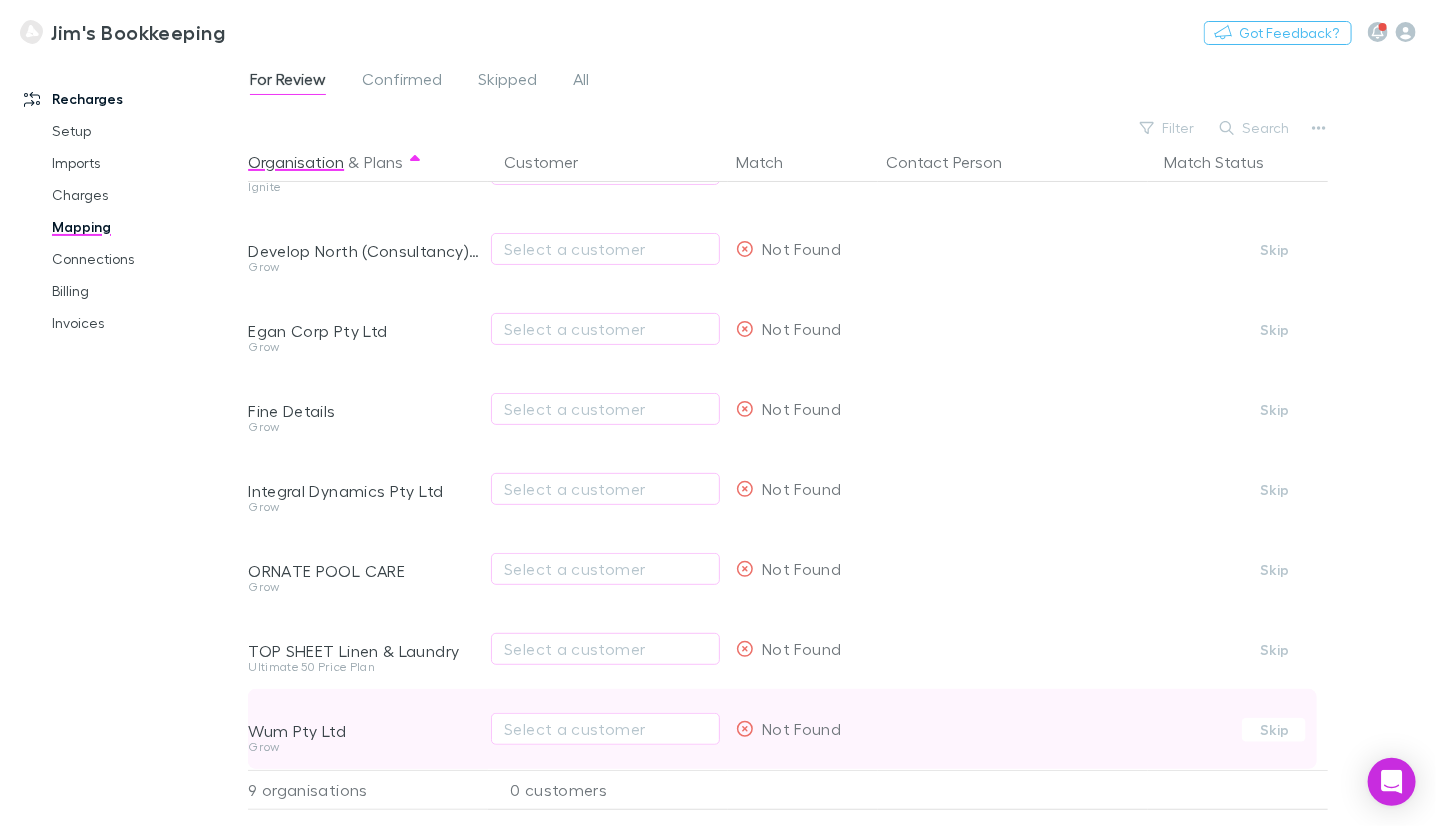 click on "Confirm Skip" at bounding box center [1242, 729] 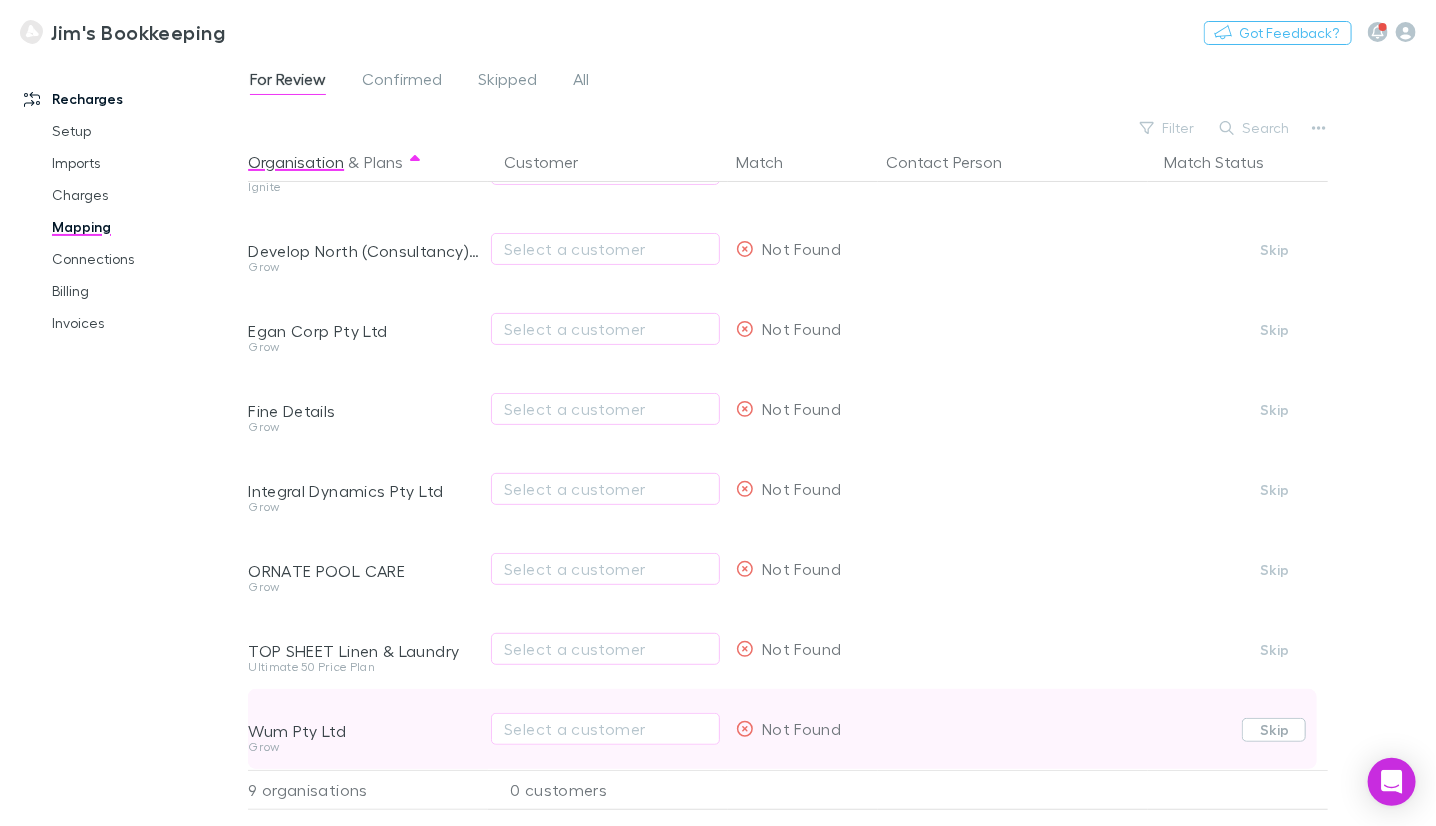 click on "Skip" at bounding box center (1274, 730) 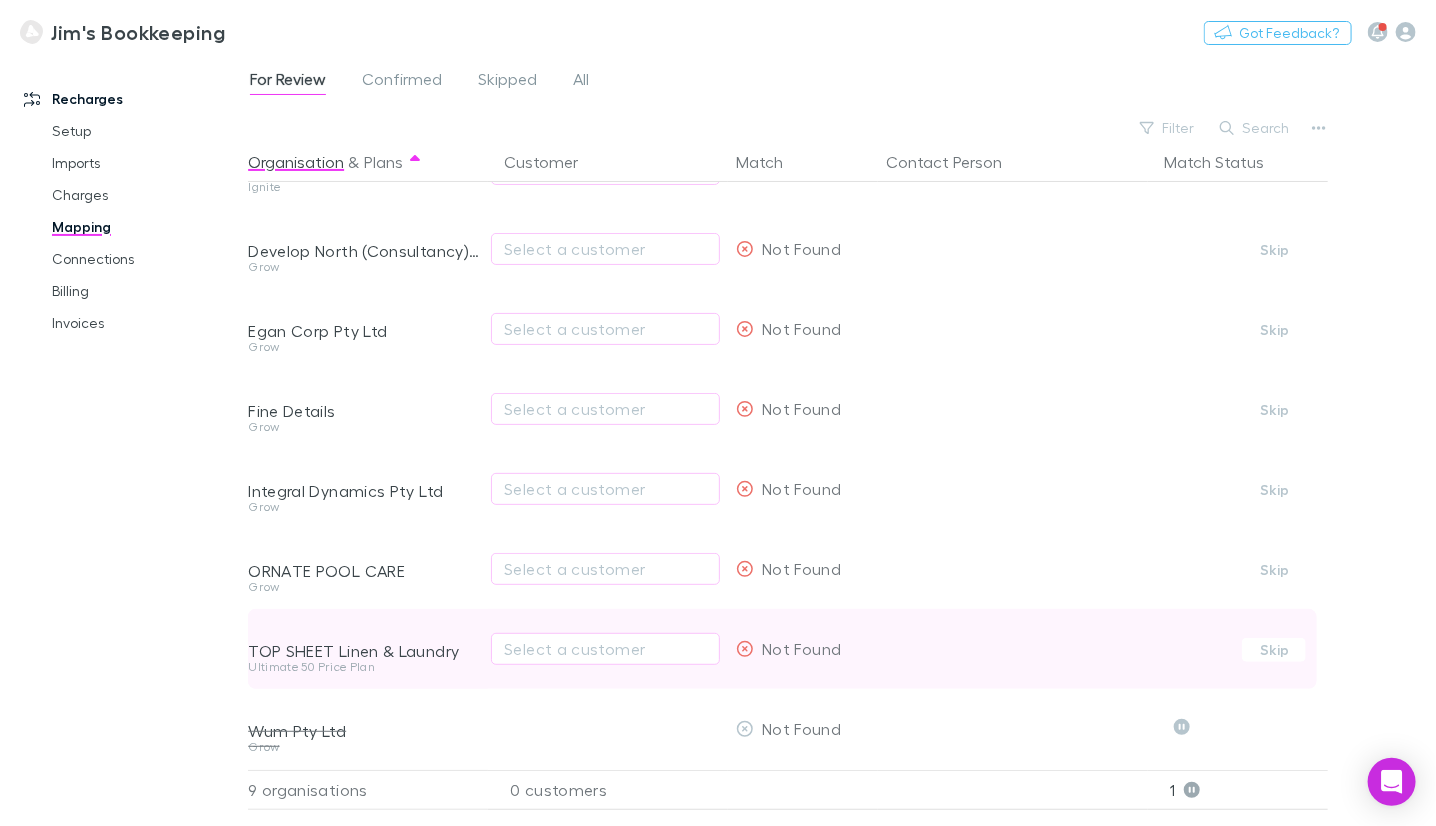 click on "Confirm Skip" at bounding box center (1242, 649) 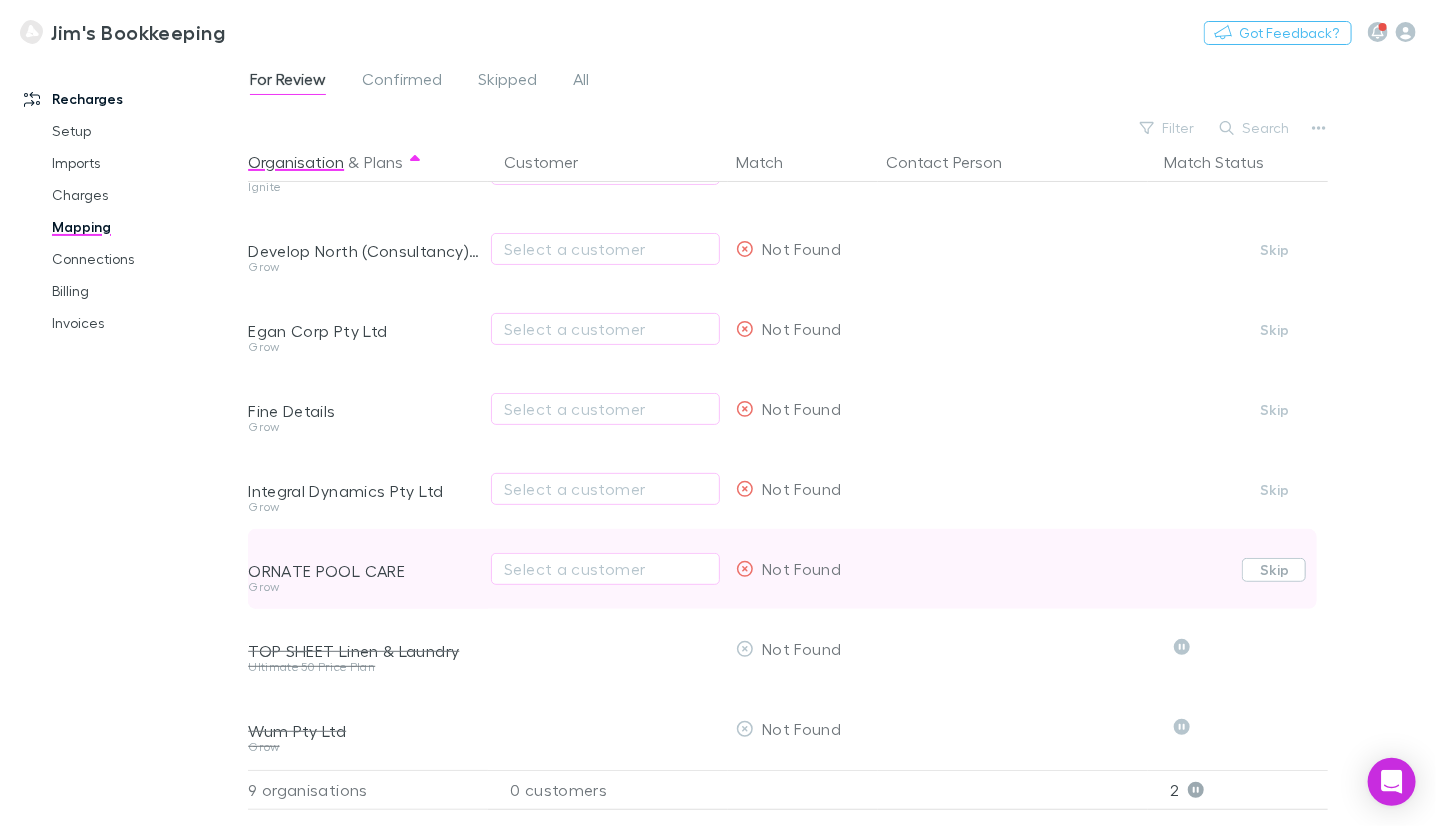 click on "Skip" at bounding box center (1274, 570) 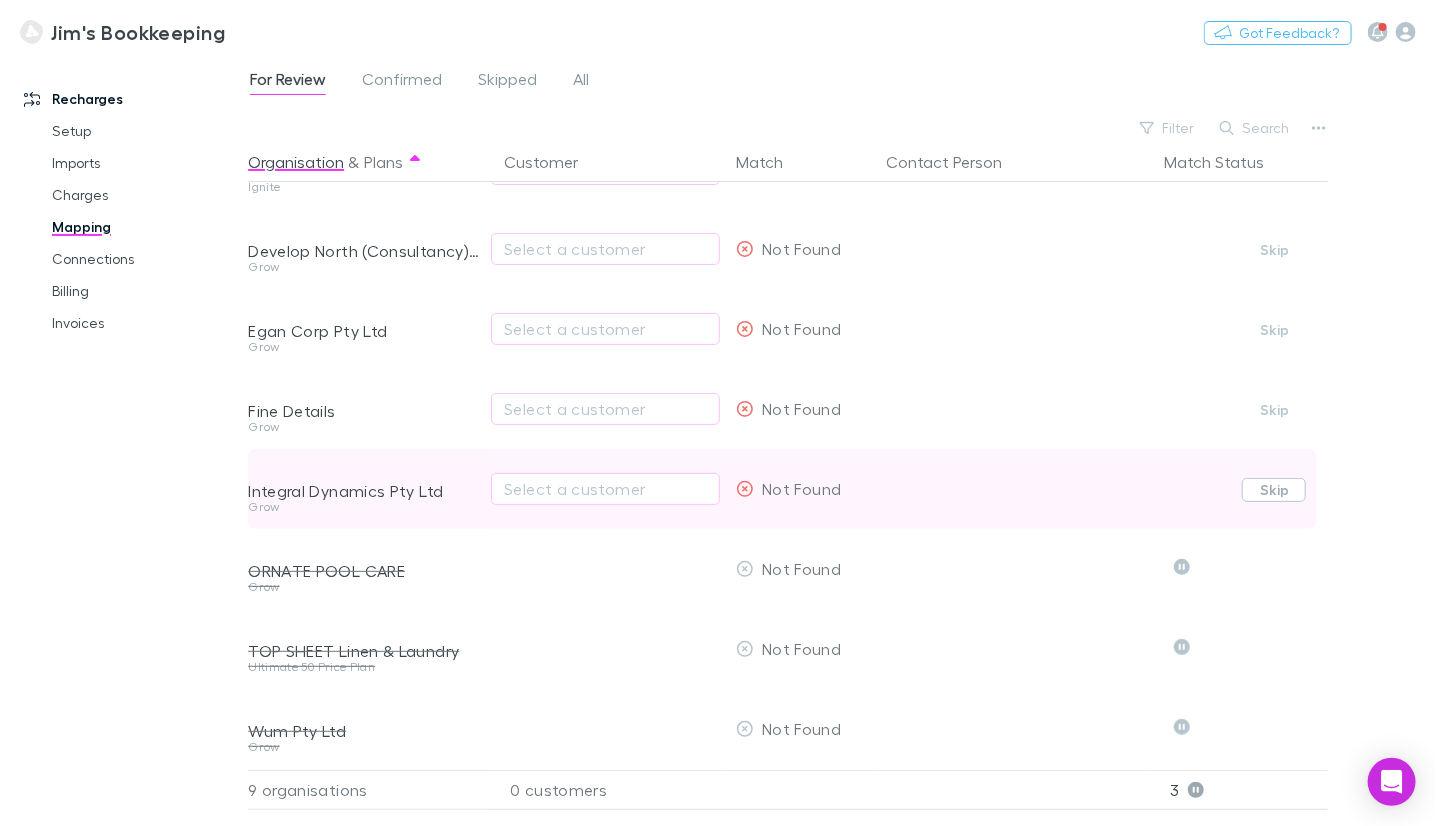 click on "Skip" at bounding box center [1274, 490] 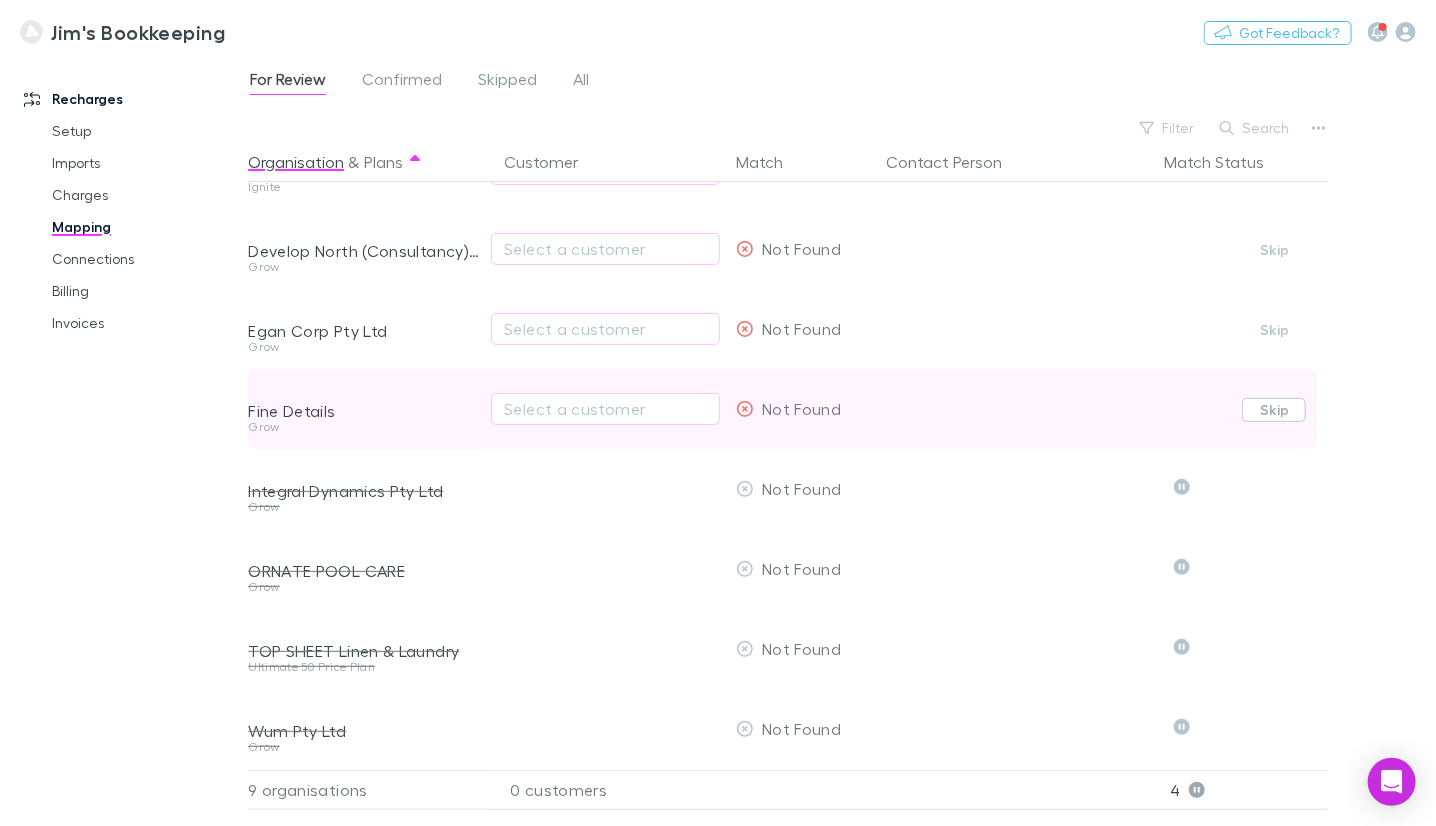 click on "Skip" at bounding box center (1274, 410) 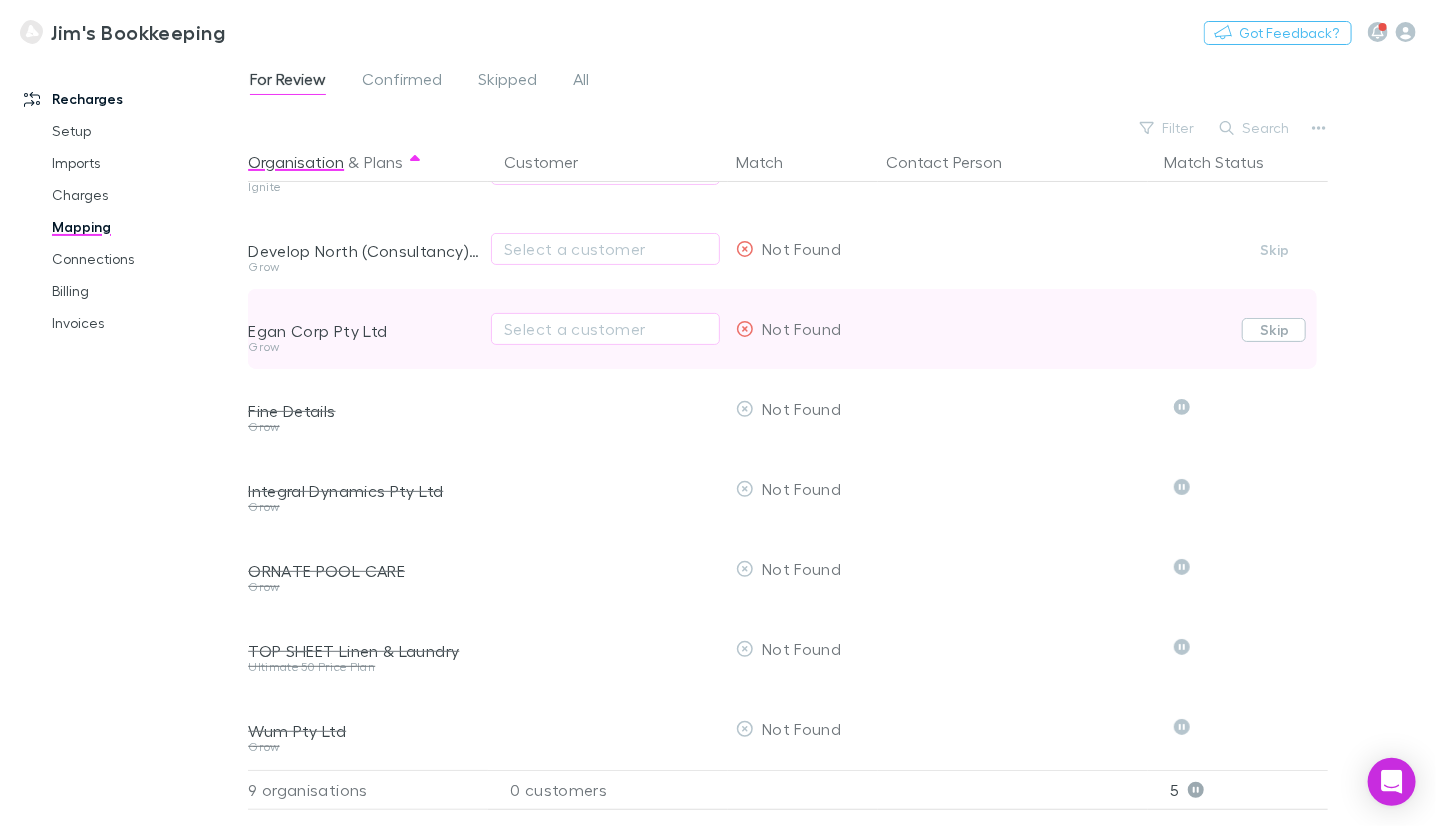click on "Skip" at bounding box center [1274, 330] 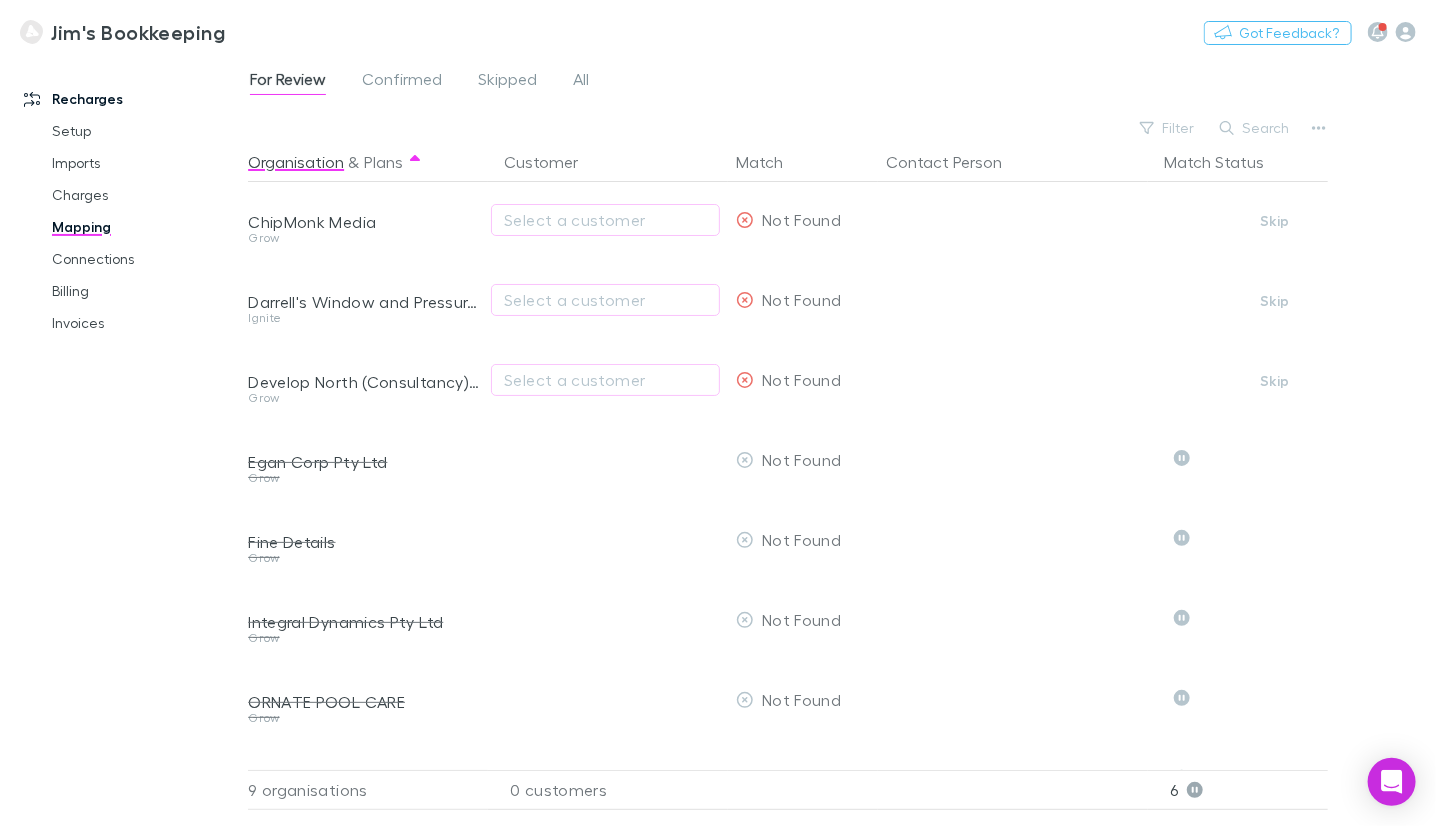 scroll, scrollTop: 0, scrollLeft: 0, axis: both 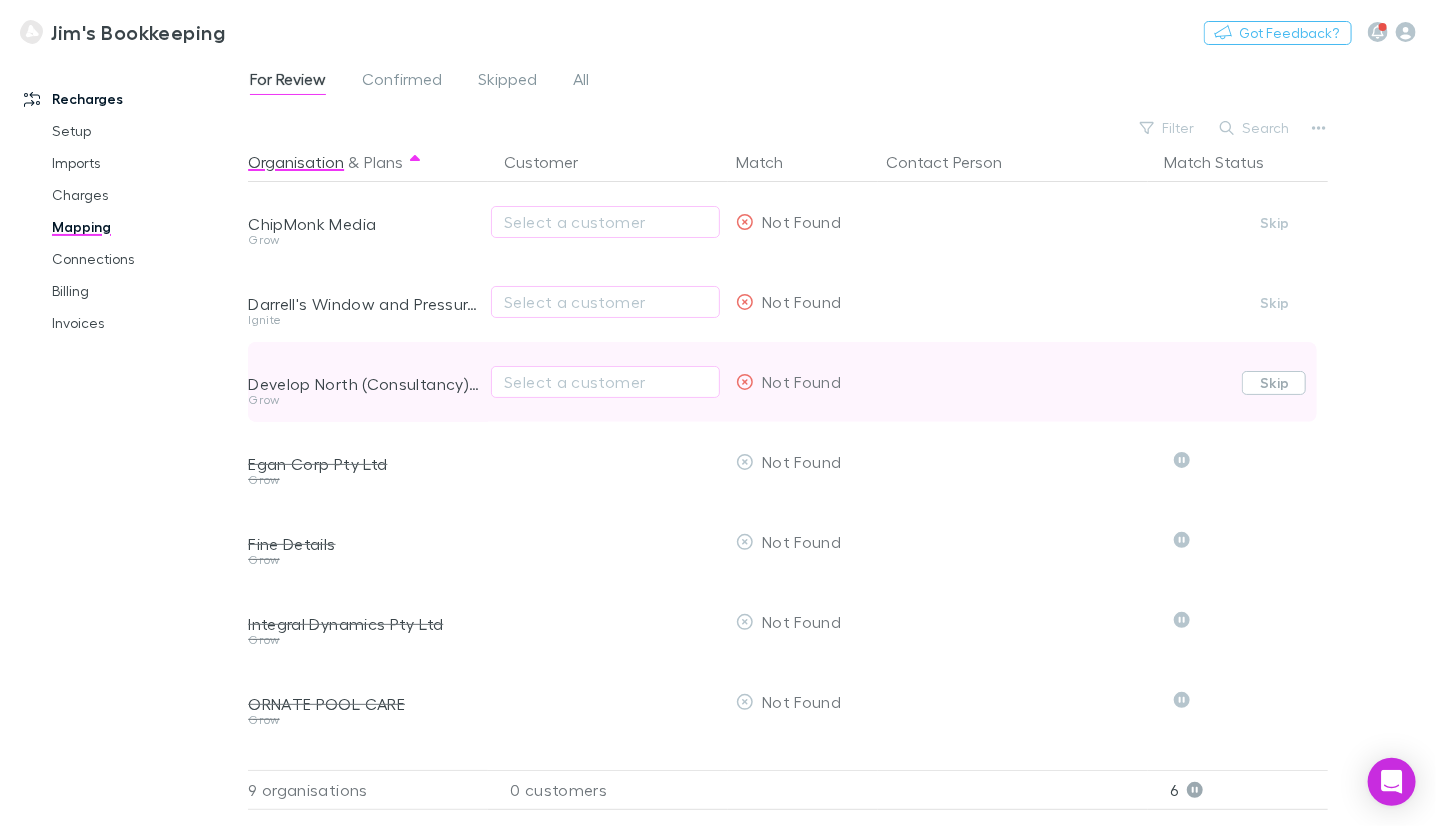 click on "Skip" at bounding box center (1274, 383) 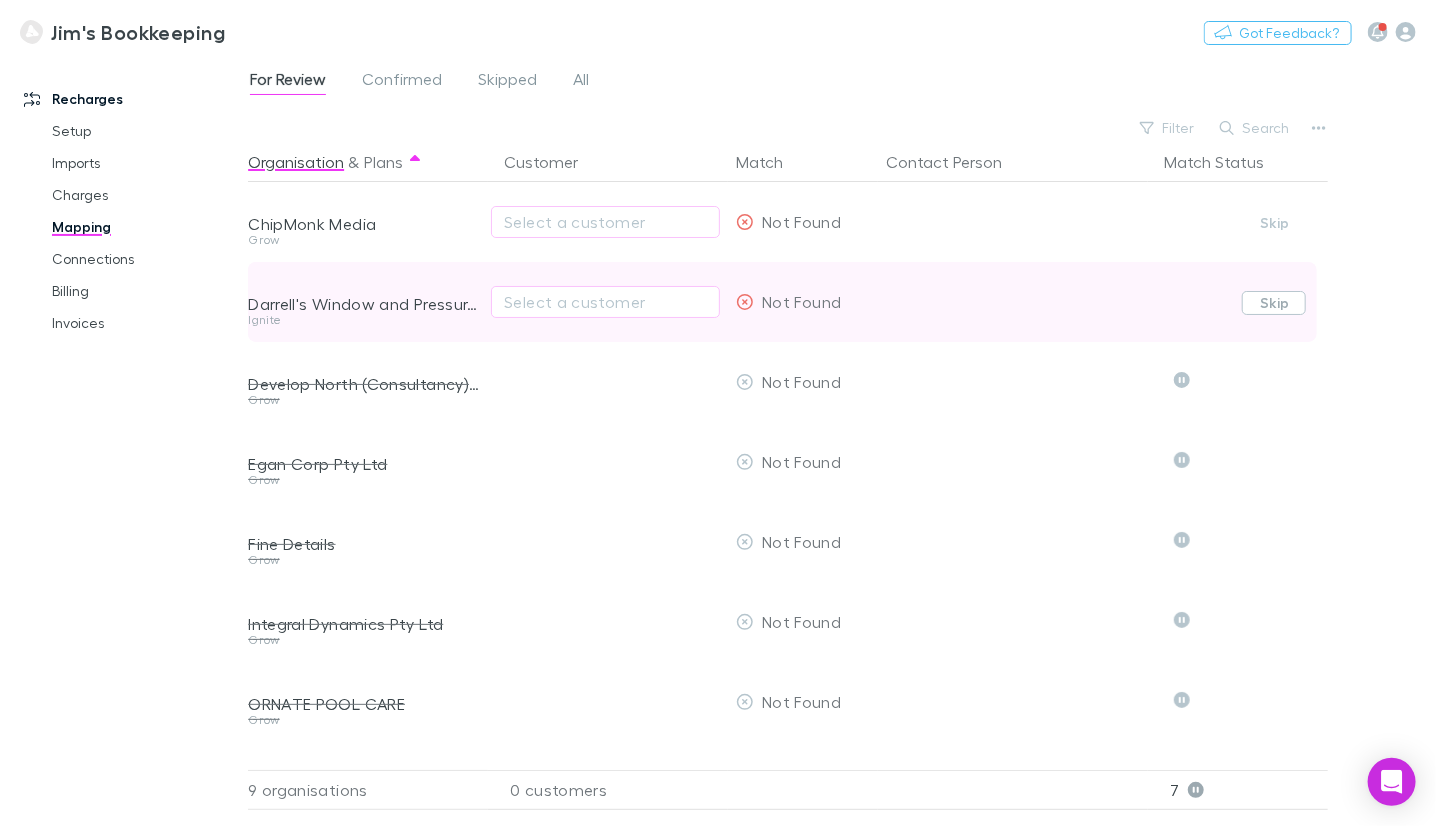 click on "Skip" at bounding box center [1274, 303] 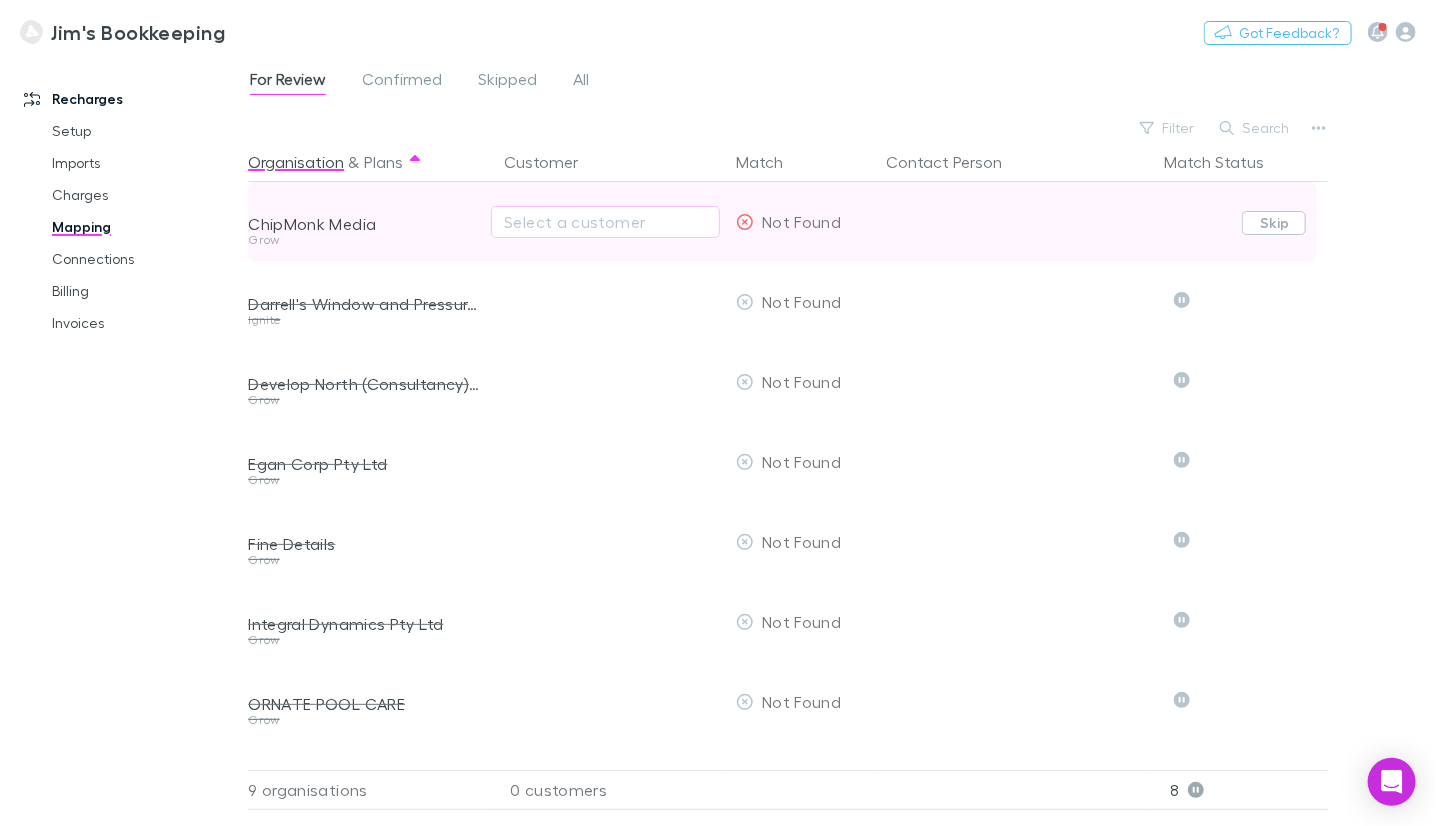 click on "Skip" at bounding box center [1274, 223] 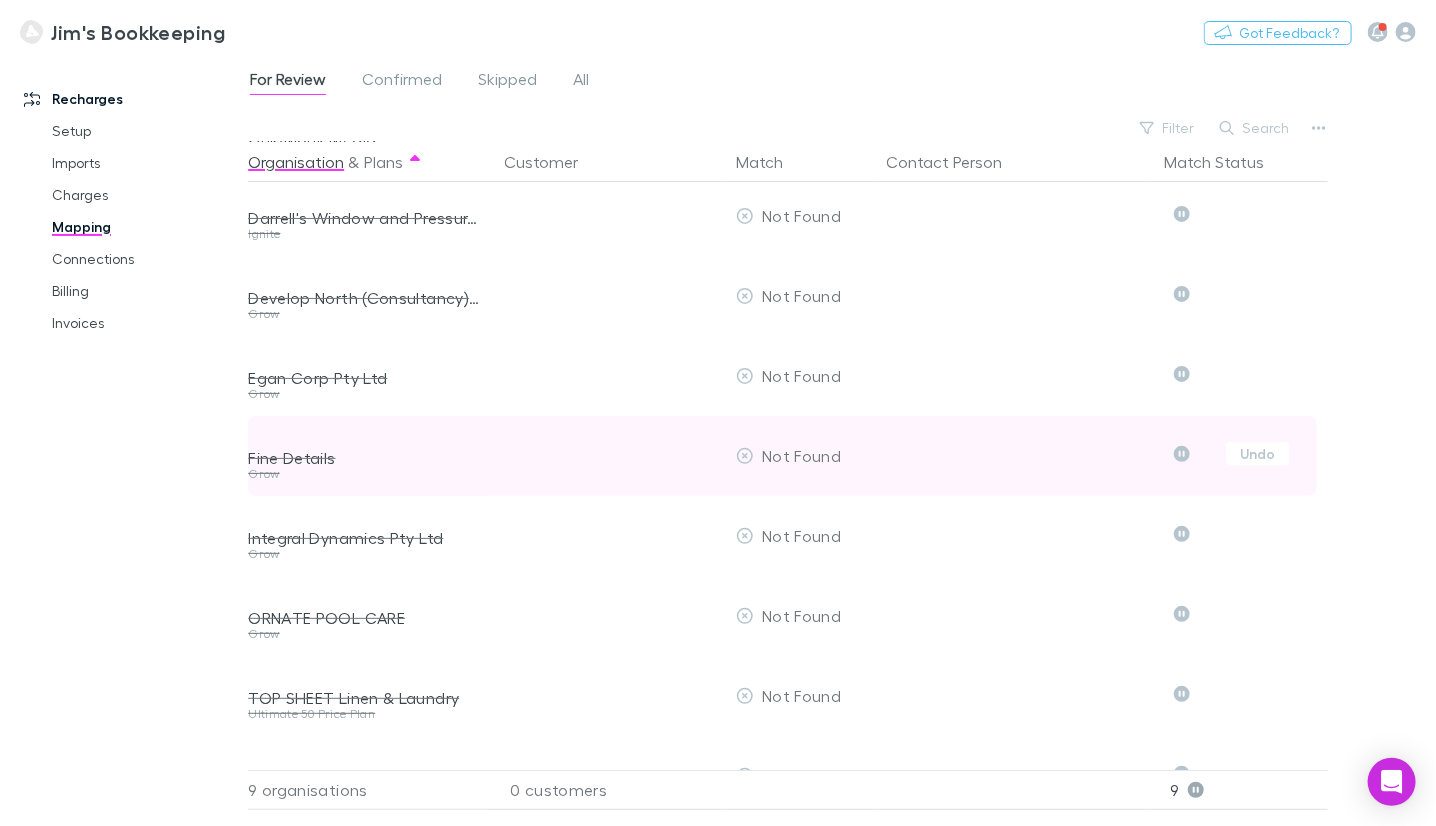 scroll, scrollTop: 147, scrollLeft: 0, axis: vertical 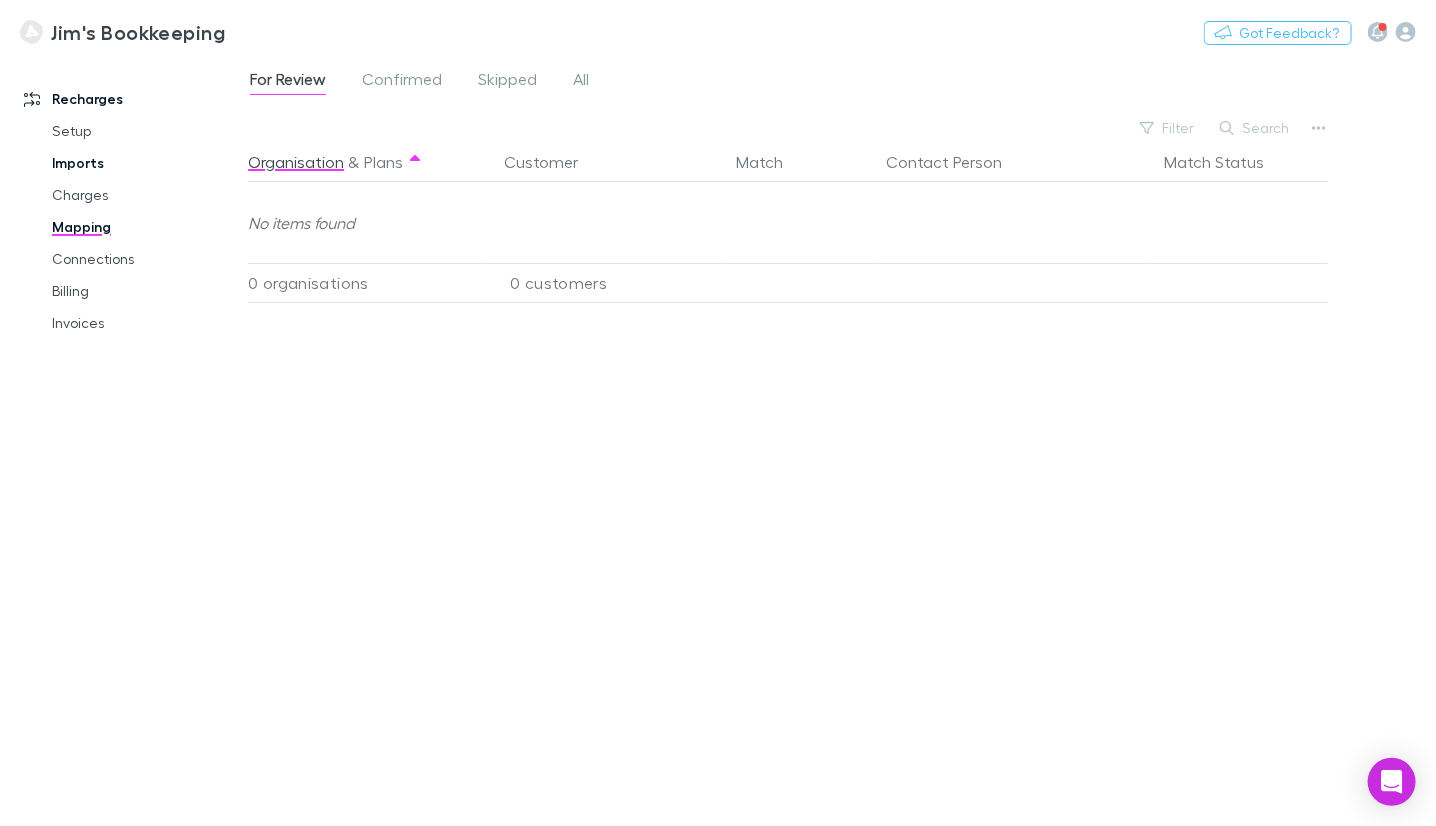 click on "Imports" at bounding box center (145, 163) 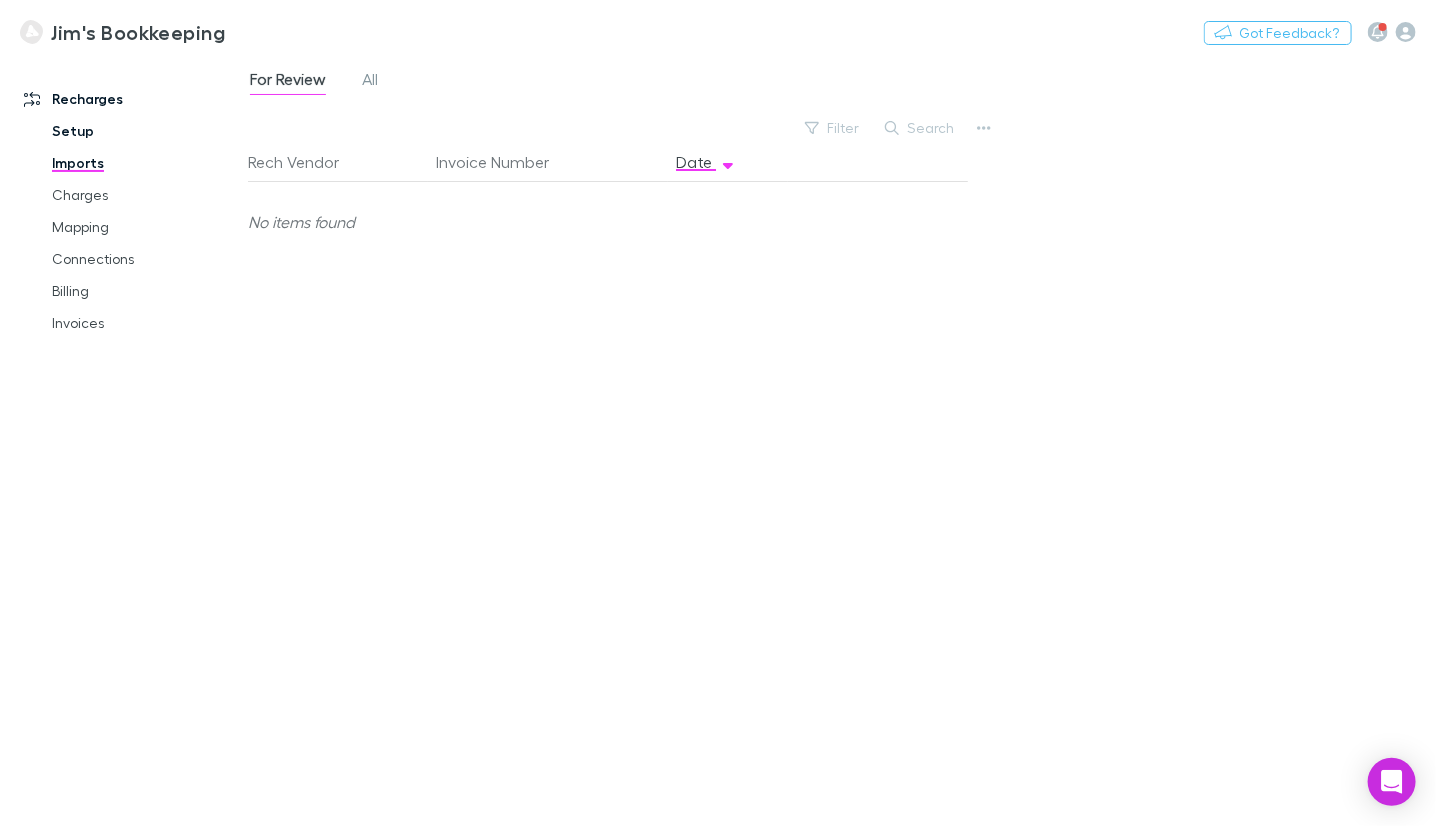 click on "Setup" at bounding box center [145, 131] 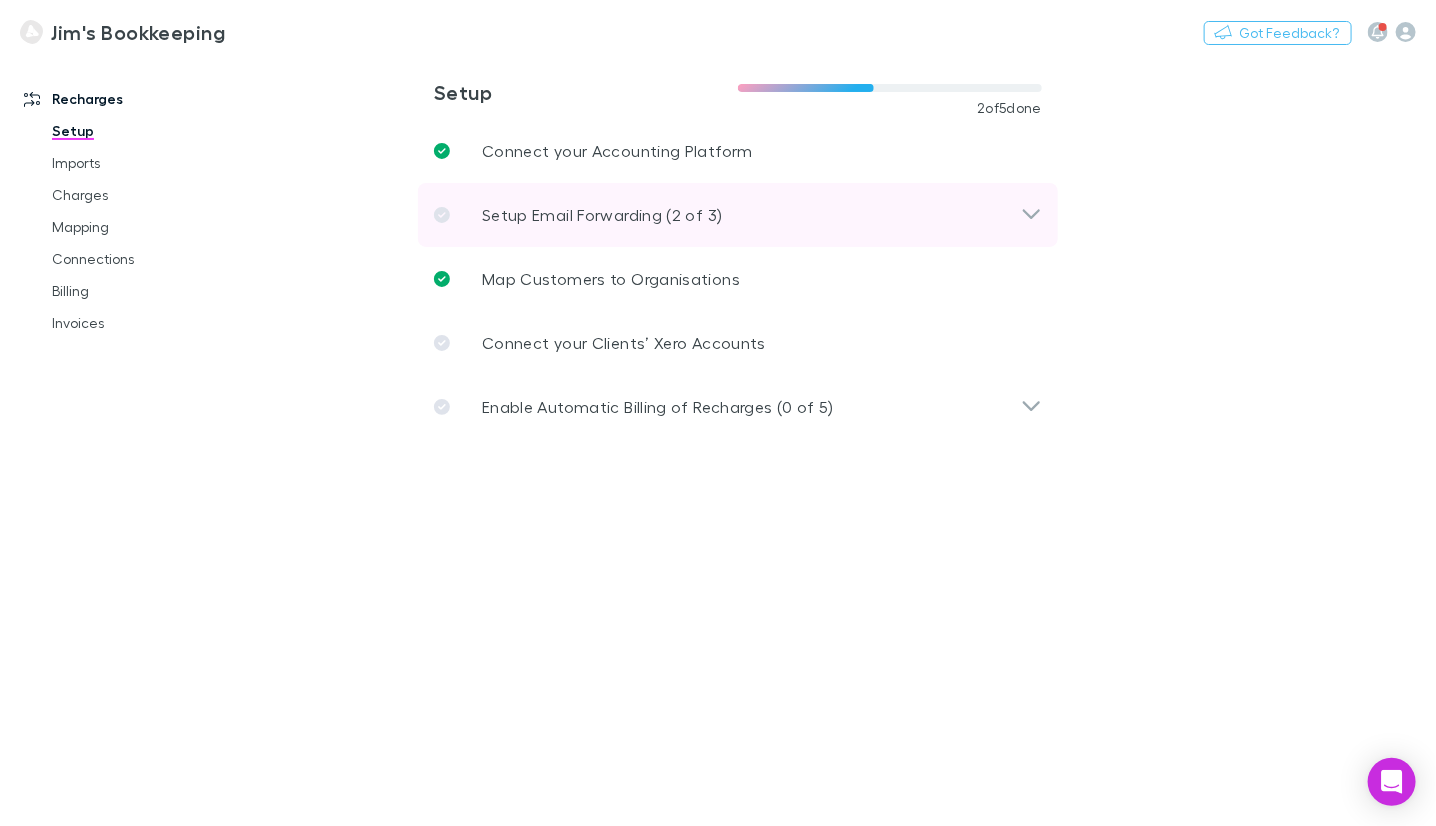 click on "Setup Email Forwarding    (2 of 3)" at bounding box center (727, 215) 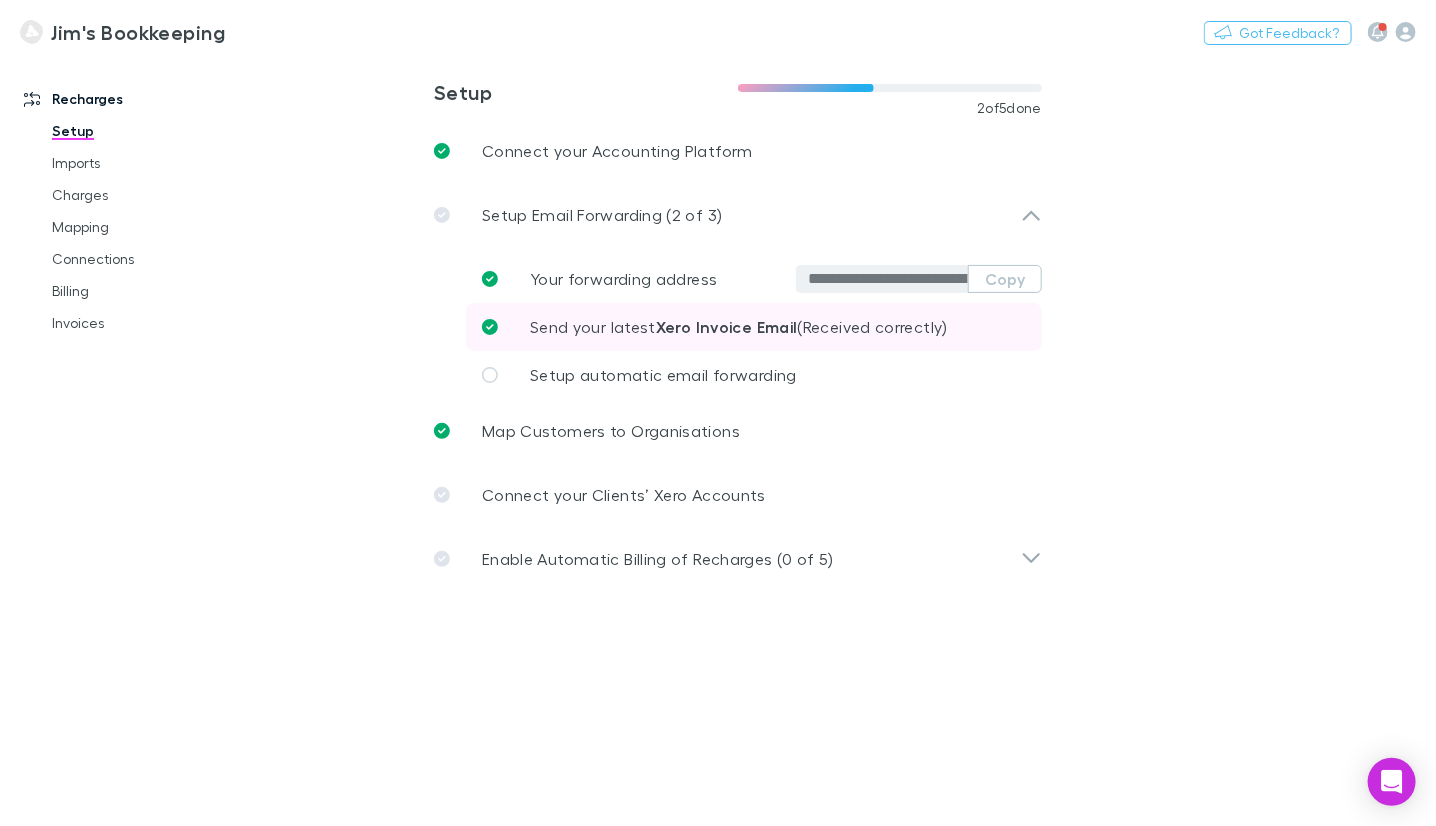 click on "Send your latest Xero Invoice Email (Received correctly)" at bounding box center (739, 326) 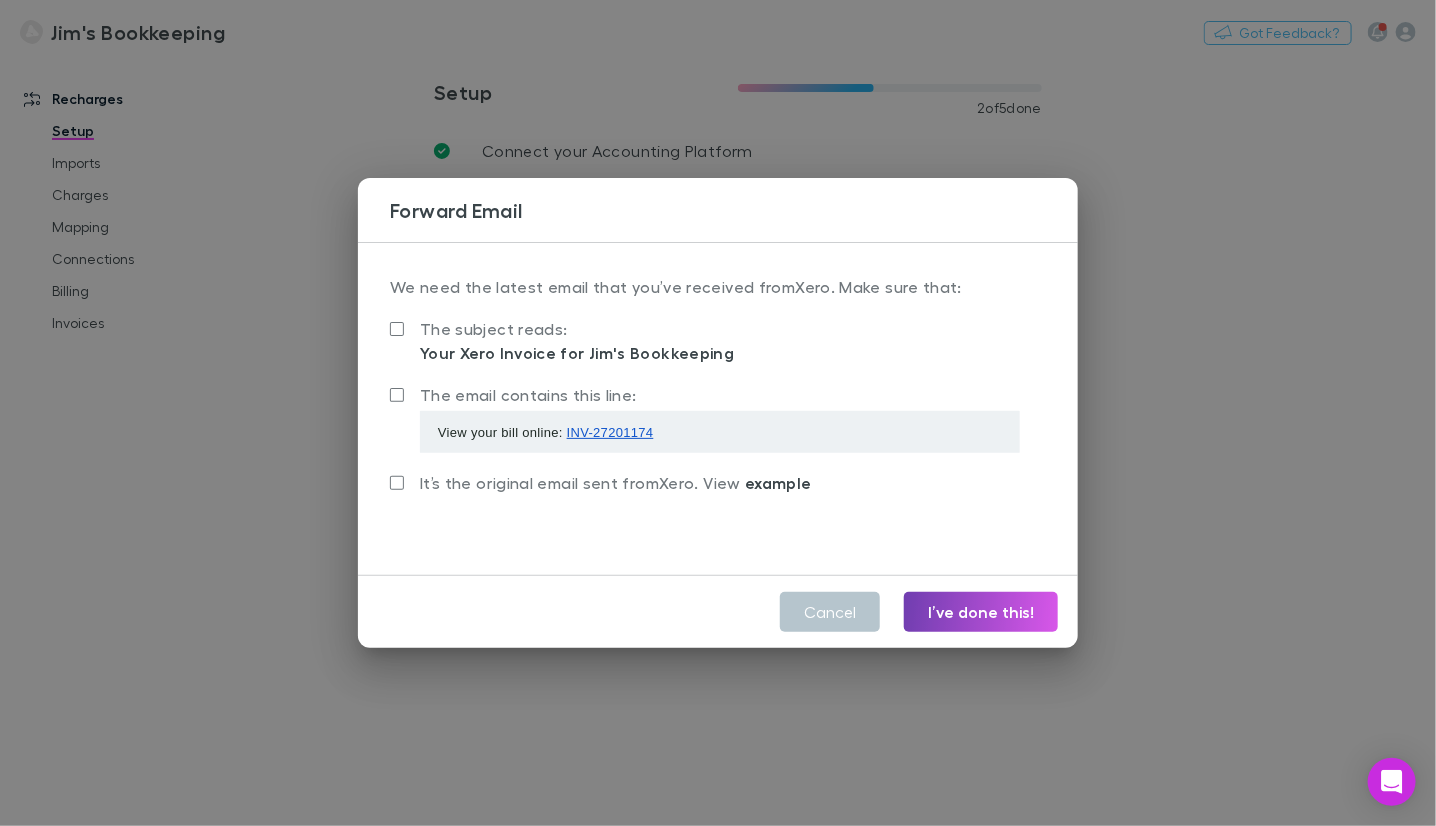 click on "I’ve done this!" at bounding box center [981, 612] 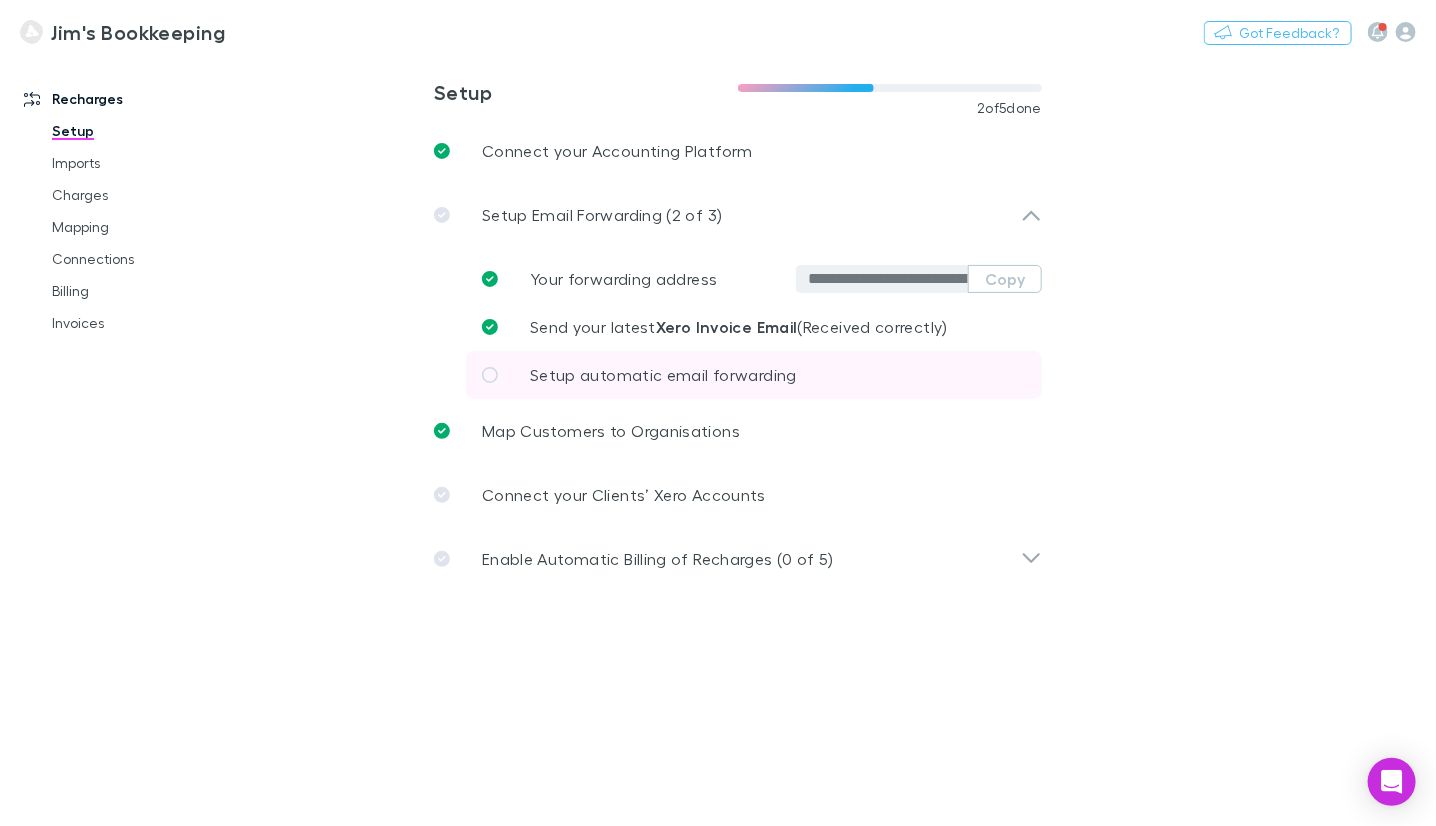 click on "Setup automatic email forwarding" at bounding box center [754, 375] 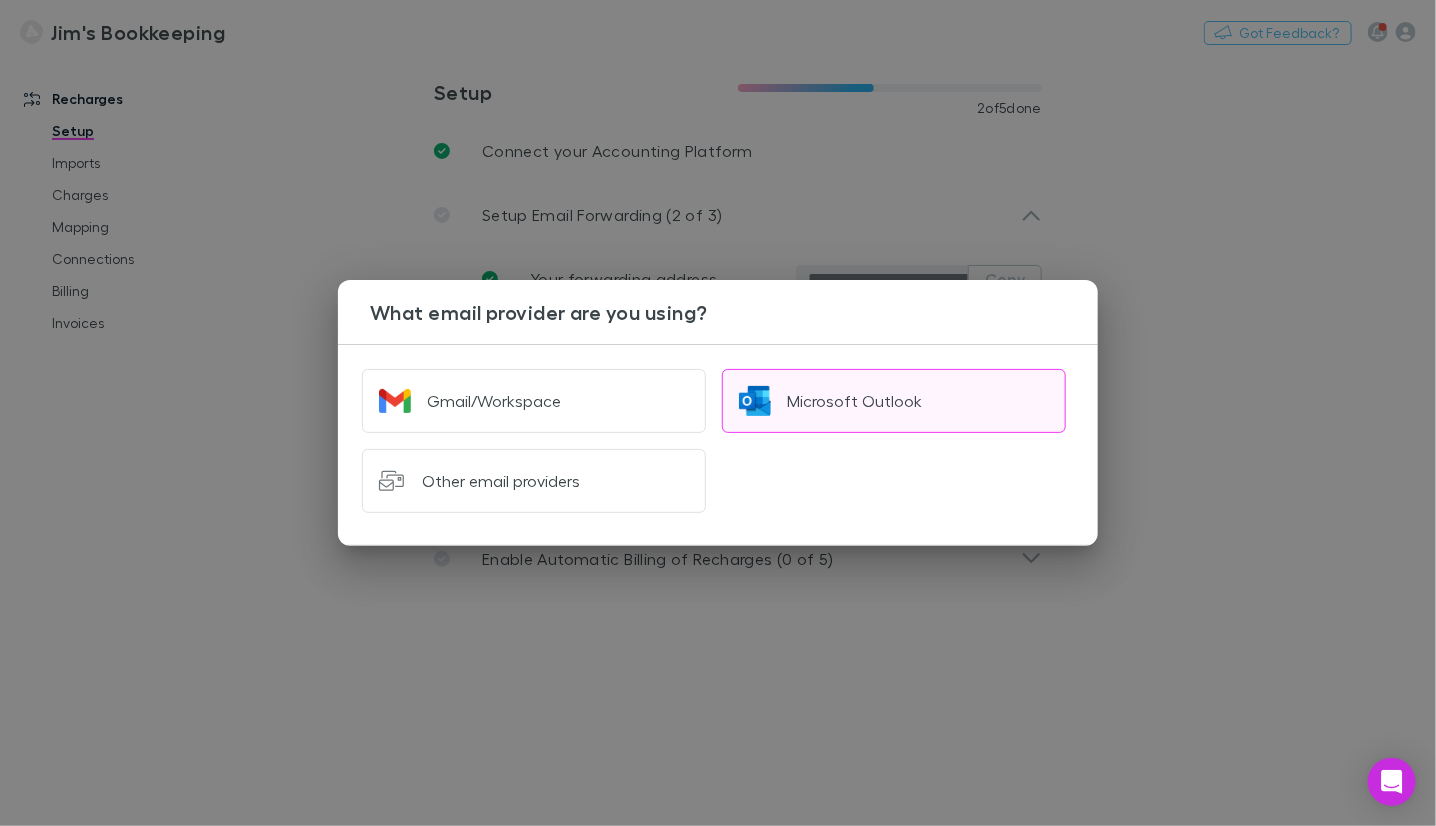 click at bounding box center [755, 401] 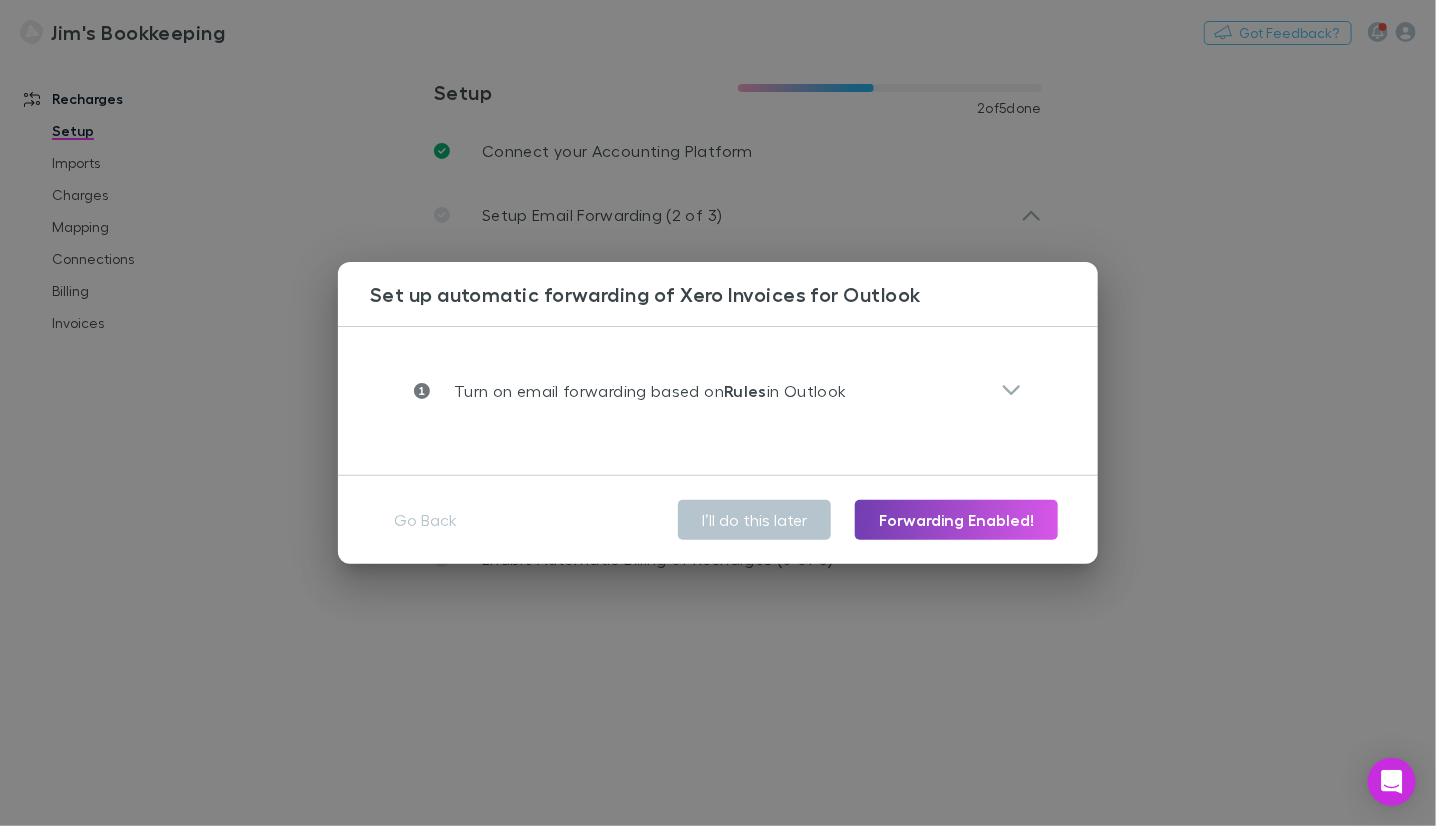 click on "Forwarding Enabled!" at bounding box center [956, 520] 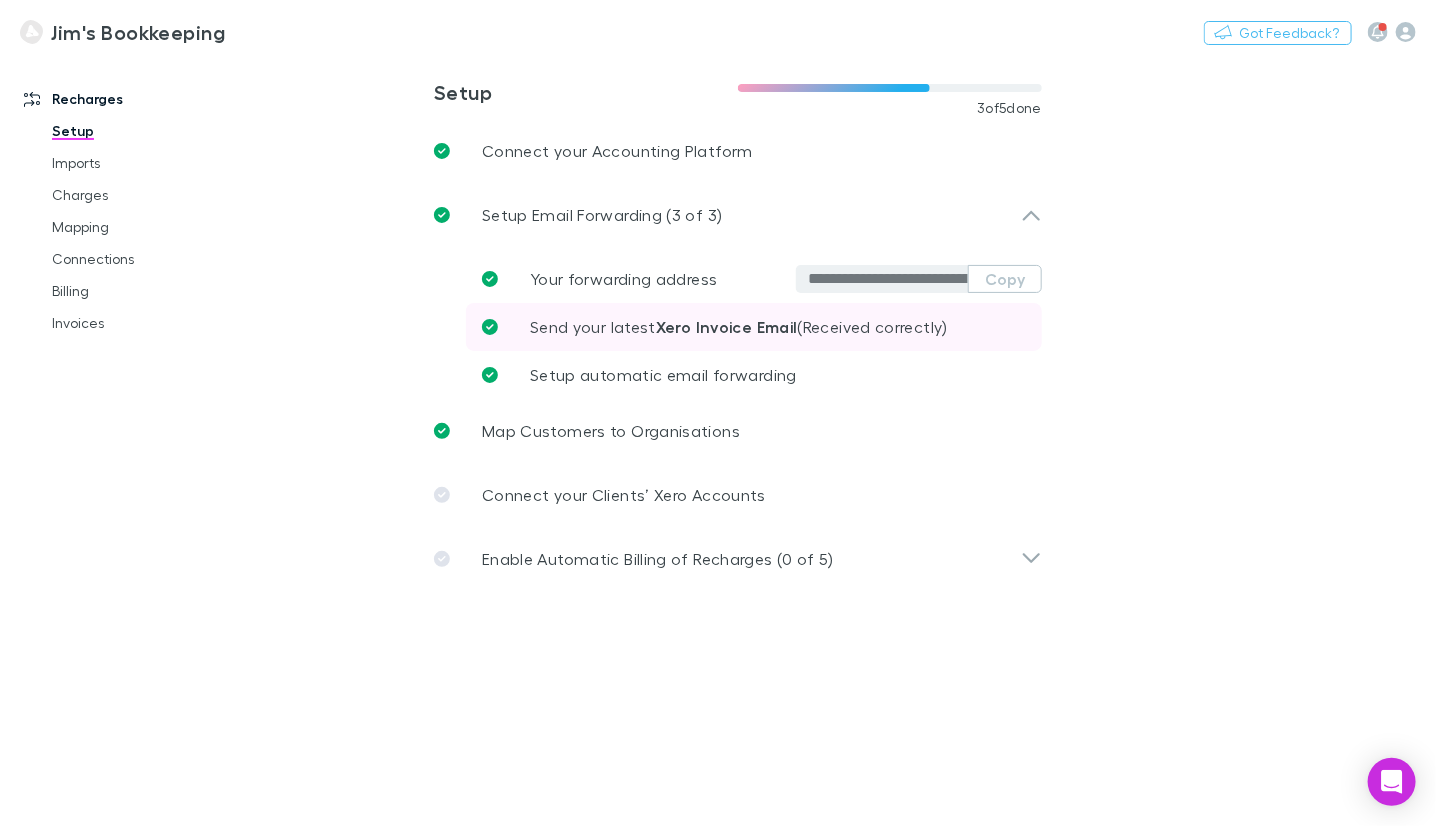 click on "Send your latest Xero Invoice Email (Received correctly)" at bounding box center (739, 326) 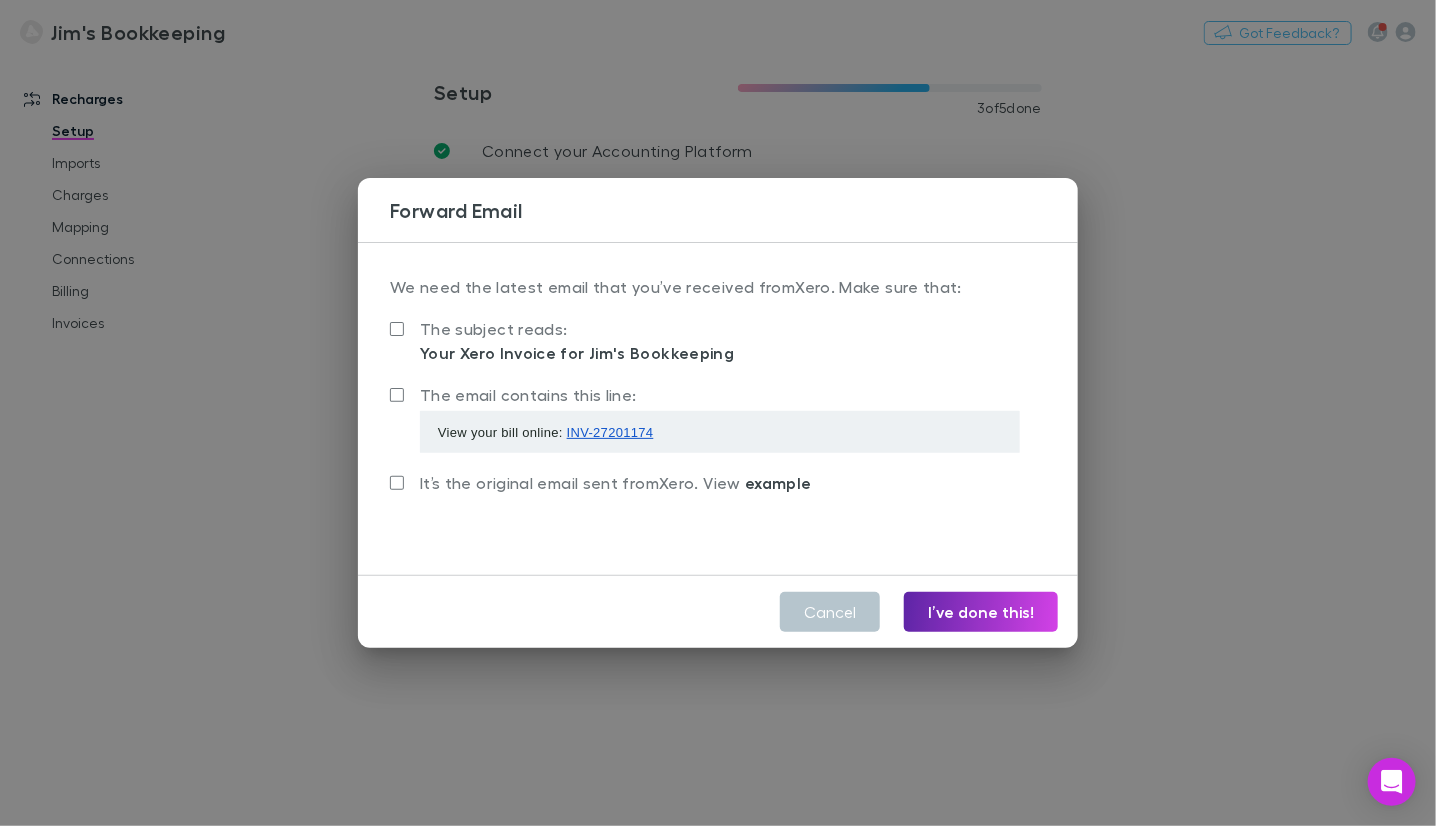 click on "It’s the original email sent from Xero. View example" at bounding box center [616, 482] 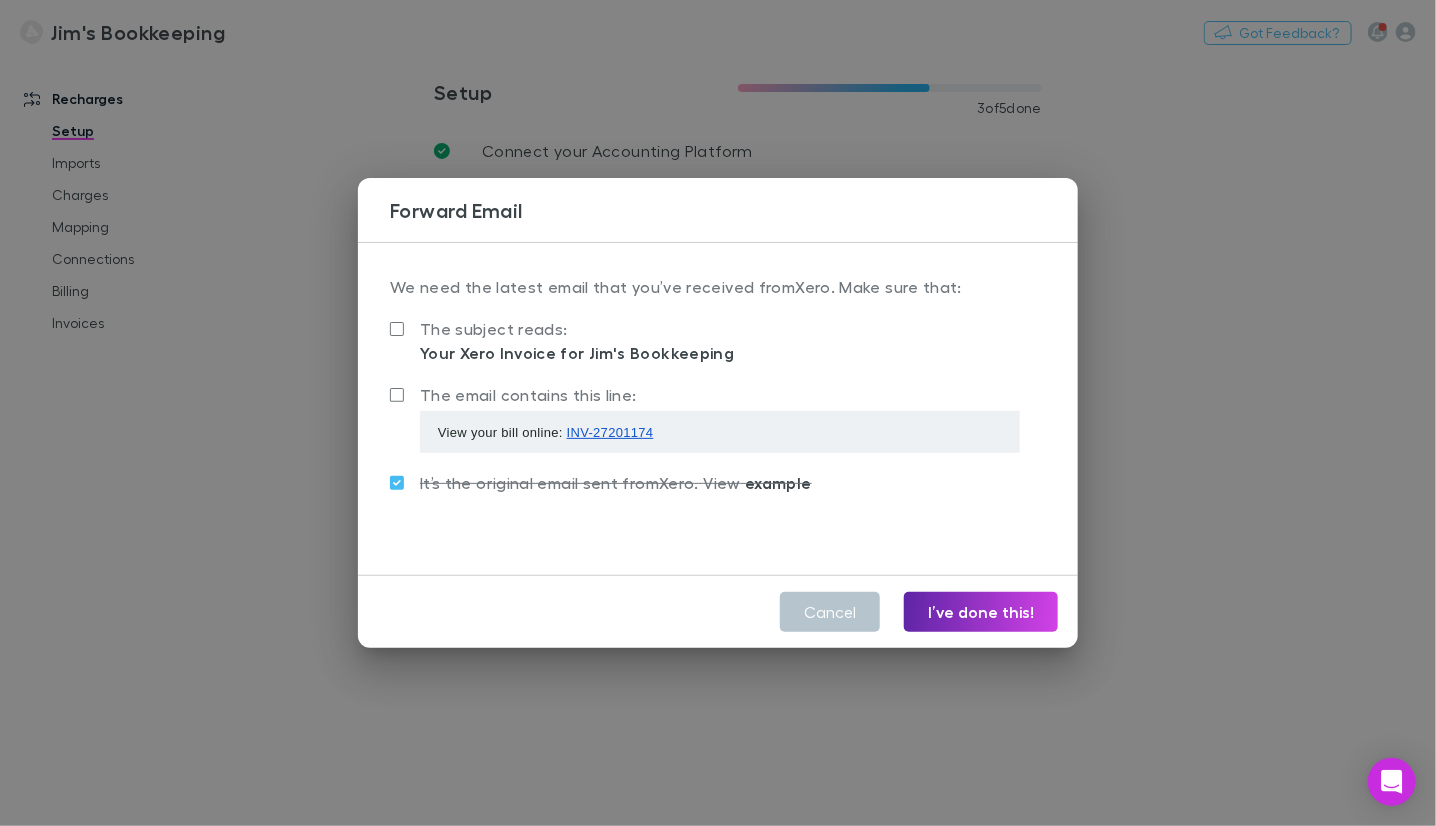 click on "It’s the original email sent from Xero. View example" at bounding box center [616, 482] 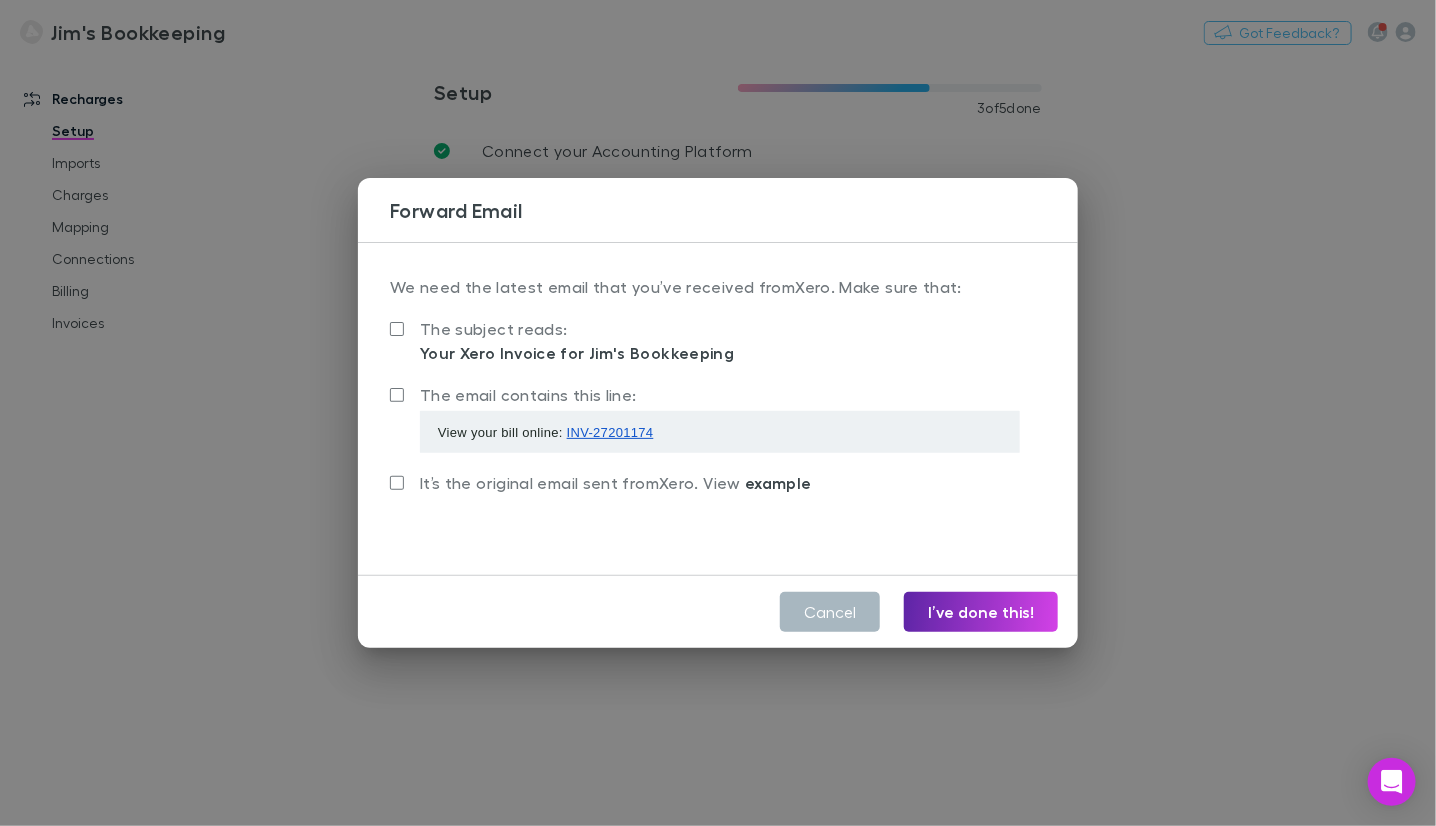 click on "Cancel" at bounding box center (830, 612) 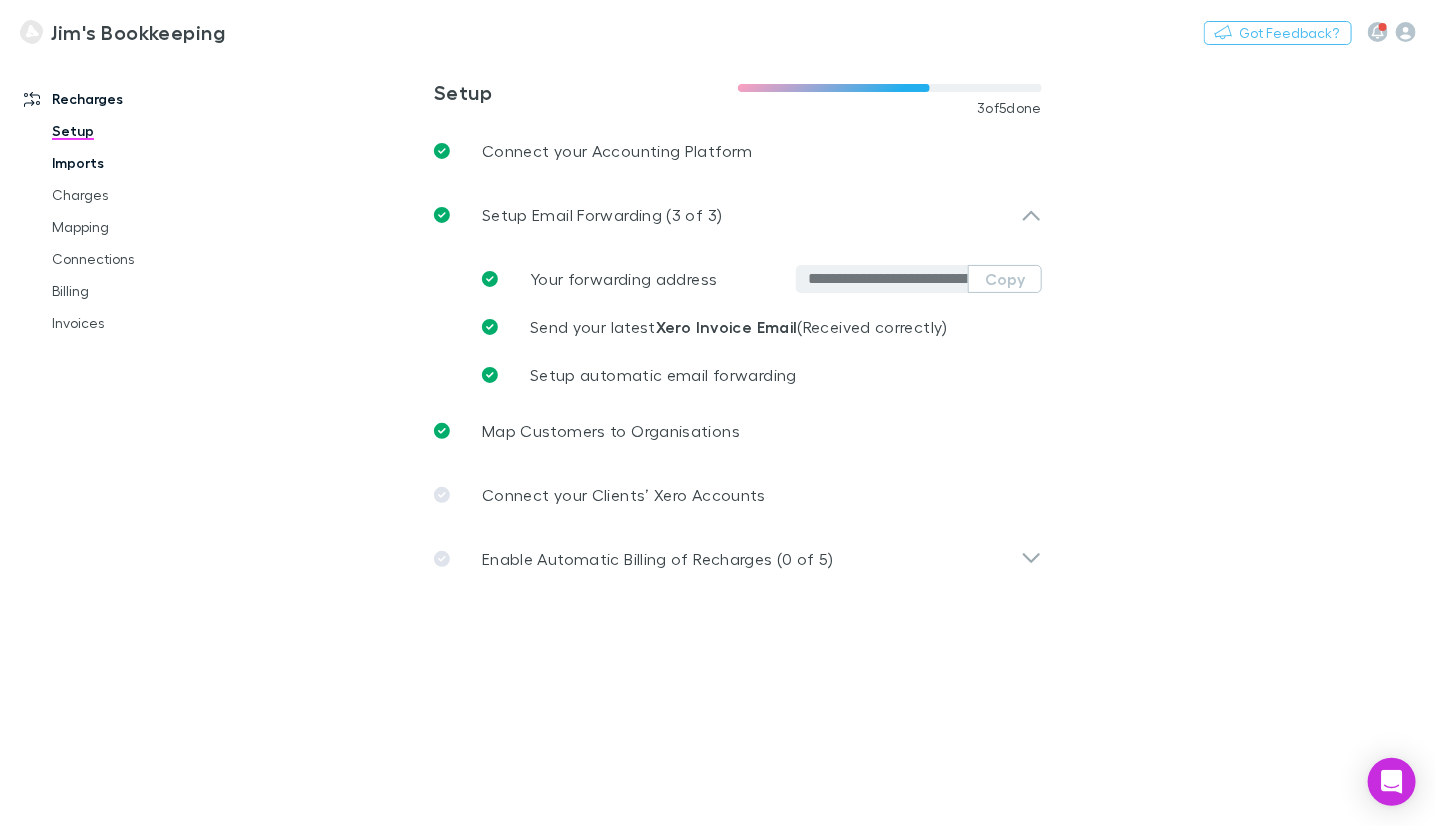 click on "Imports" at bounding box center (145, 163) 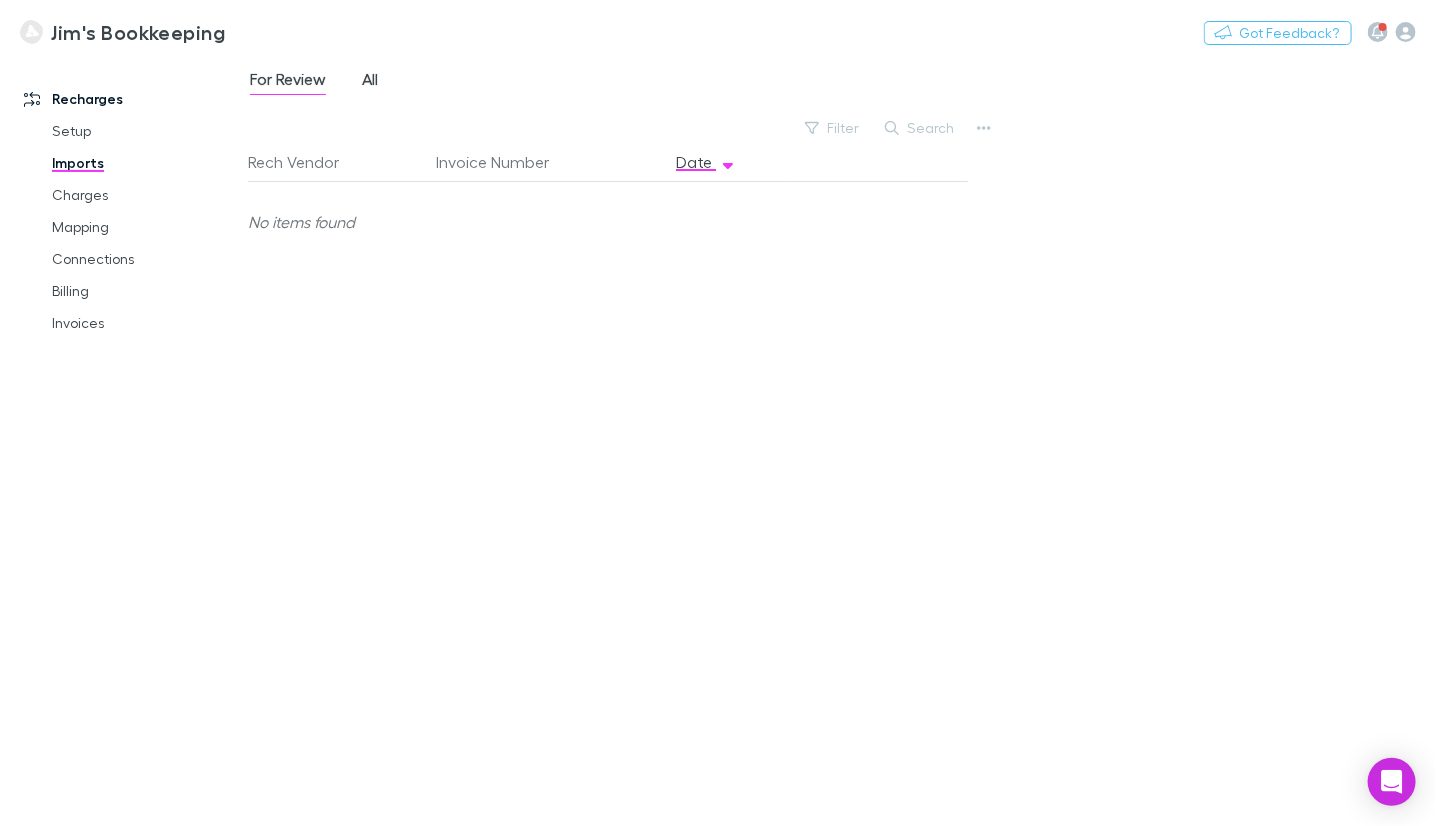 click on "All" at bounding box center (370, 82) 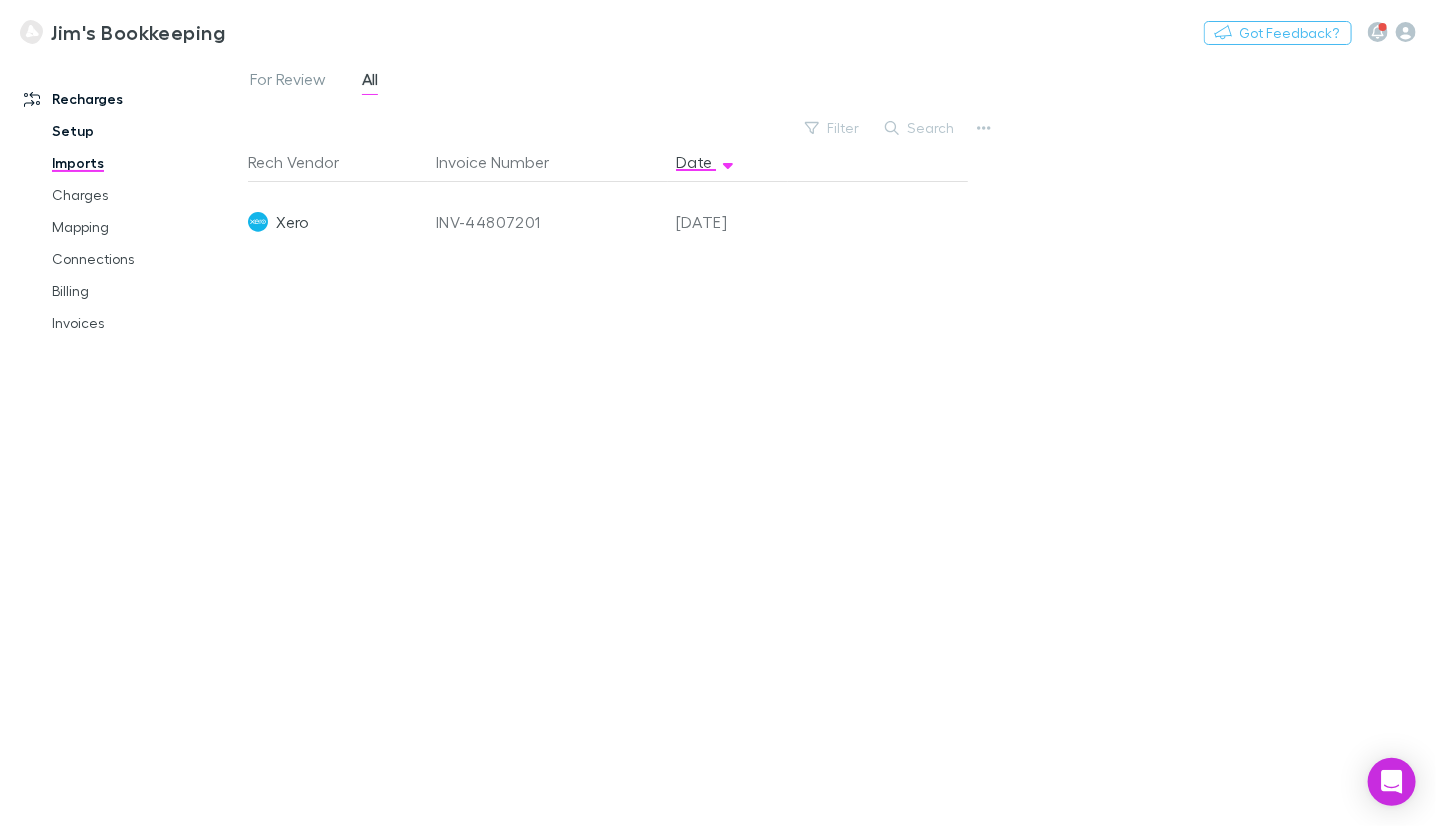 click on "Setup" at bounding box center [145, 131] 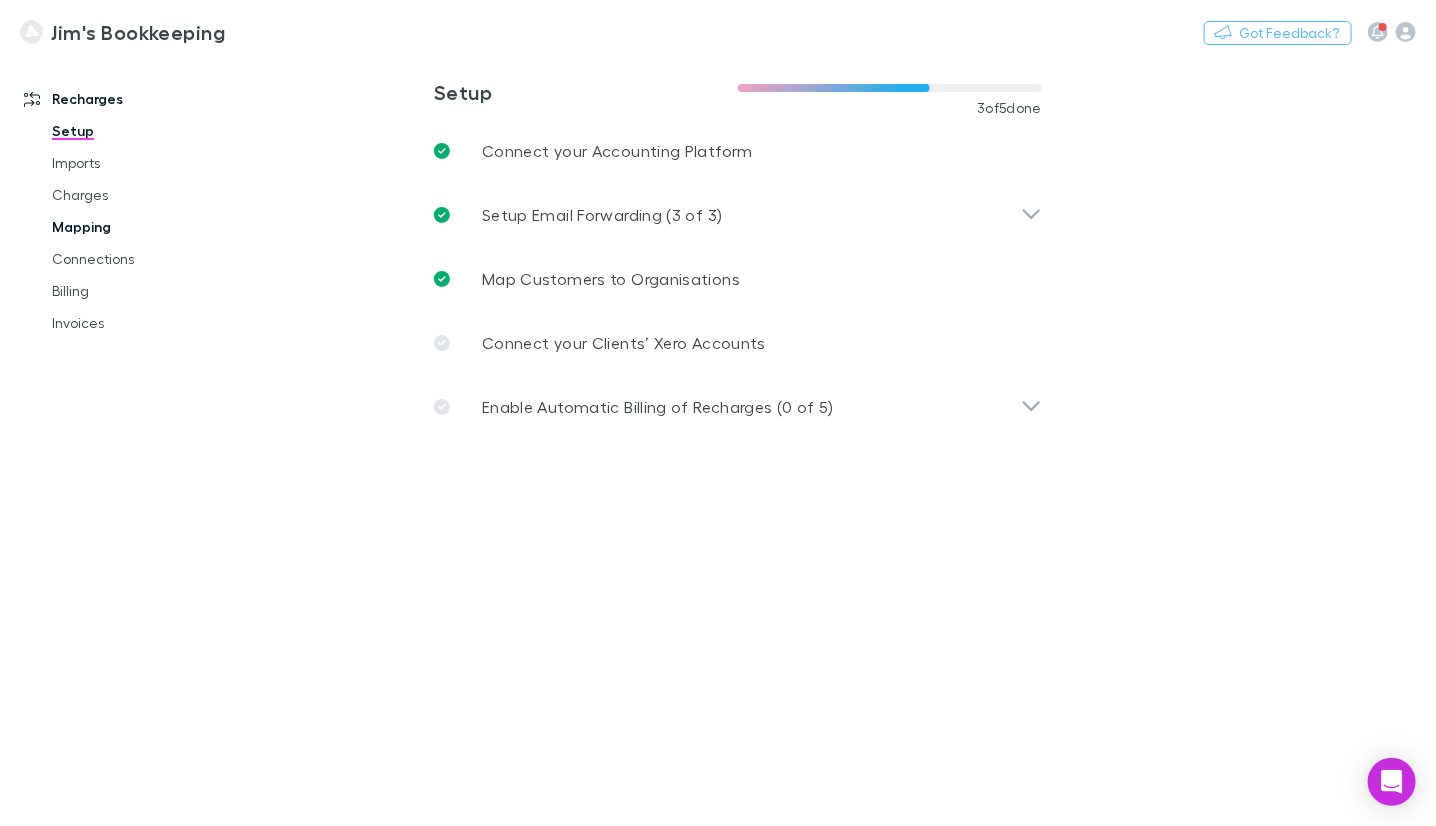 click on "Mapping" at bounding box center [145, 227] 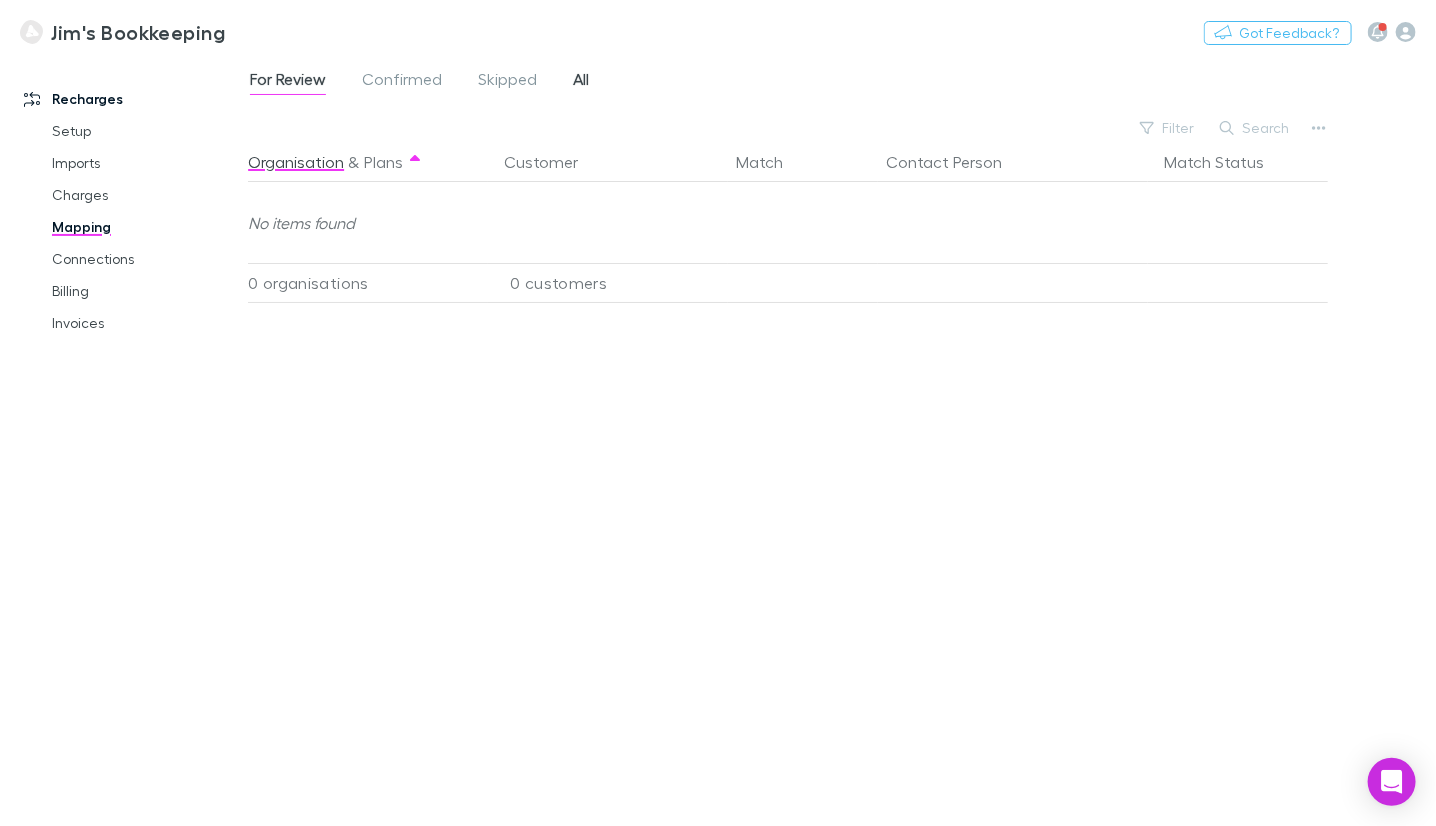 click on "All" at bounding box center (581, 82) 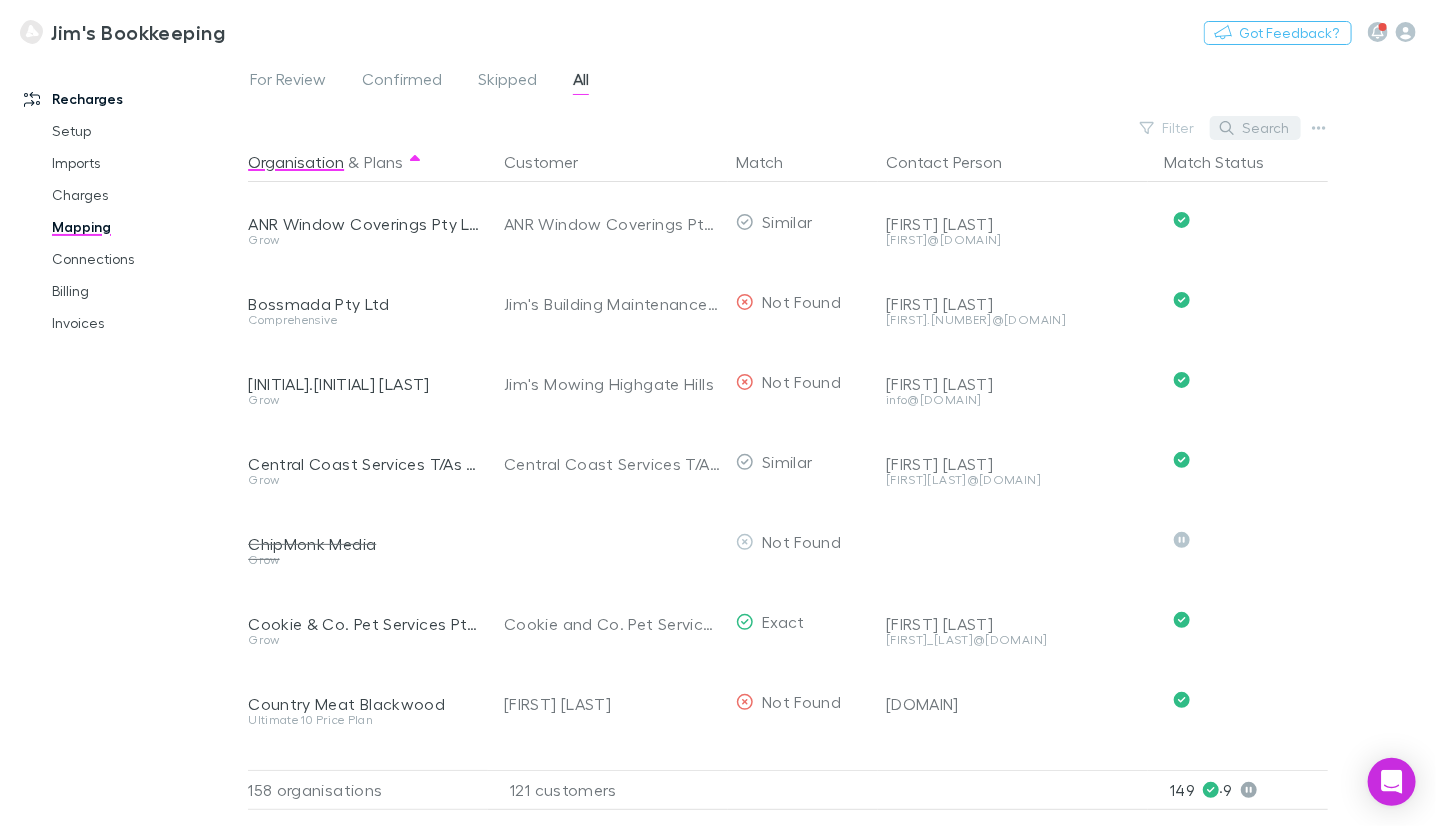 click on "Search" at bounding box center (1255, 128) 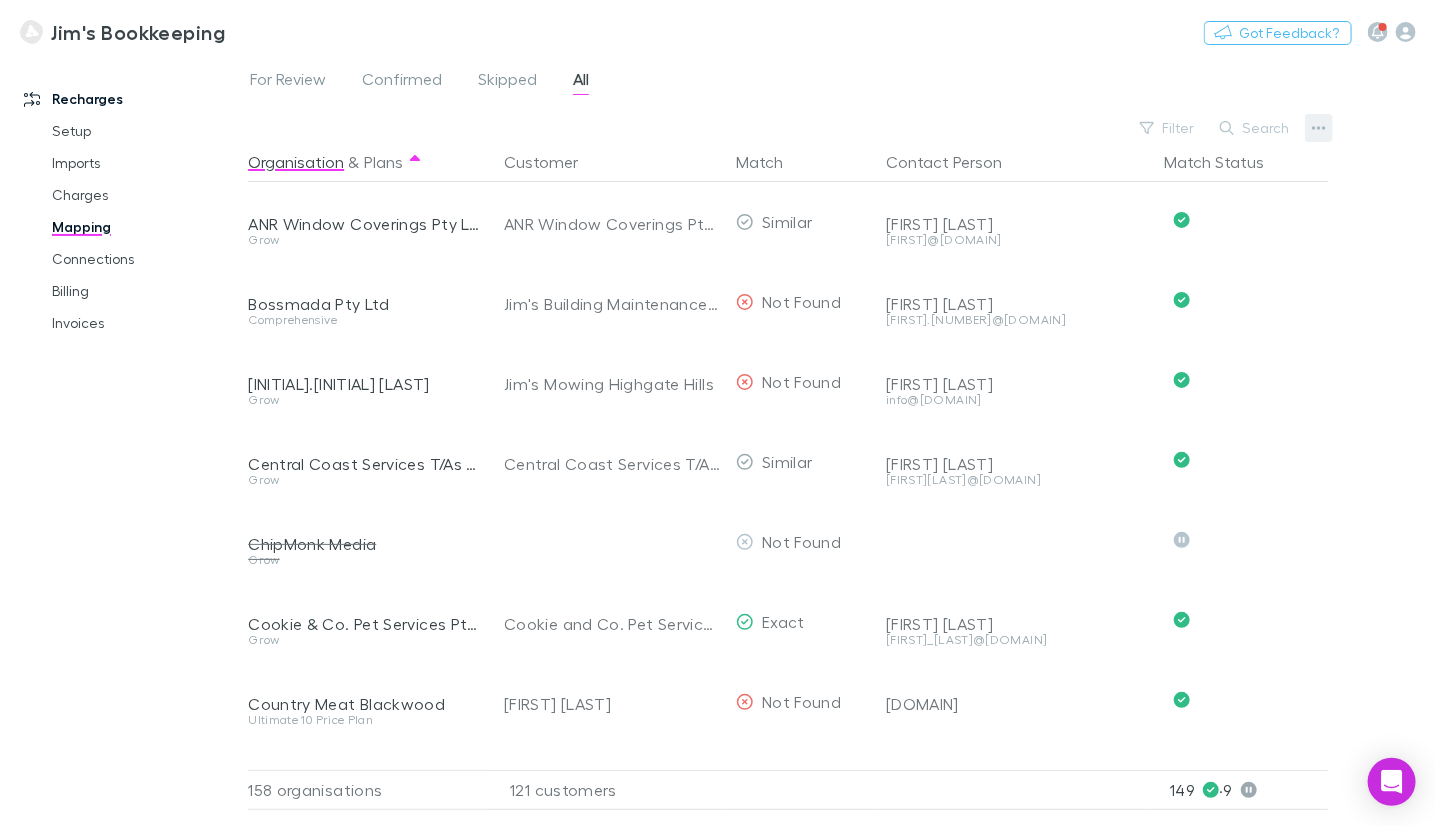 click 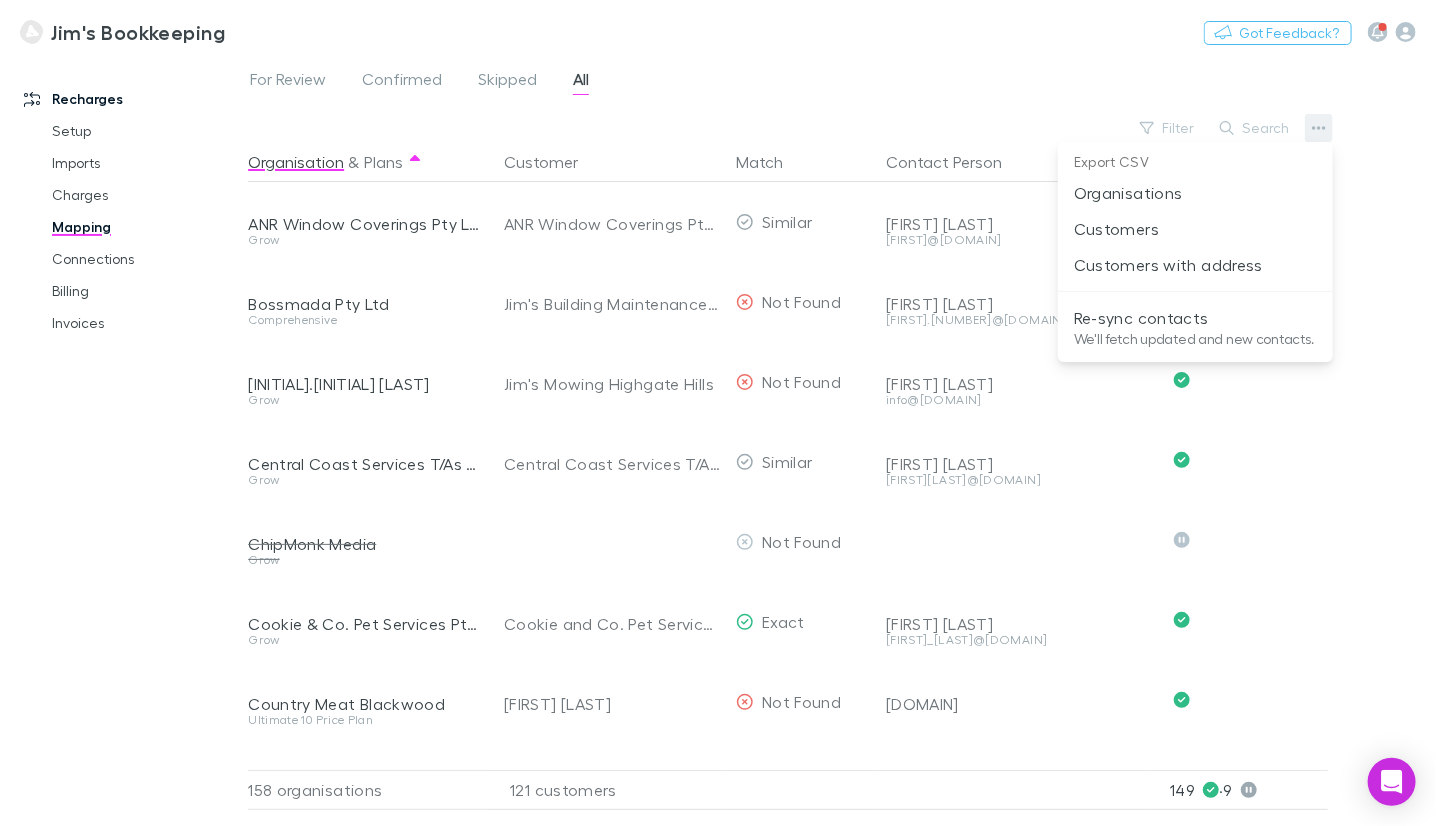 click at bounding box center (718, 413) 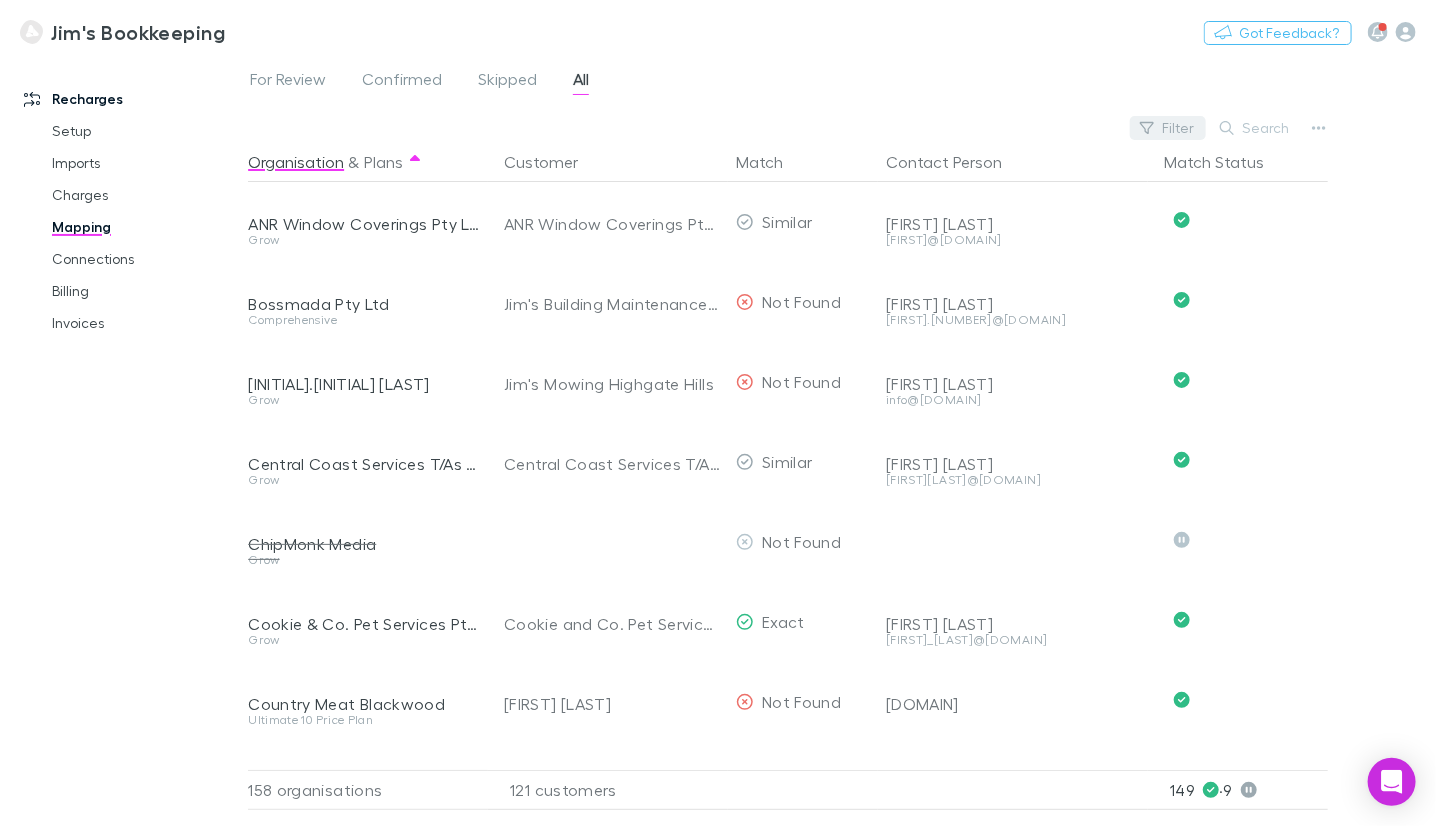 click on "Filter" at bounding box center [1168, 128] 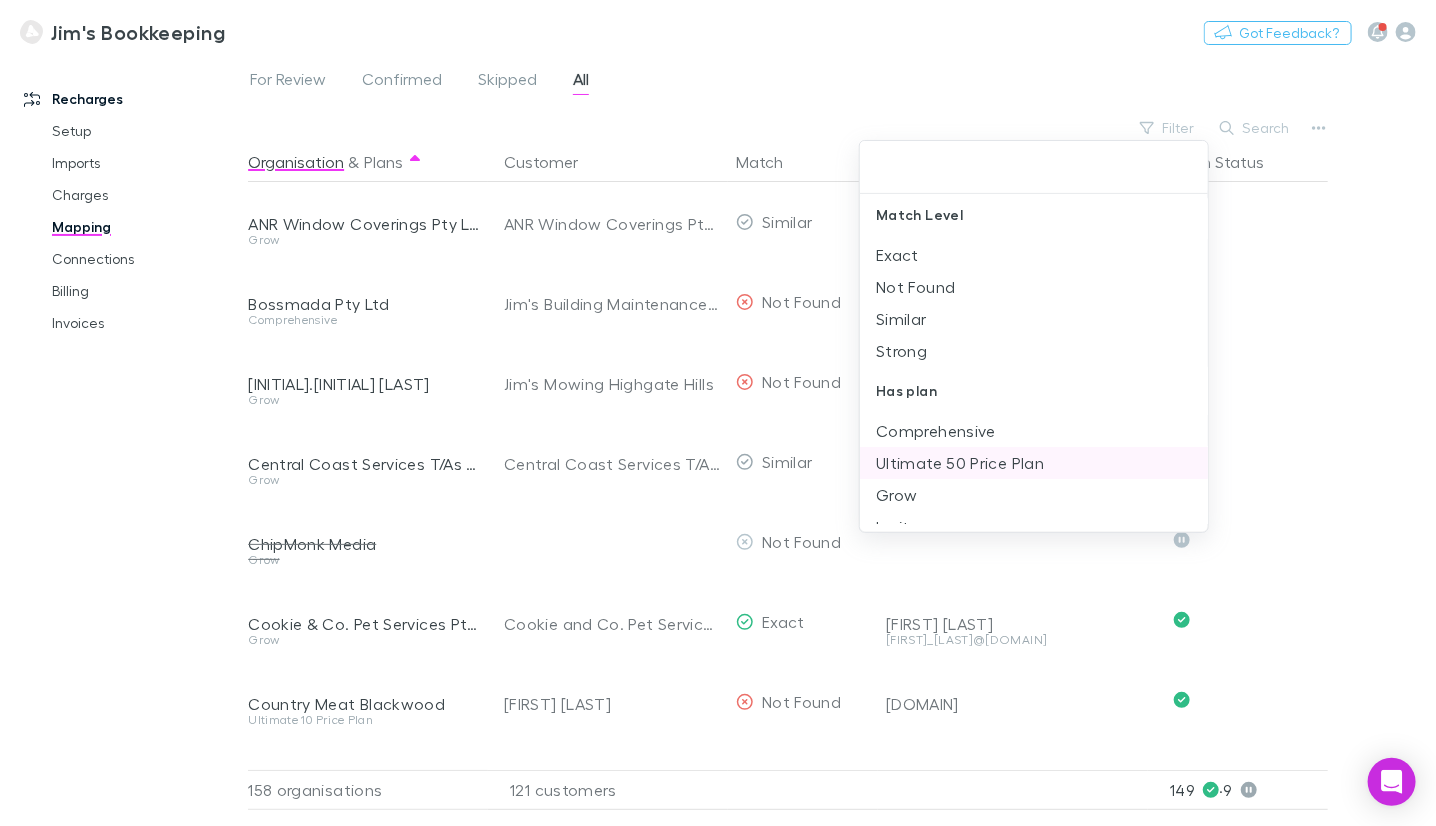 scroll, scrollTop: 0, scrollLeft: 0, axis: both 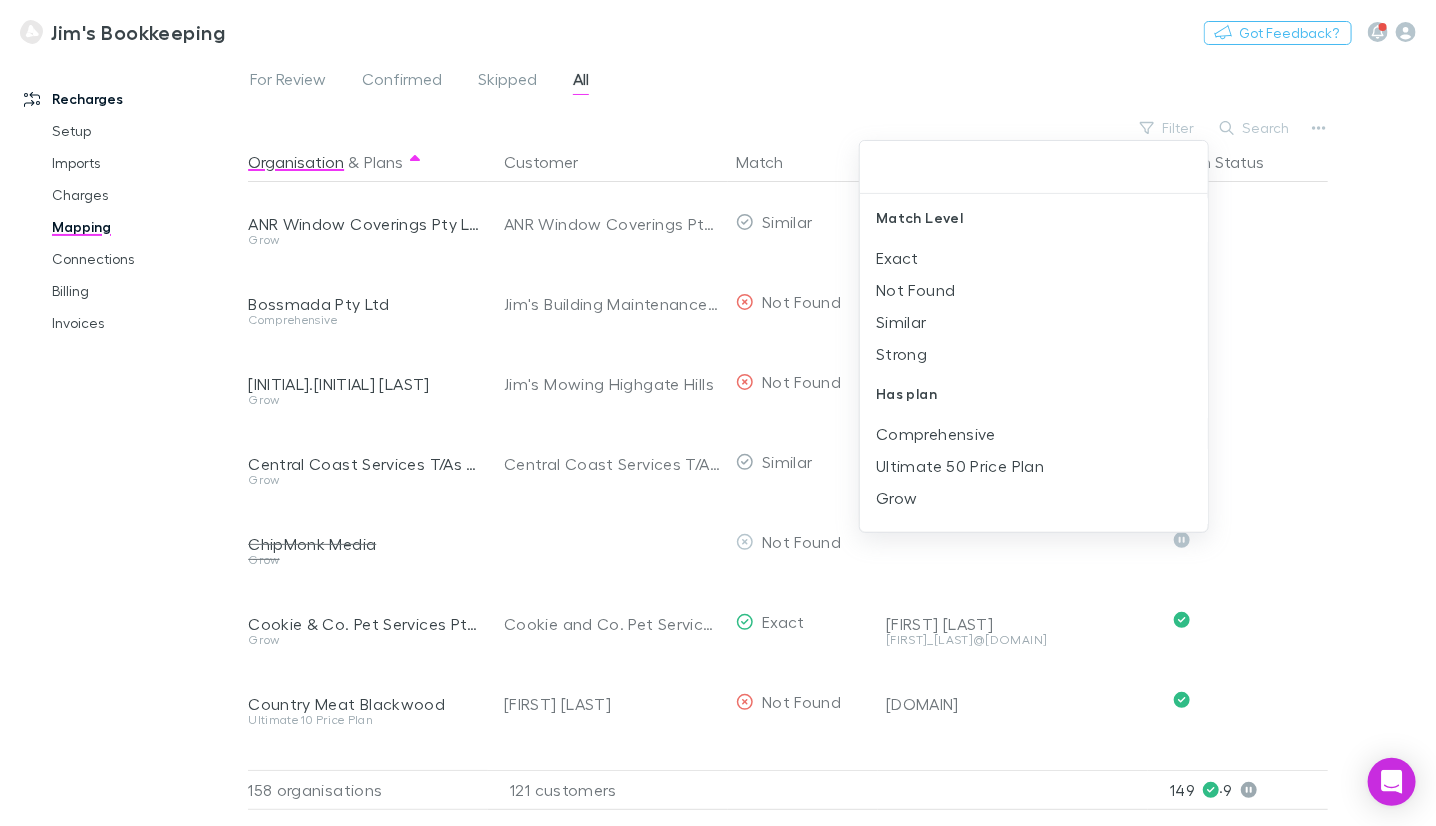 click at bounding box center (718, 413) 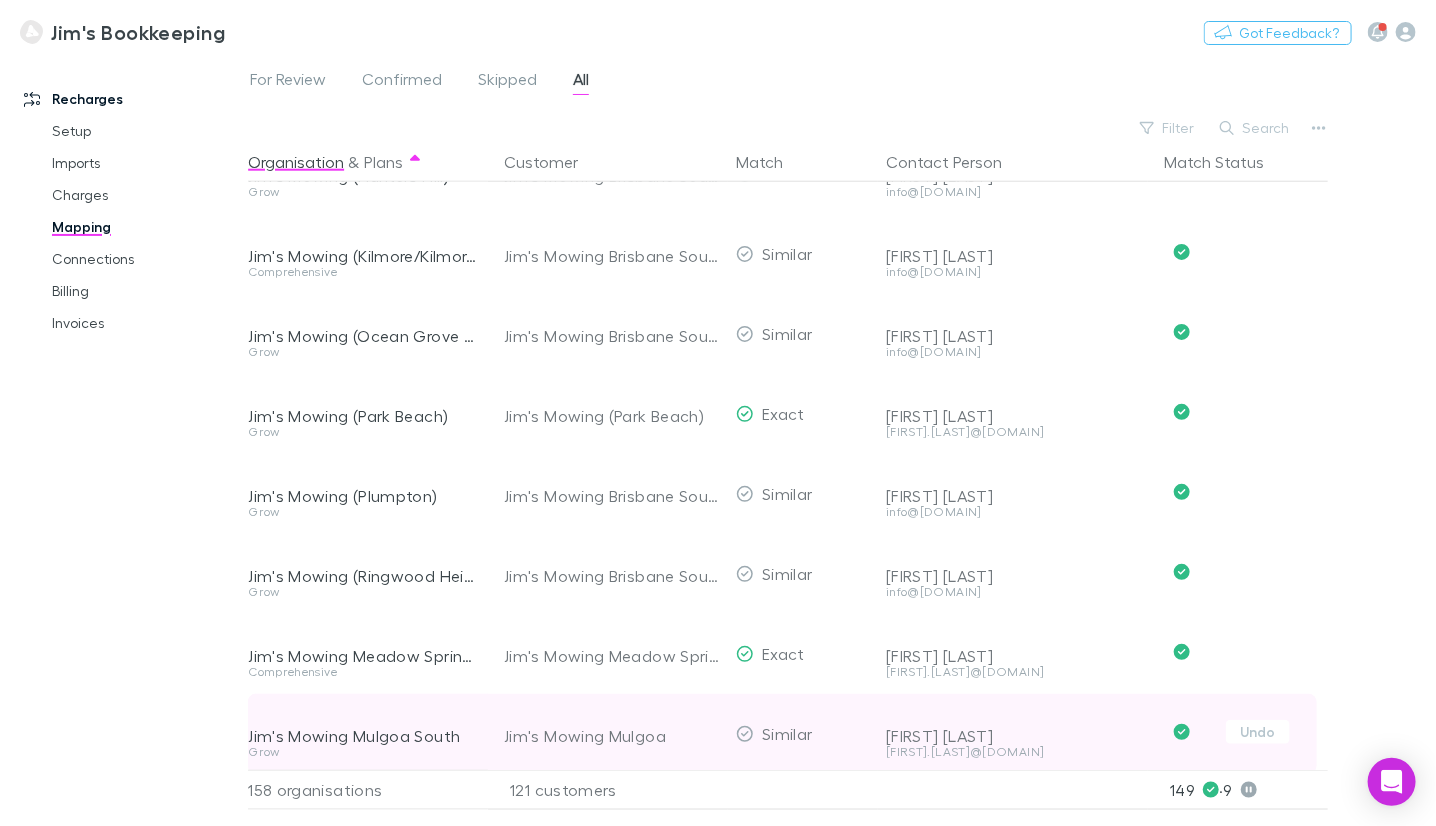scroll, scrollTop: 4728, scrollLeft: 0, axis: vertical 